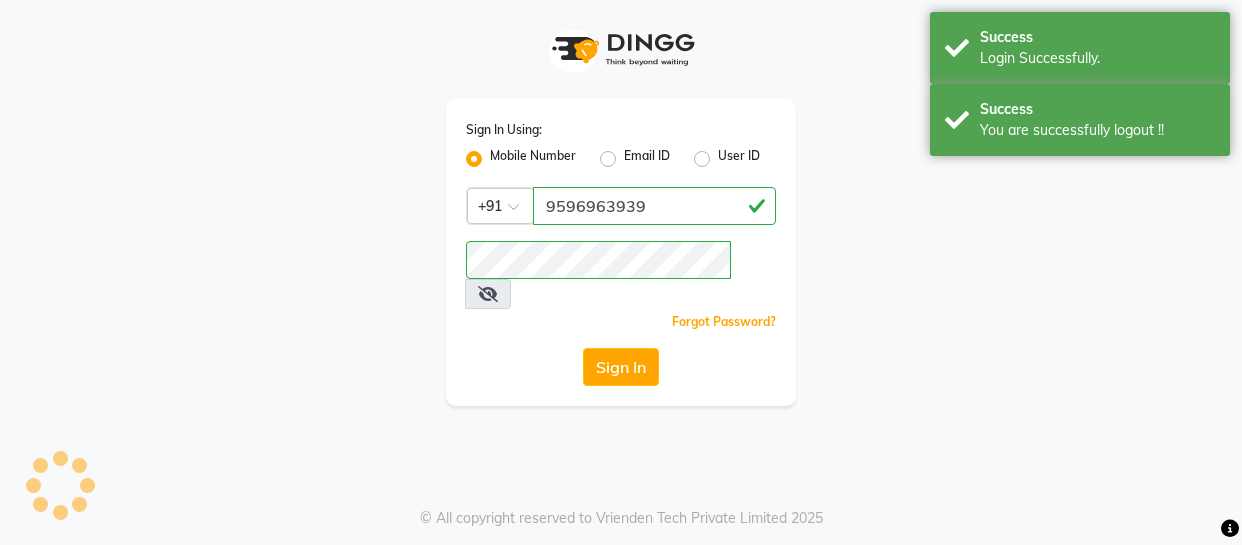 scroll, scrollTop: 0, scrollLeft: 0, axis: both 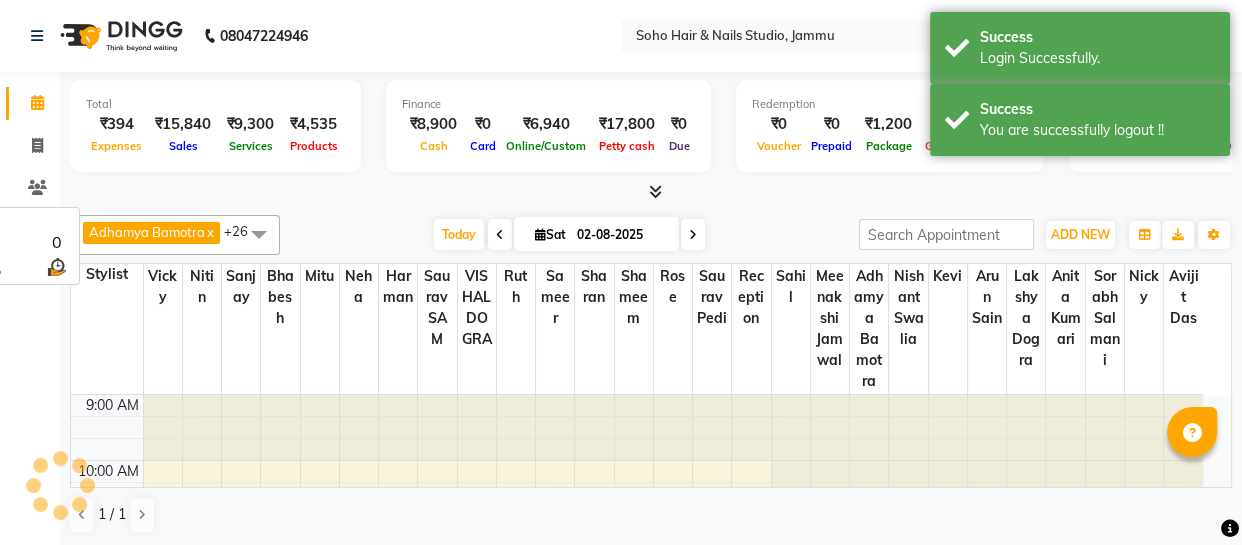 select on "en" 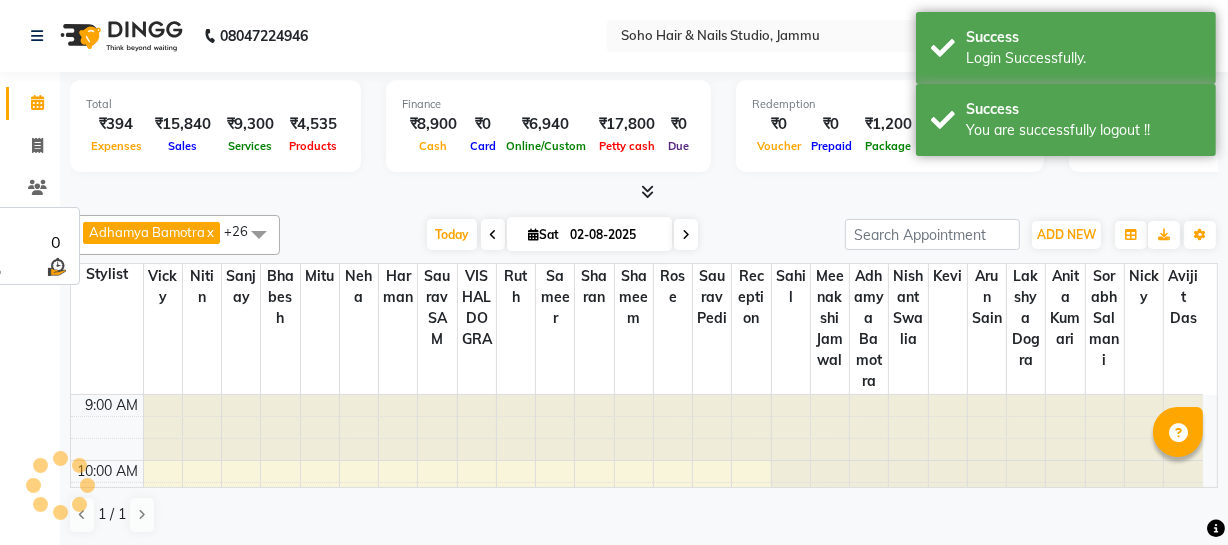scroll, scrollTop: 0, scrollLeft: 0, axis: both 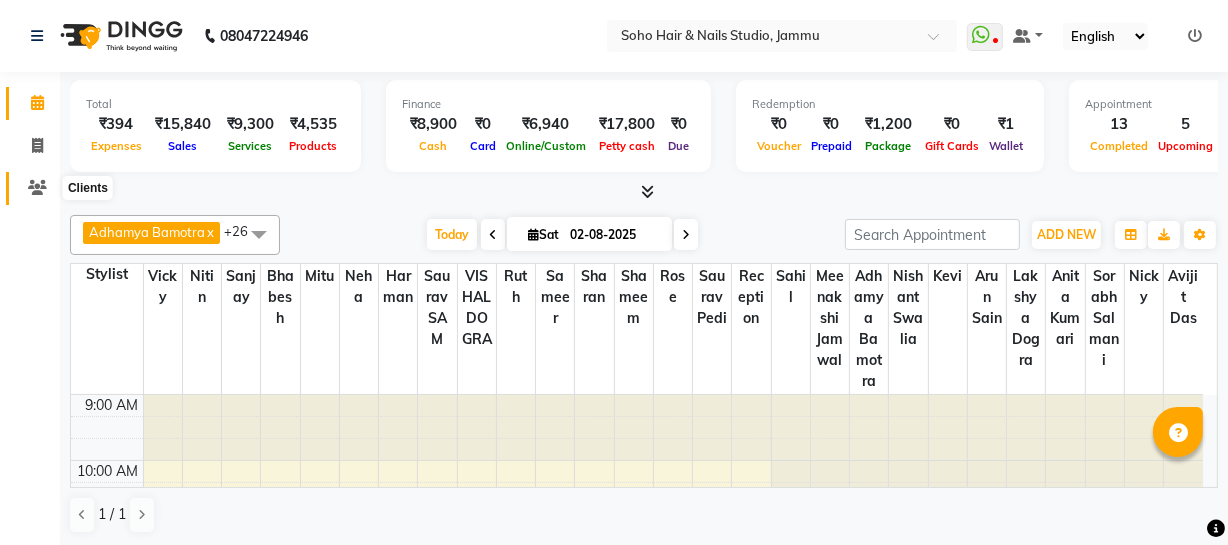 click 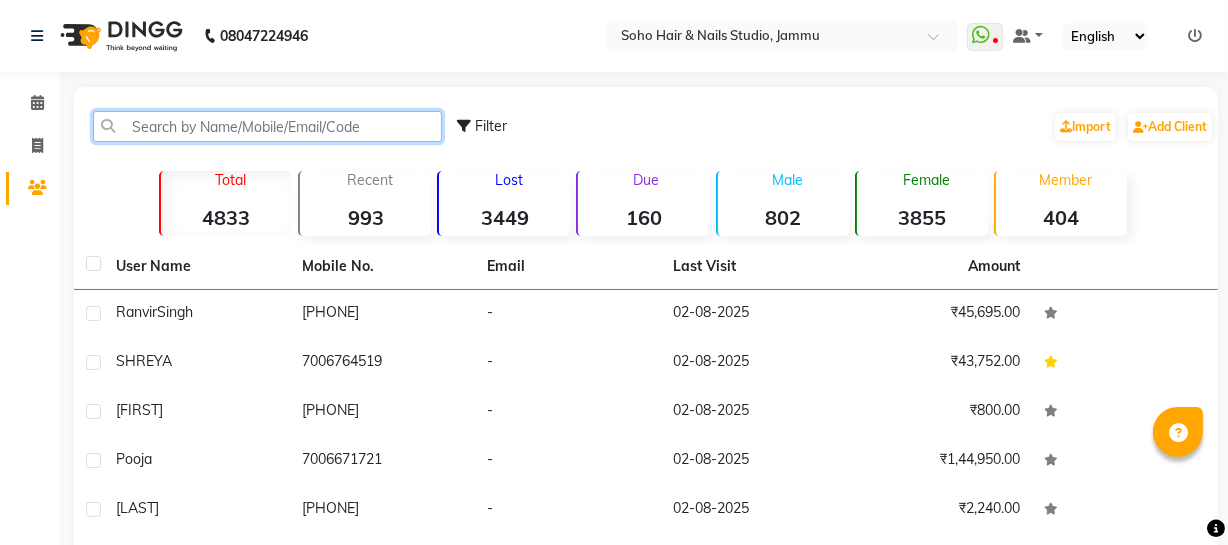 click 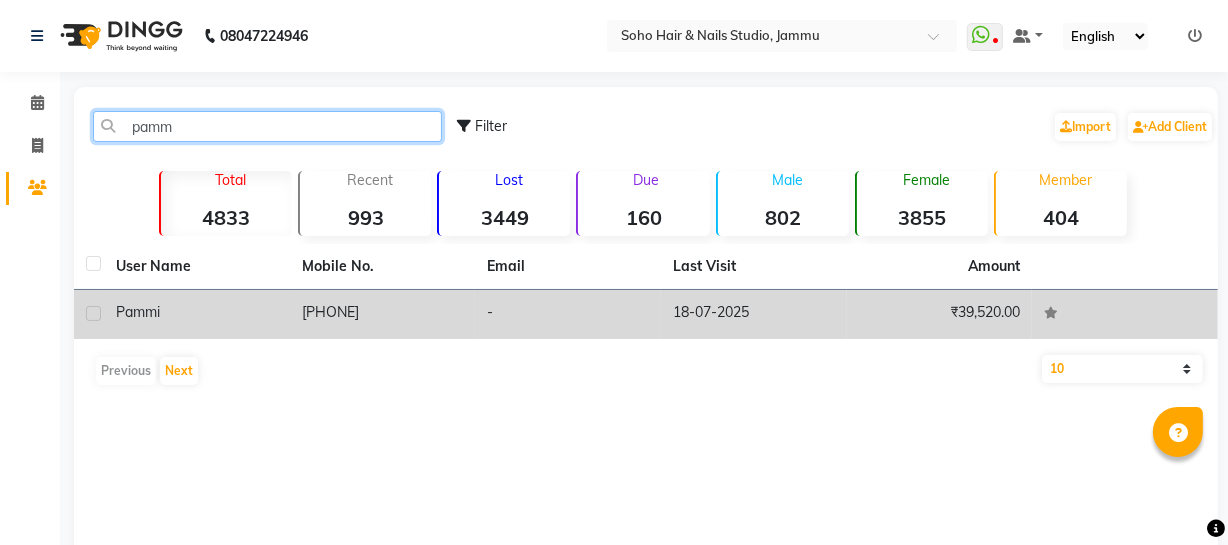 type on "pamm" 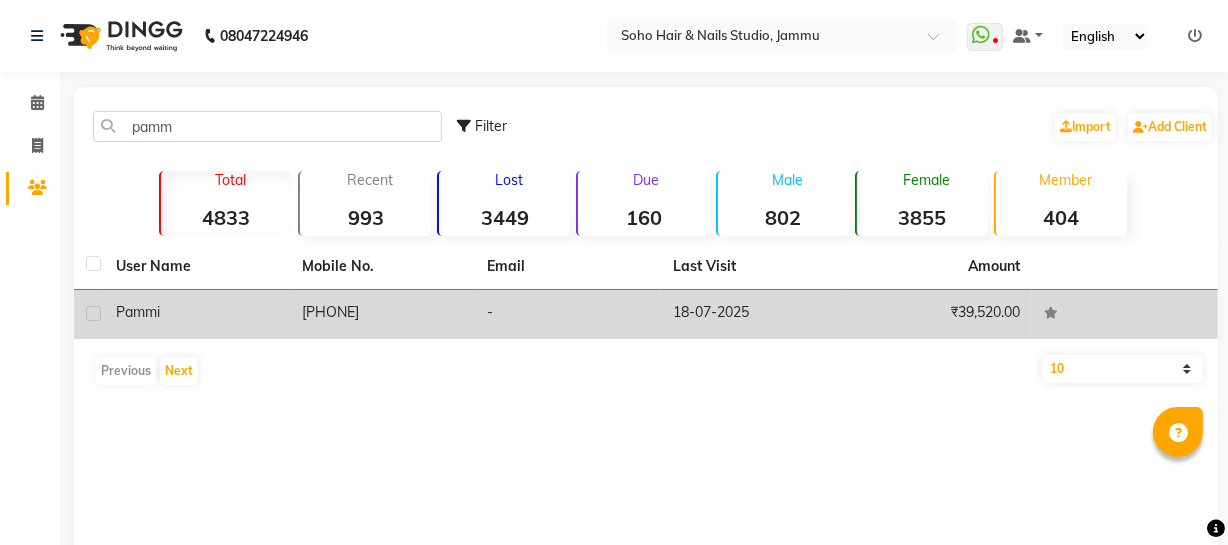 click on "-" 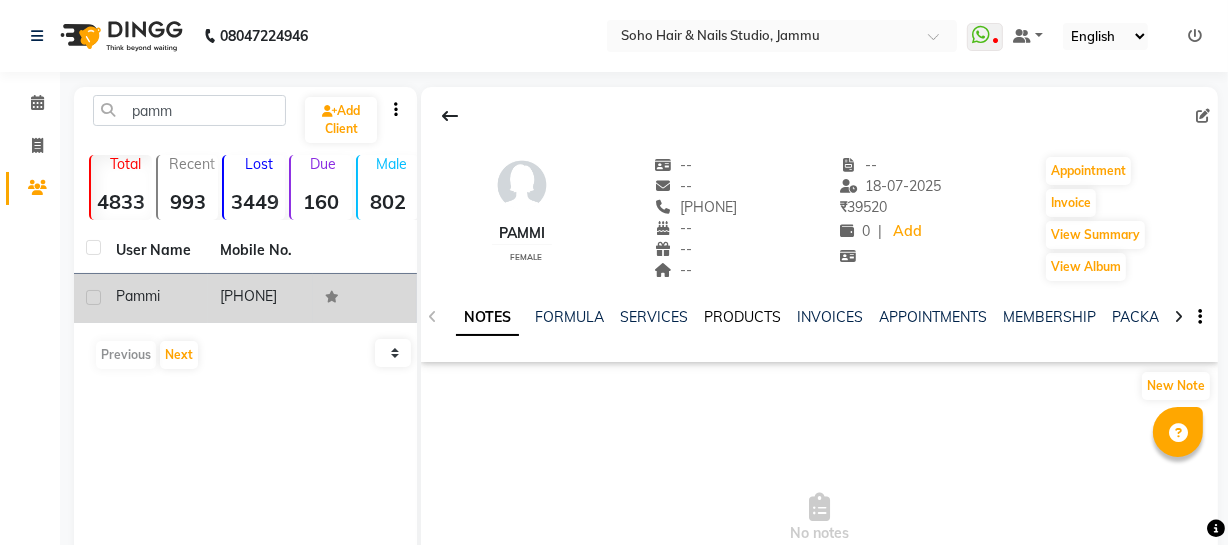 click on "PRODUCTS" 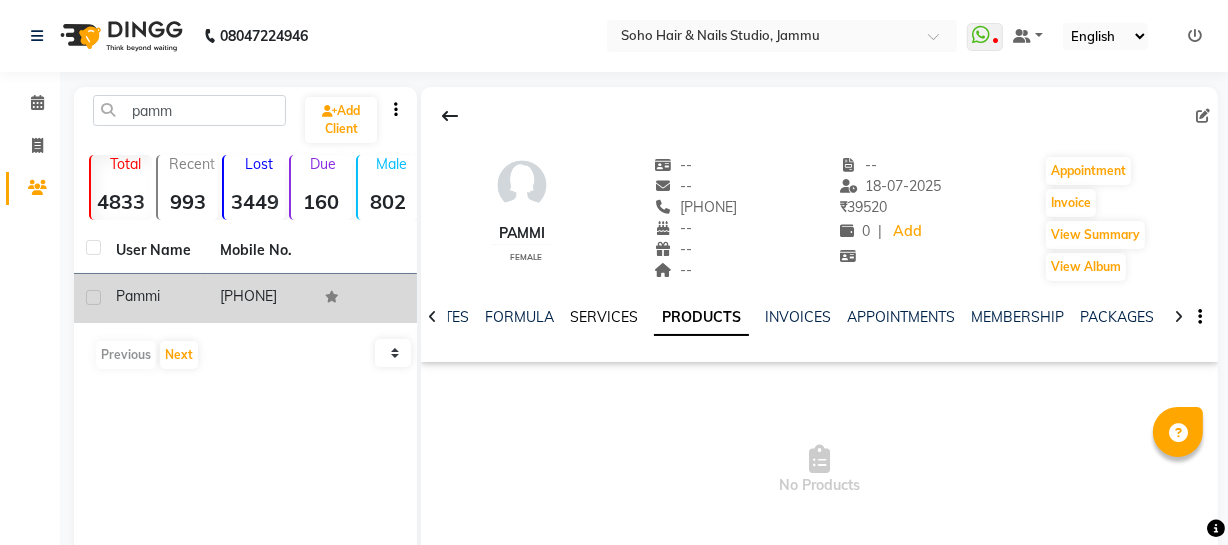 click on "SERVICES" 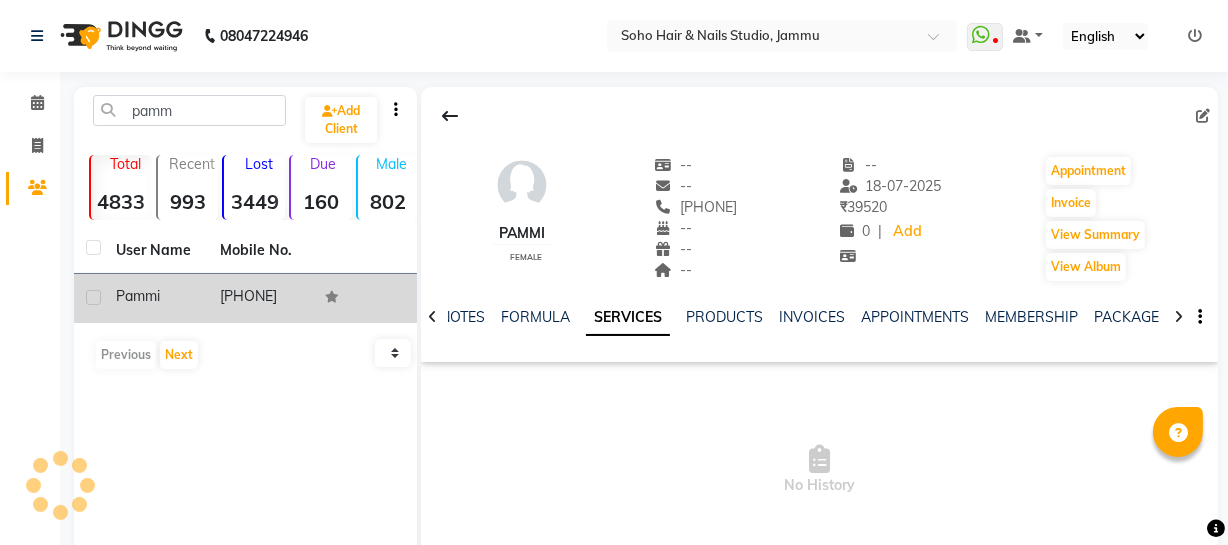 scroll, scrollTop: 172, scrollLeft: 0, axis: vertical 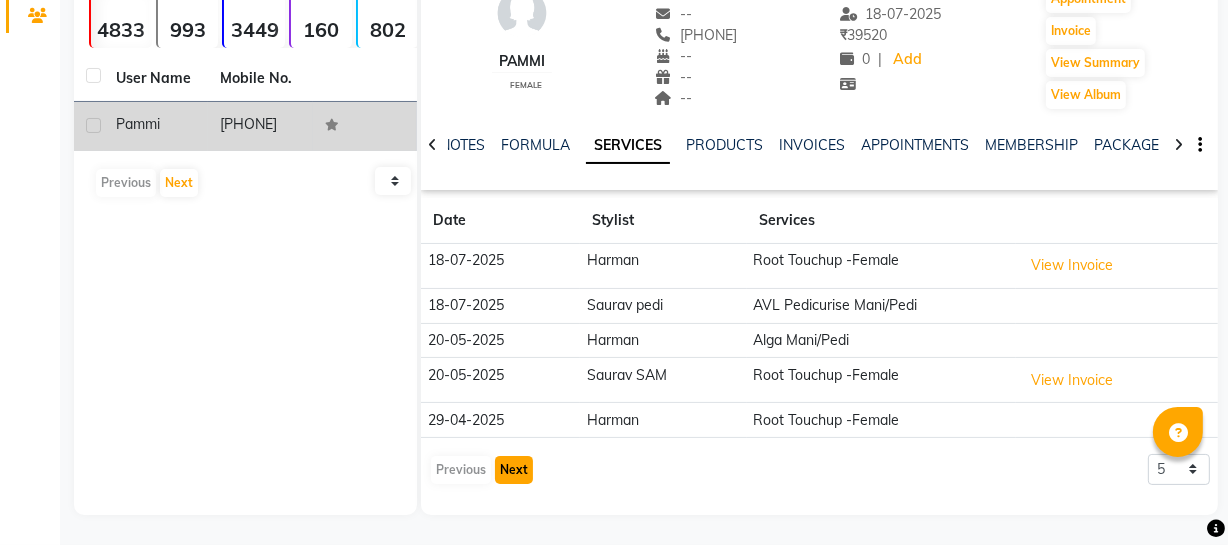 click on "Next" 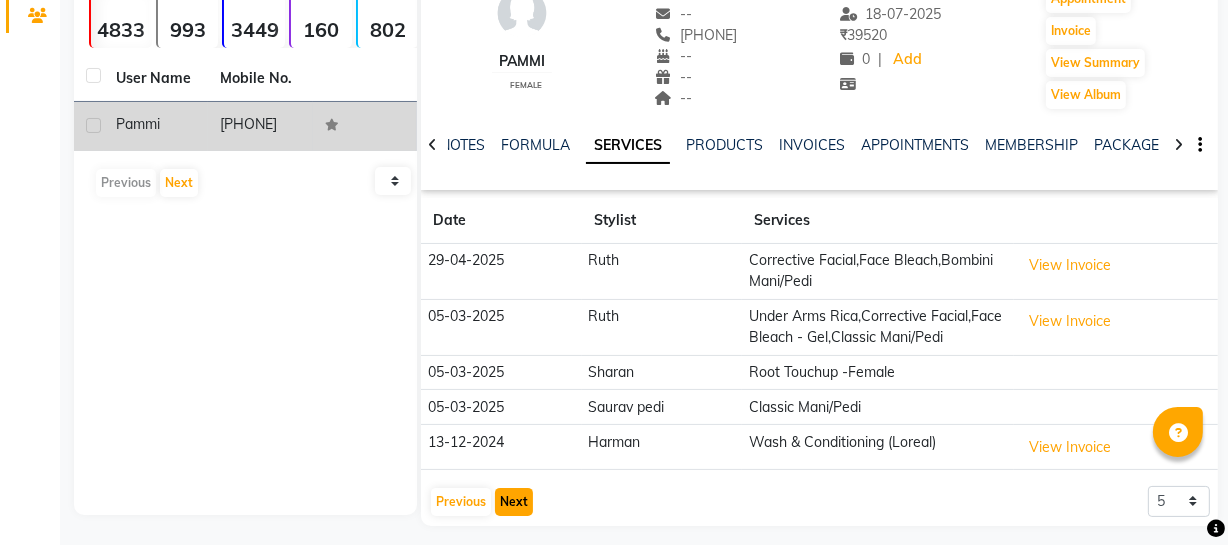 click on "Next" 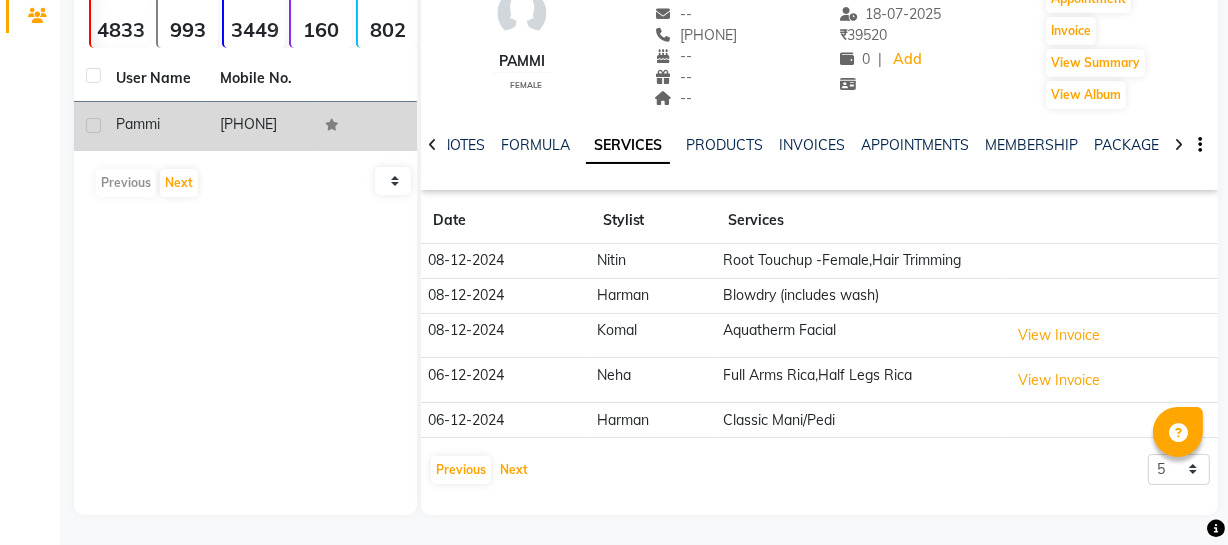 scroll, scrollTop: 0, scrollLeft: 0, axis: both 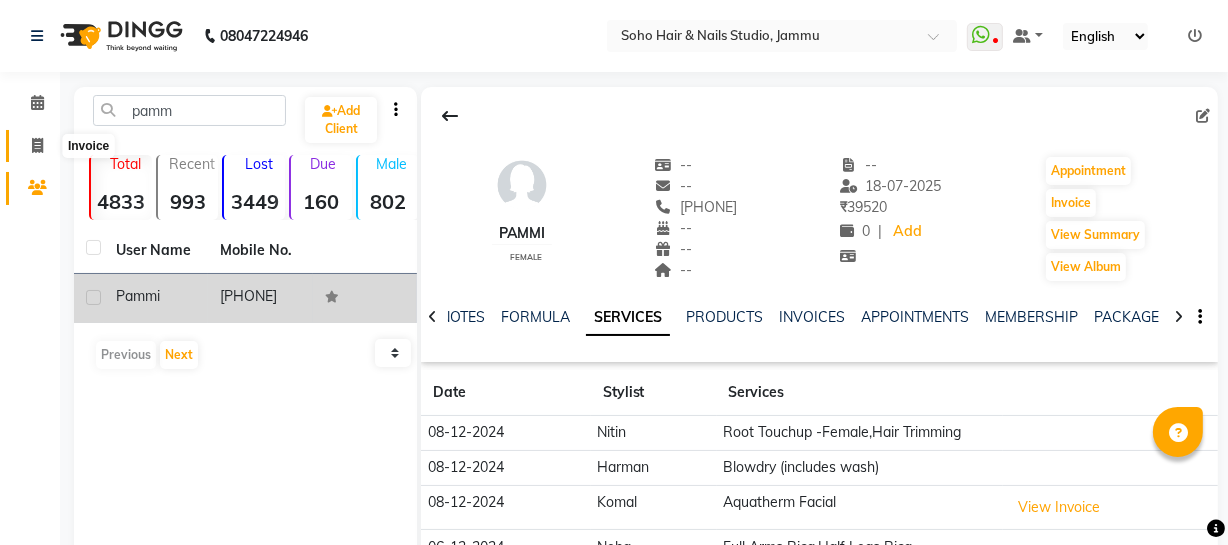 click 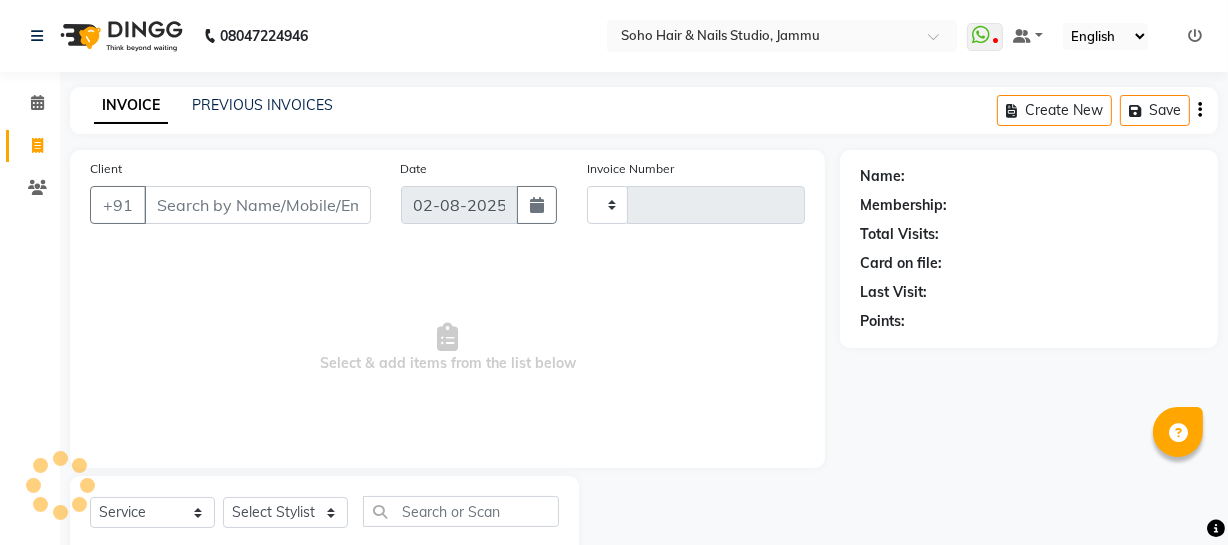 scroll, scrollTop: 57, scrollLeft: 0, axis: vertical 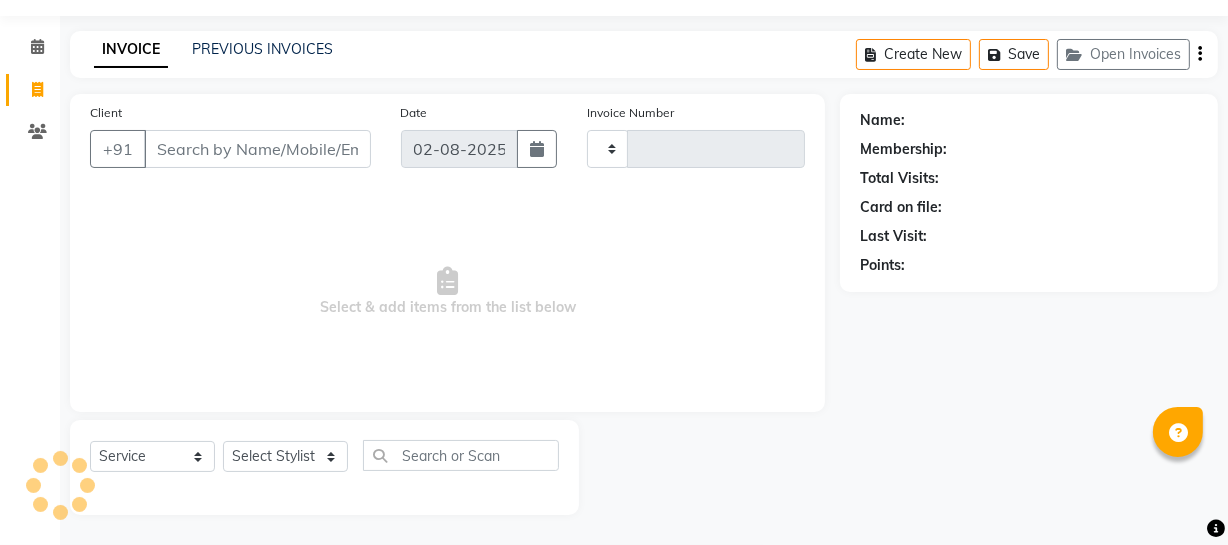type on "3091" 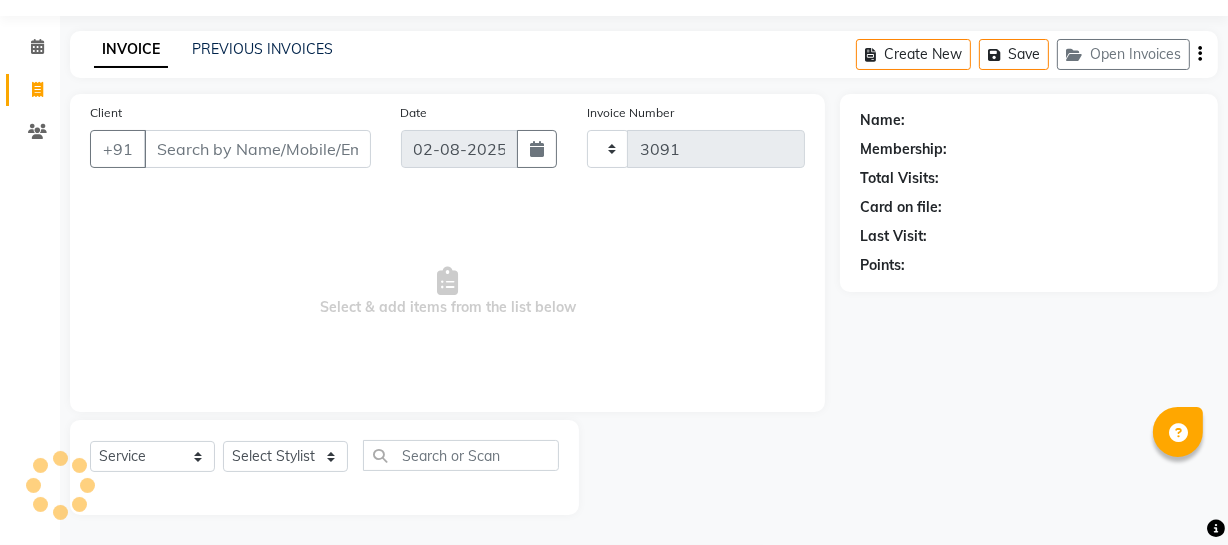 select on "735" 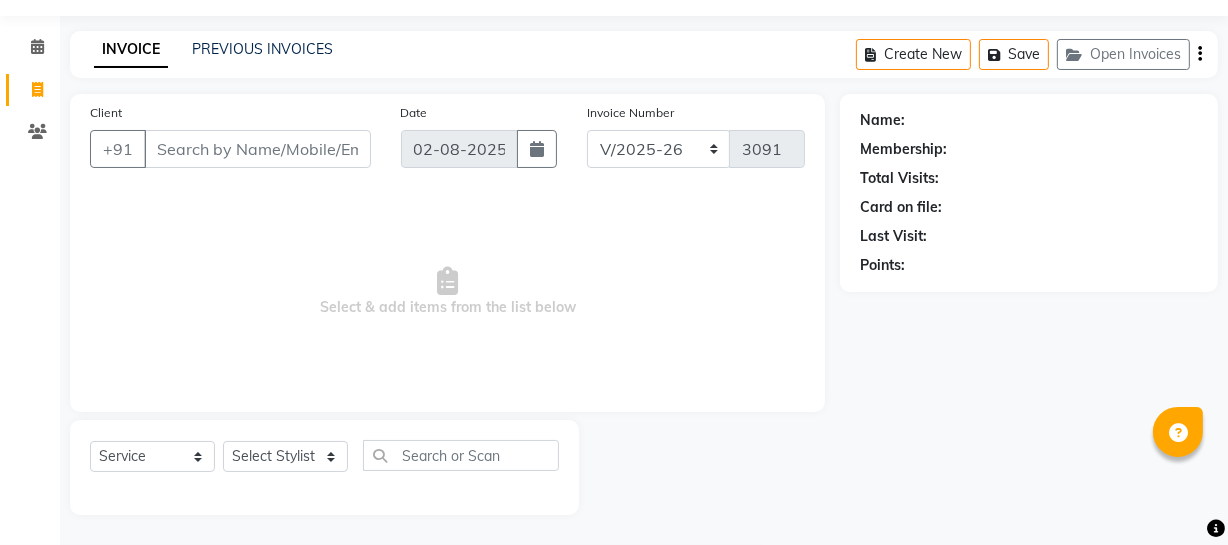 select on "membership" 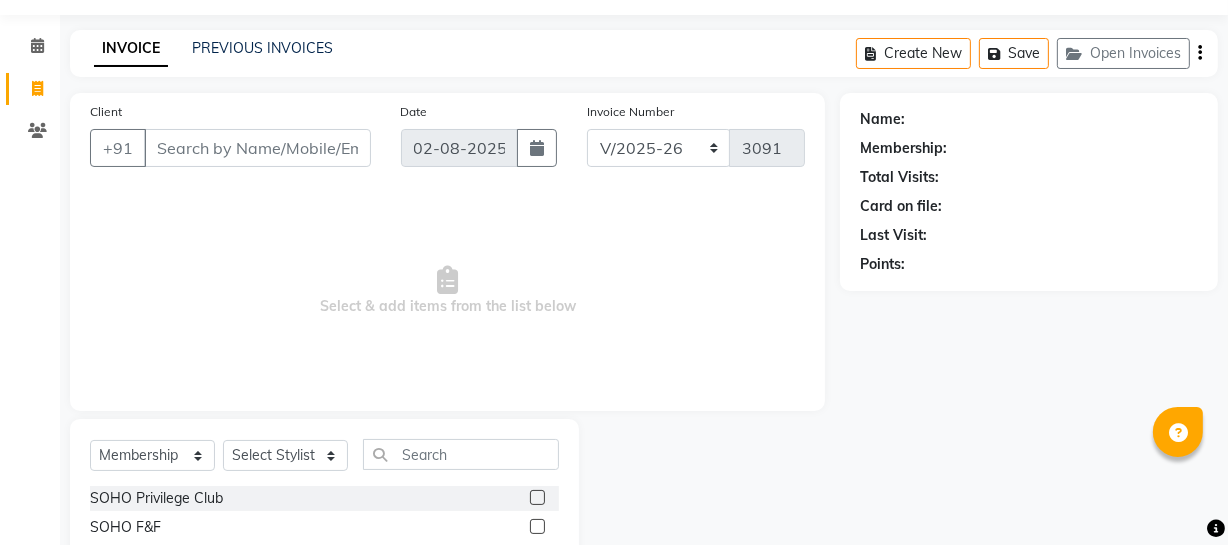 type on "." 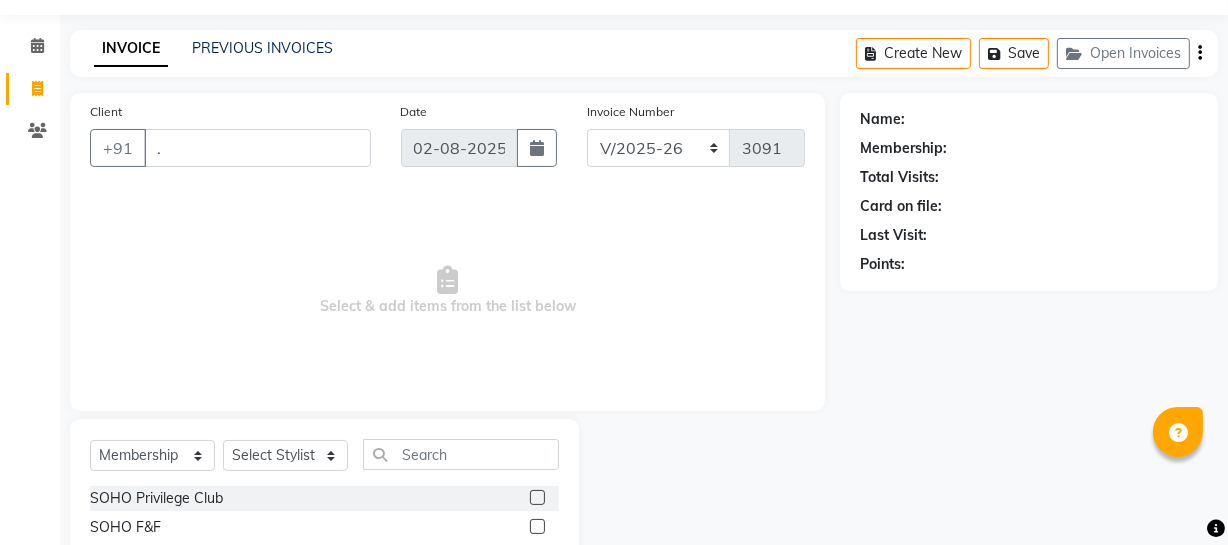 drag, startPoint x: 174, startPoint y: 150, endPoint x: 0, endPoint y: 231, distance: 191.92967 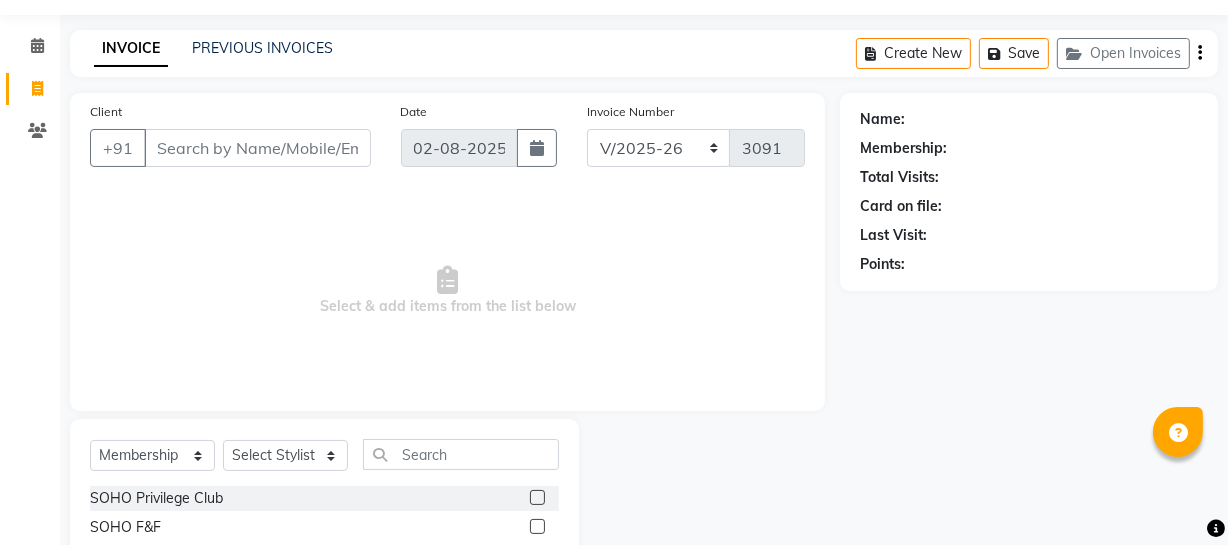 scroll, scrollTop: 48, scrollLeft: 0, axis: vertical 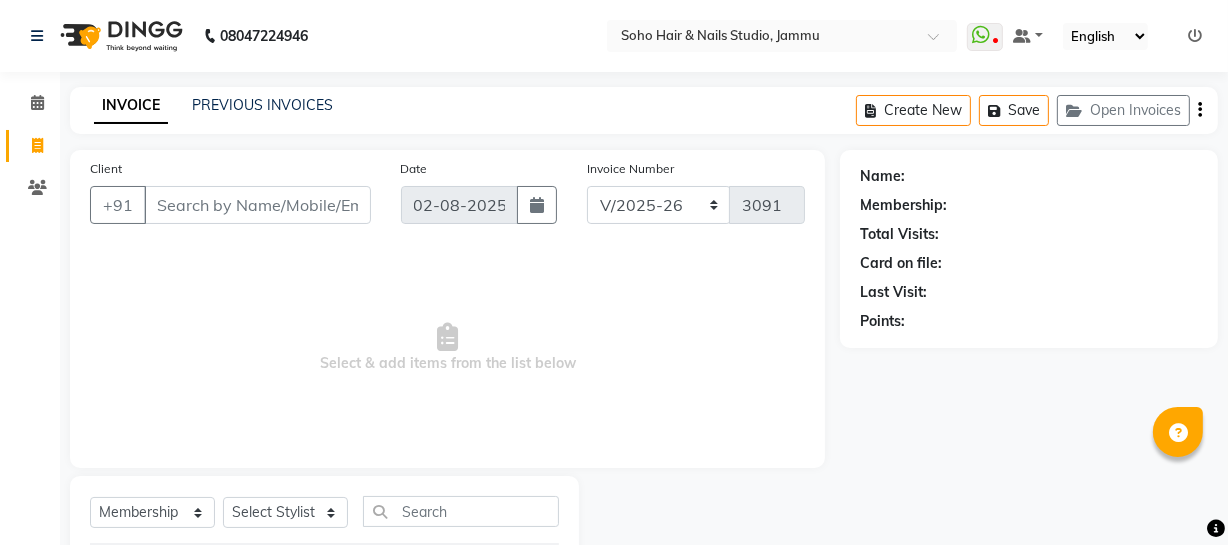 drag, startPoint x: 37, startPoint y: 152, endPoint x: 45, endPoint y: 144, distance: 11.313708 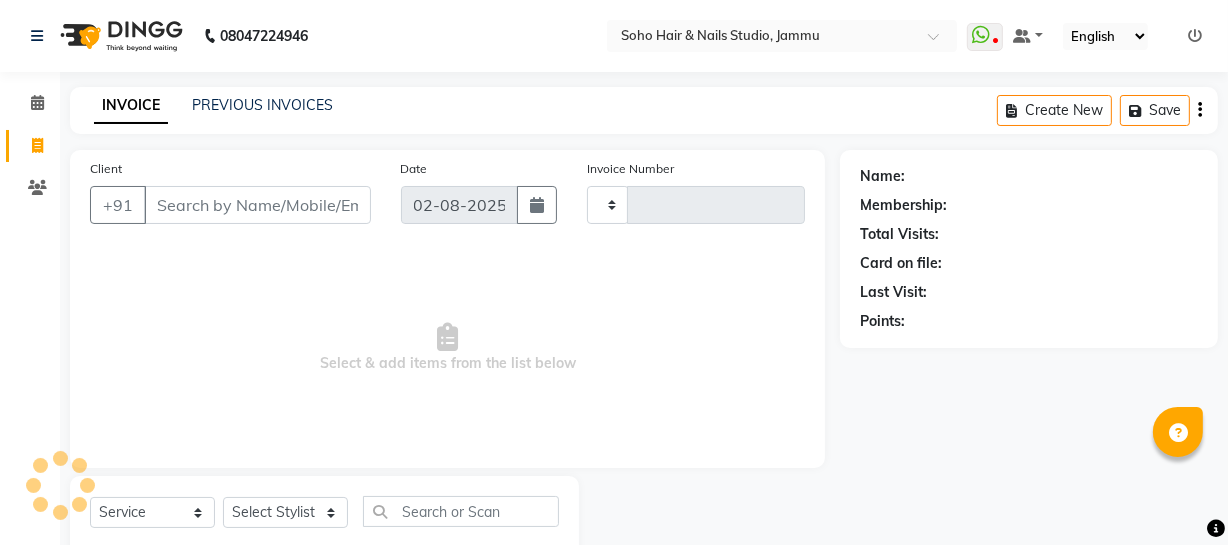 scroll, scrollTop: 57, scrollLeft: 0, axis: vertical 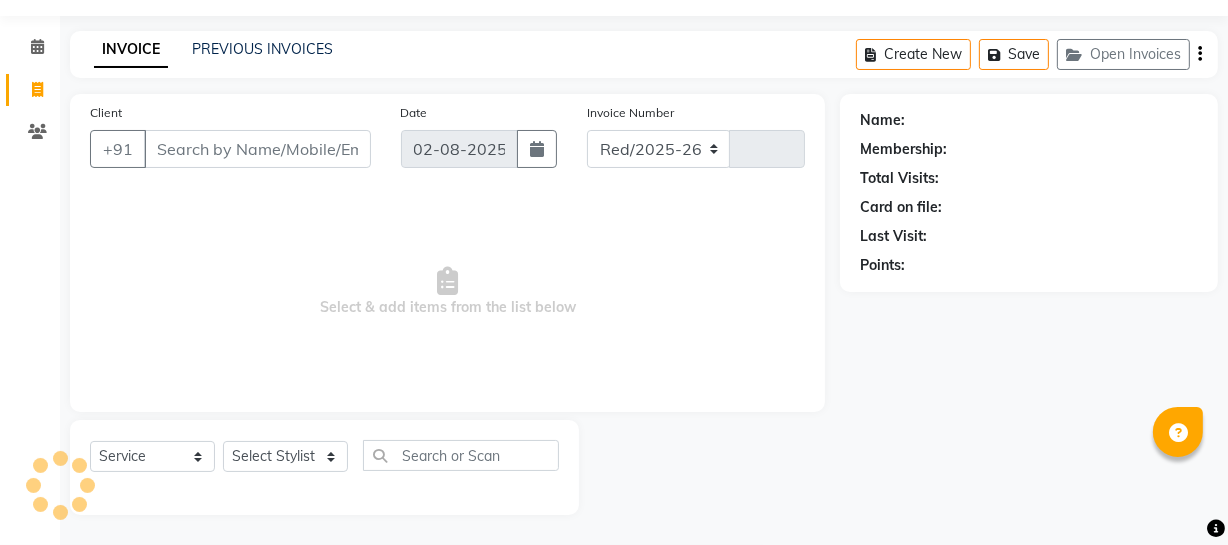 select on "735" 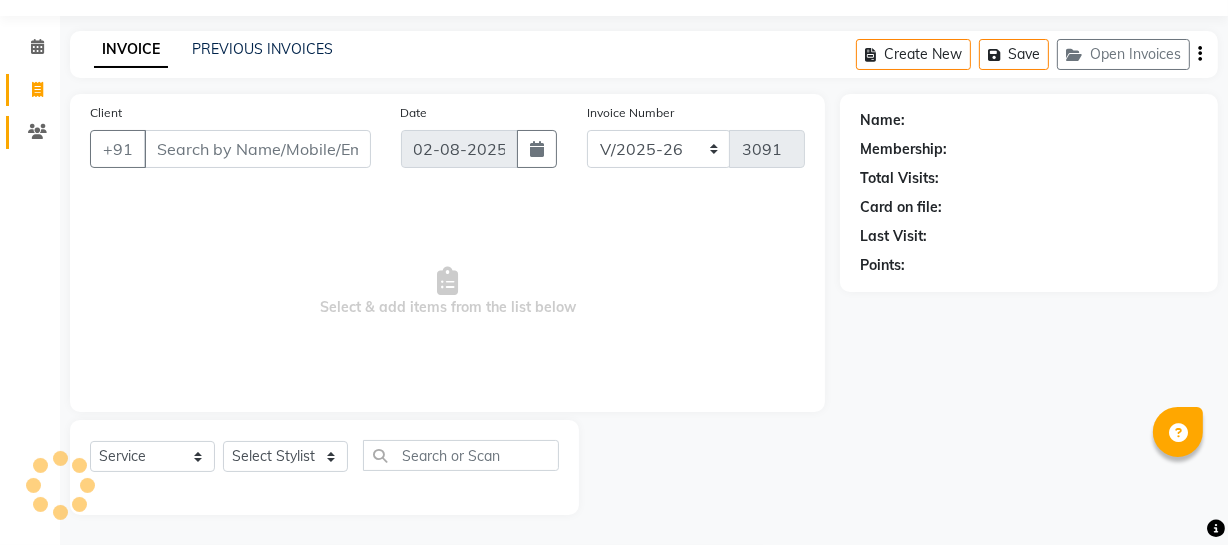 select on "membership" 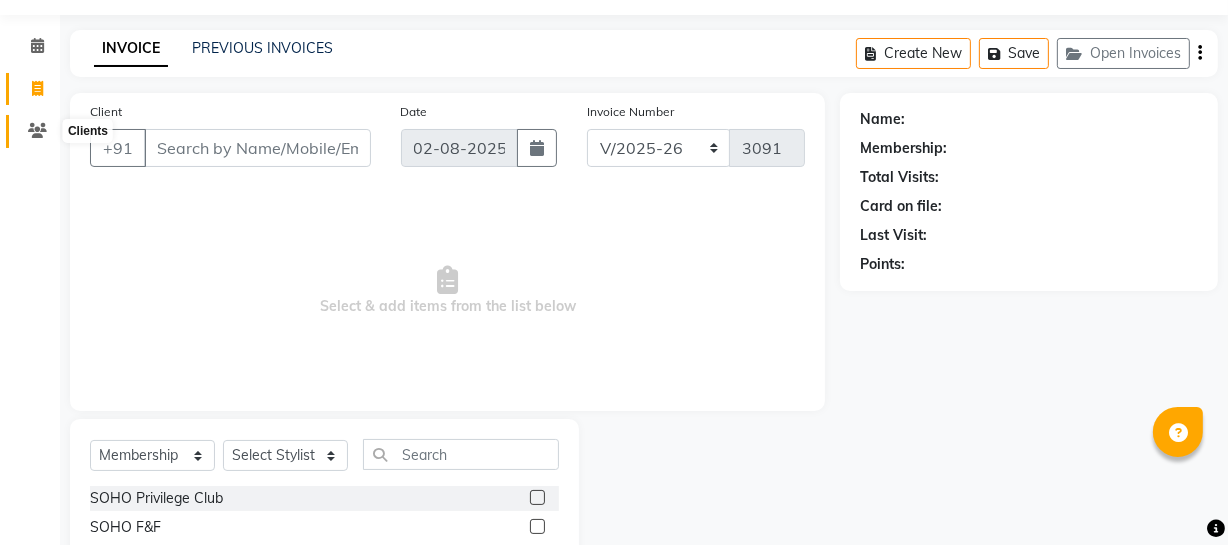 click 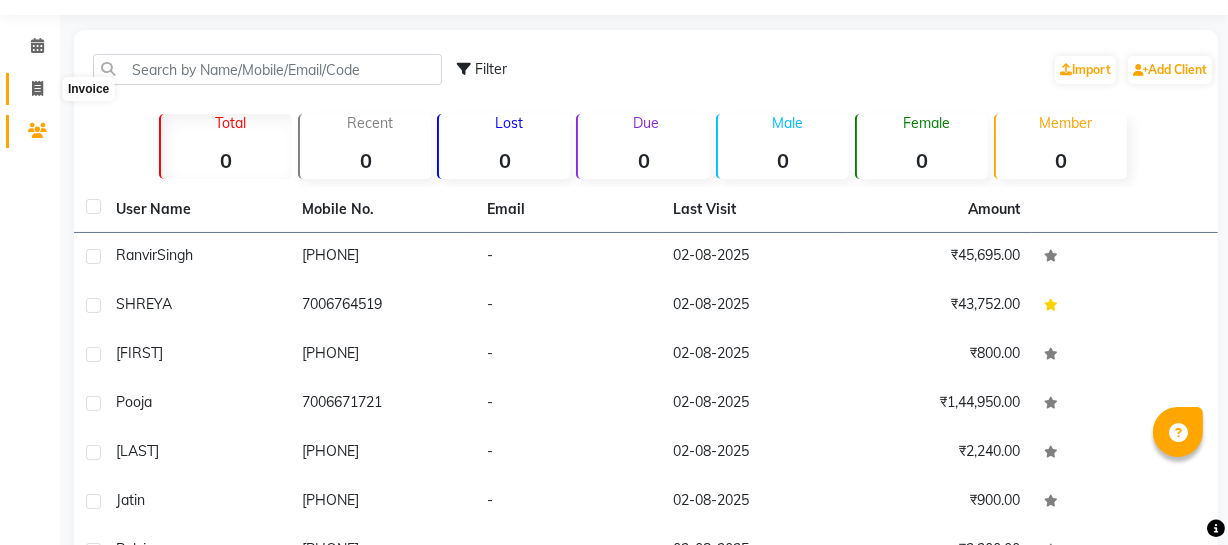 click 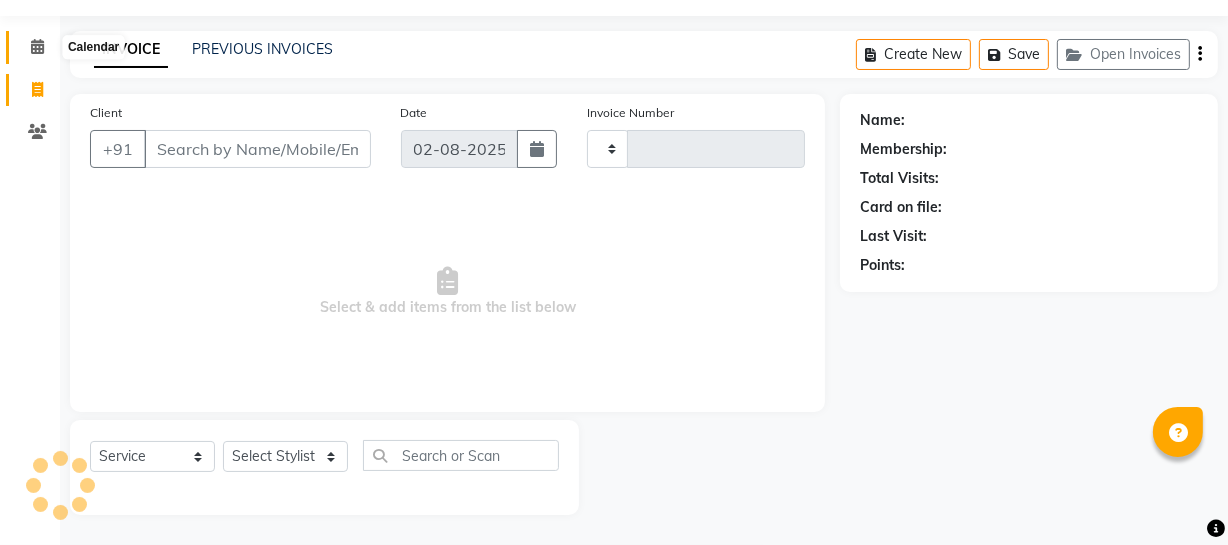 type on "3091" 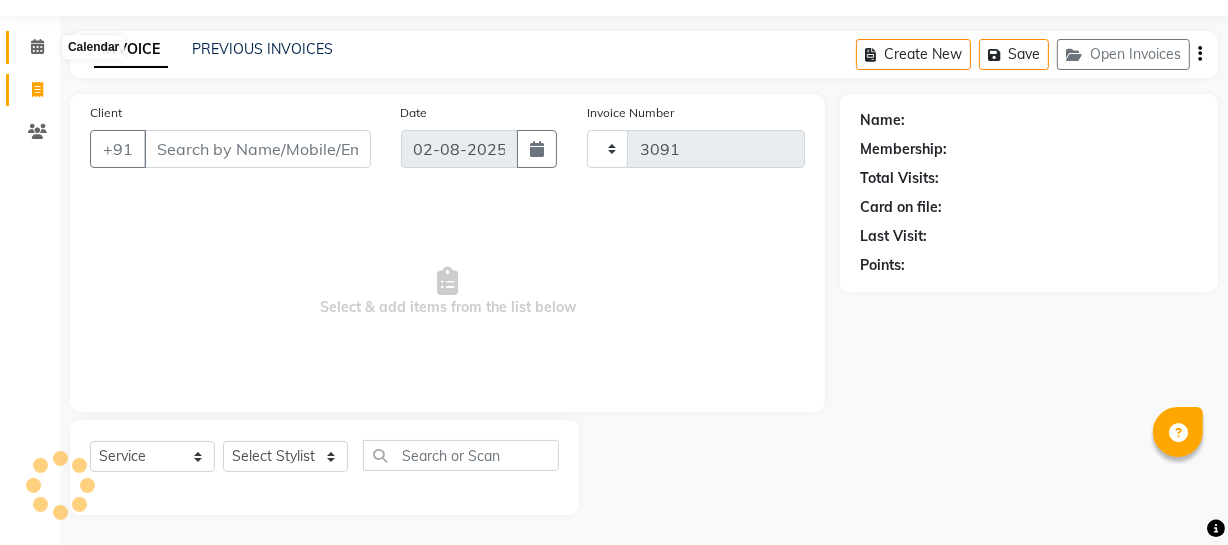 click 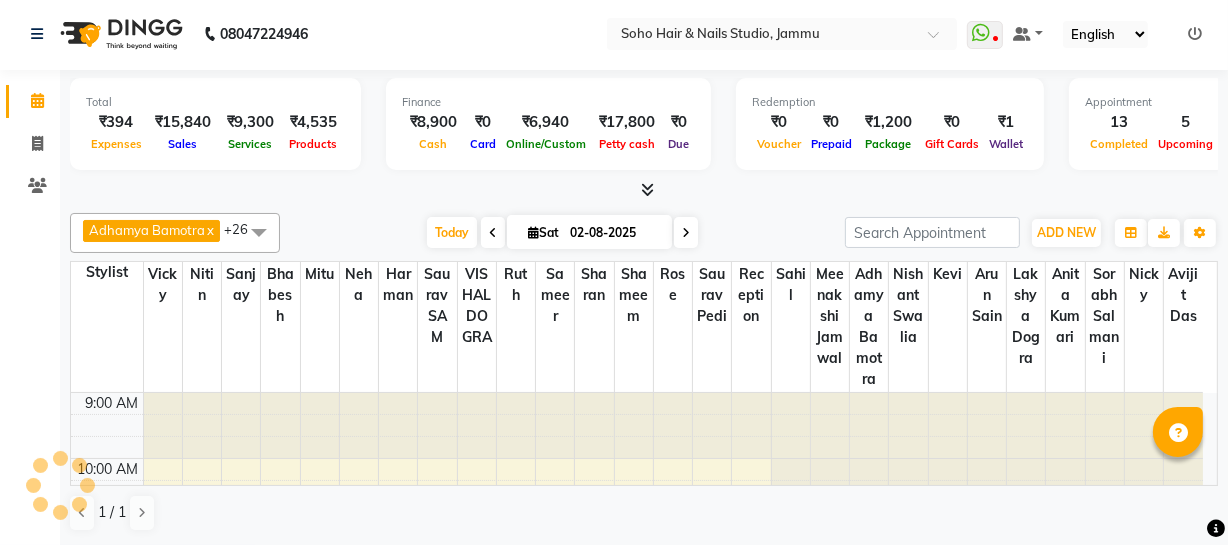 scroll, scrollTop: 0, scrollLeft: 0, axis: both 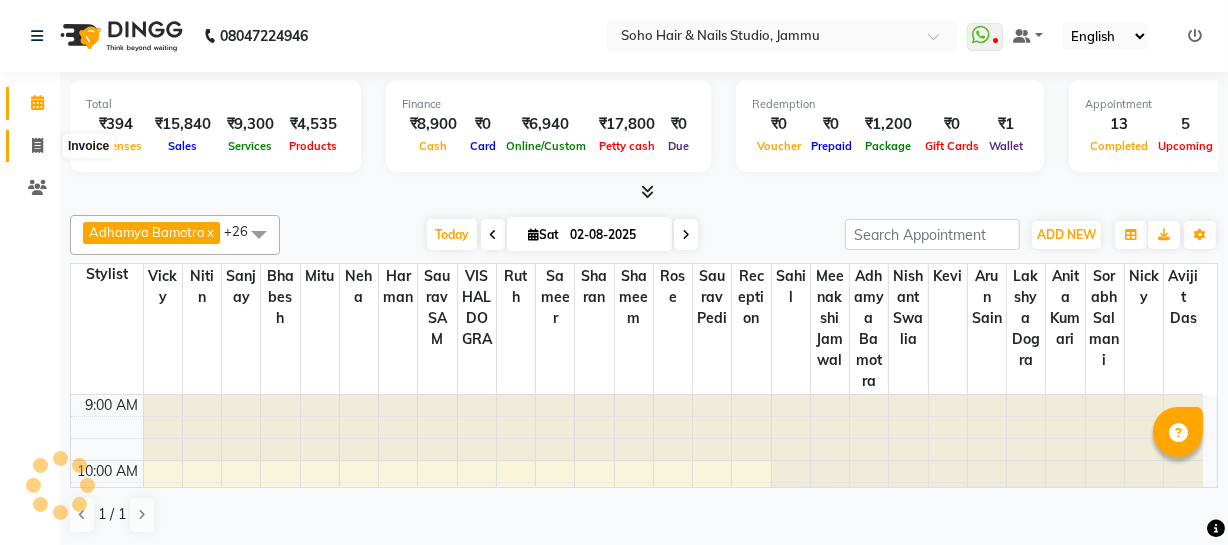 click 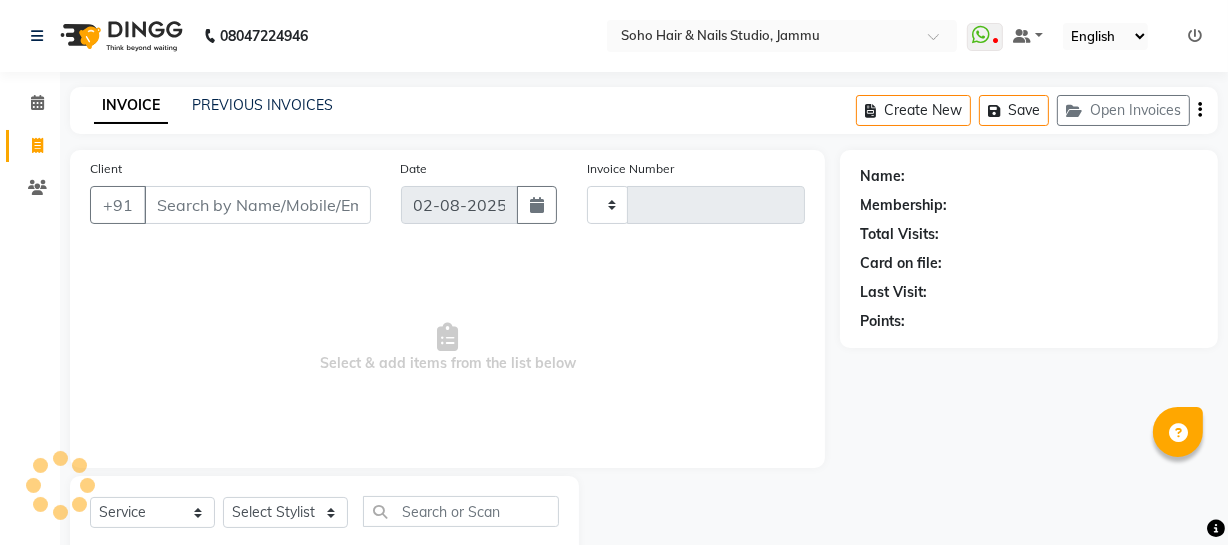 type on "3091" 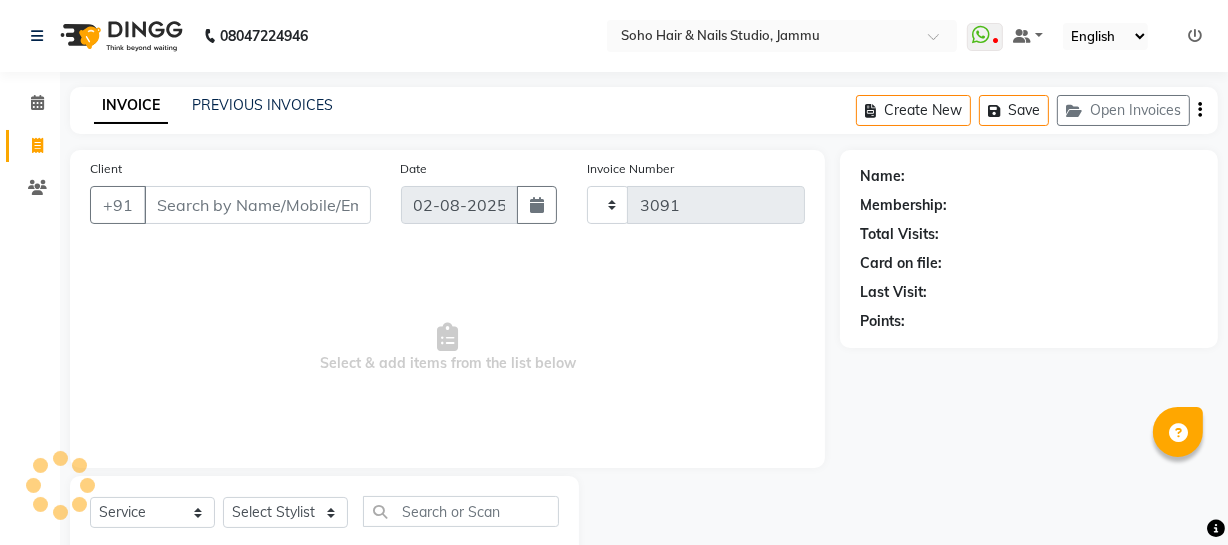 select on "735" 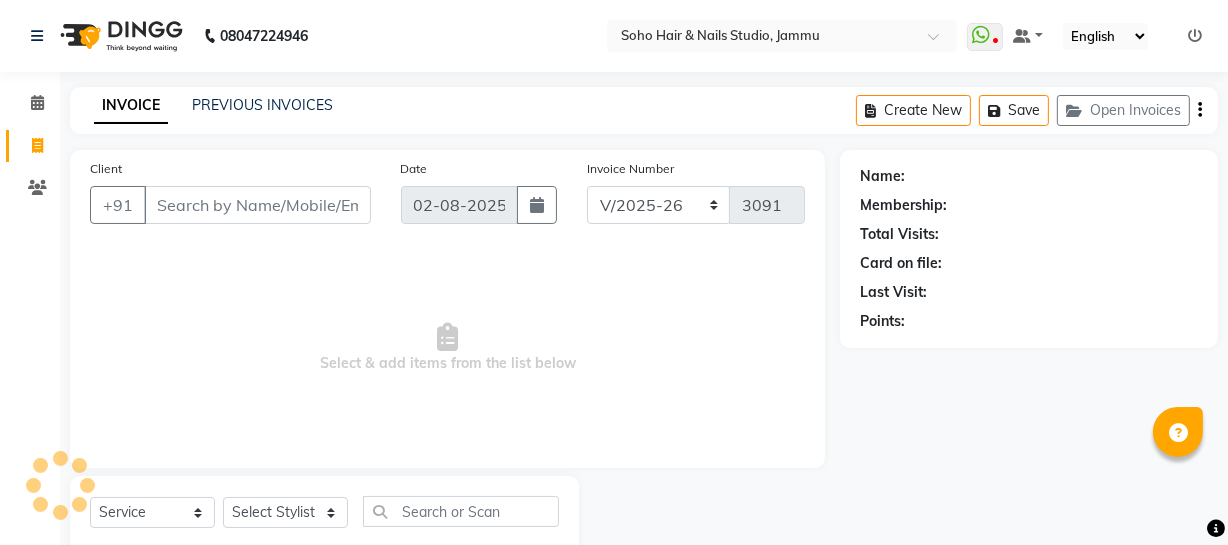 select on "membership" 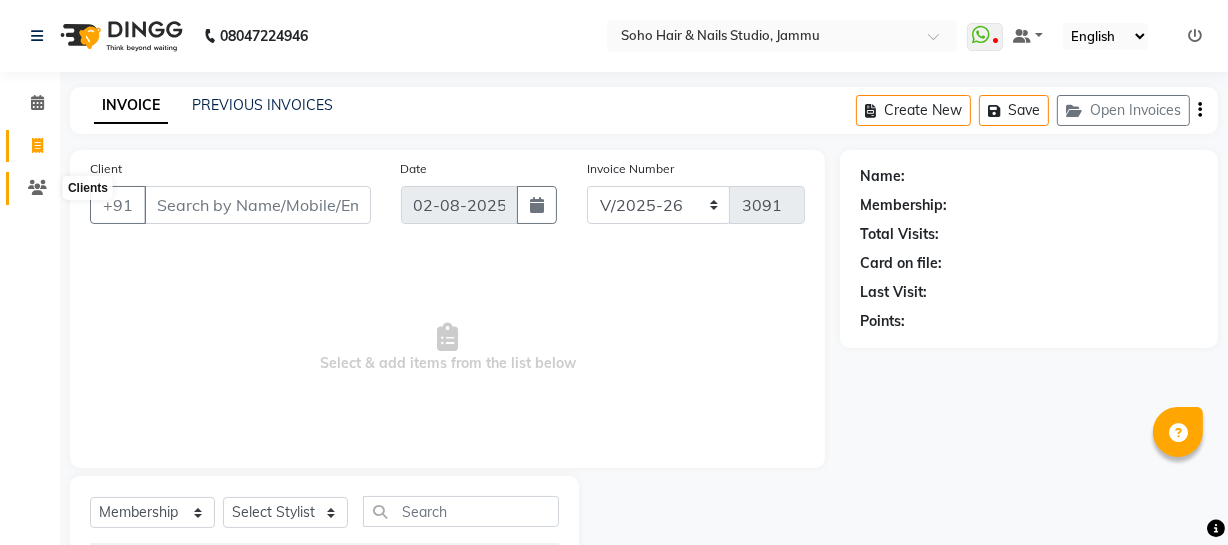click 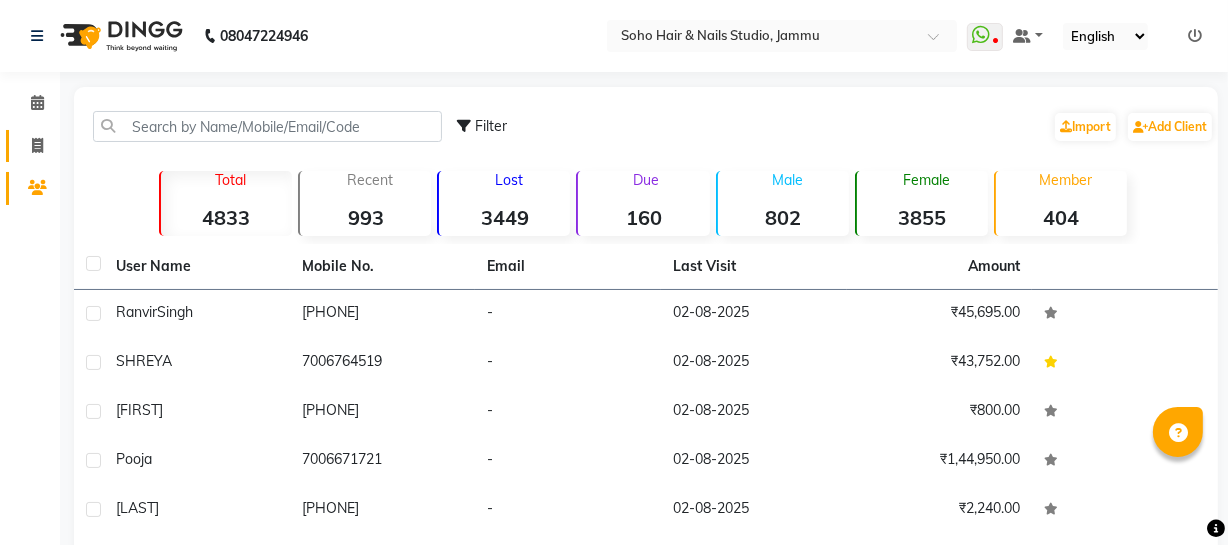 click on "Invoice" 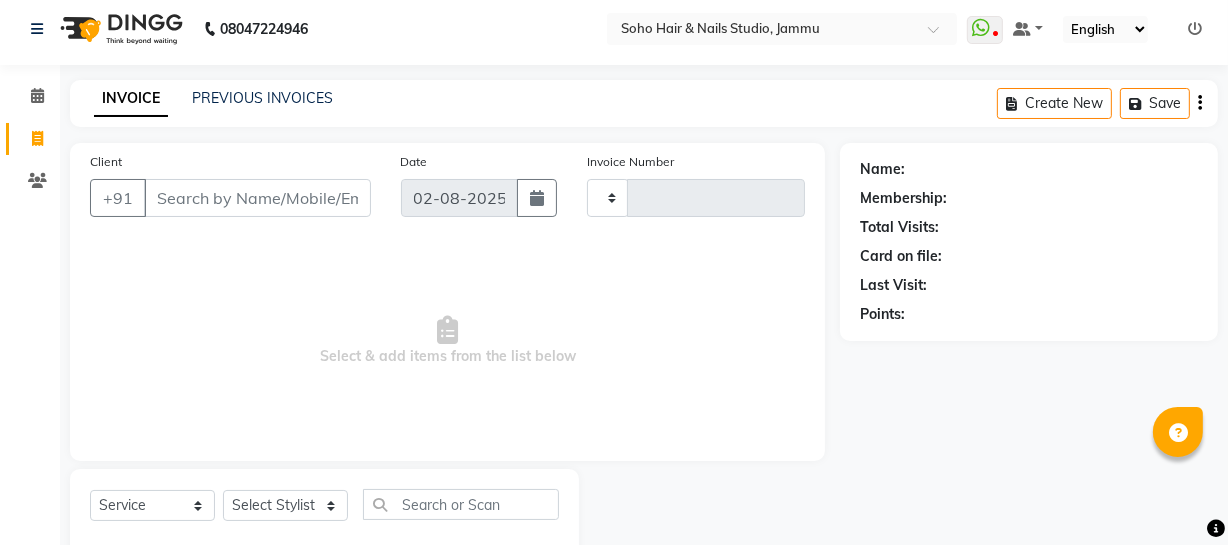 type on "3091" 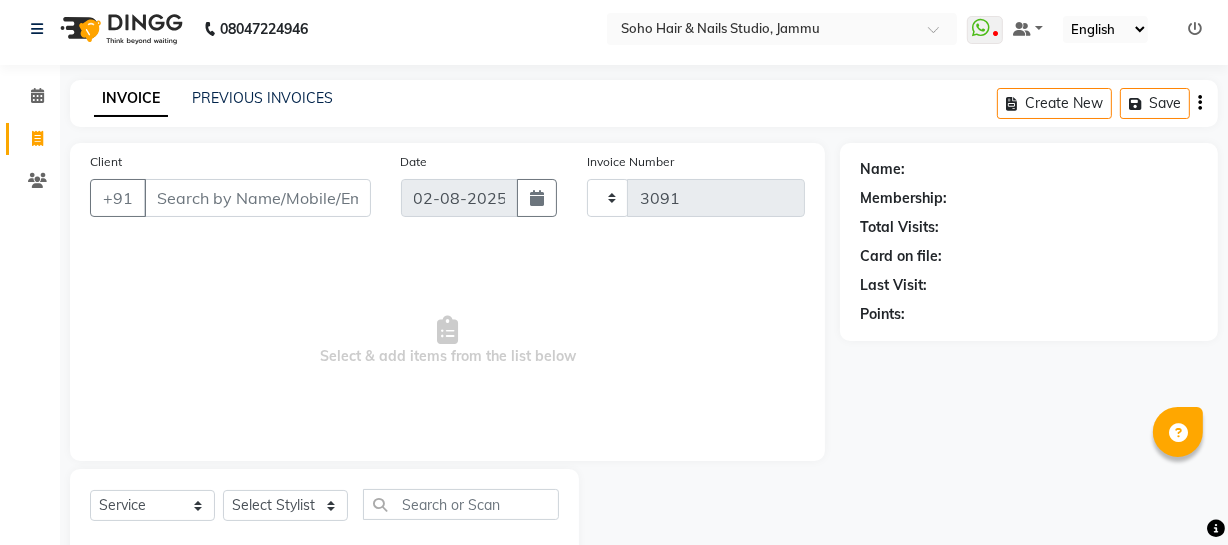 select on "735" 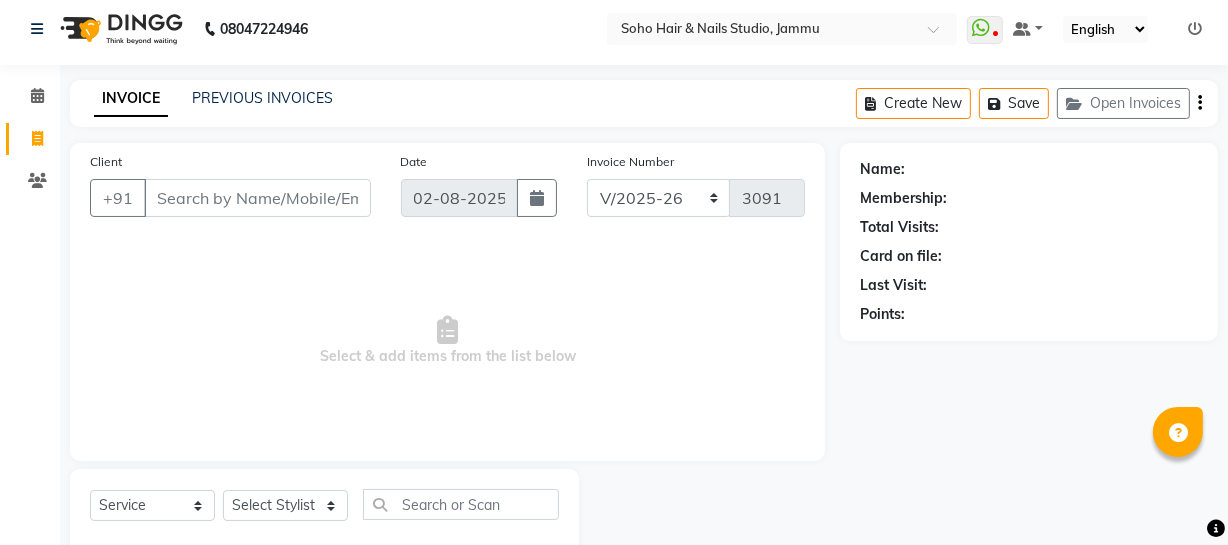 scroll, scrollTop: 57, scrollLeft: 0, axis: vertical 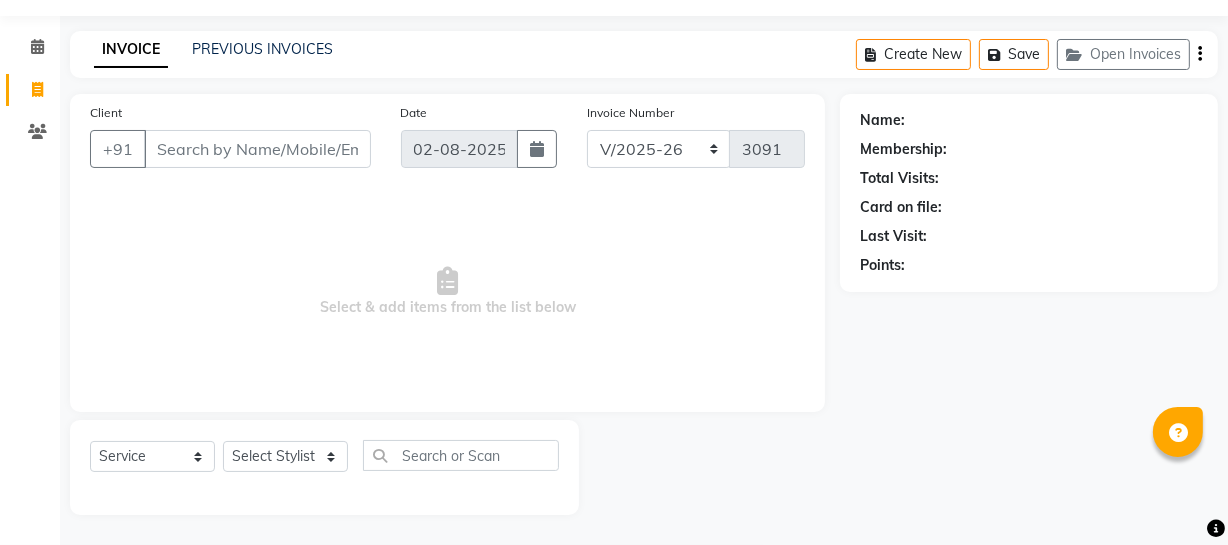 select on "membership" 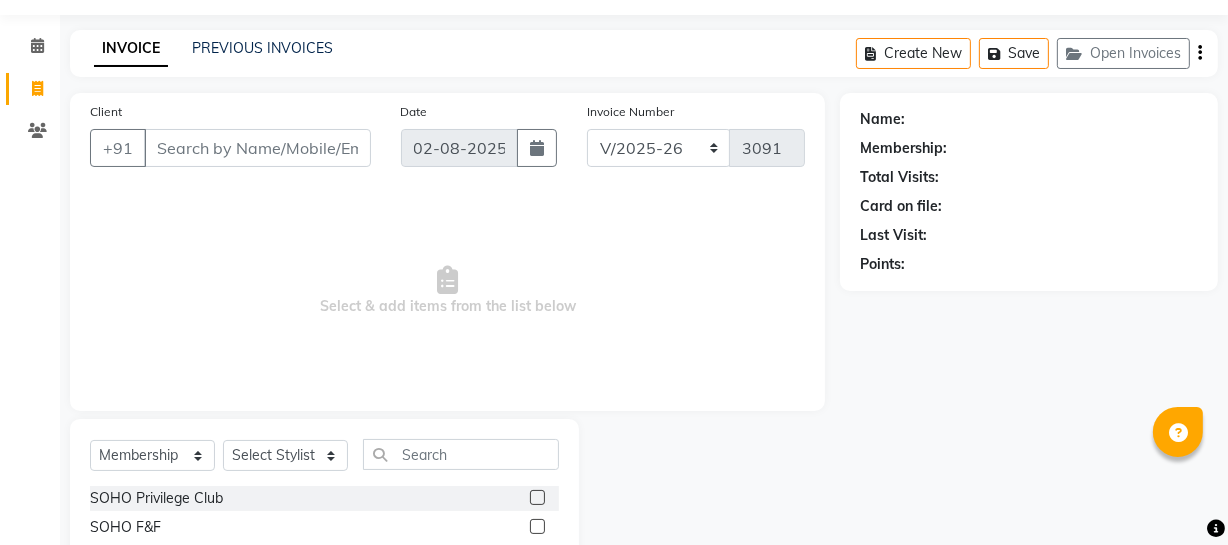 scroll, scrollTop: 0, scrollLeft: 0, axis: both 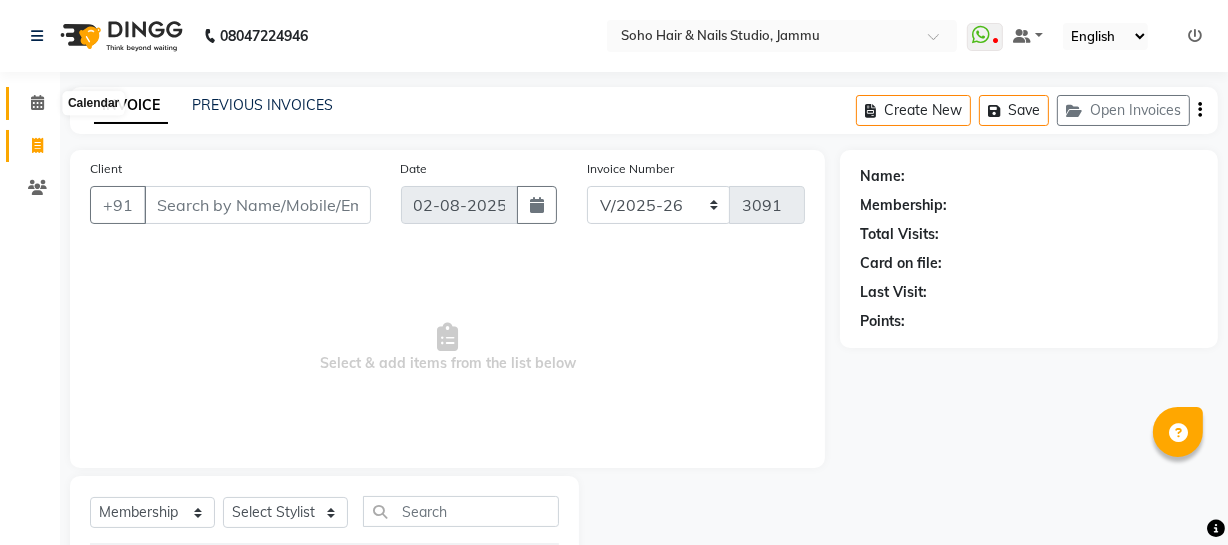 click 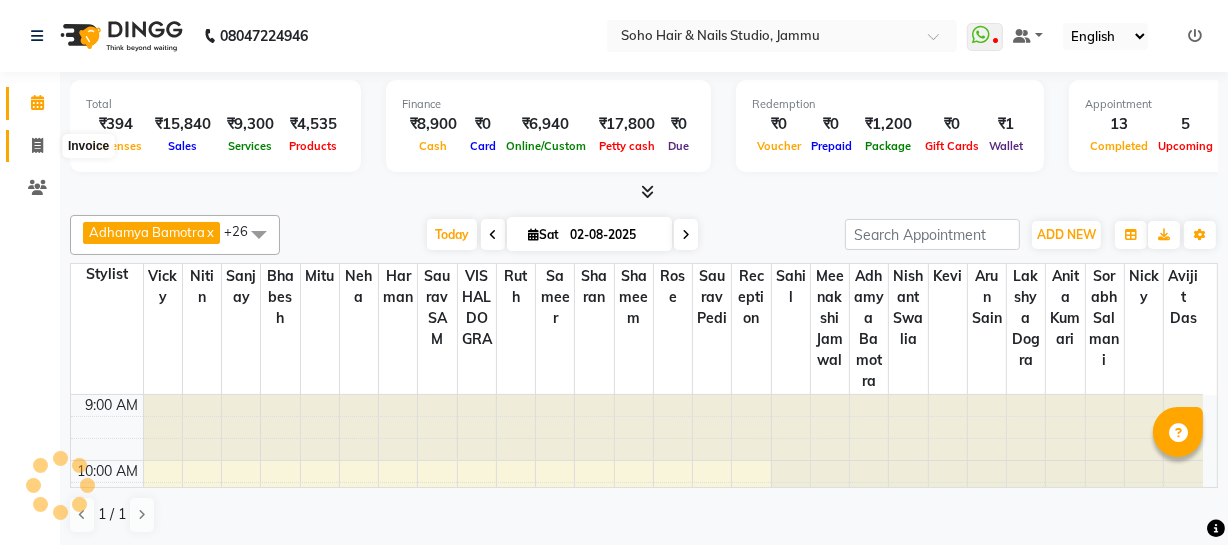 click 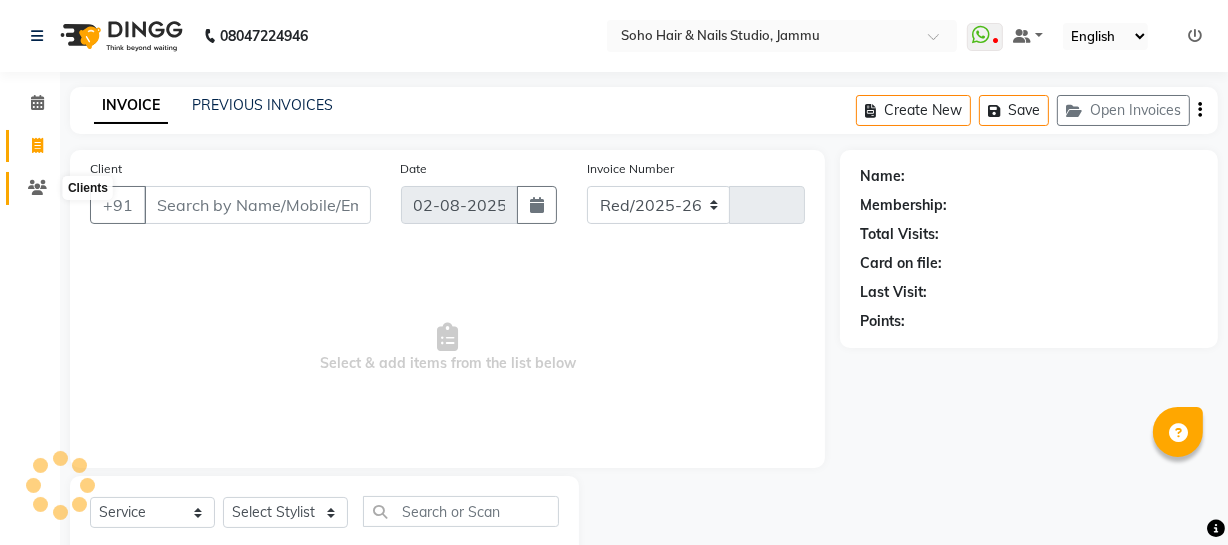 select on "735" 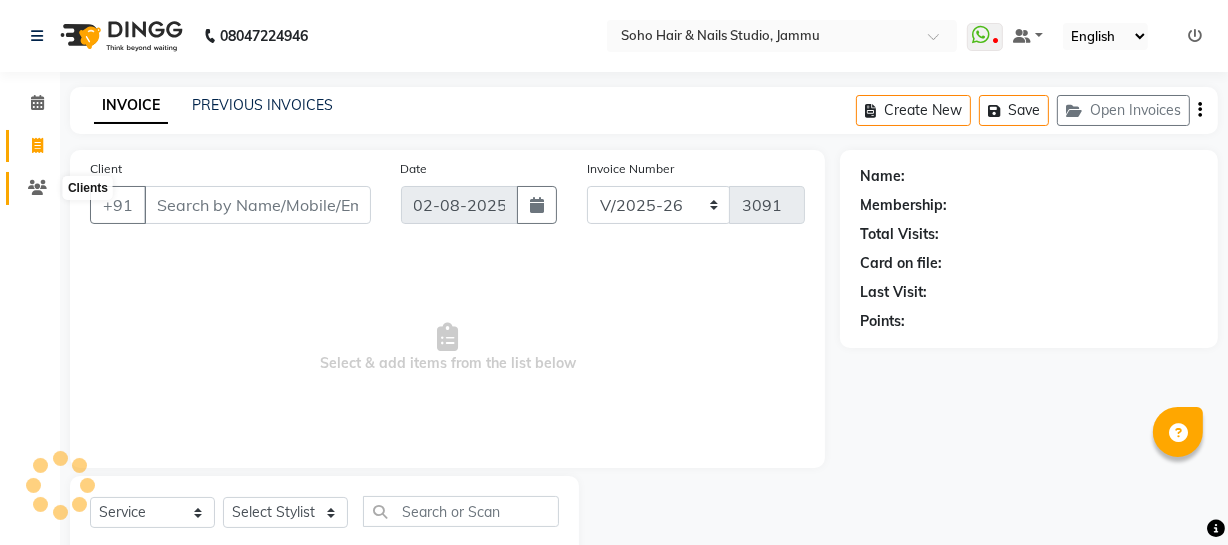 click 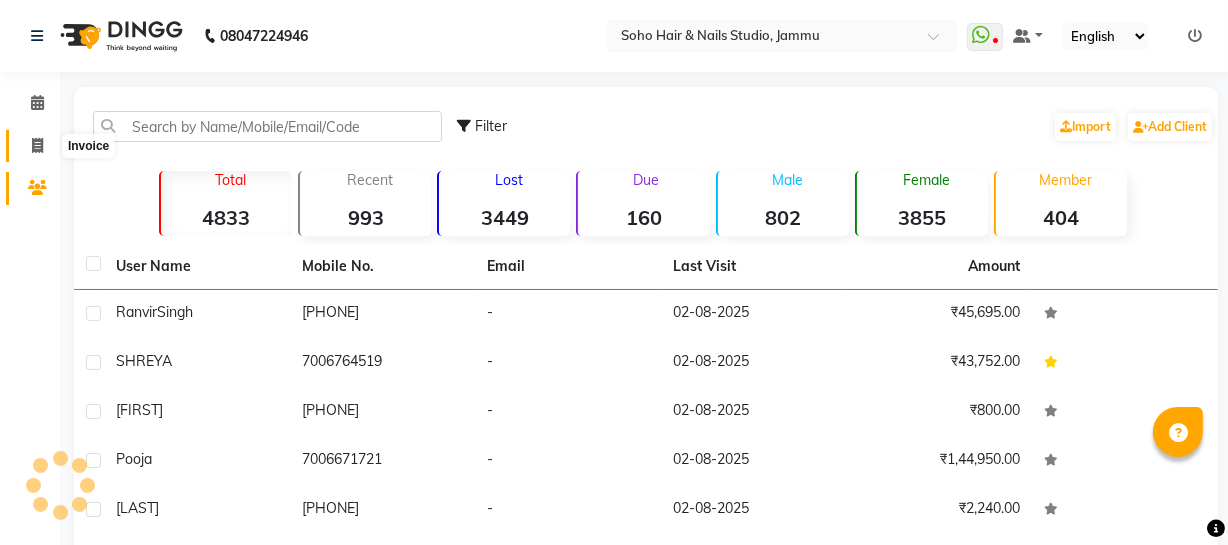 click 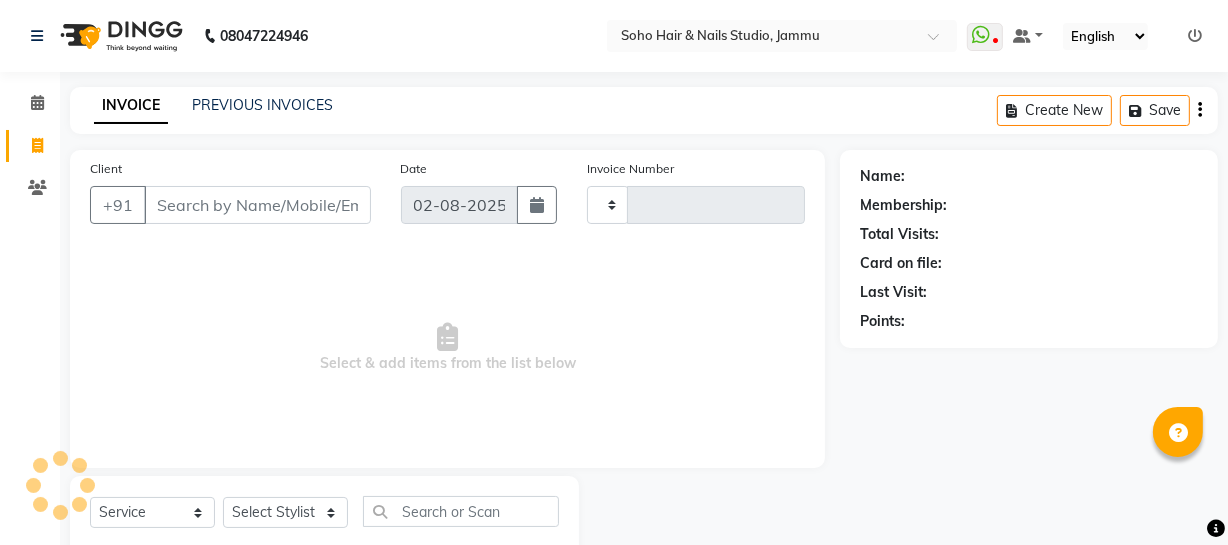 type on "3091" 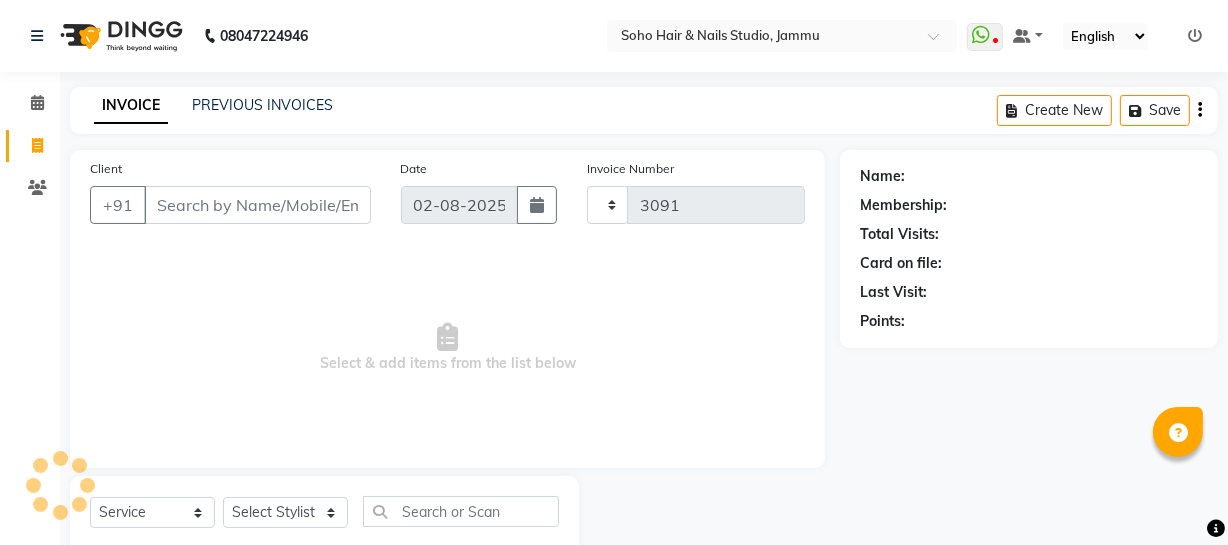 scroll, scrollTop: 57, scrollLeft: 0, axis: vertical 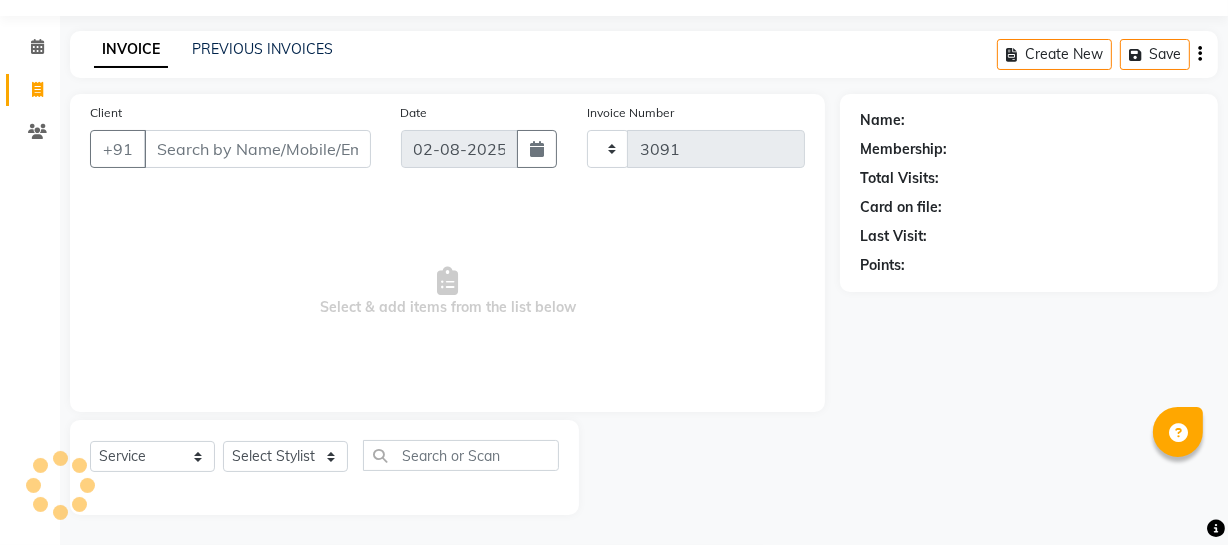 select on "735" 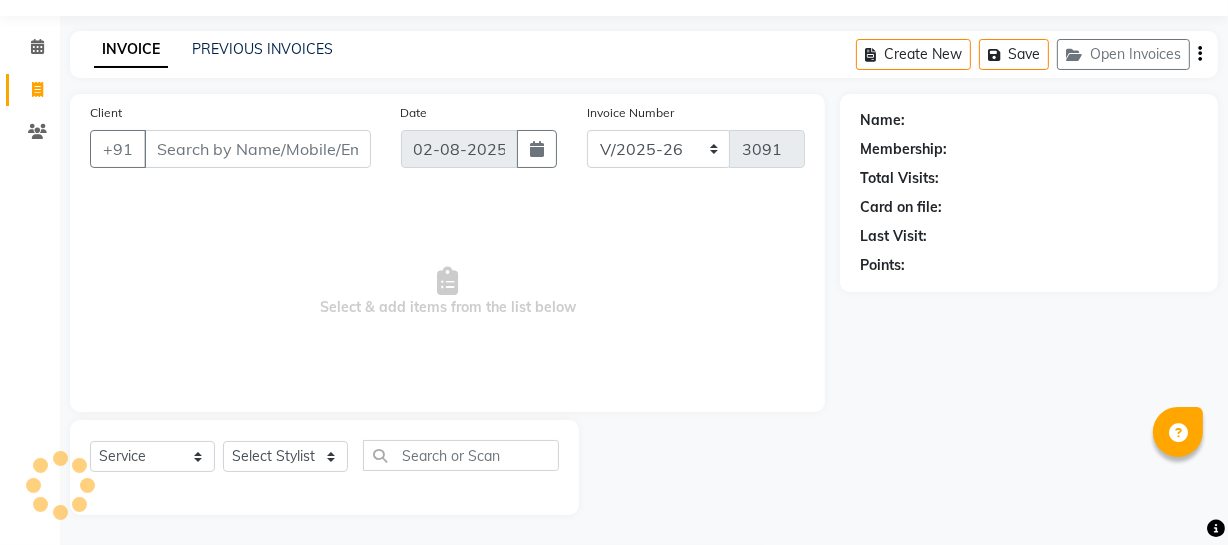 select on "membership" 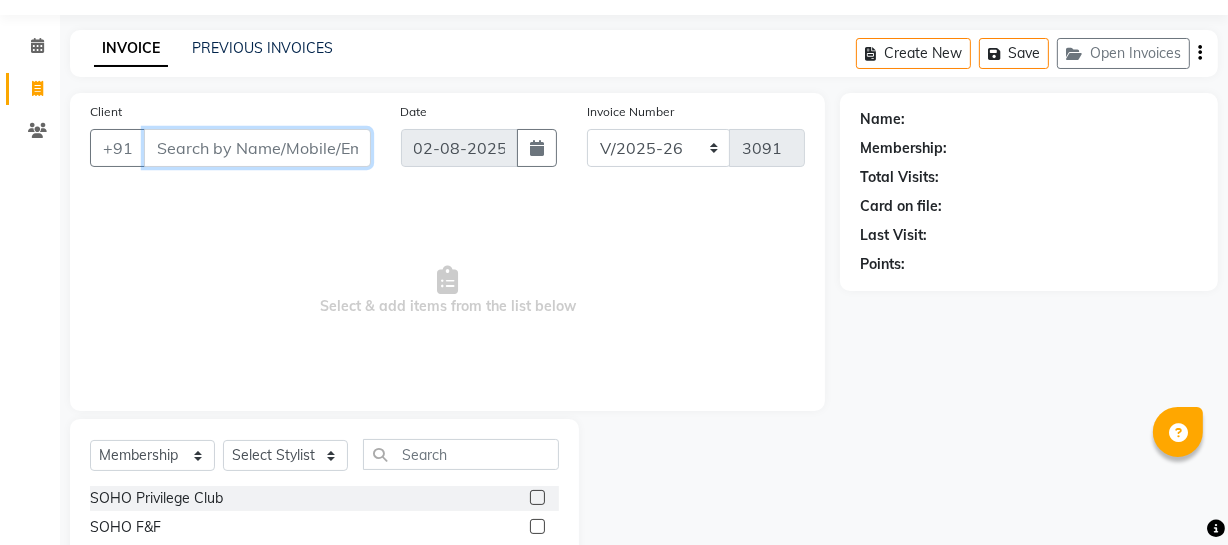scroll, scrollTop: 0, scrollLeft: 0, axis: both 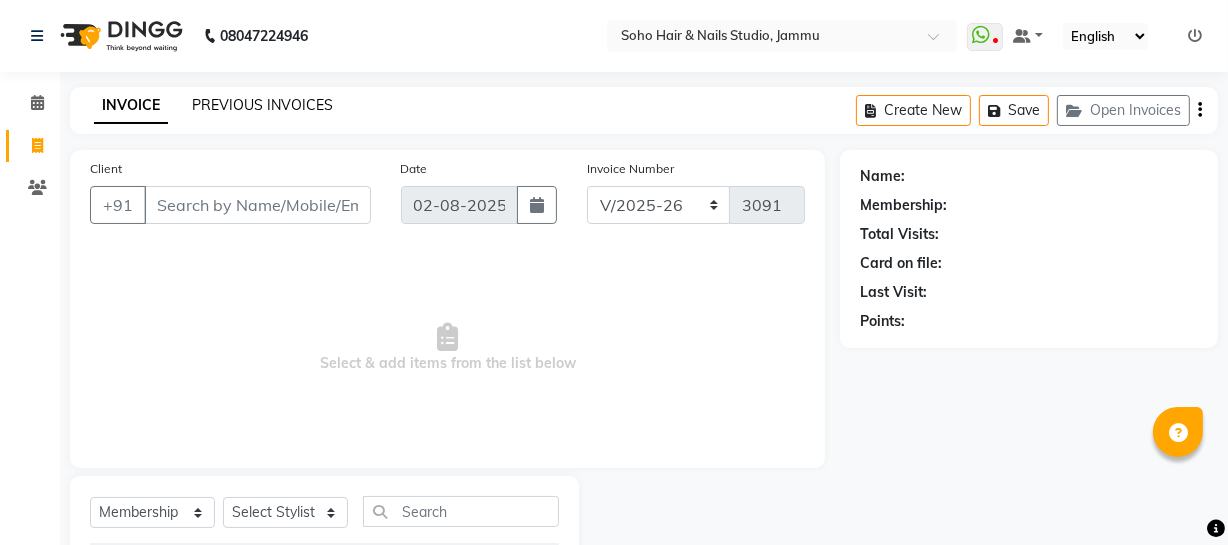 click on "PREVIOUS INVOICES" 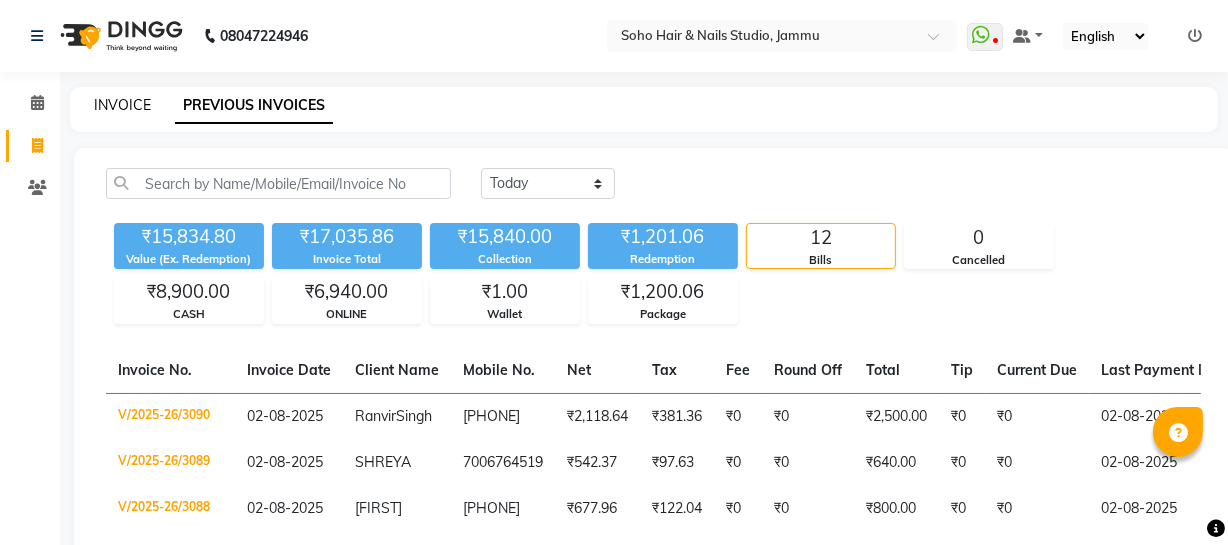 click on "INVOICE" 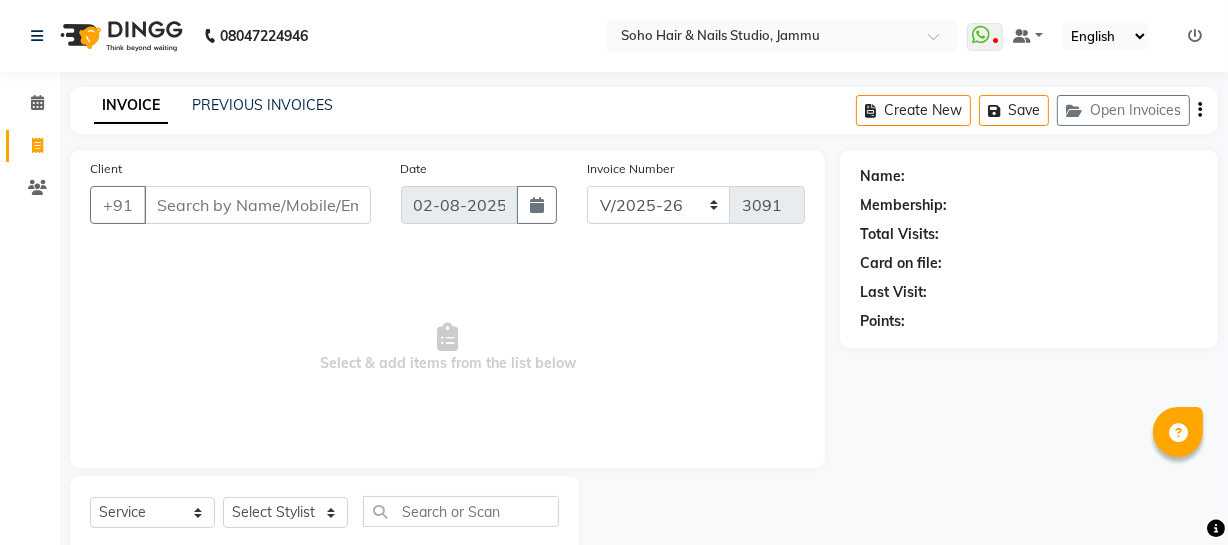 scroll, scrollTop: 57, scrollLeft: 0, axis: vertical 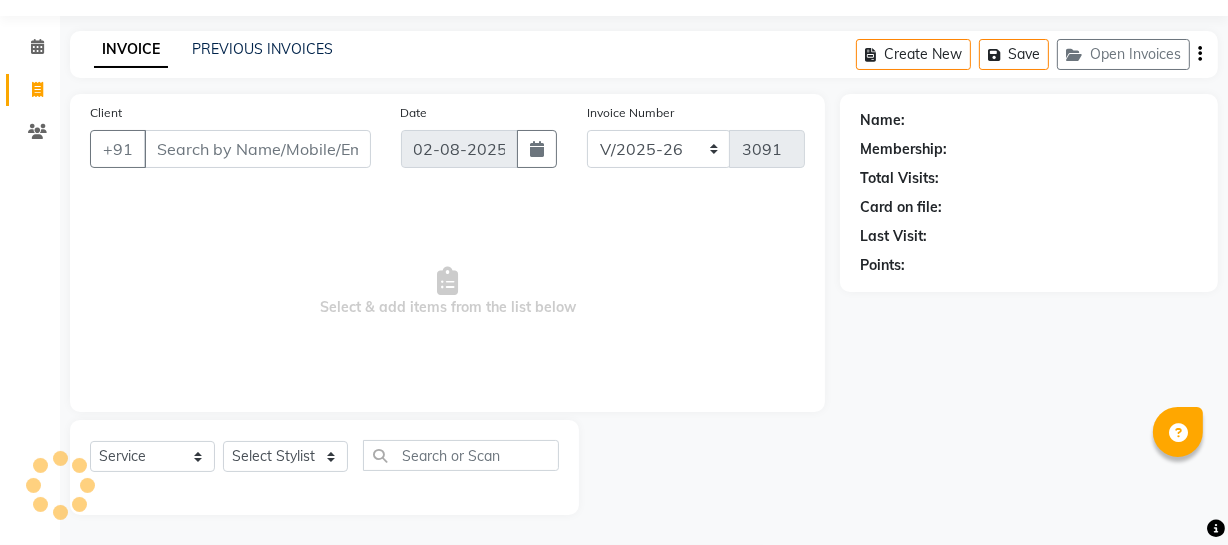 select on "membership" 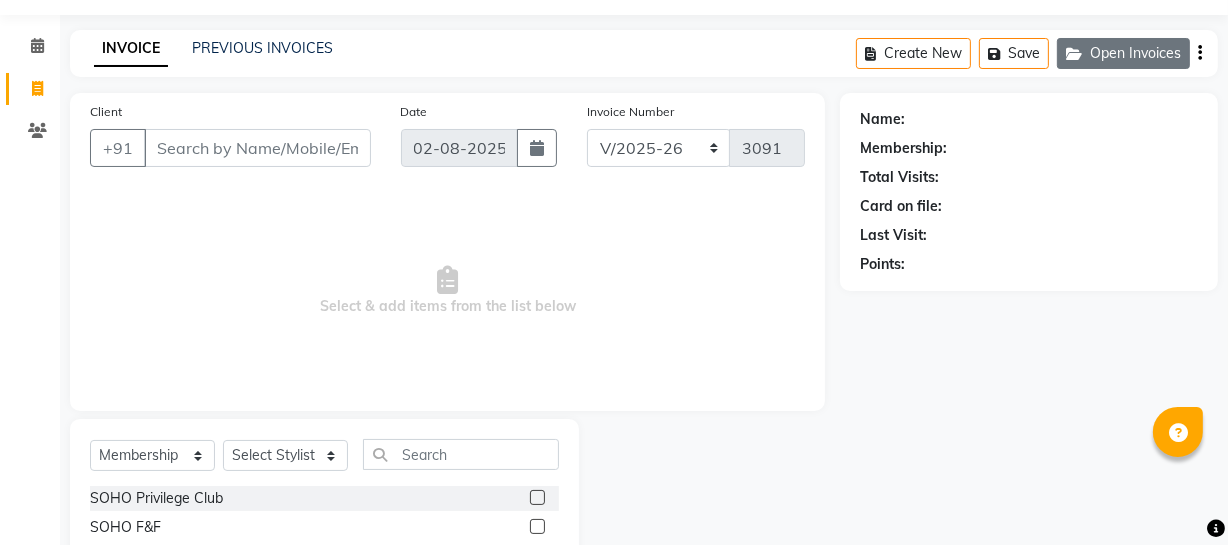 scroll, scrollTop: 0, scrollLeft: 0, axis: both 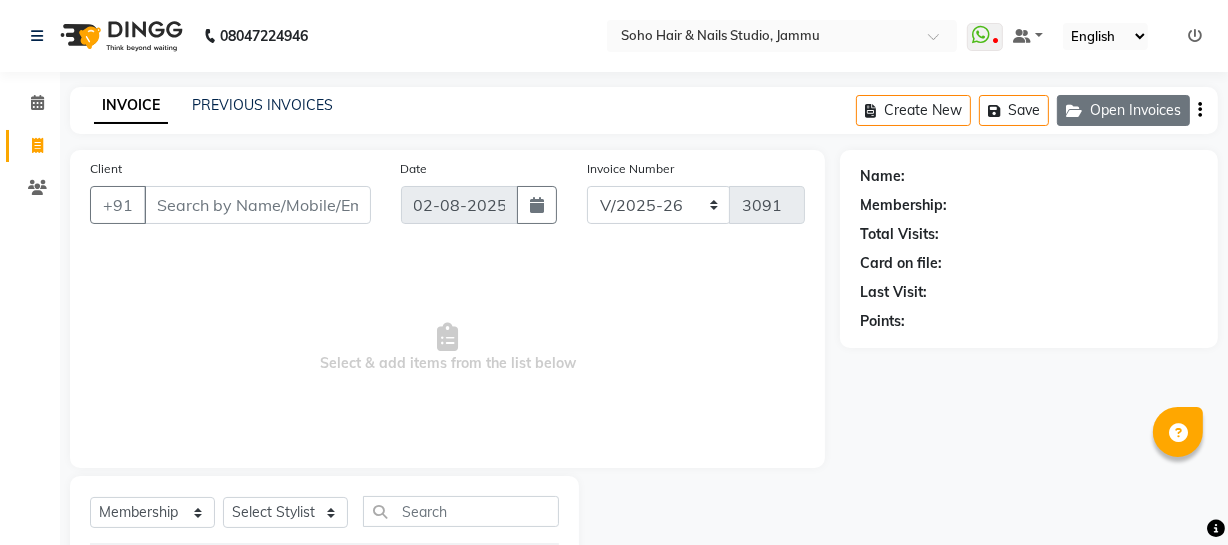 click on "Open Invoices" 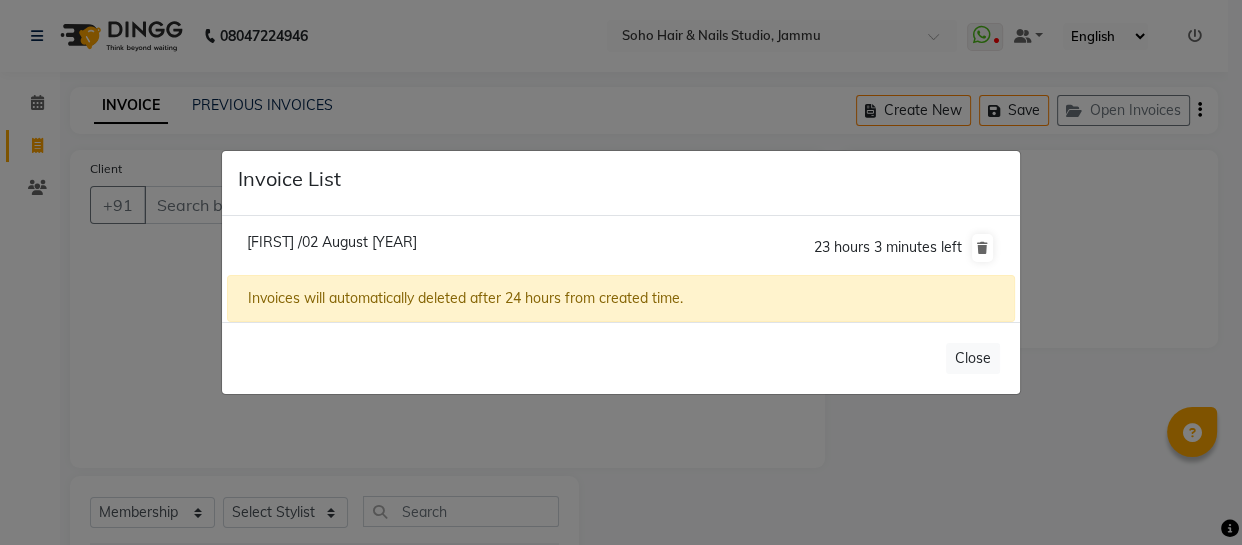 click on "Invoice List  [FIRST] /02 August [YEAR]  23 hours 3 minutes left  Invoices will automatically deleted after 24 hours from created time.   Close" 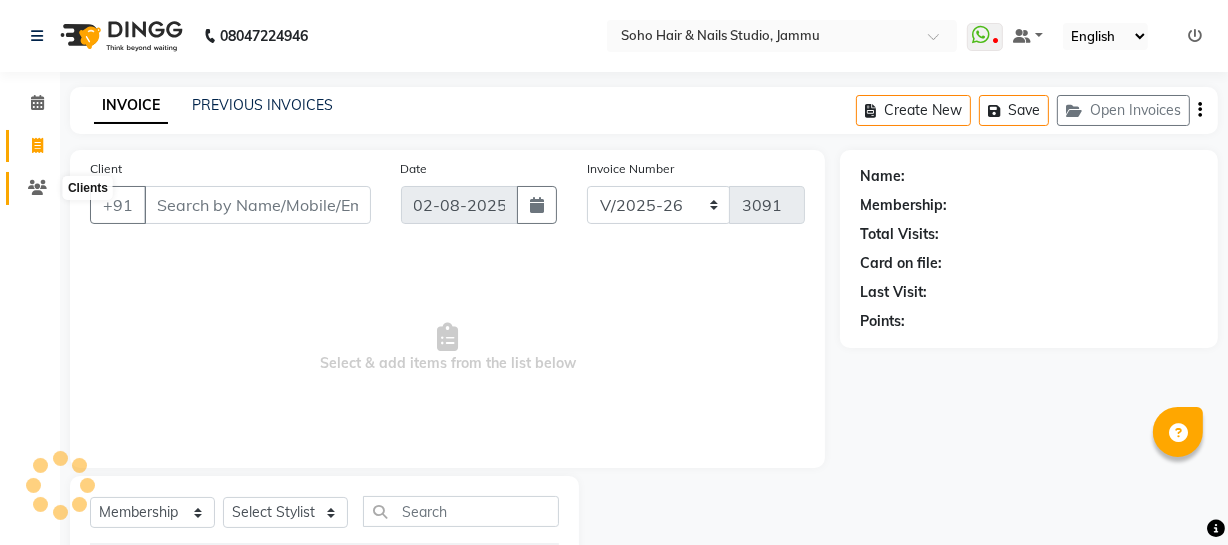 click 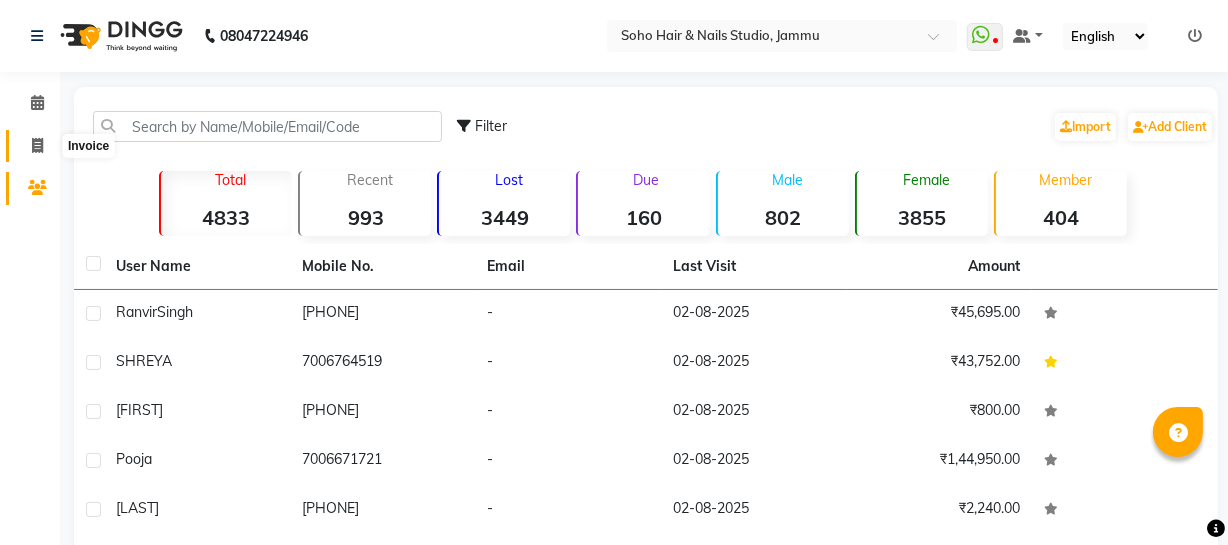 click 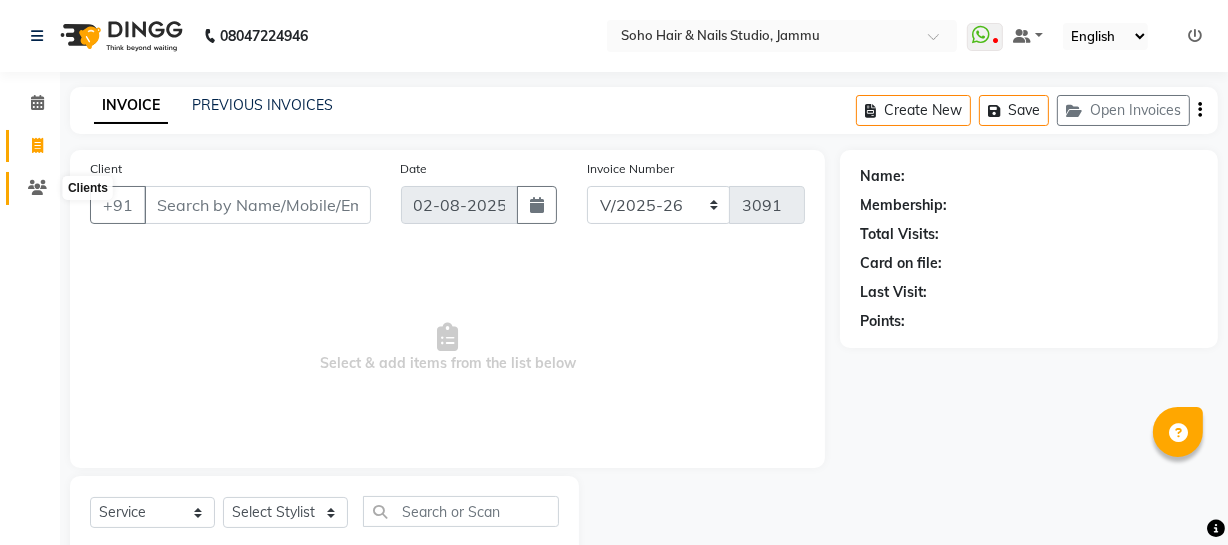 scroll, scrollTop: 57, scrollLeft: 0, axis: vertical 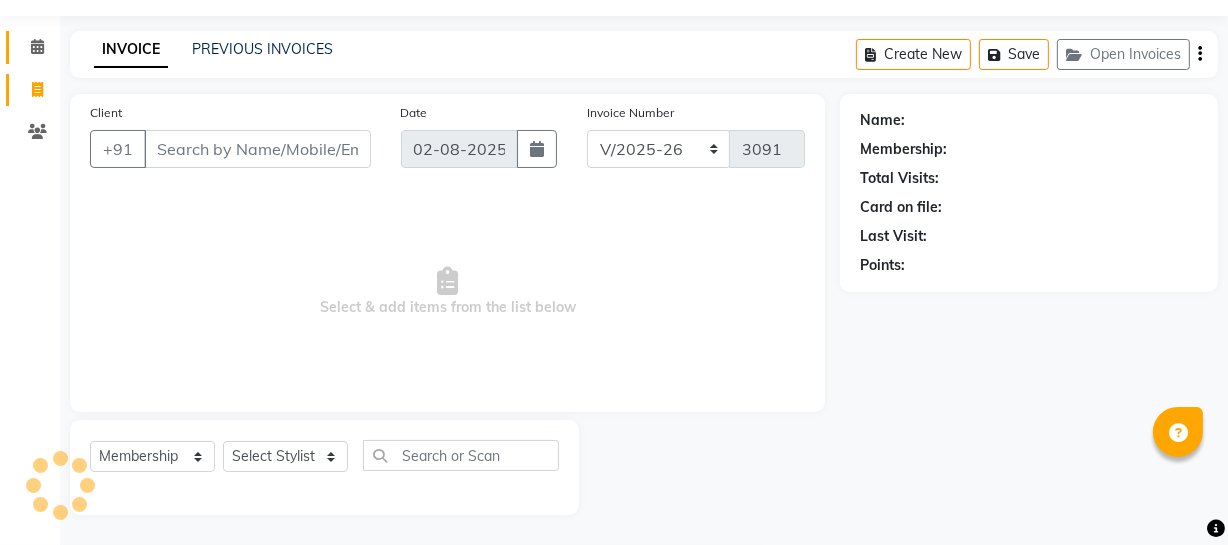 click on "Calendar" 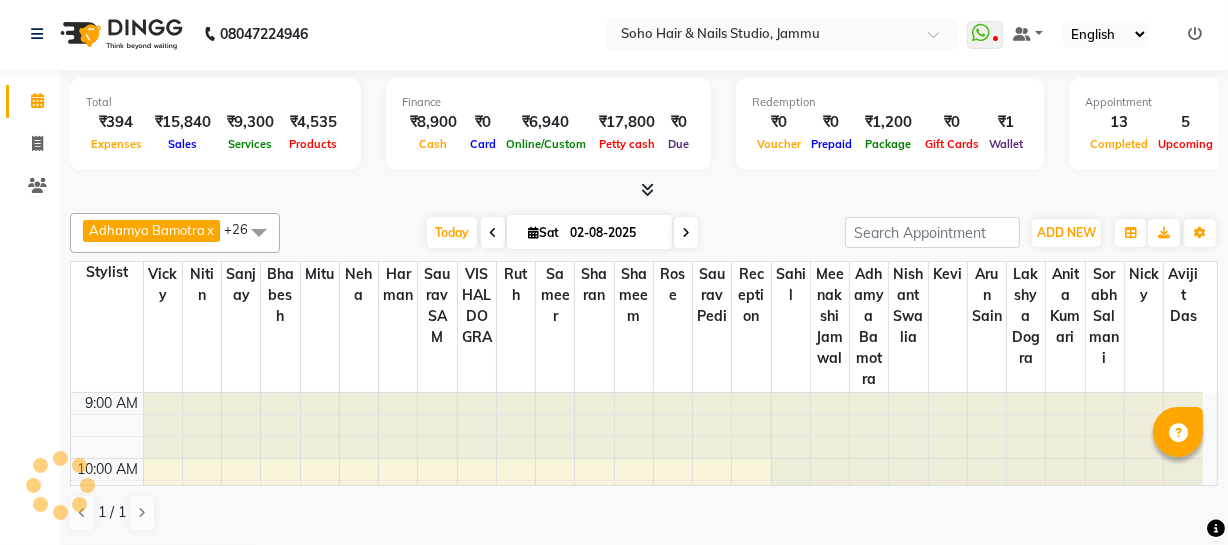 scroll, scrollTop: 0, scrollLeft: 0, axis: both 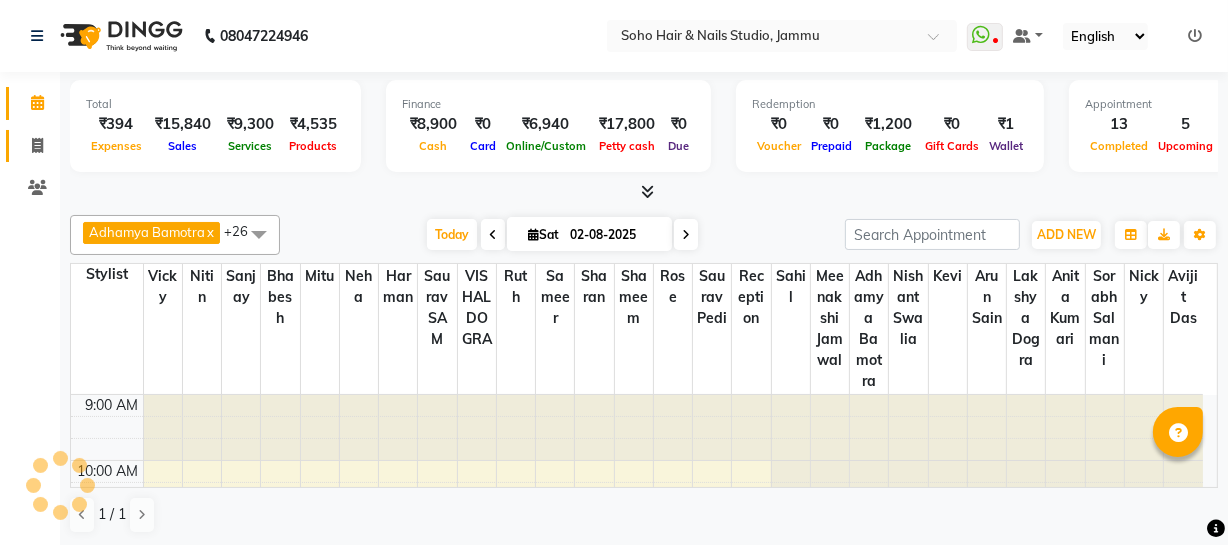 click on "Invoice" 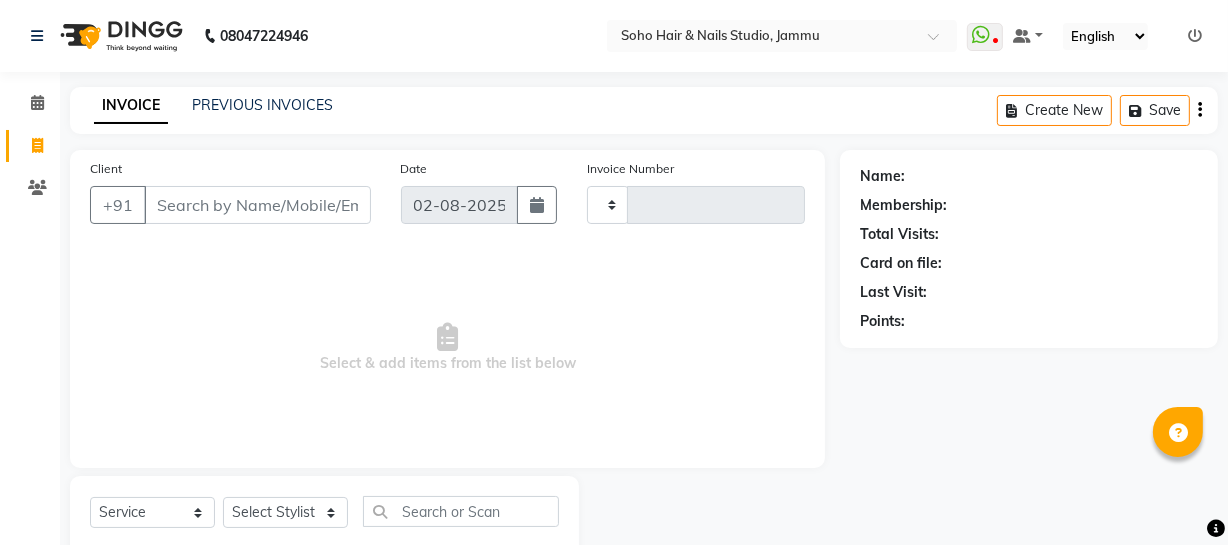 type on "3091" 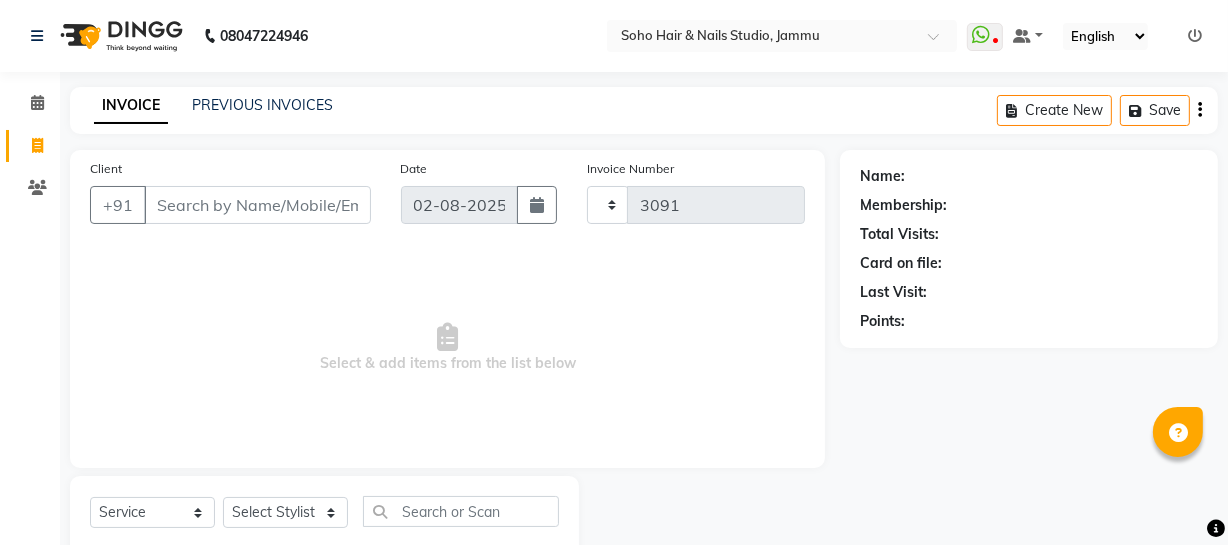select on "735" 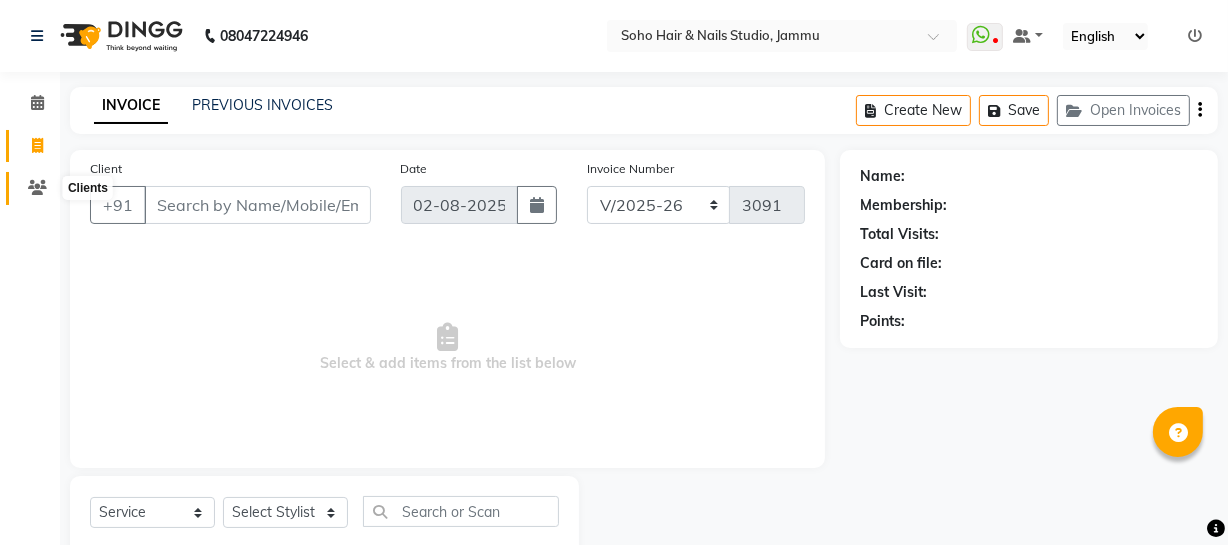 click 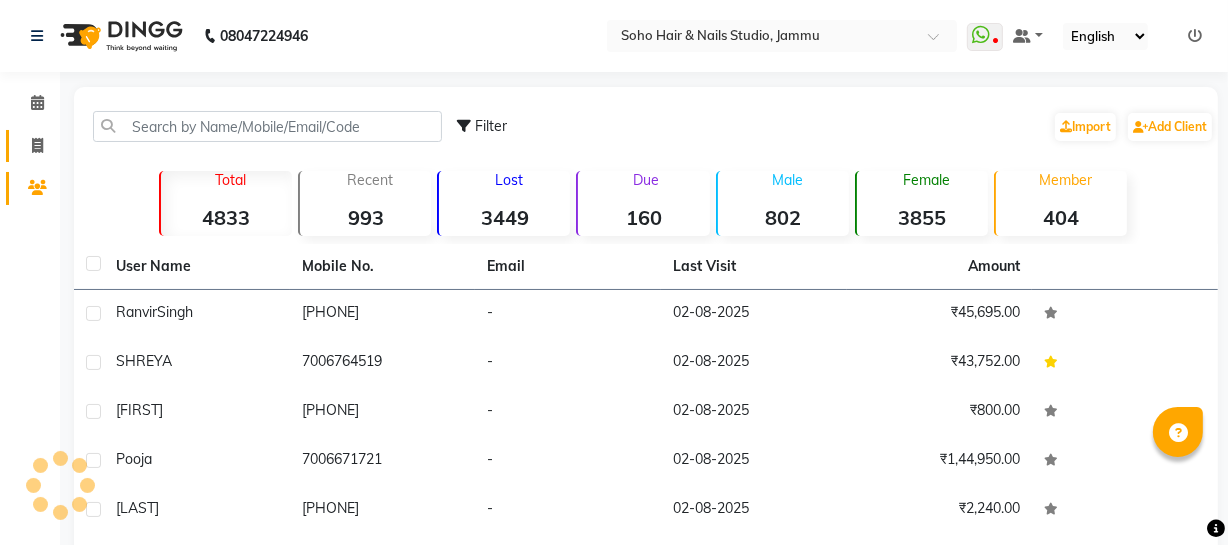 click on "Invoice" 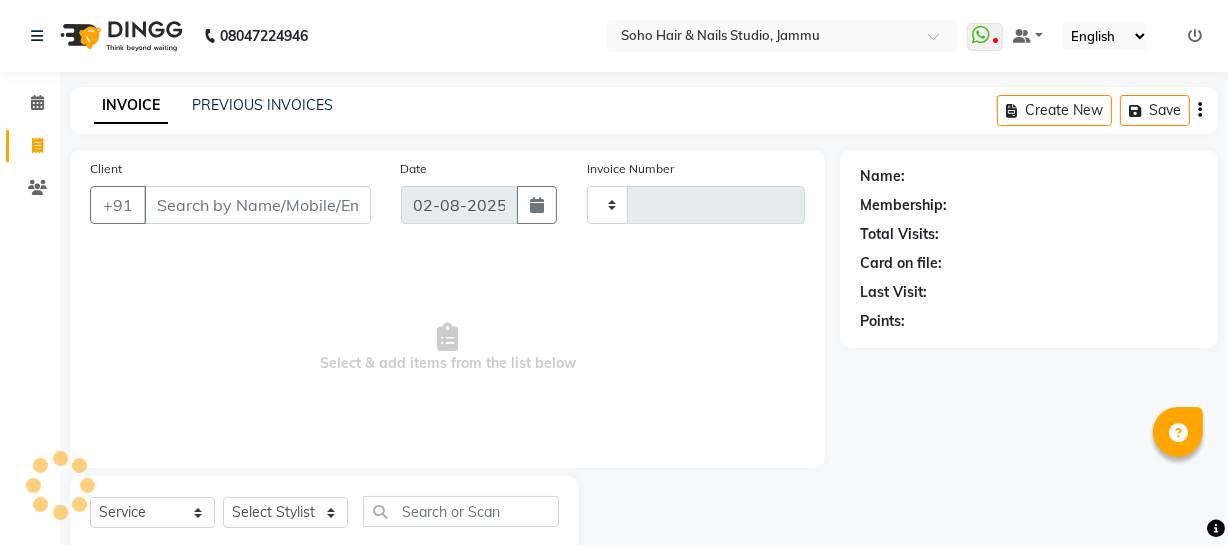 type on "3091" 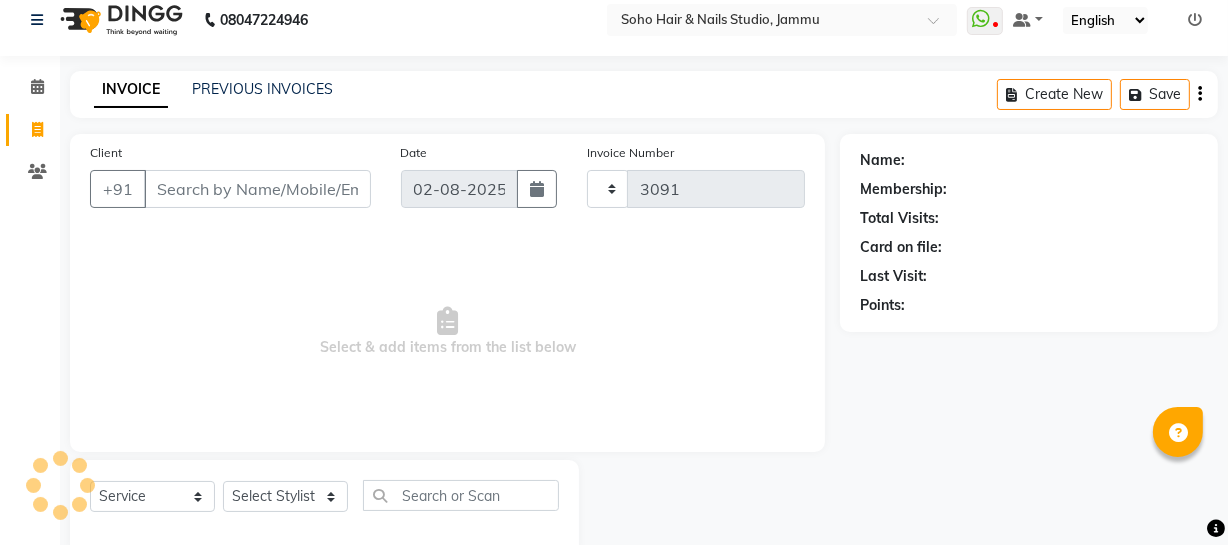 select on "735" 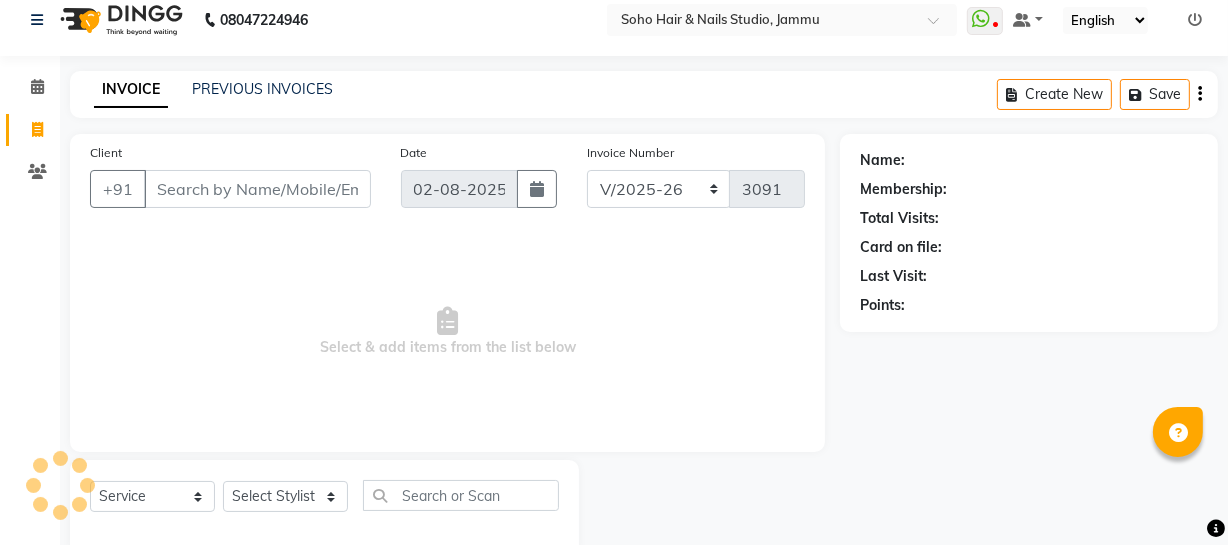 scroll, scrollTop: 57, scrollLeft: 0, axis: vertical 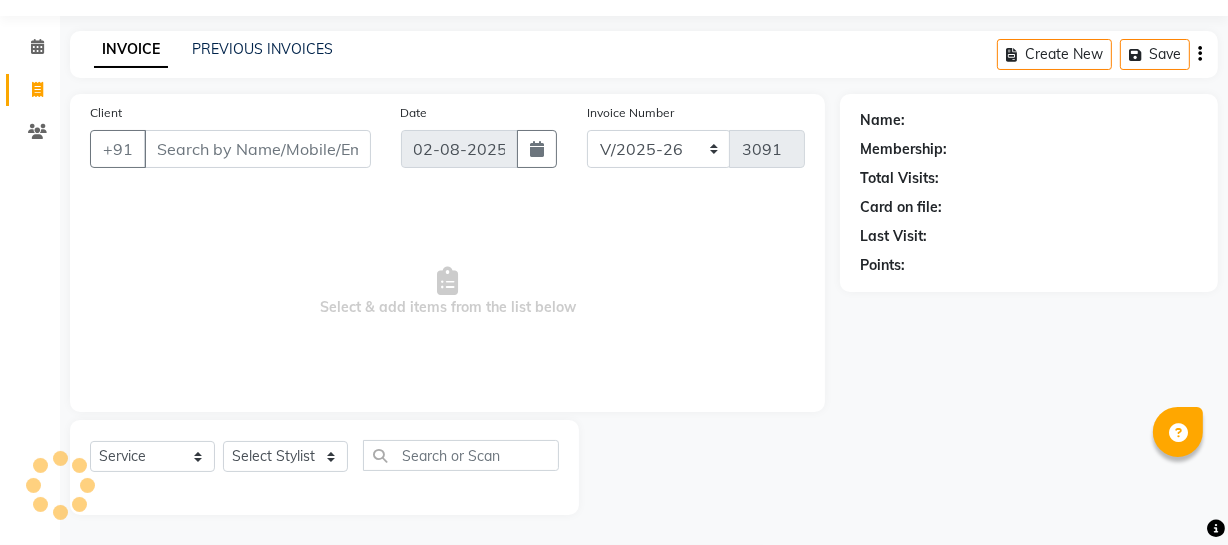 select on "membership" 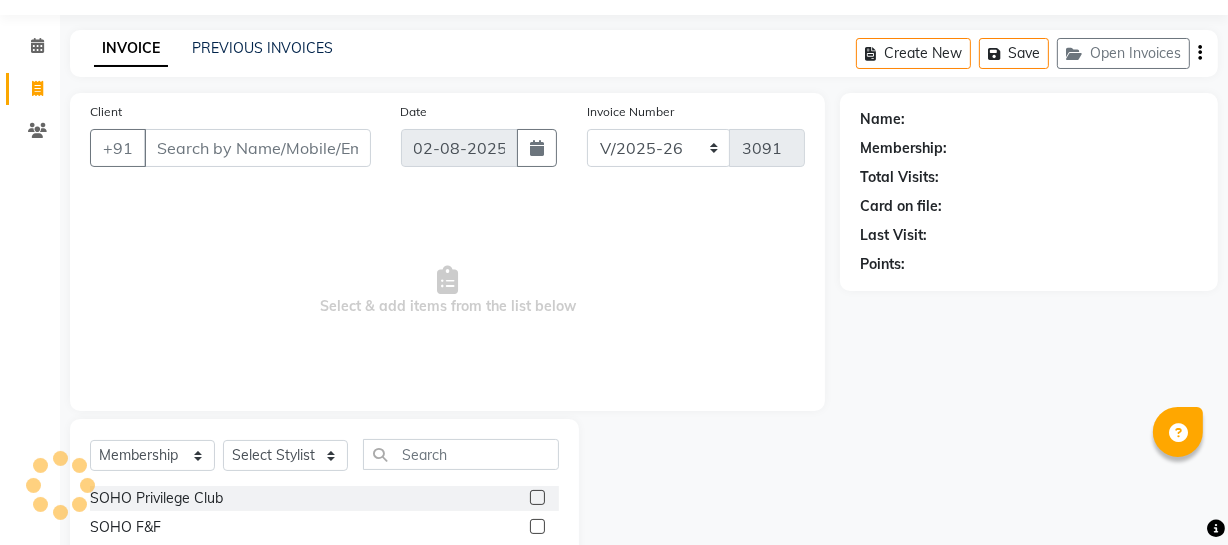 scroll, scrollTop: 0, scrollLeft: 0, axis: both 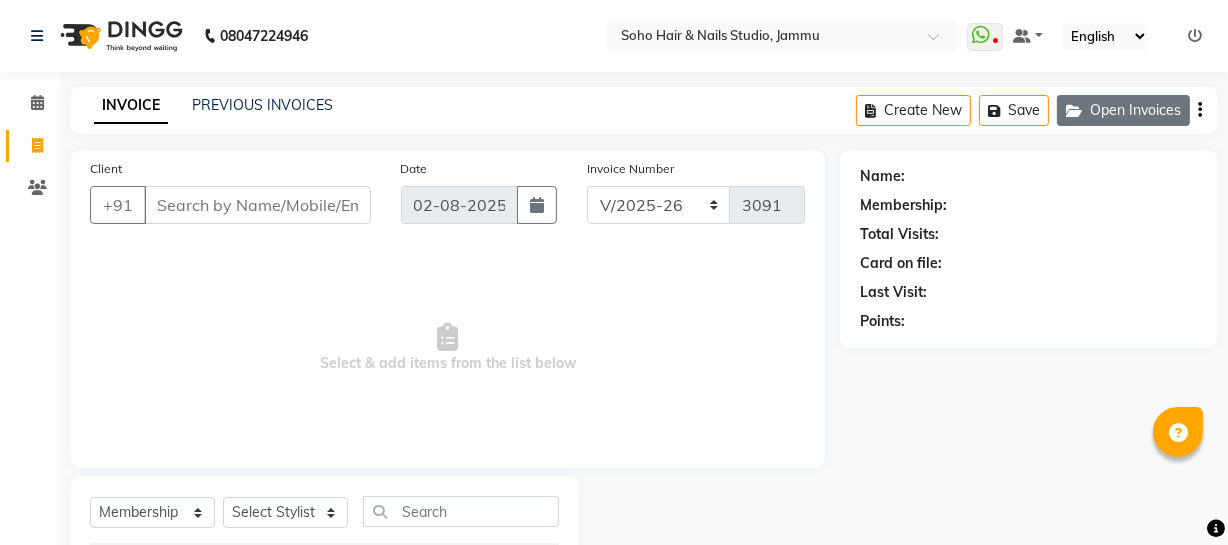 click on "Open Invoices" 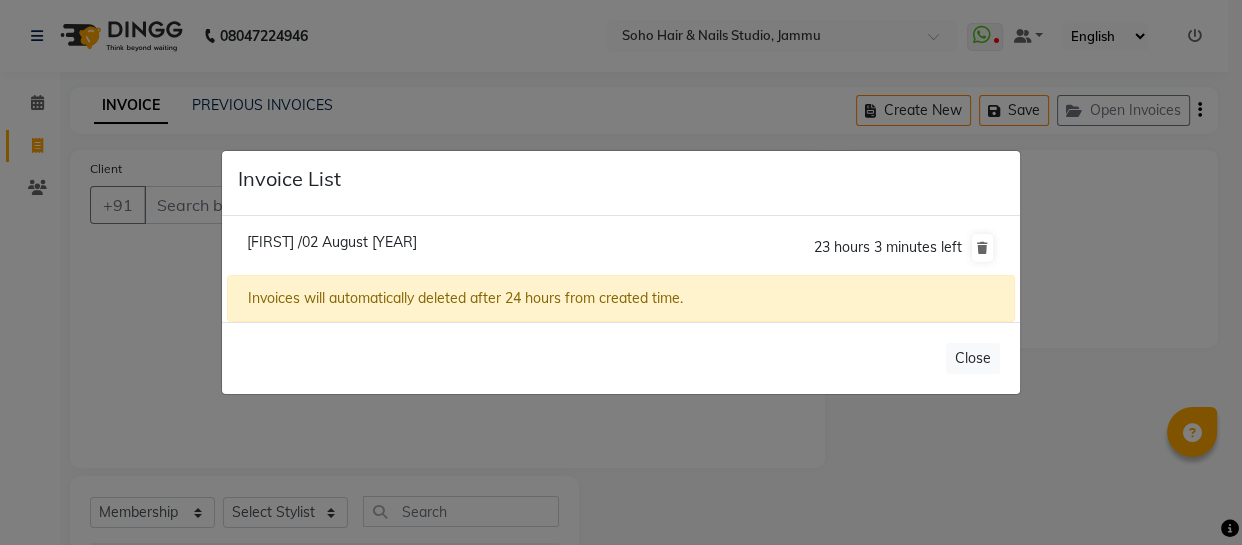 click on "Invoice List  [FIRST] /02 August [YEAR]  23 hours 3 minutes left  Invoices will automatically deleted after 24 hours from created time.   Close" 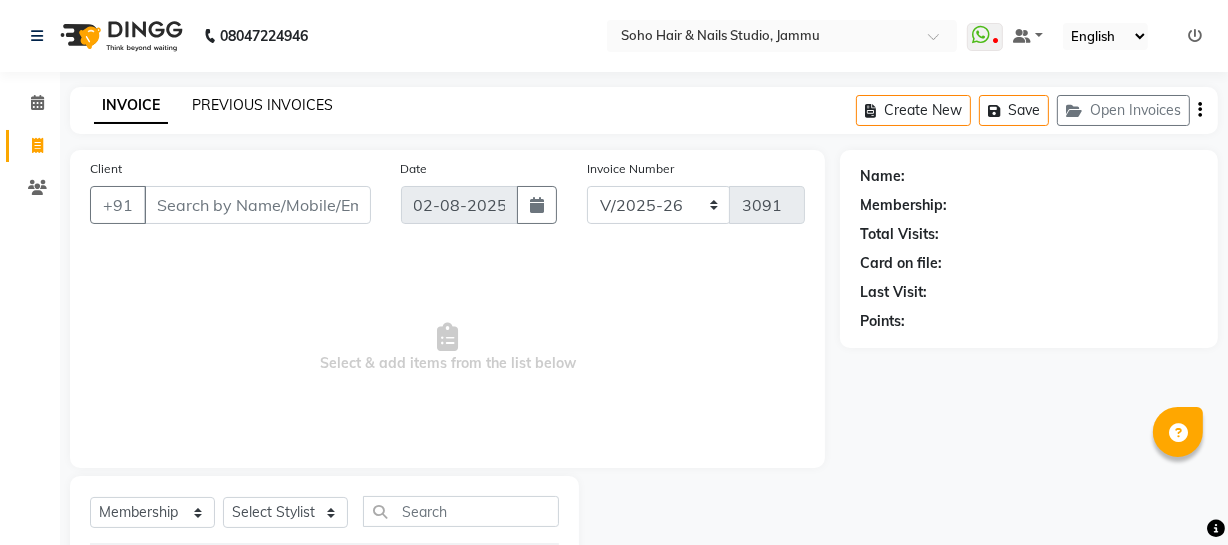 click on "PREVIOUS INVOICES" 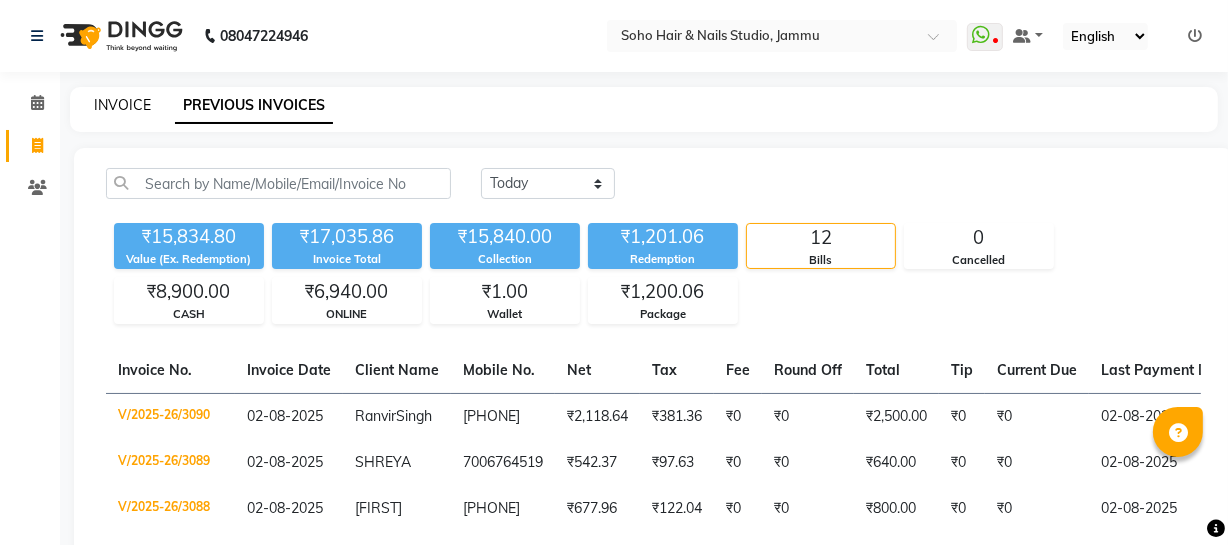 click on "INVOICE" 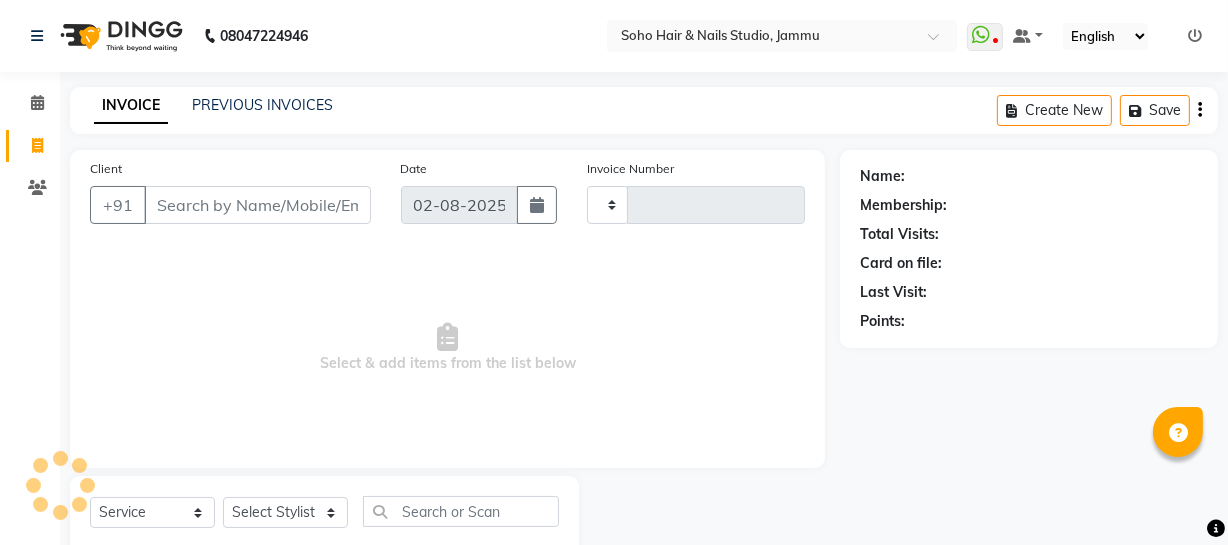 type on "3091" 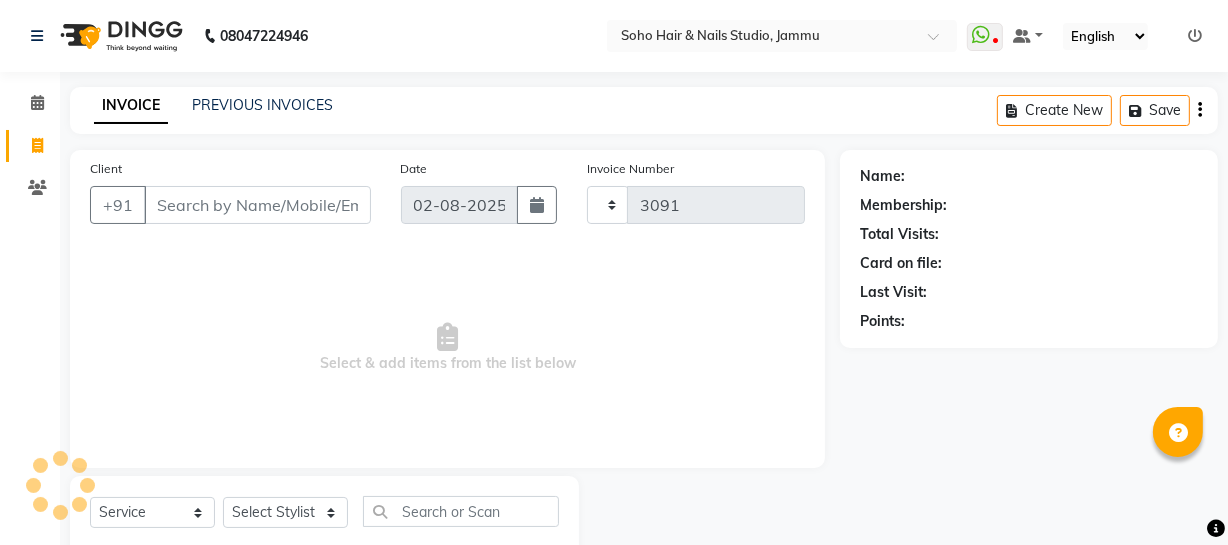 scroll, scrollTop: 57, scrollLeft: 0, axis: vertical 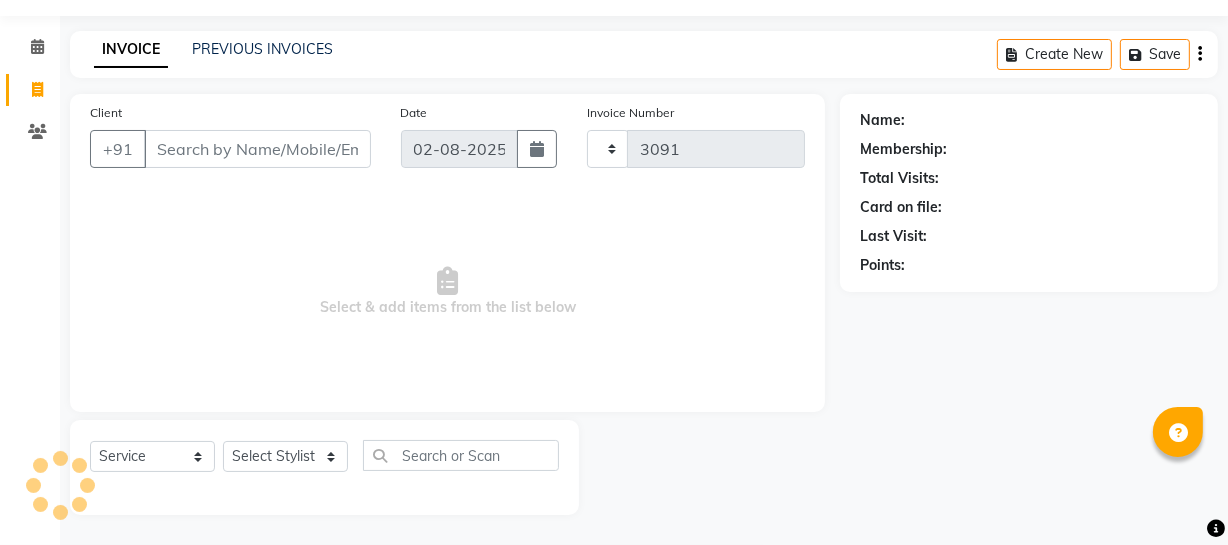 select on "735" 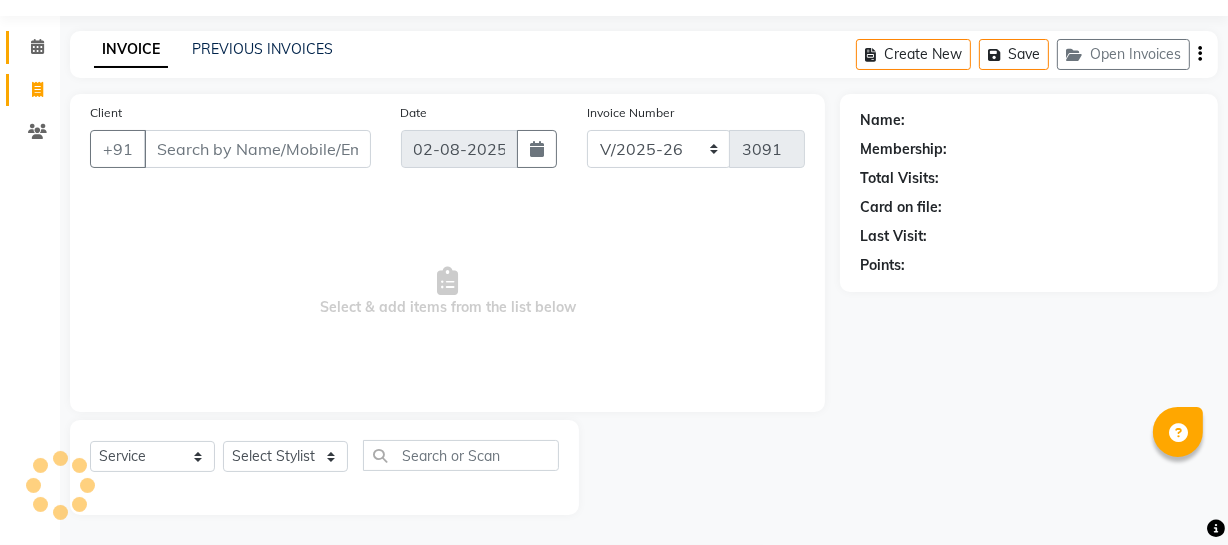 select on "membership" 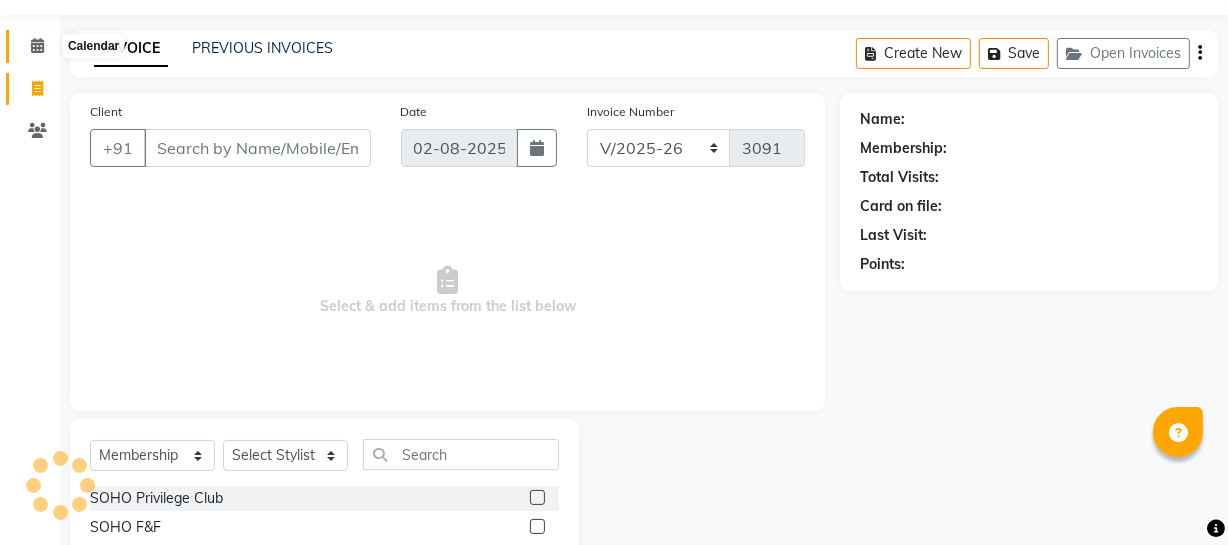 click 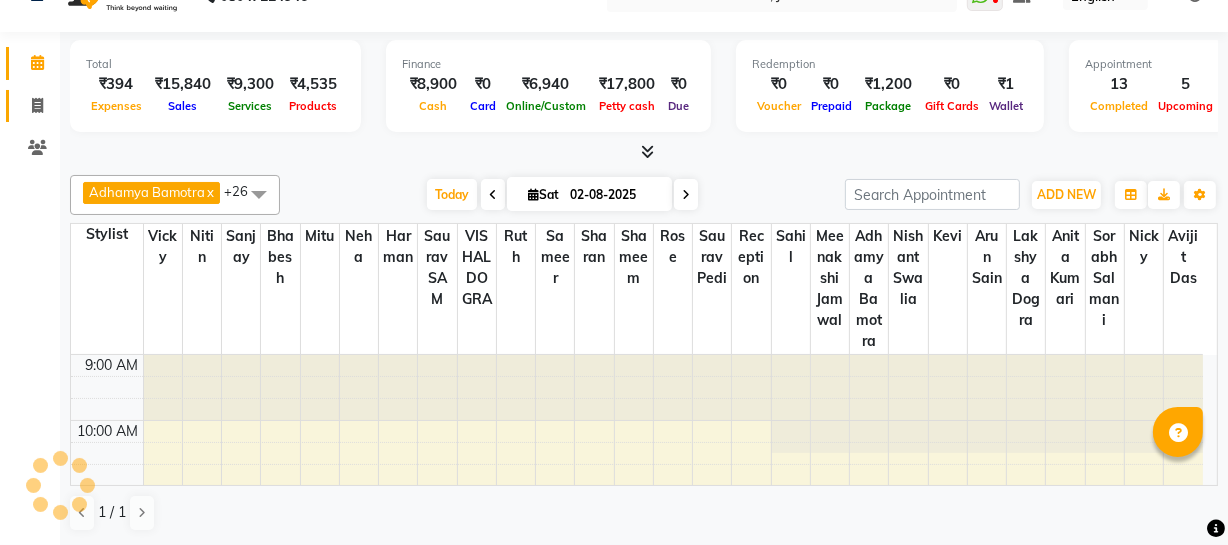 scroll, scrollTop: 0, scrollLeft: 0, axis: both 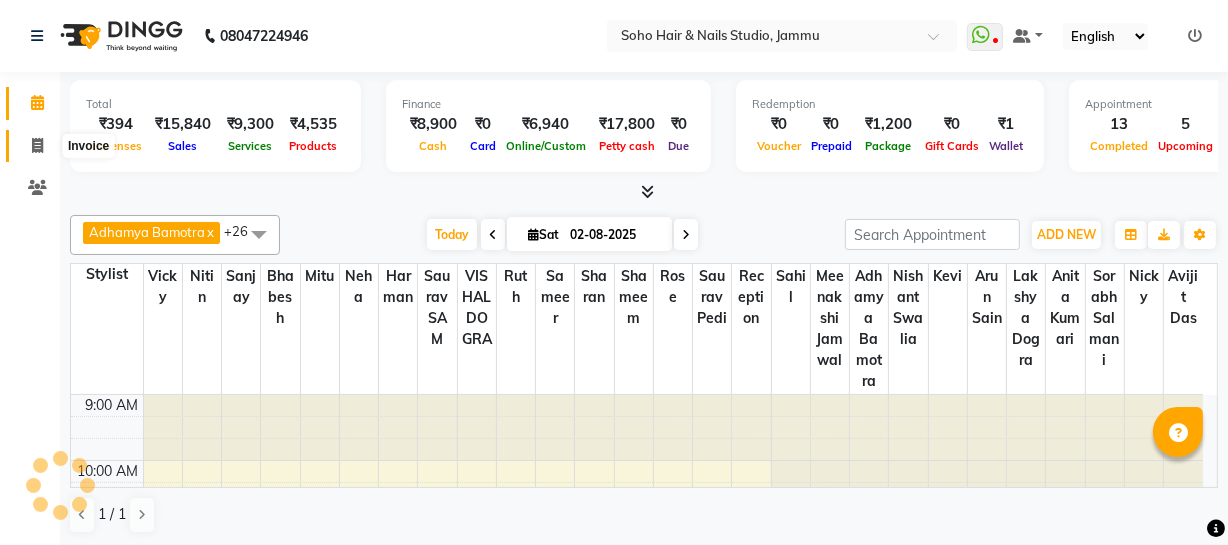 click 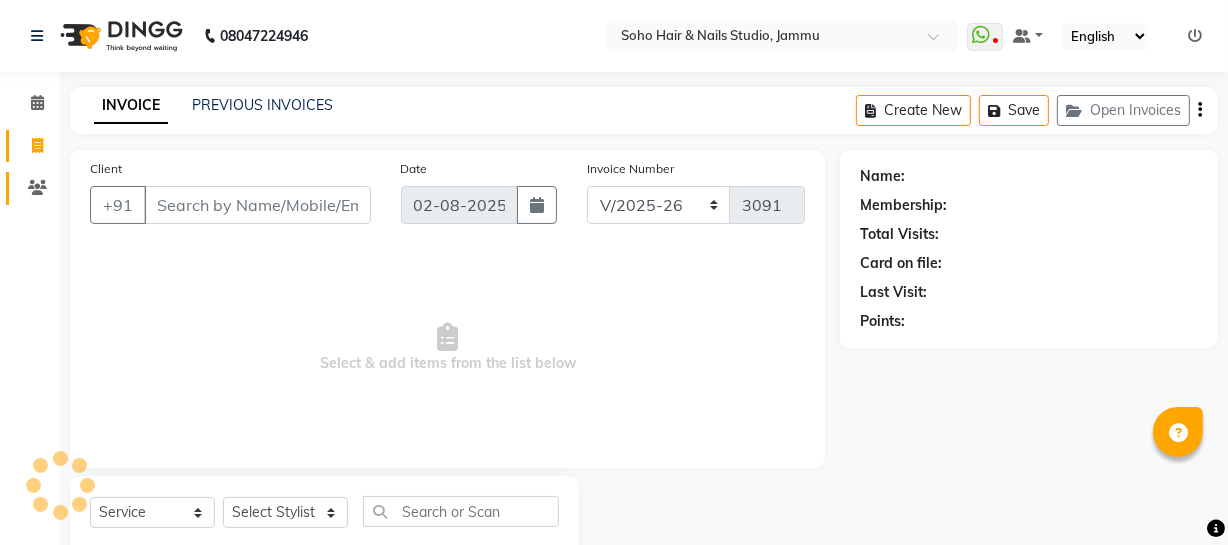 select on "membership" 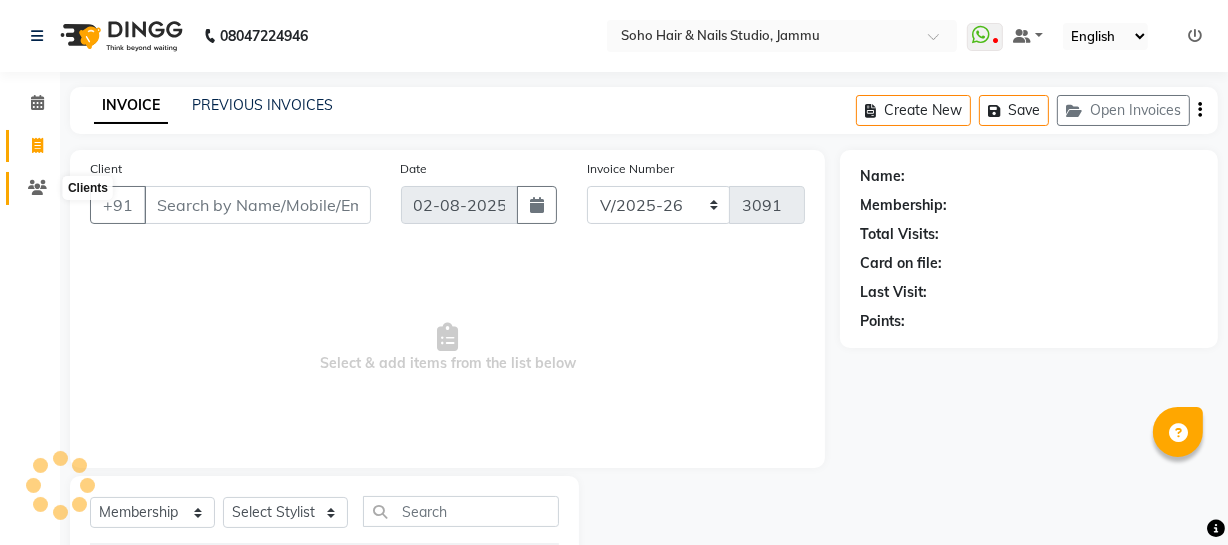 click 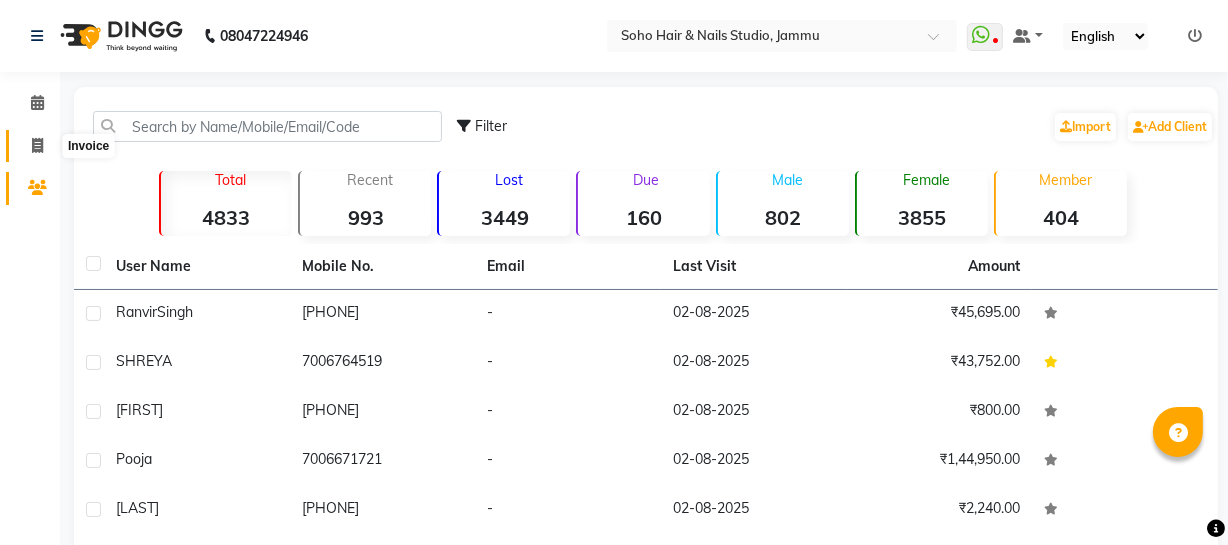 click 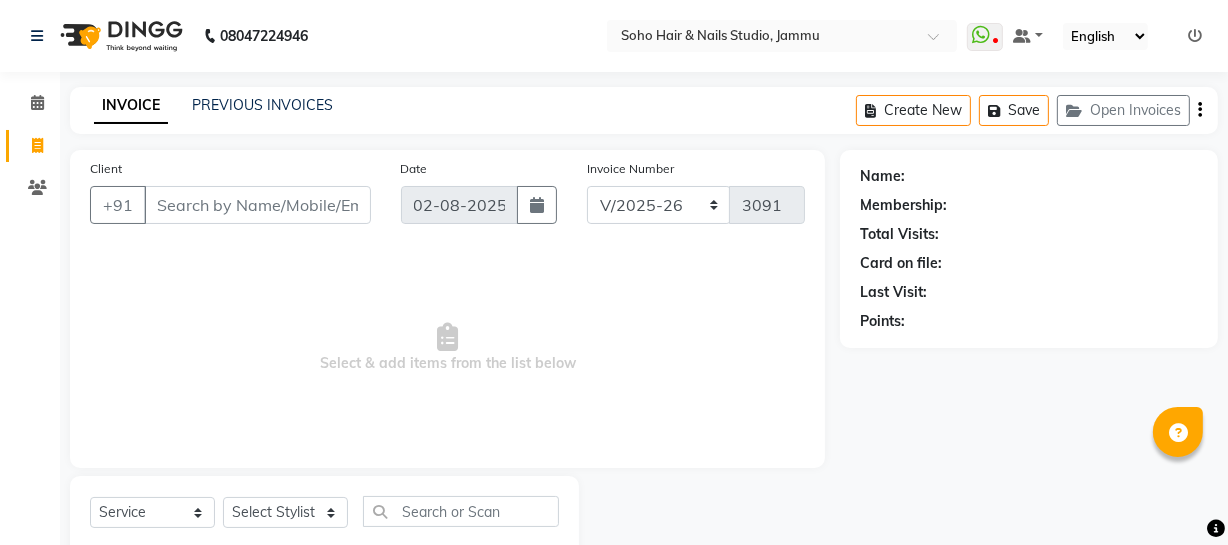 scroll, scrollTop: 57, scrollLeft: 0, axis: vertical 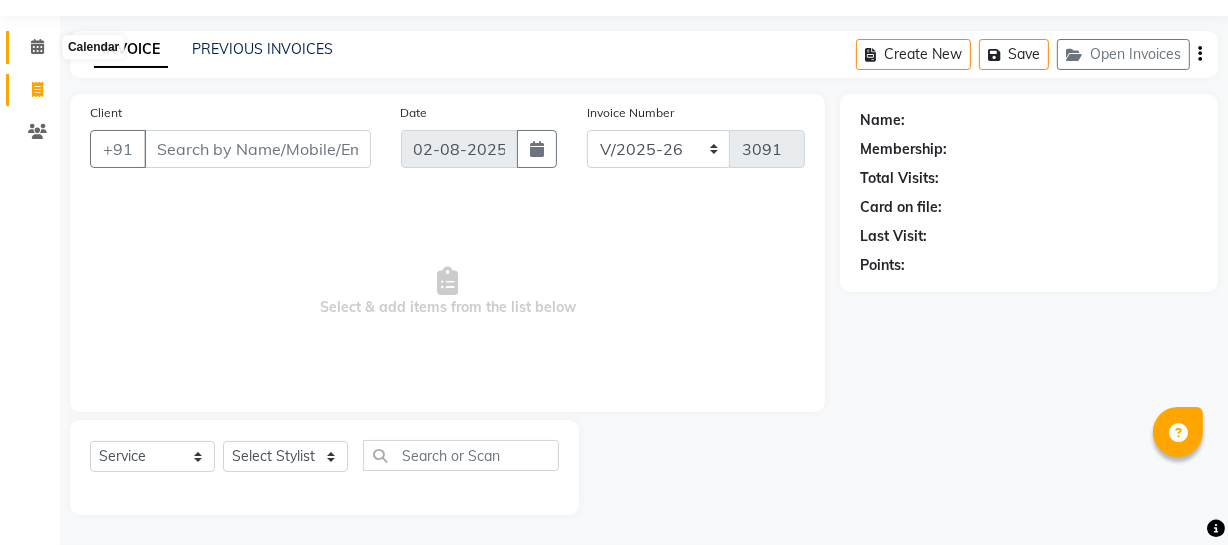 select on "membership" 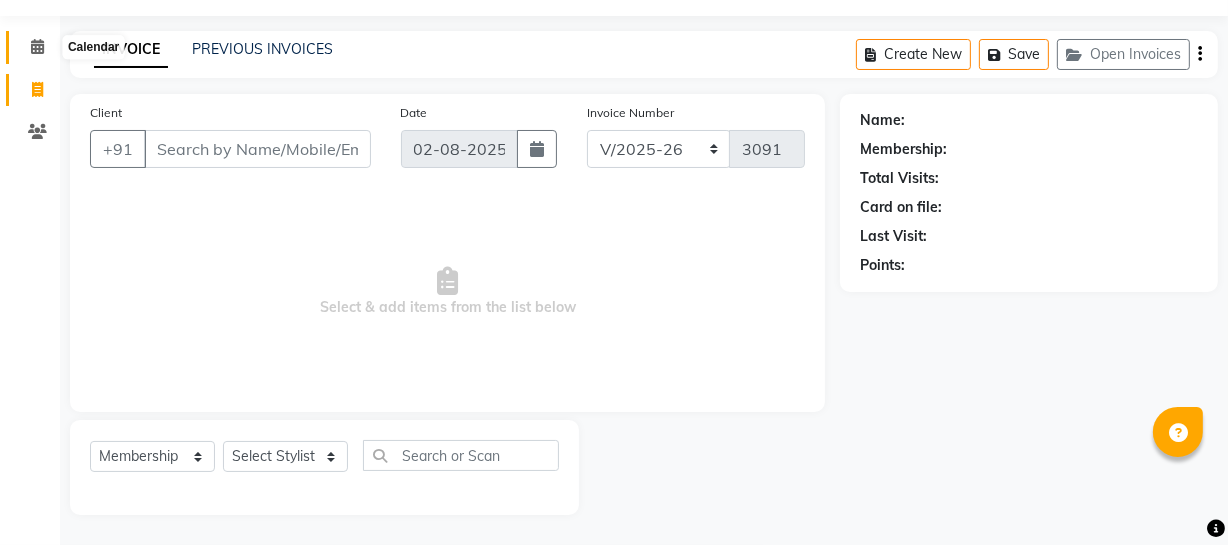 click 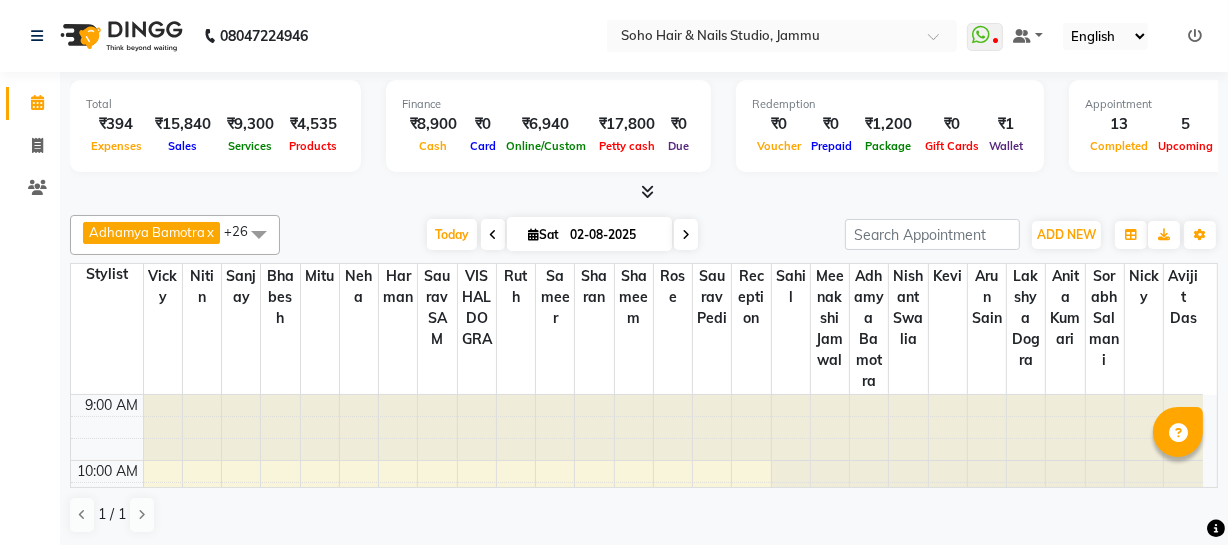 scroll, scrollTop: 0, scrollLeft: 0, axis: both 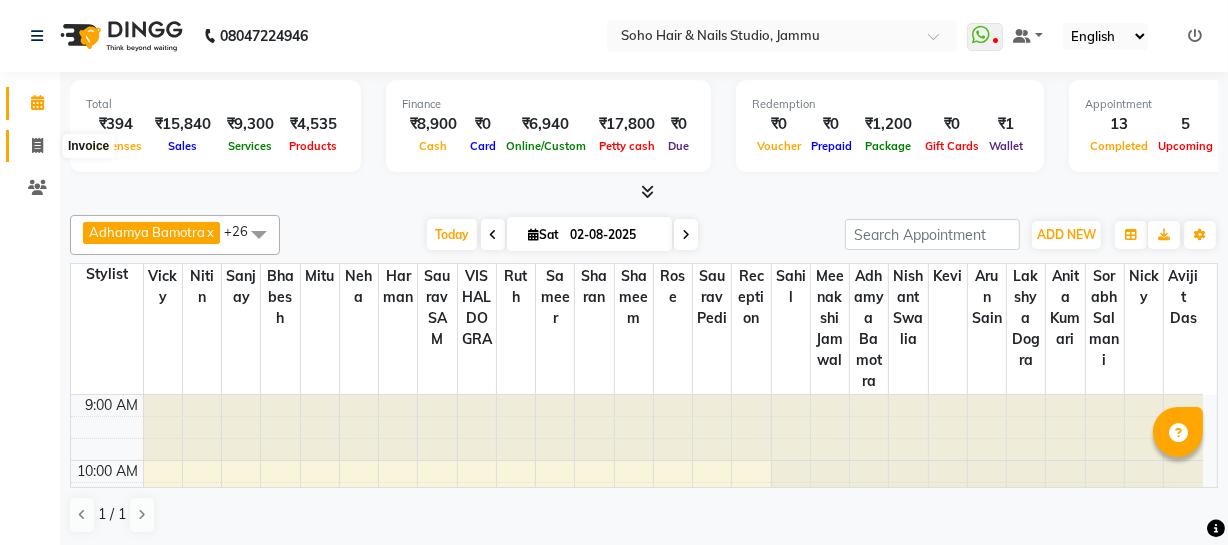 click 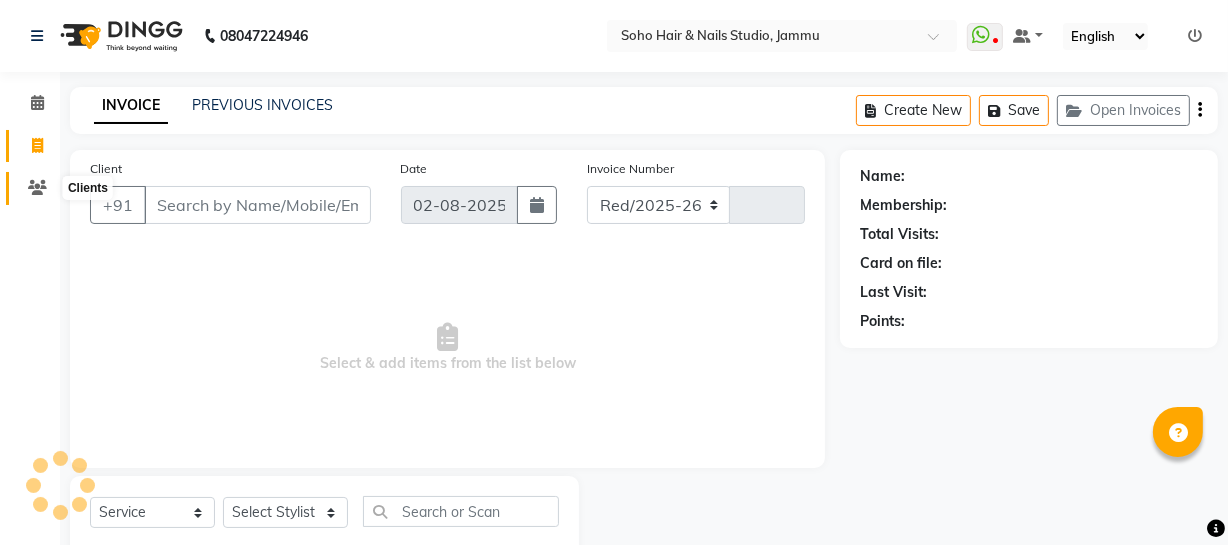 select on "735" 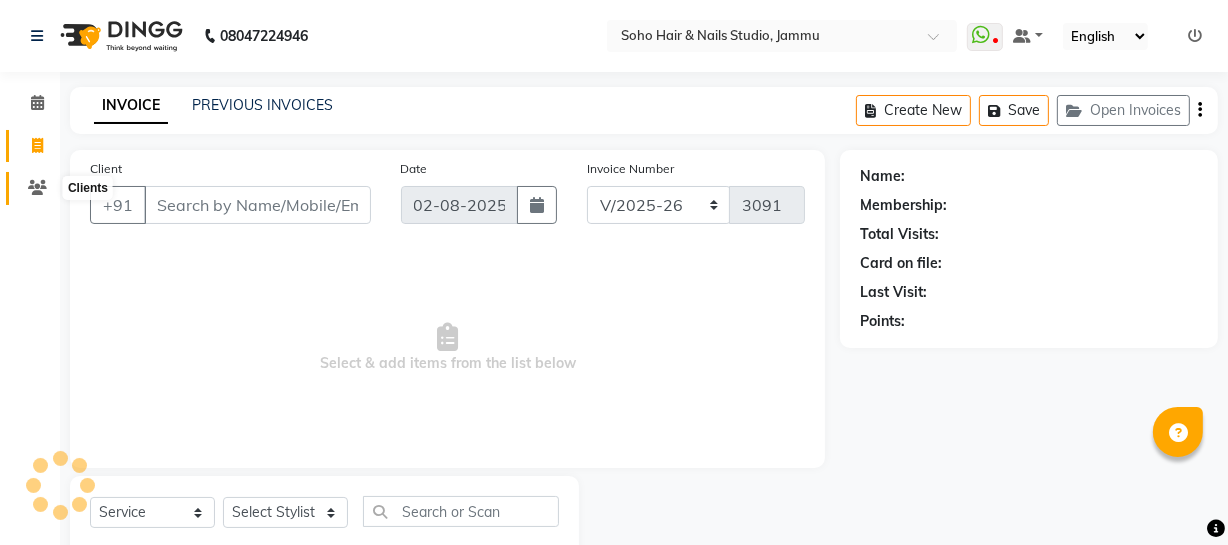 click 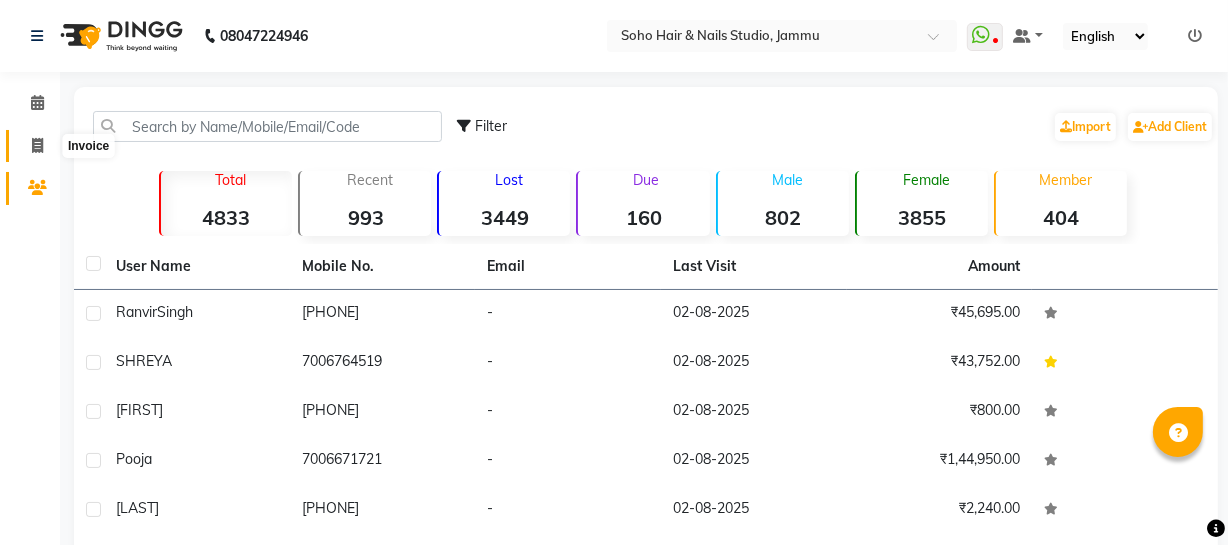 click 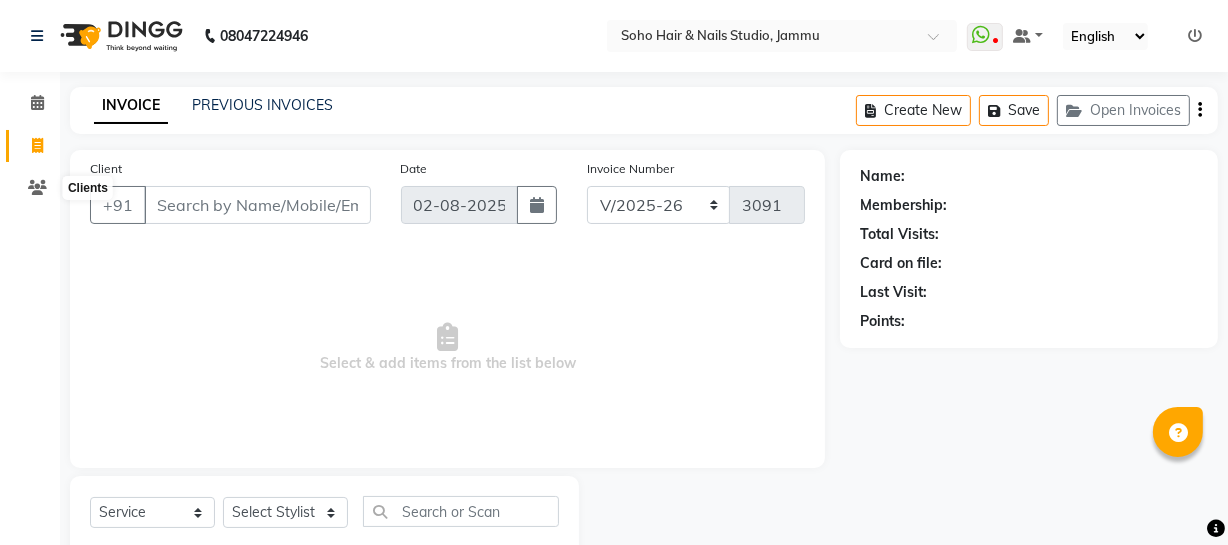 scroll, scrollTop: 57, scrollLeft: 0, axis: vertical 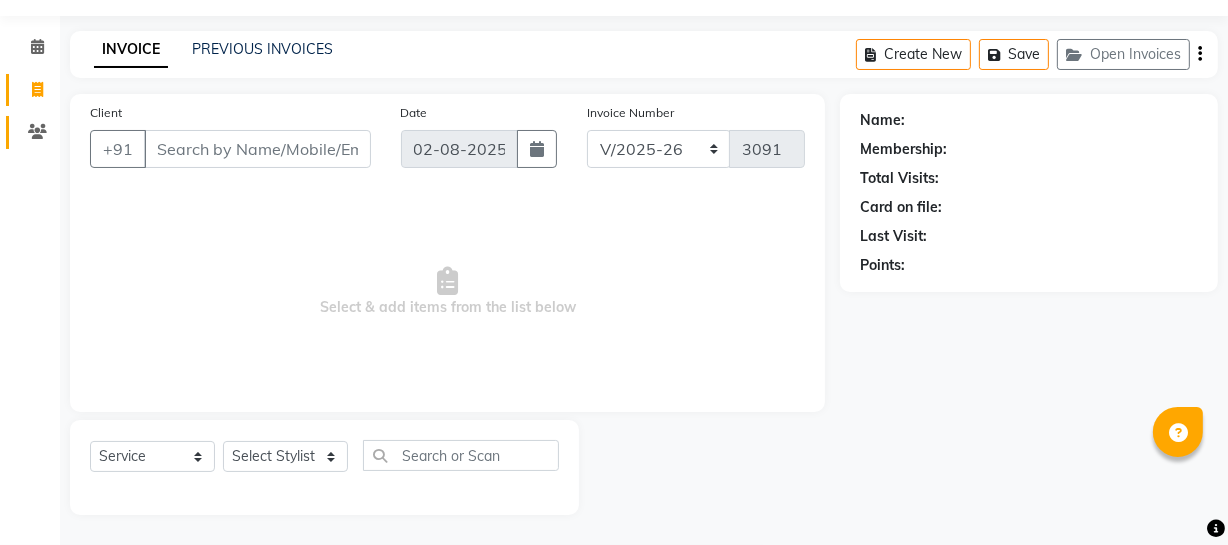 select on "membership" 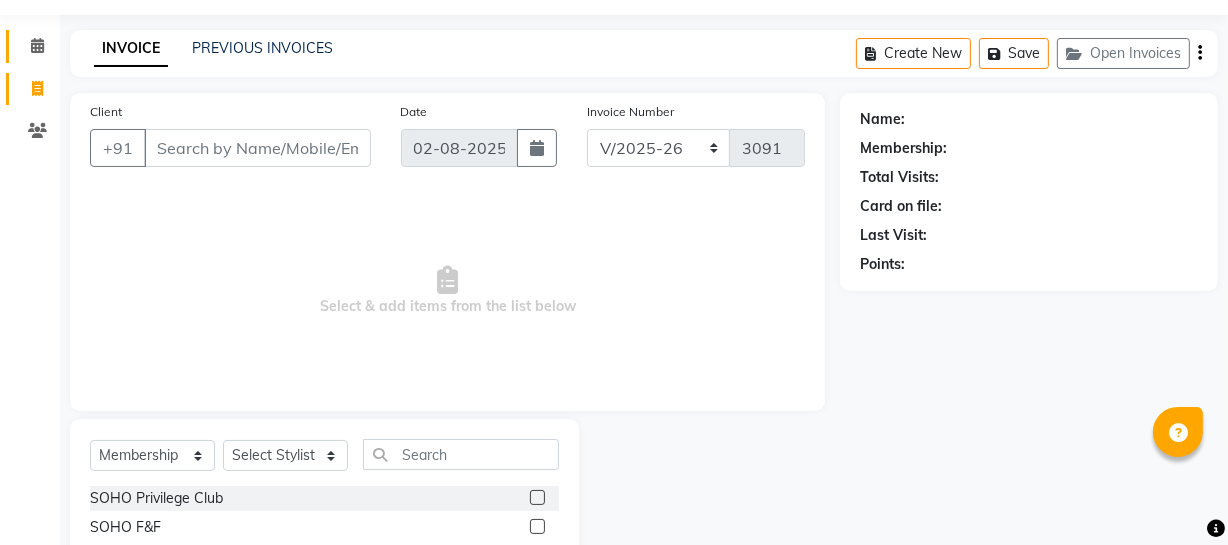 scroll, scrollTop: 0, scrollLeft: 0, axis: both 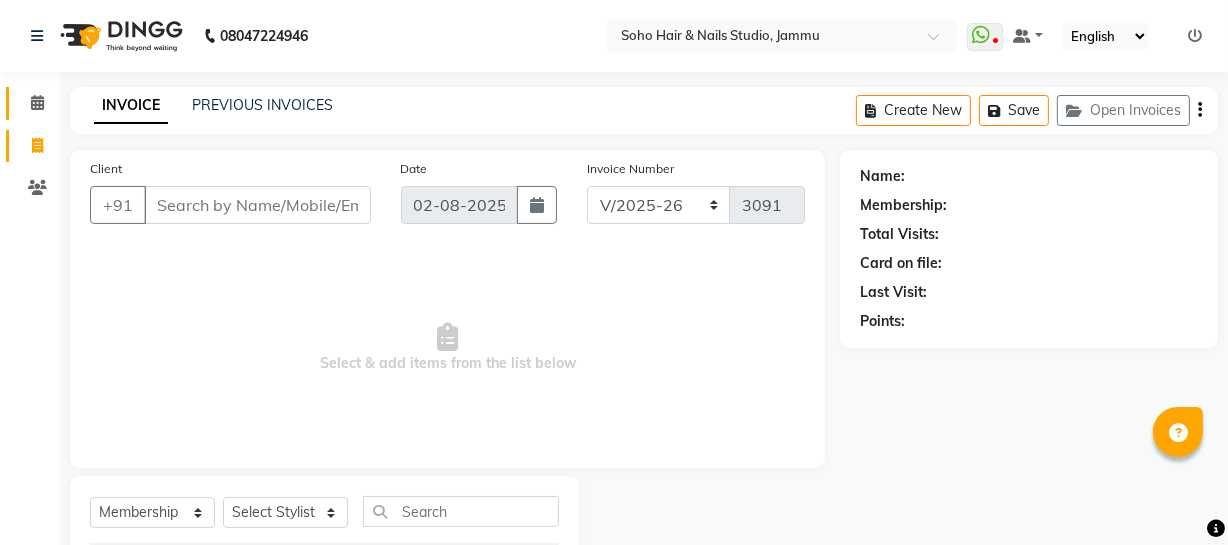 click on "Calendar" 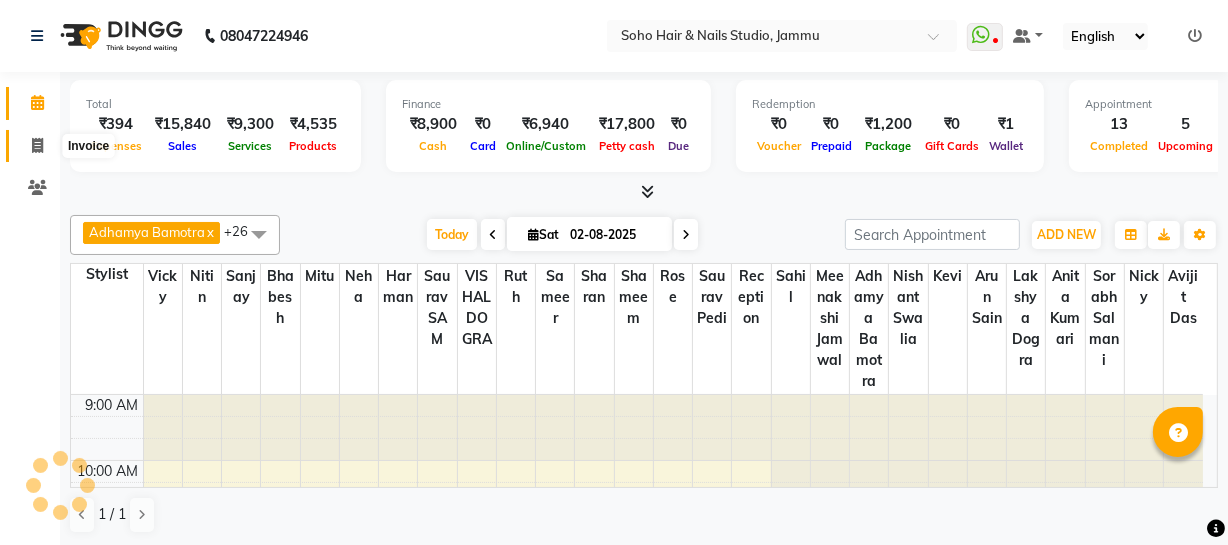 click 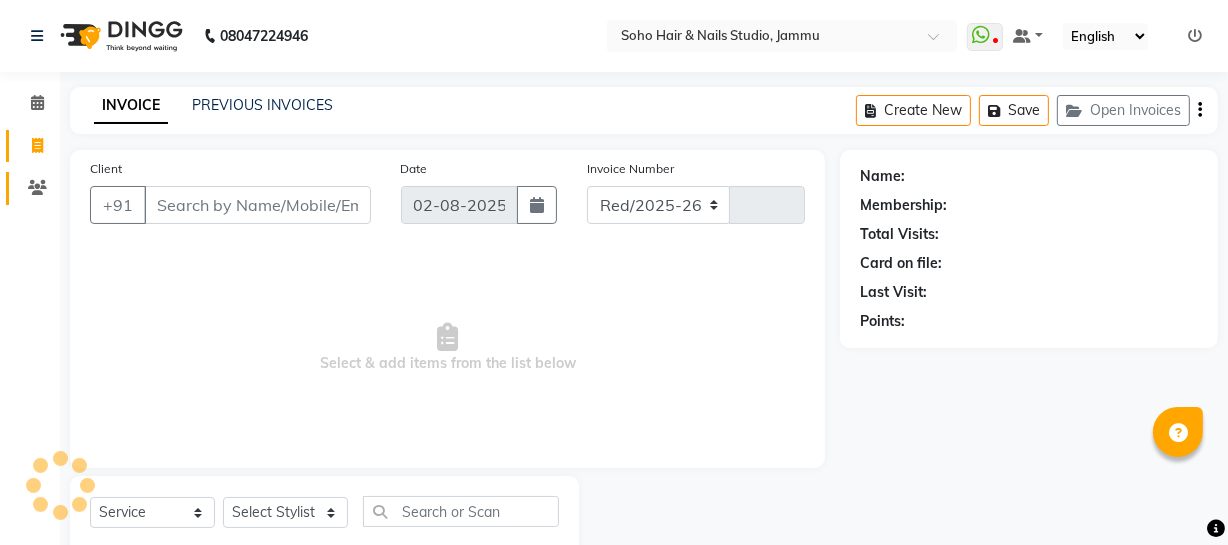 select on "735" 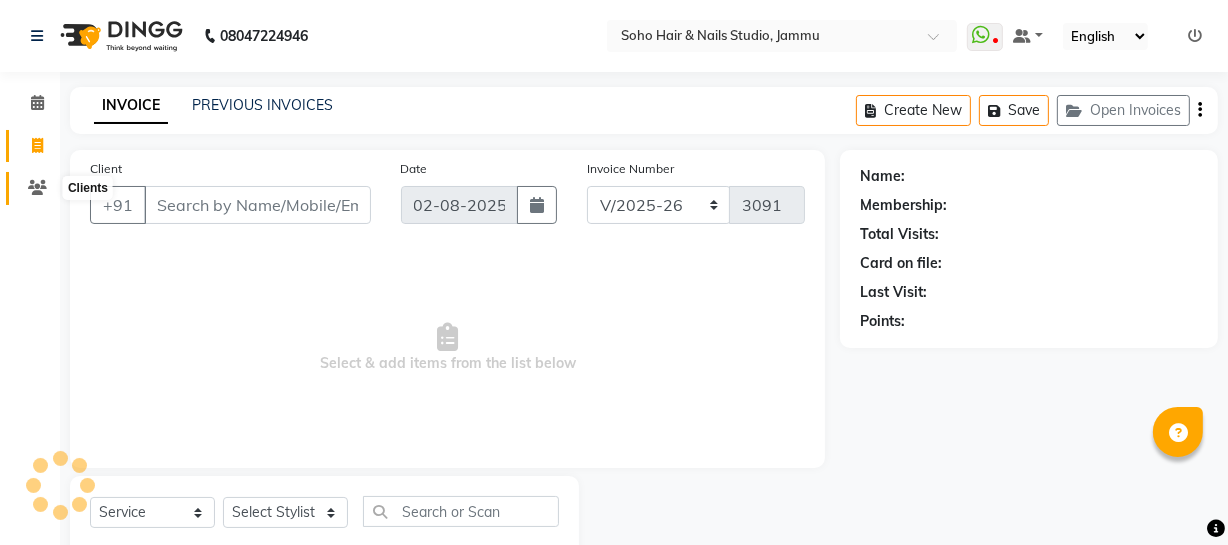 click 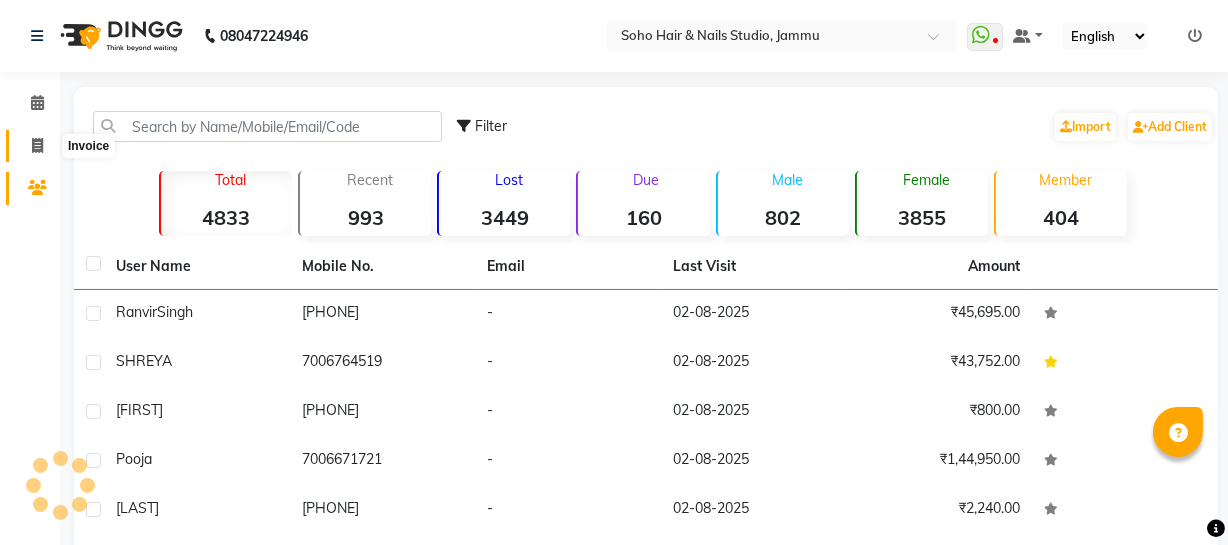 click 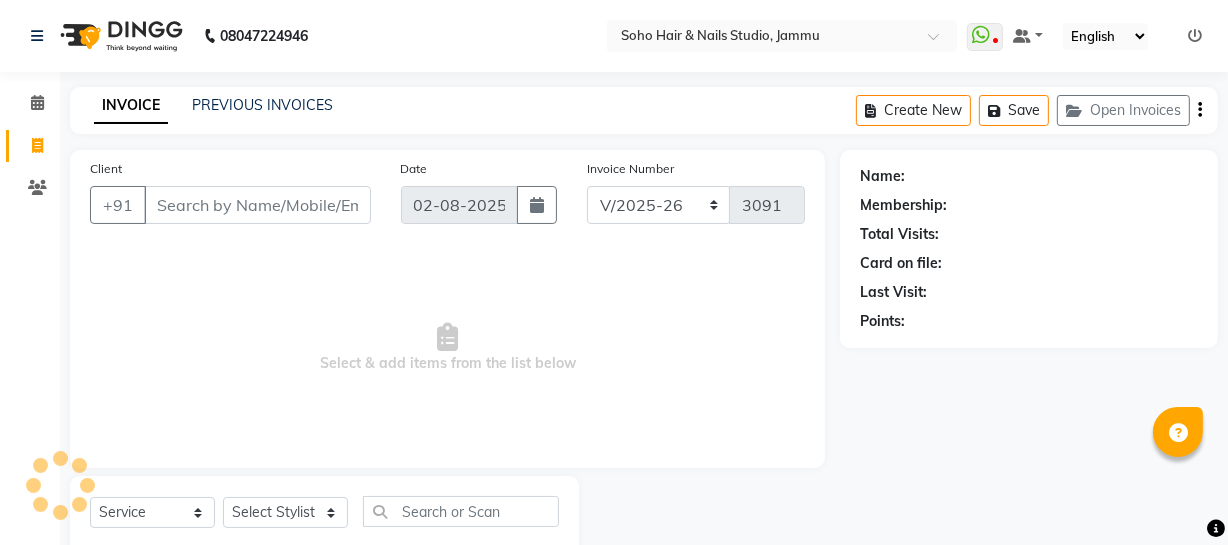scroll, scrollTop: 57, scrollLeft: 0, axis: vertical 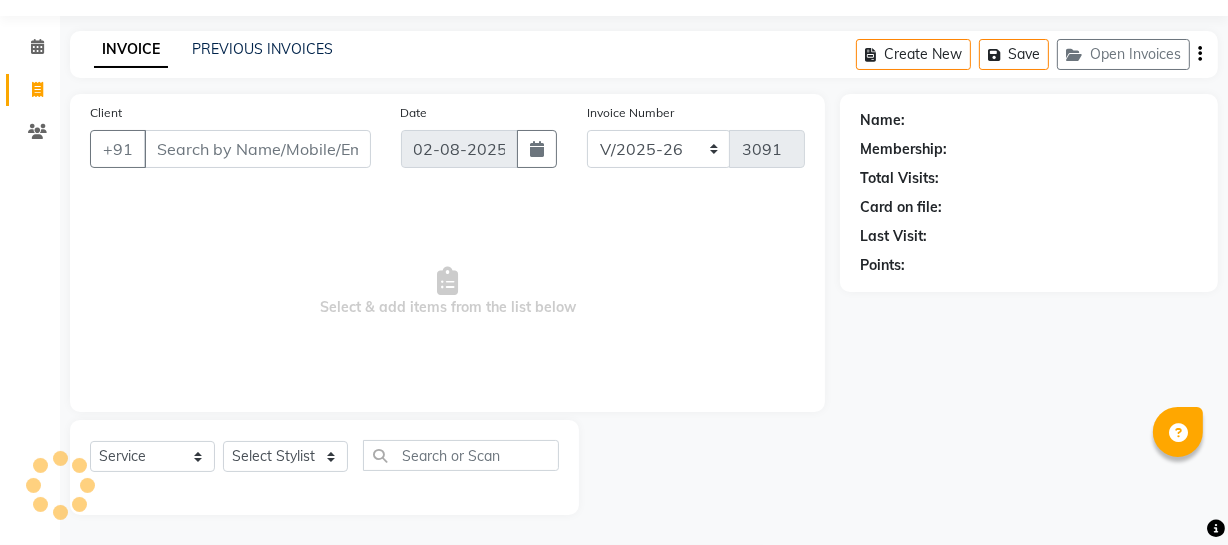 select on "membership" 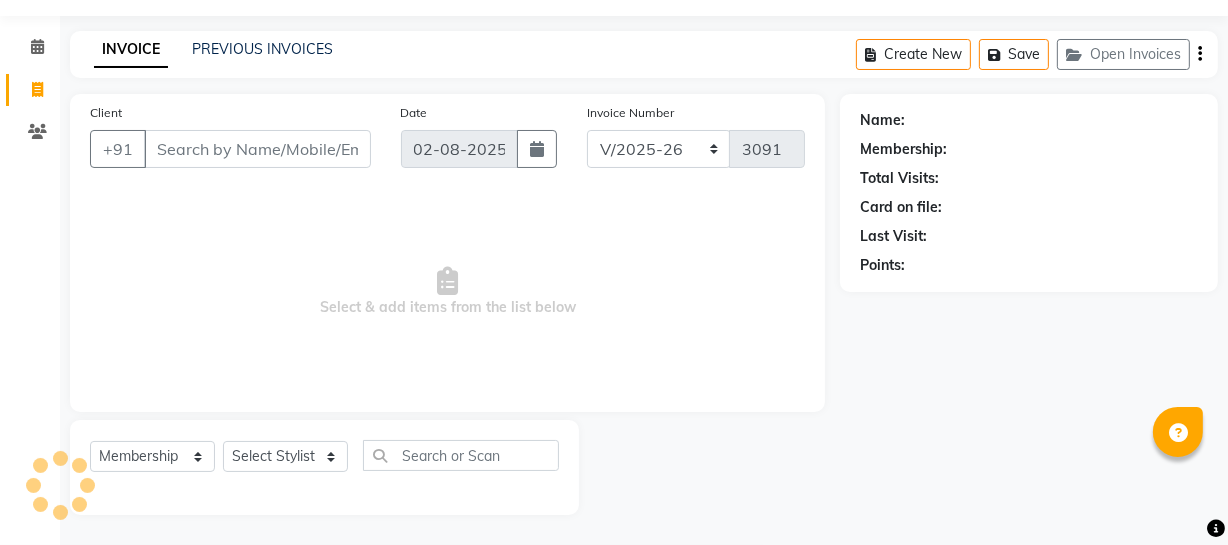 click on "Calendar" 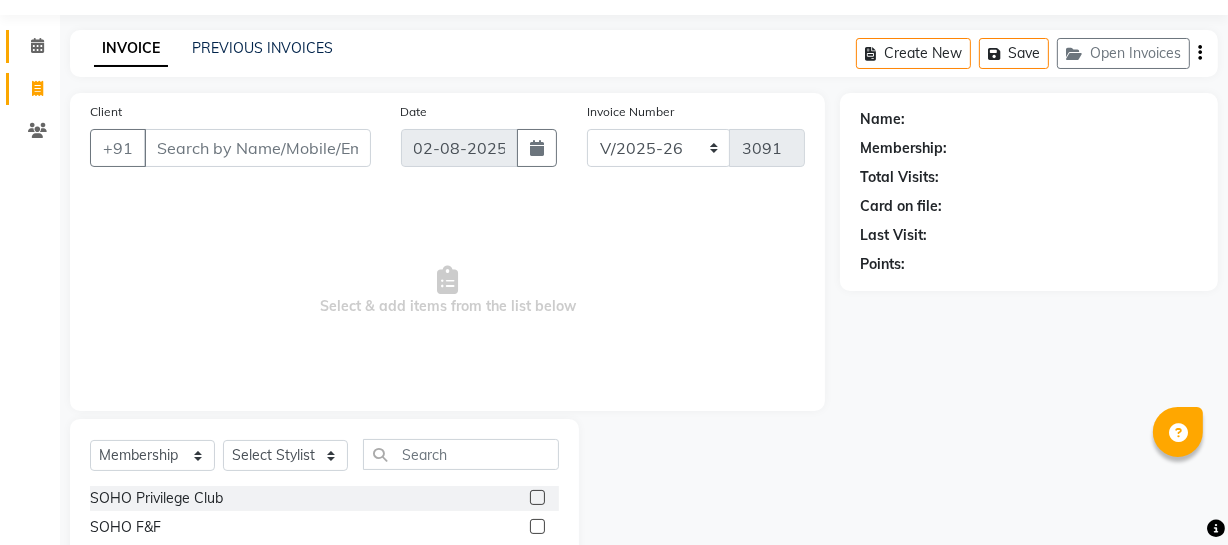 click on "Calendar" 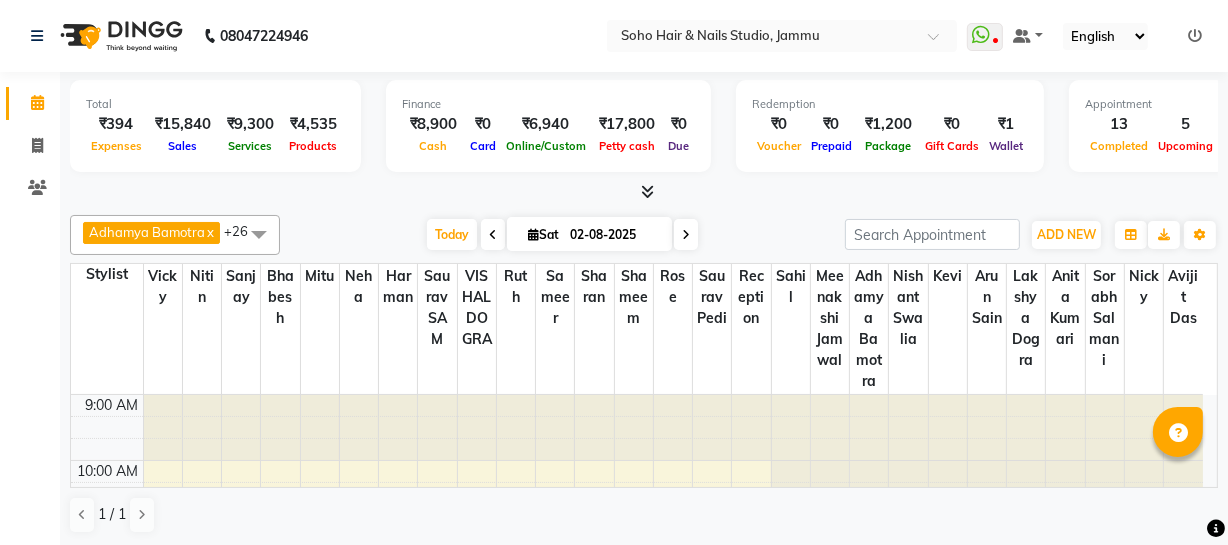 scroll, scrollTop: 1, scrollLeft: 0, axis: vertical 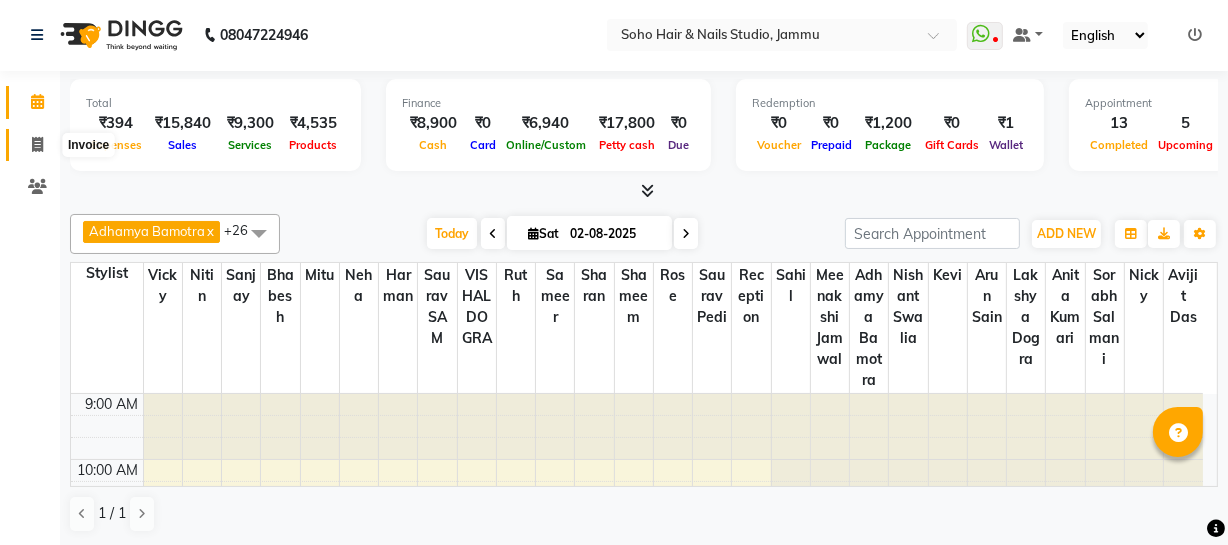 click 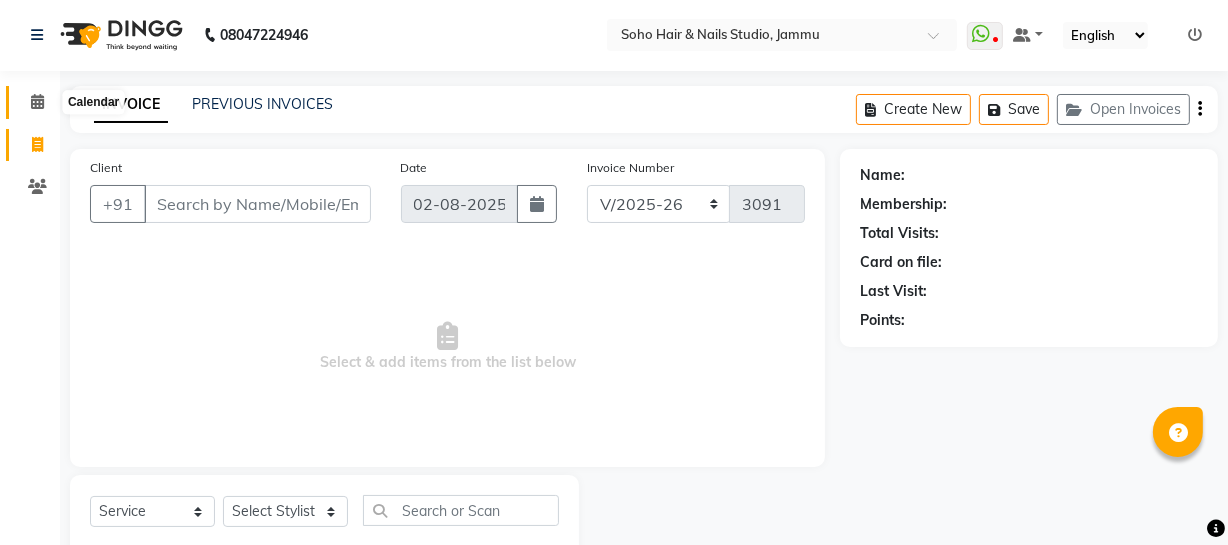 select on "membership" 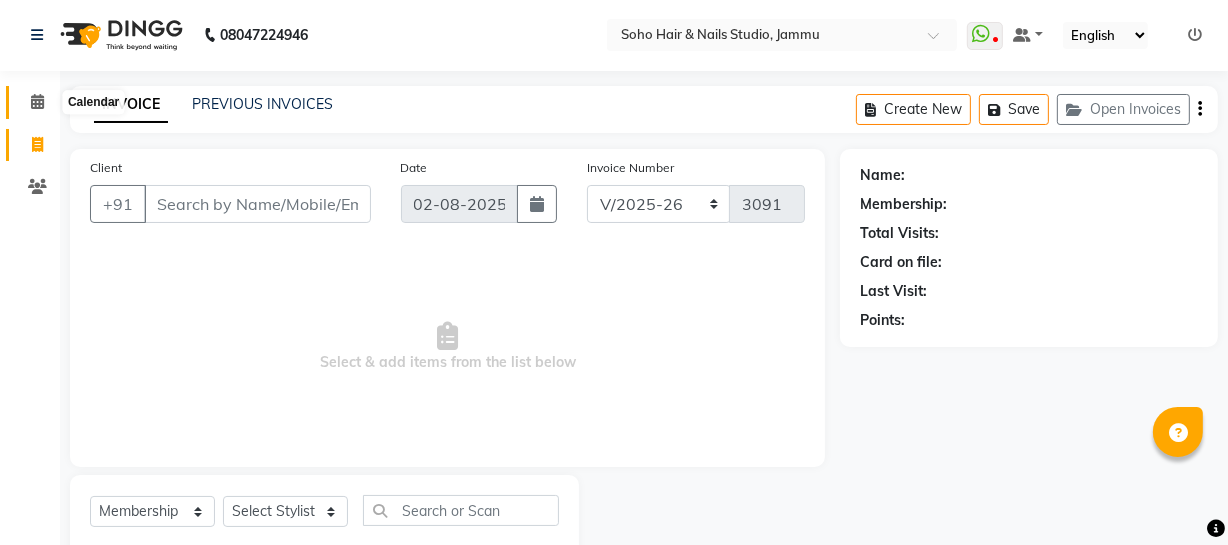 click 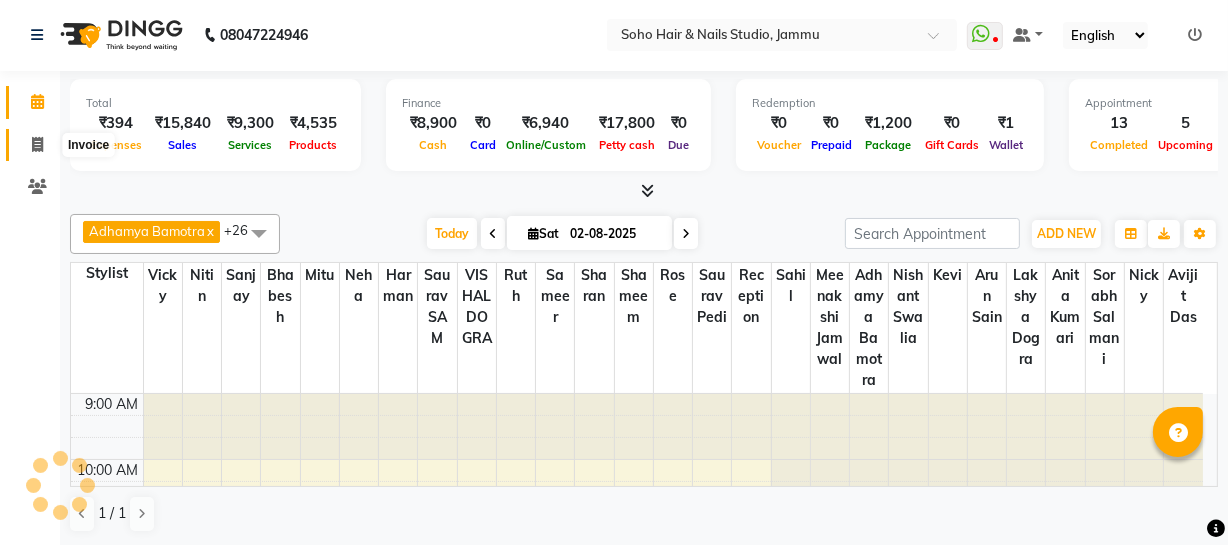 scroll, scrollTop: 0, scrollLeft: 0, axis: both 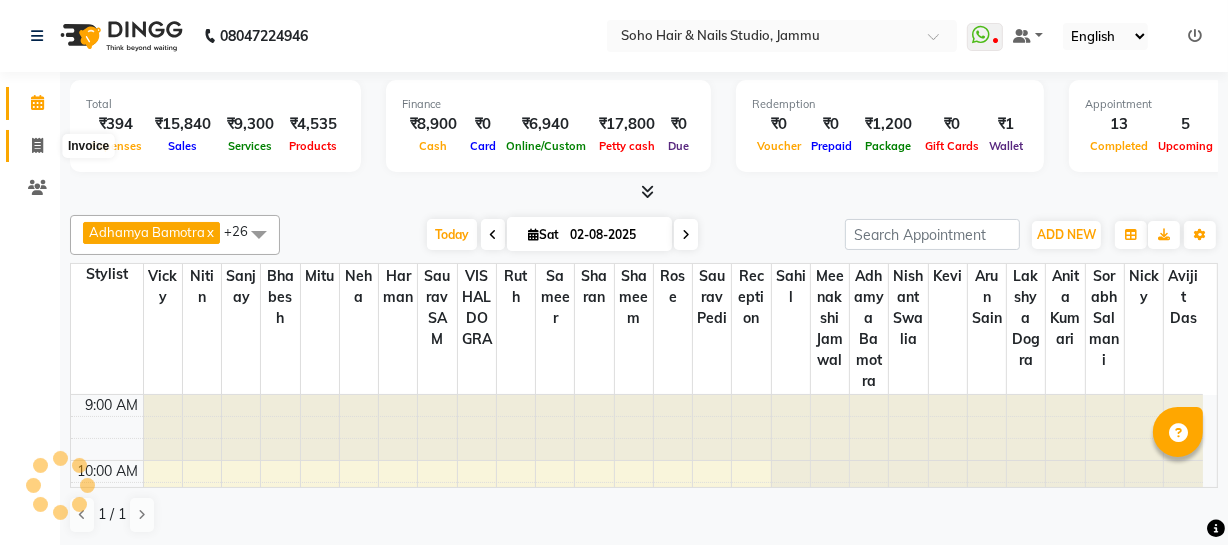 click 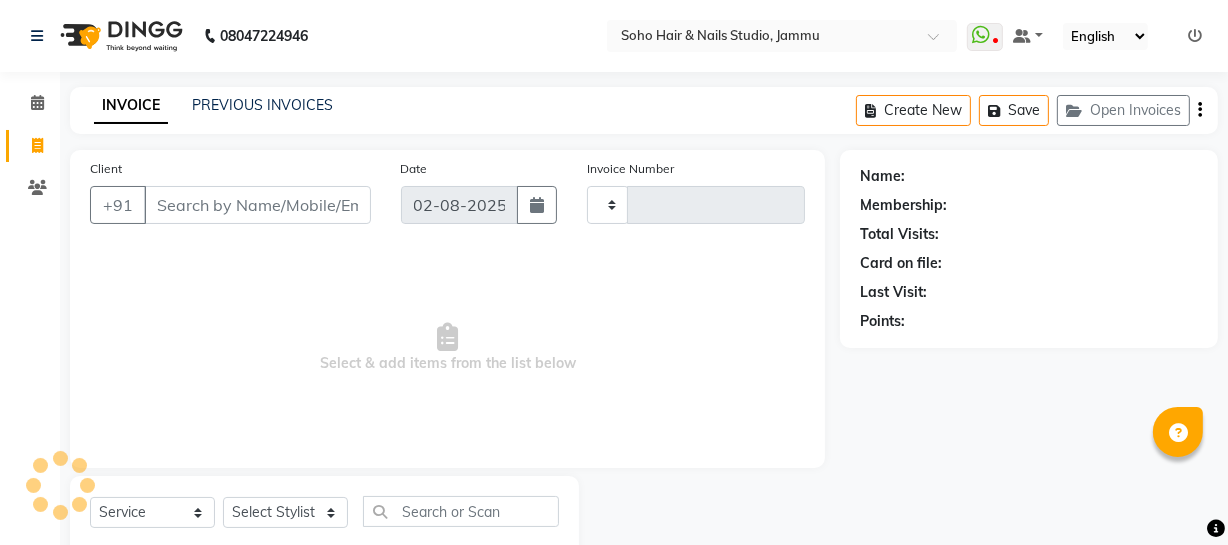 type on "3091" 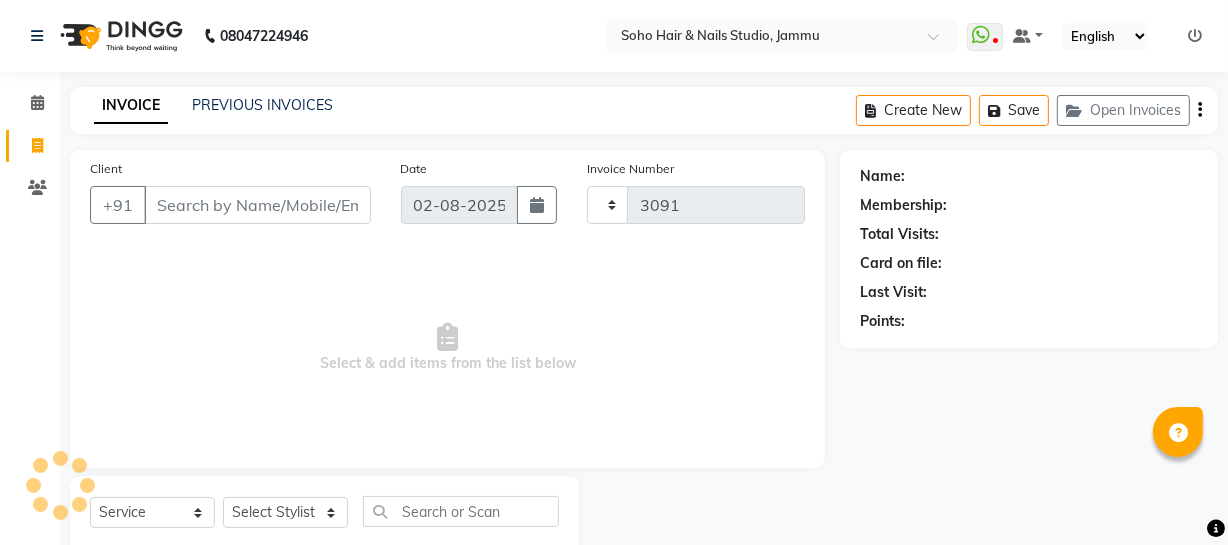 select on "735" 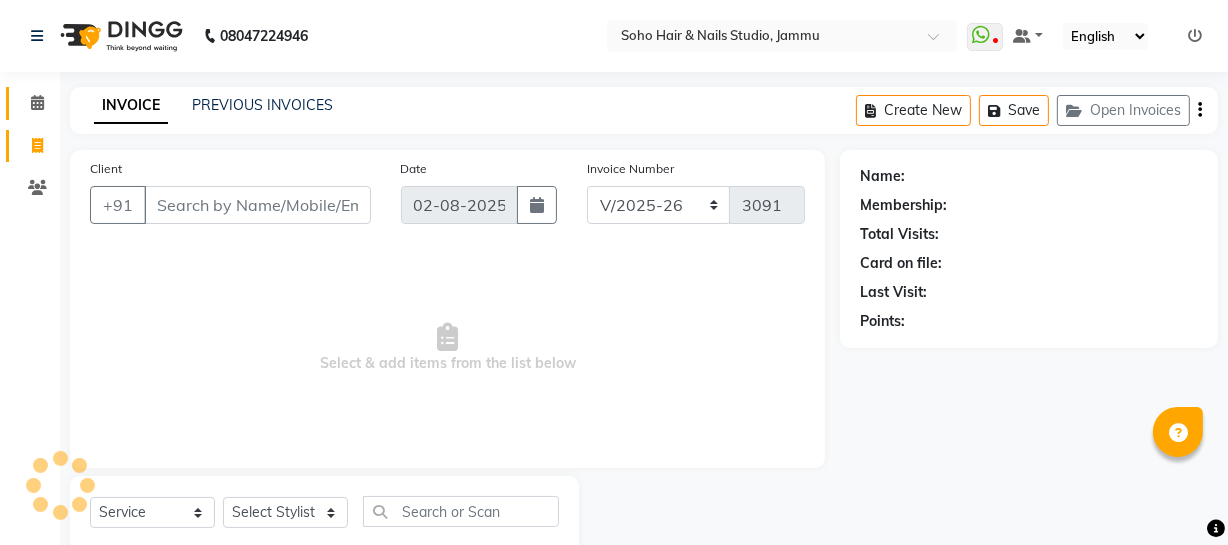 select on "membership" 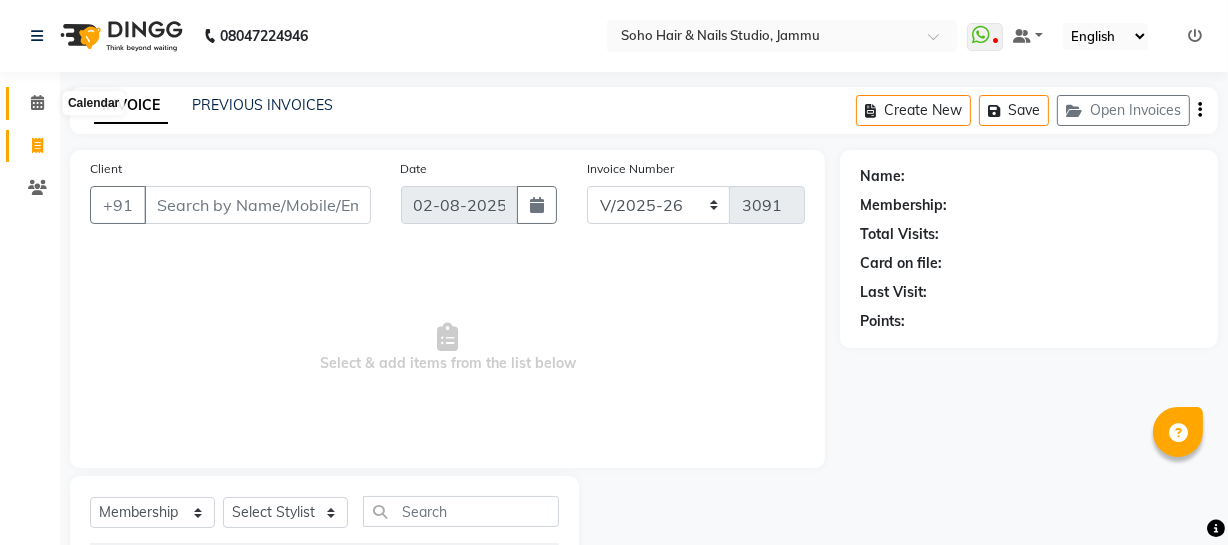 click 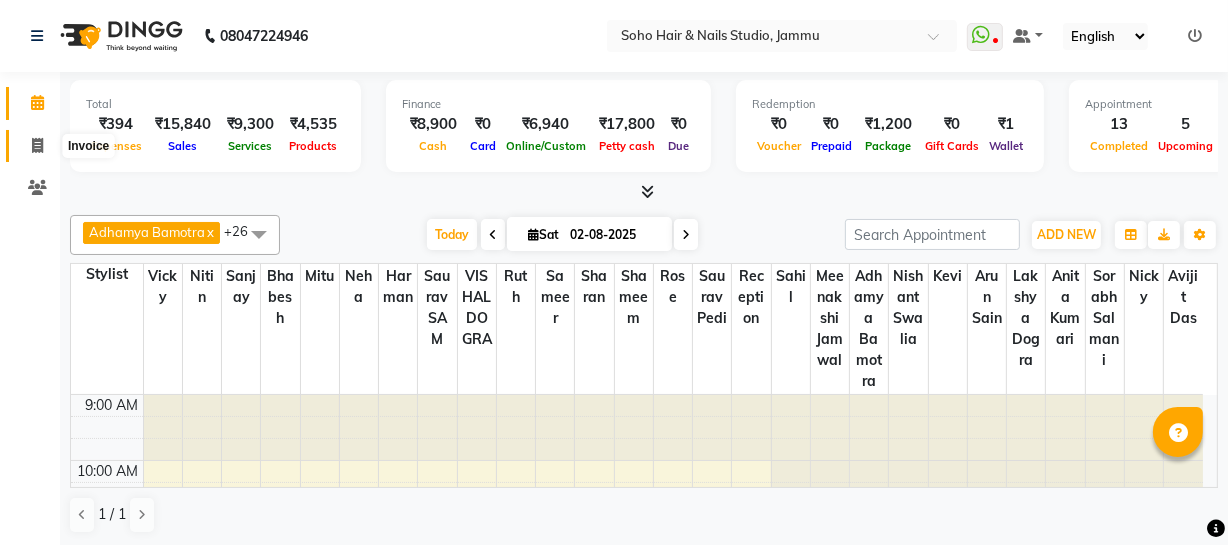 click 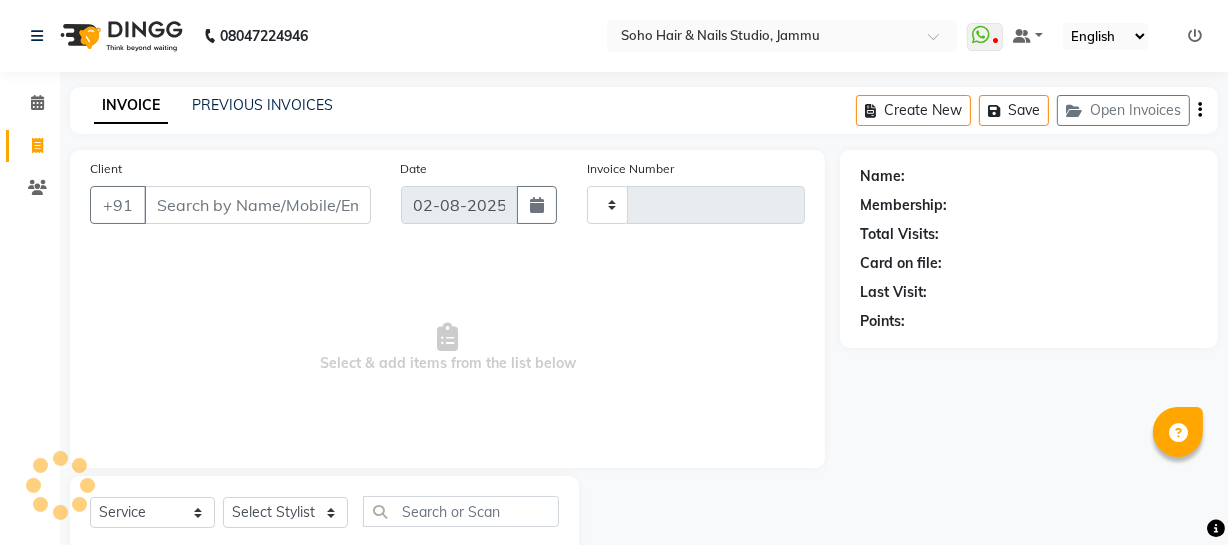 type on "3091" 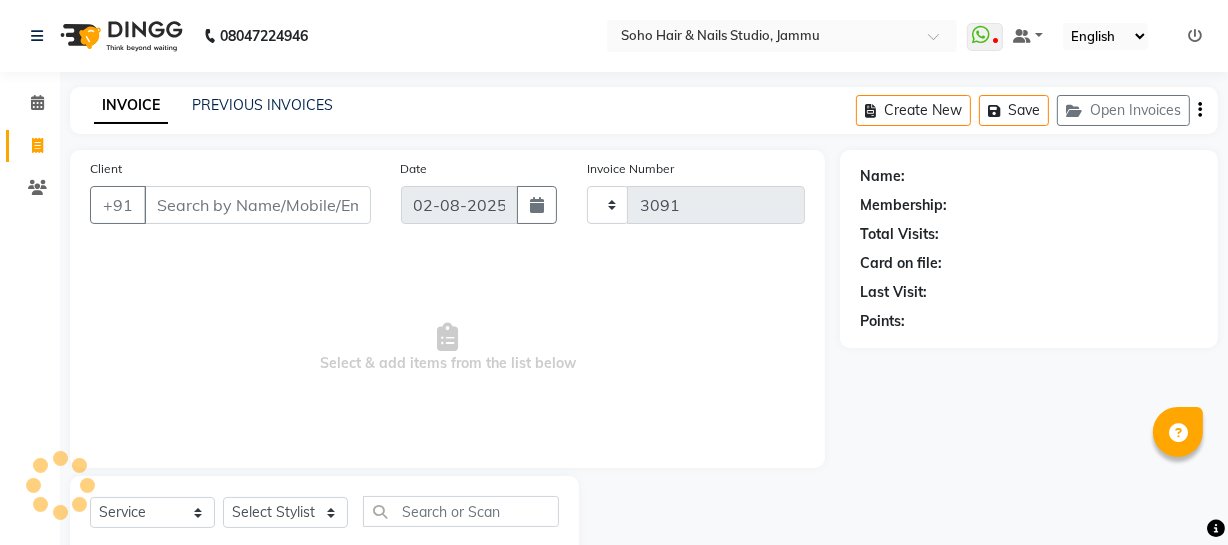 select on "735" 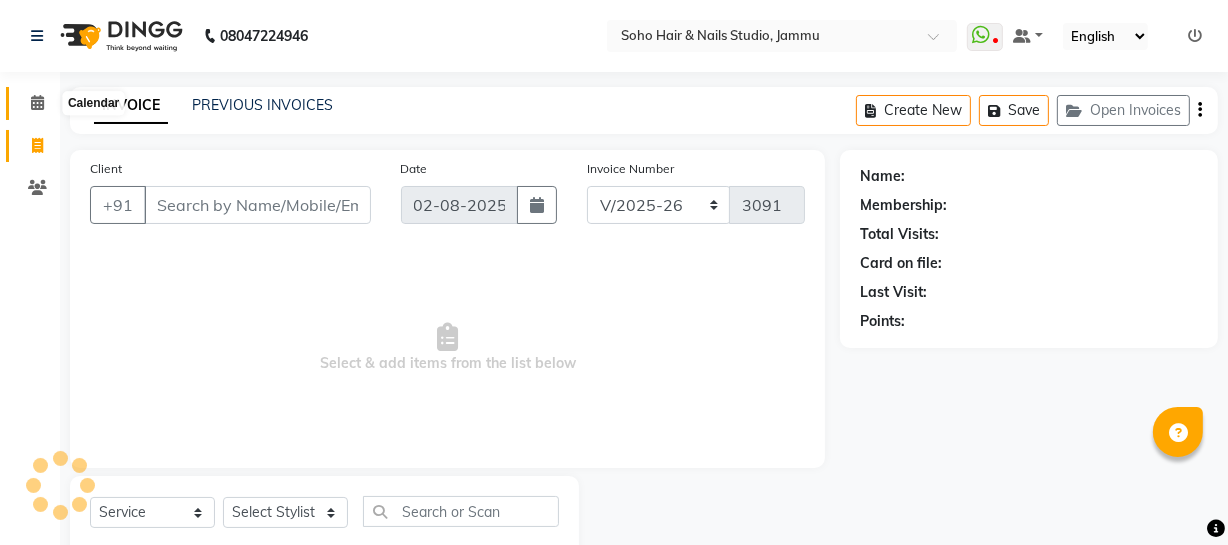 select on "membership" 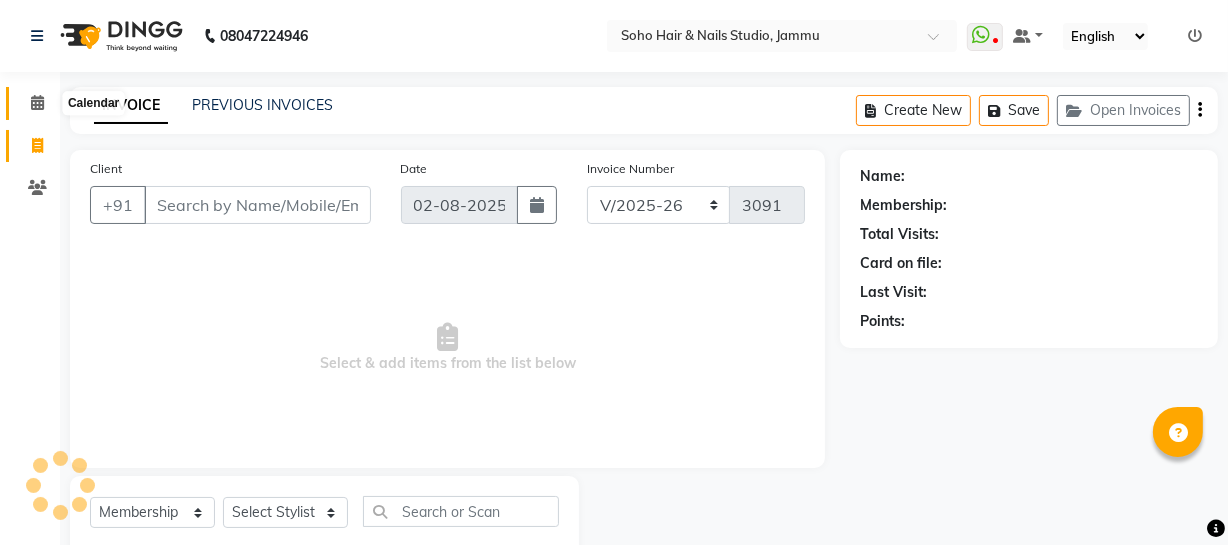 click 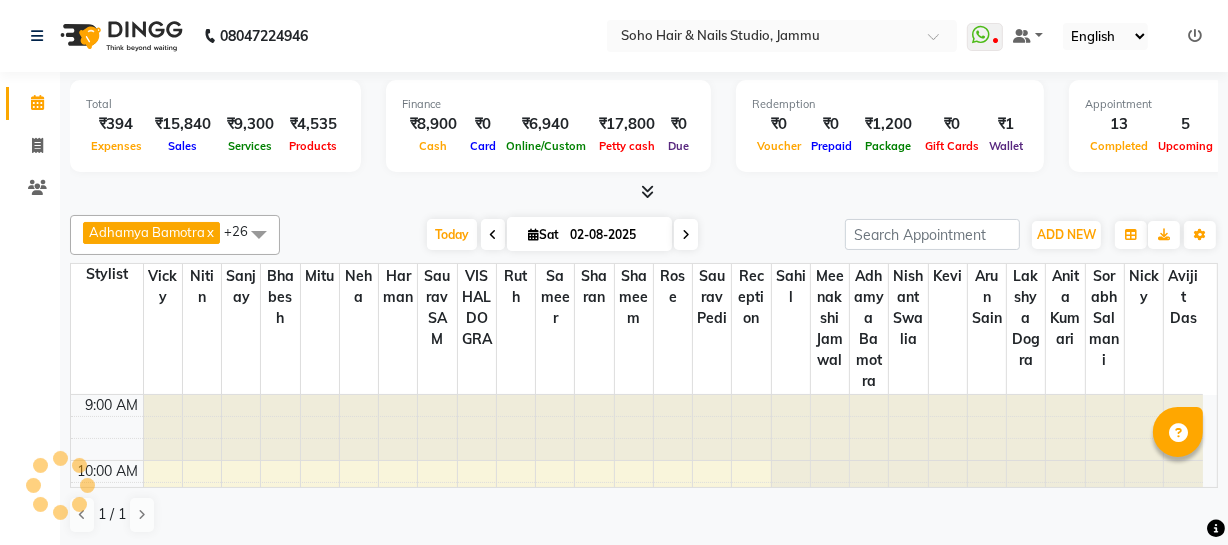 scroll, scrollTop: 0, scrollLeft: 0, axis: both 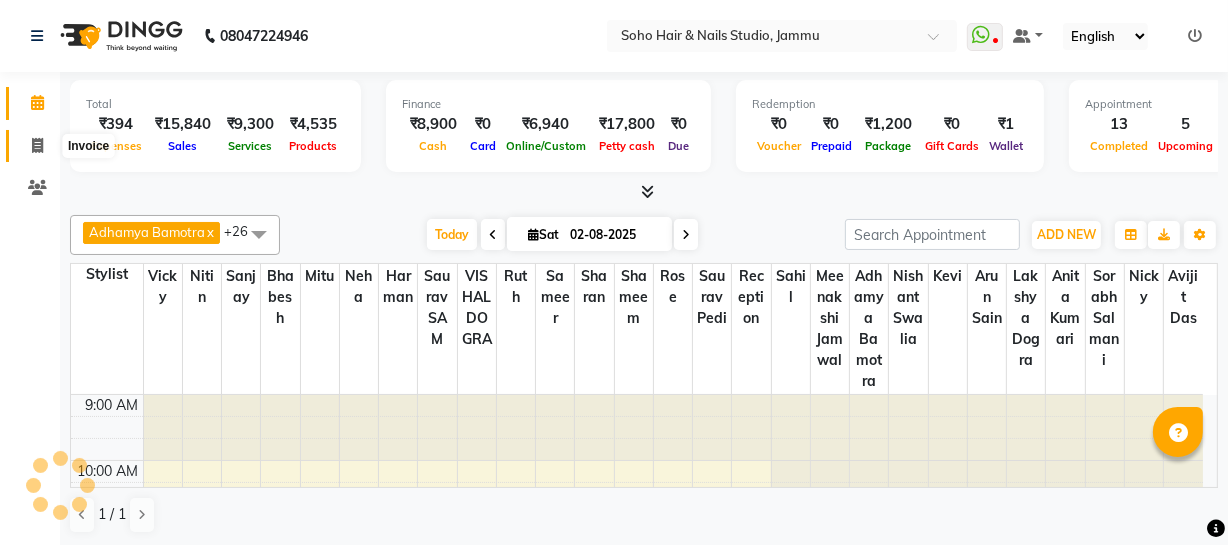 click 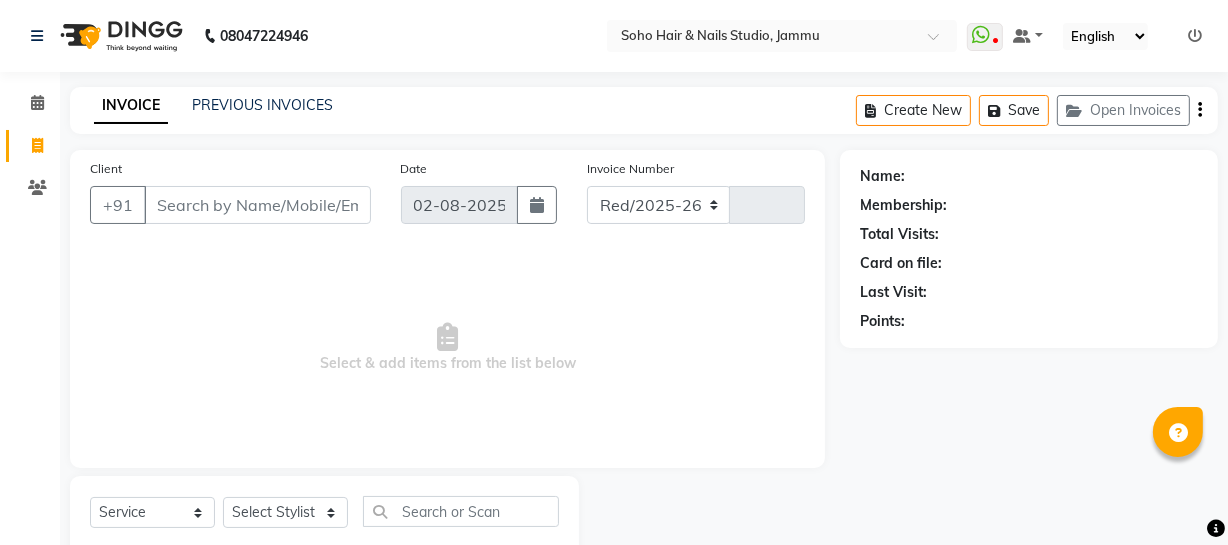 select on "735" 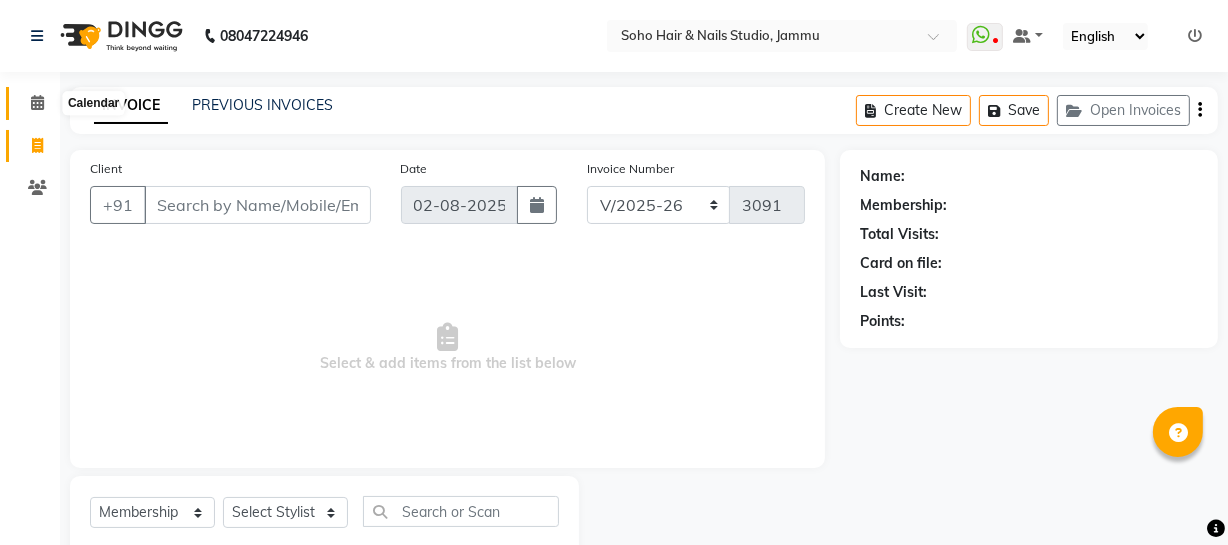 click 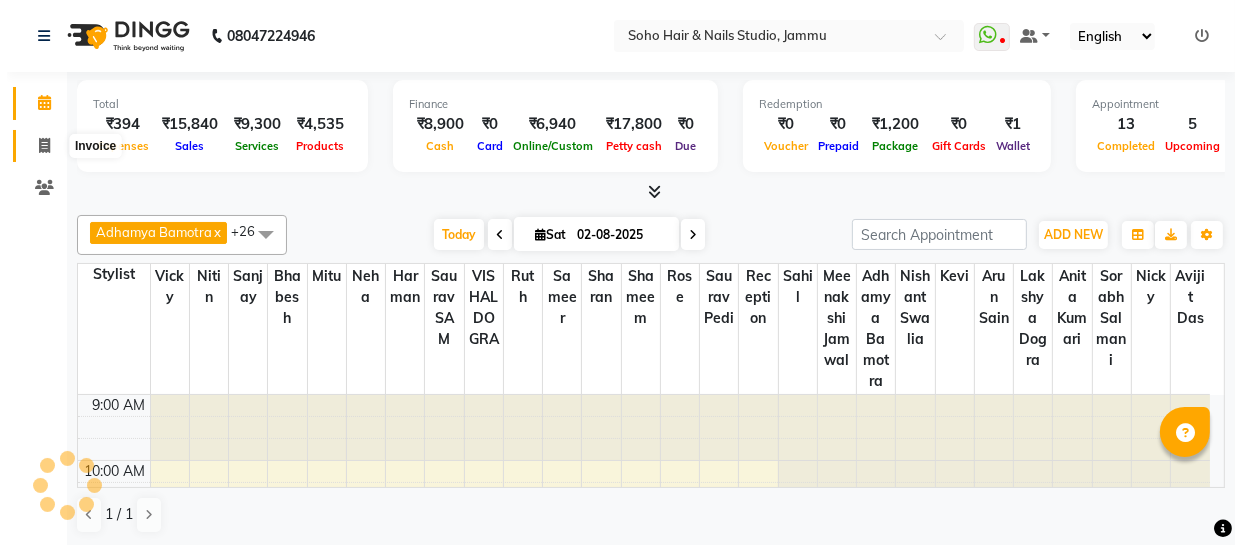 scroll, scrollTop: 0, scrollLeft: 0, axis: both 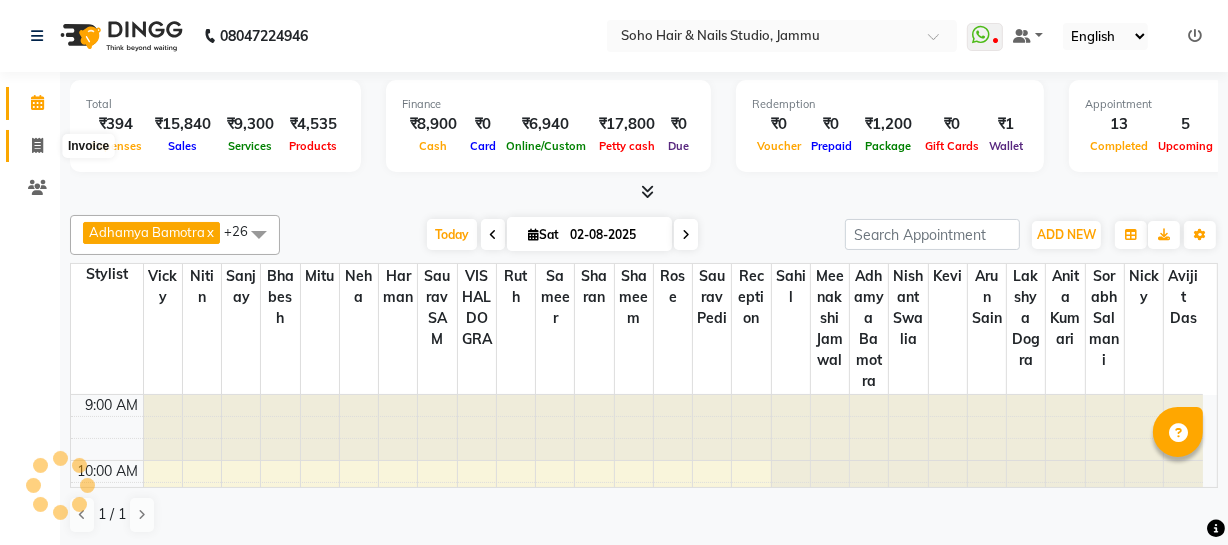 click 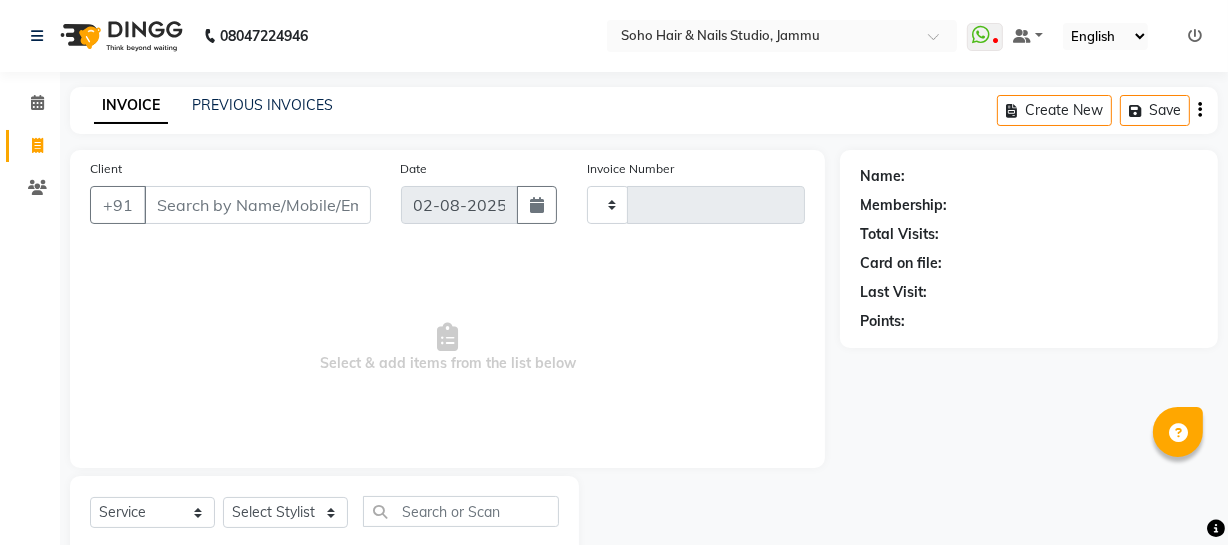 type on "3091" 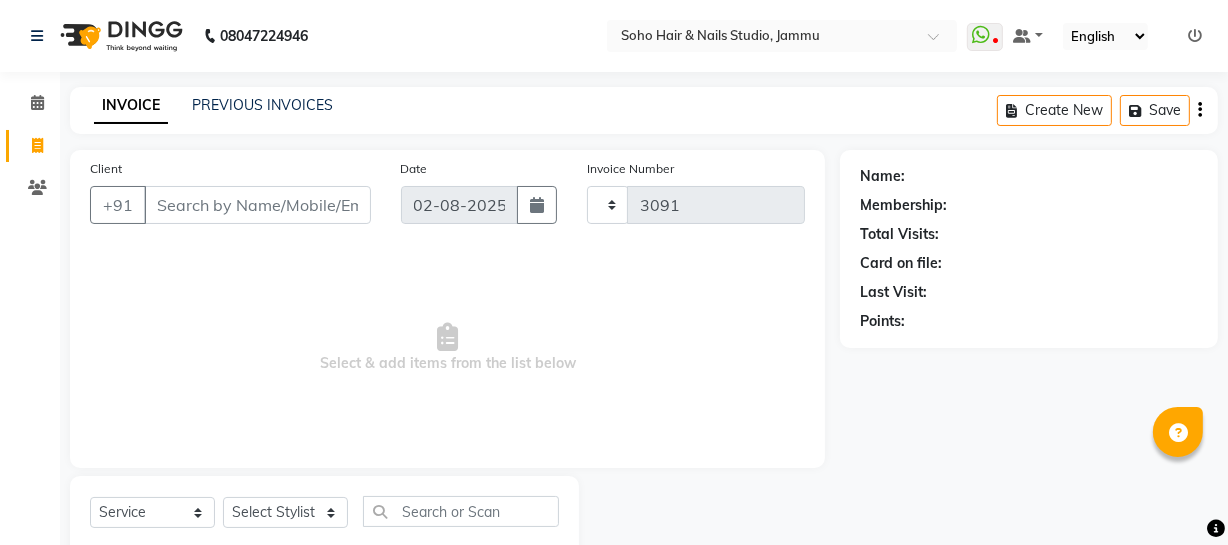 select on "735" 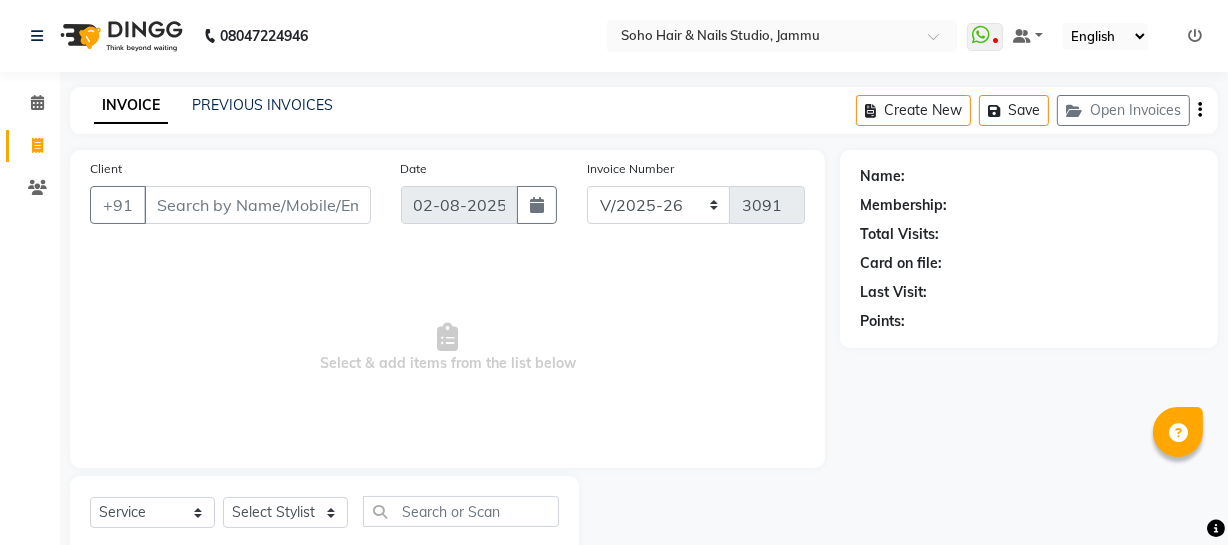 select on "membership" 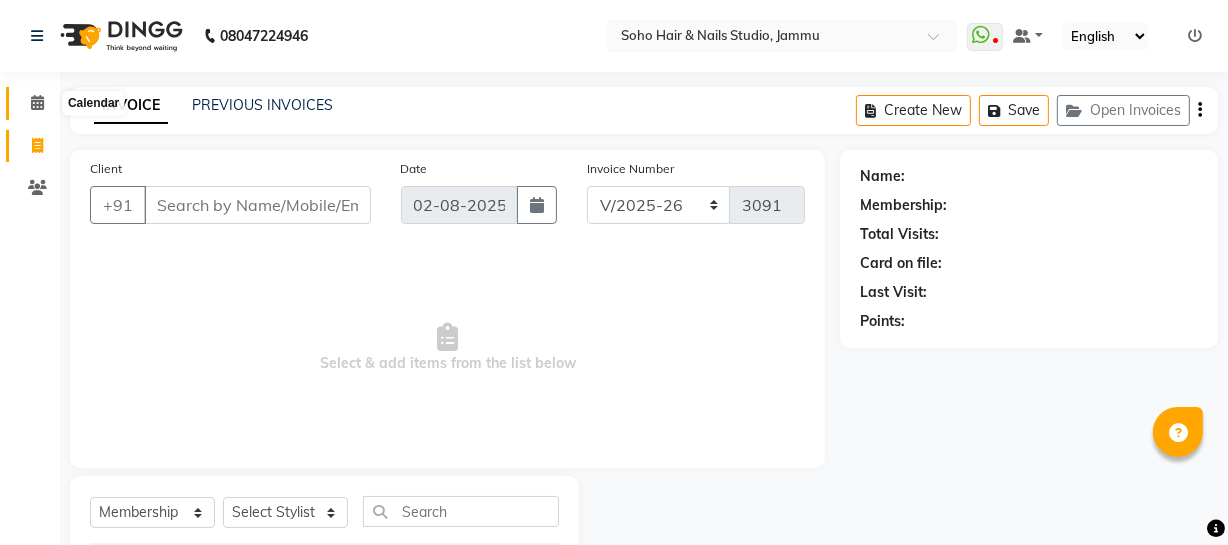 click 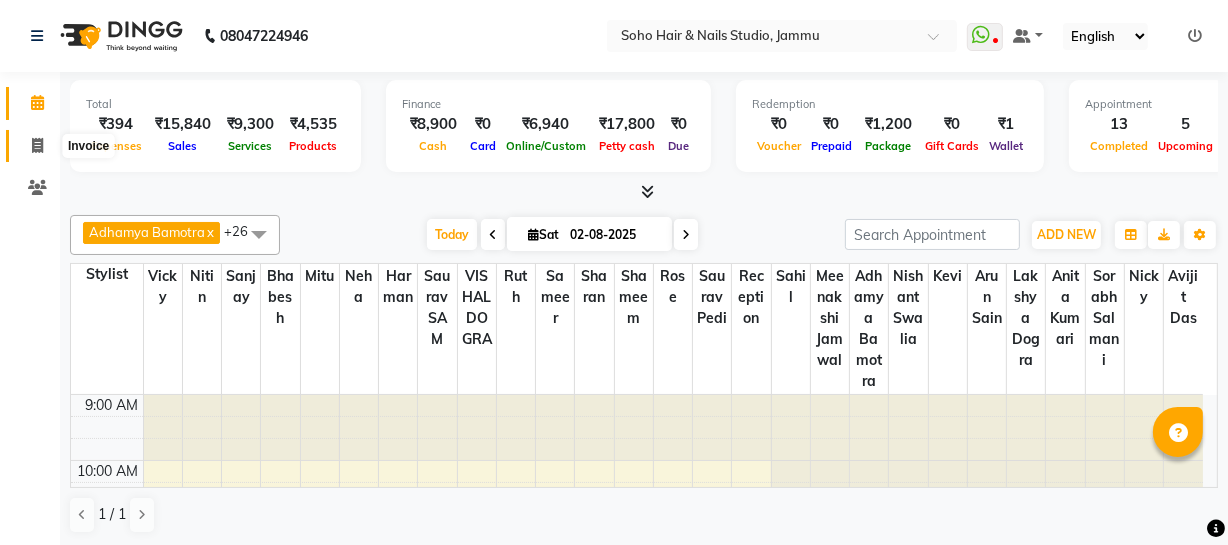 click 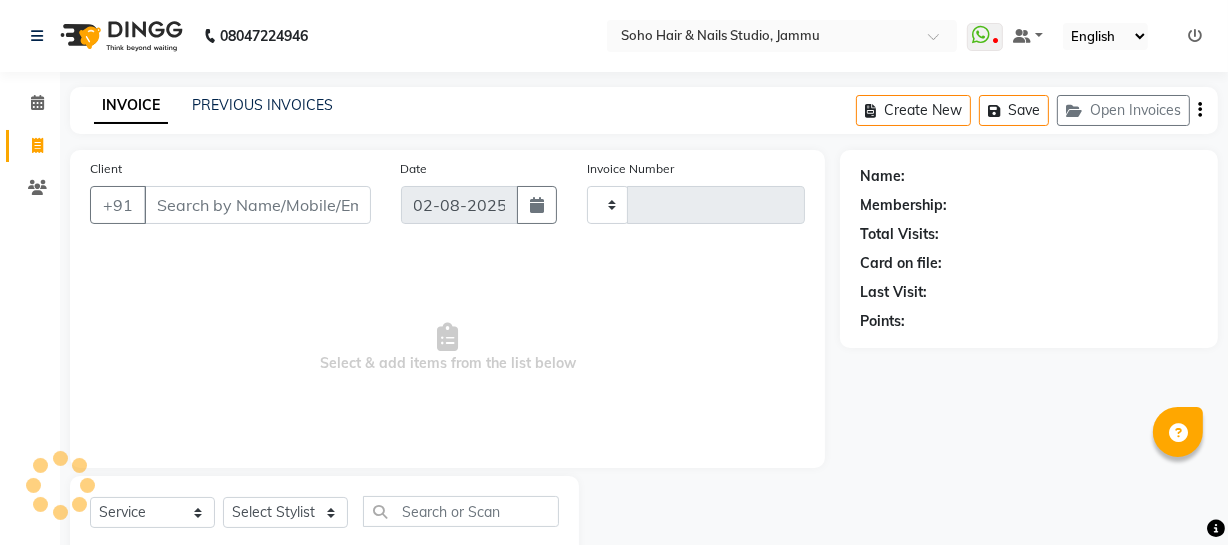 type on "3091" 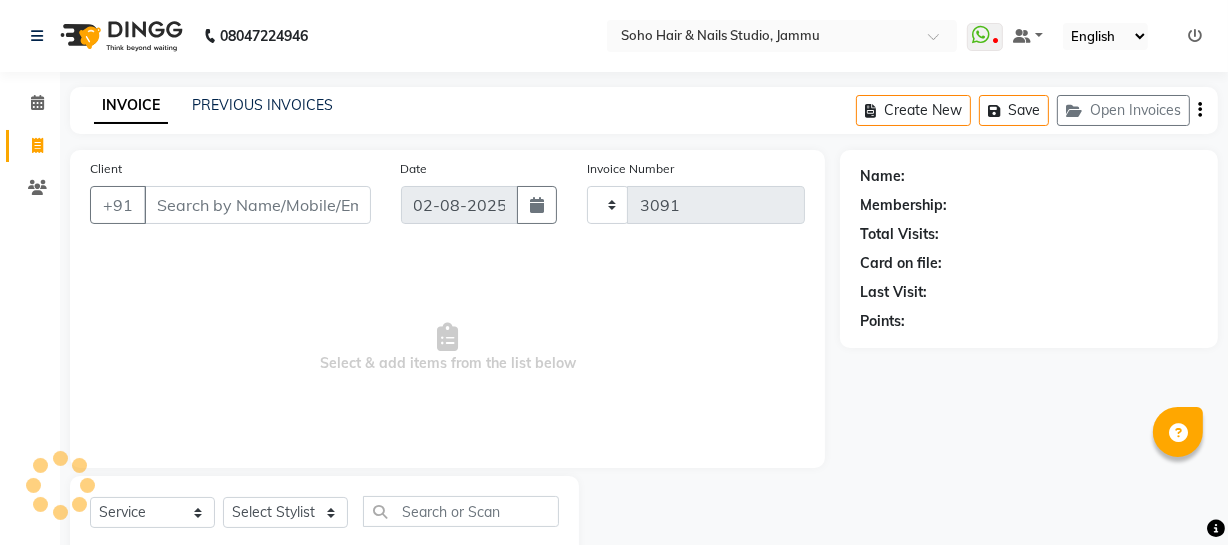 select on "735" 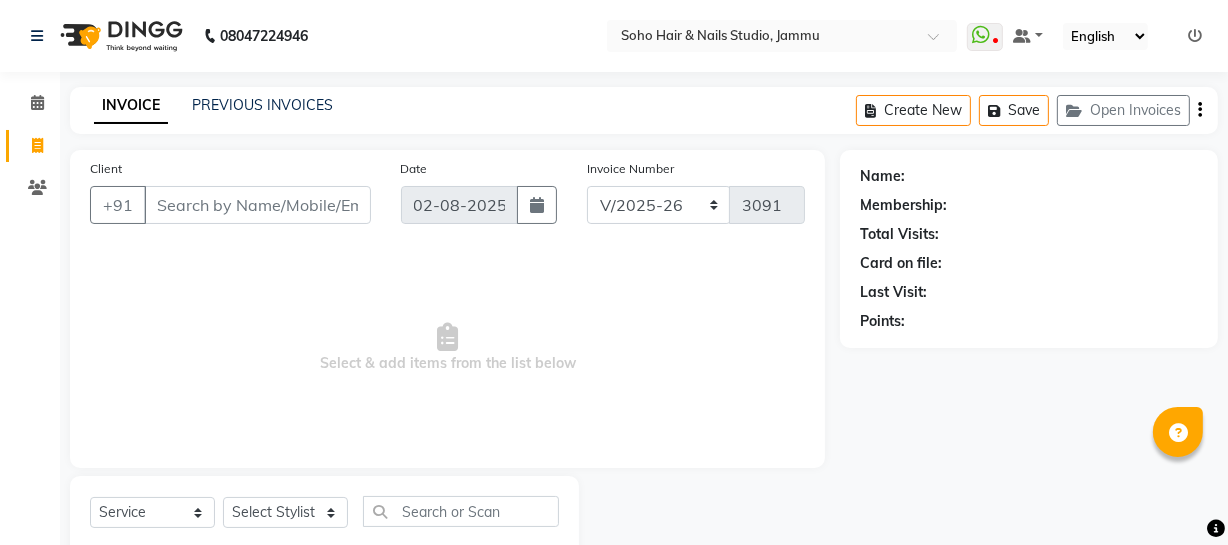 select on "membership" 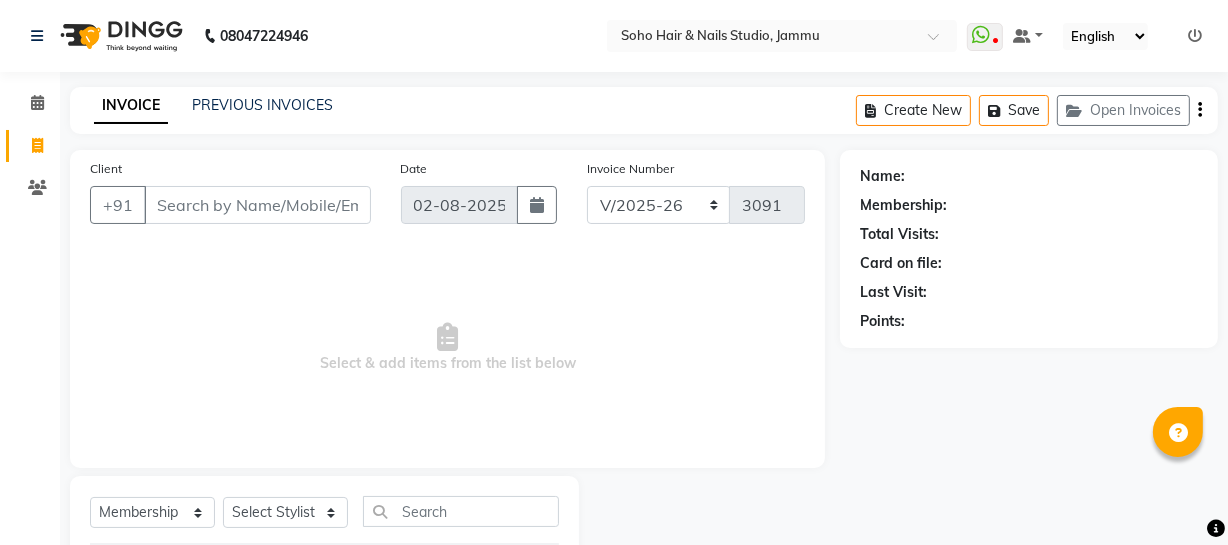 click on "Create New   Save   Open Invoices" 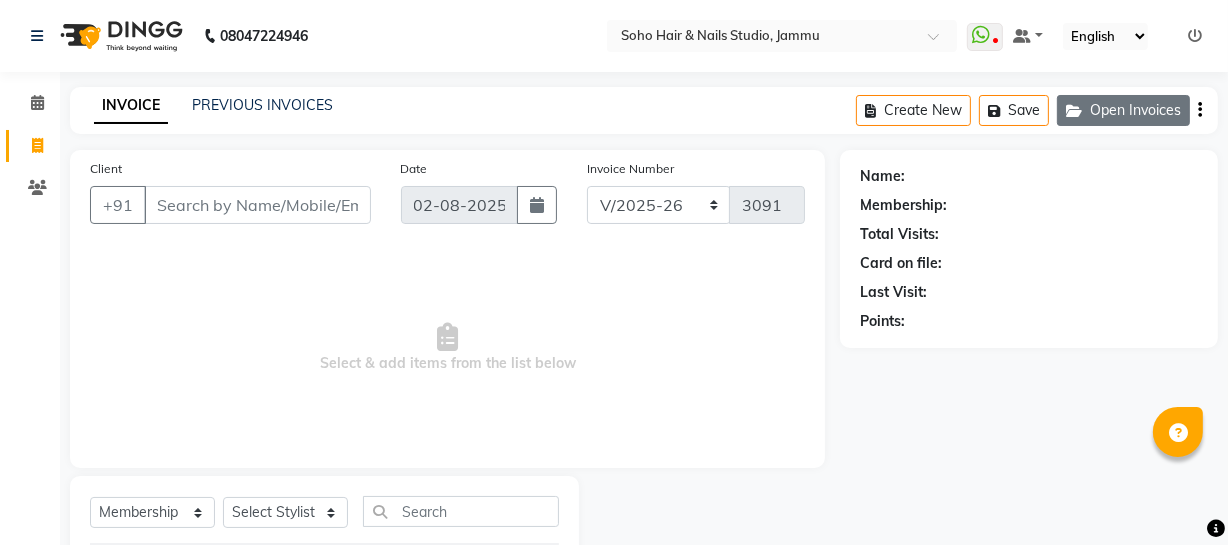 click on "Open Invoices" 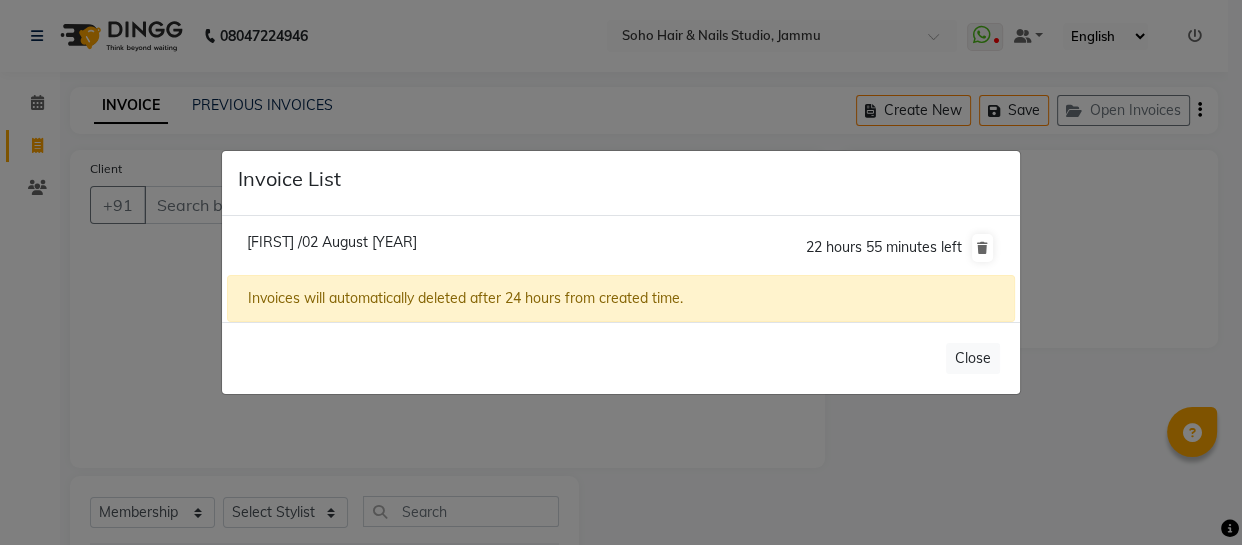 click on "[FIRST] /02 August [YEAR]" 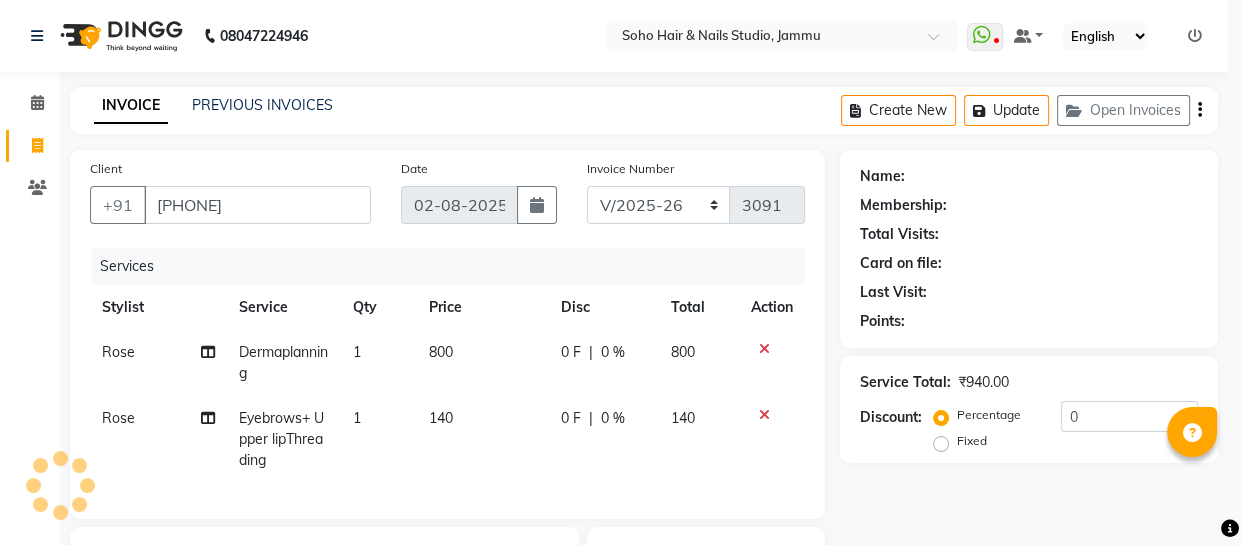 select on "1: Object" 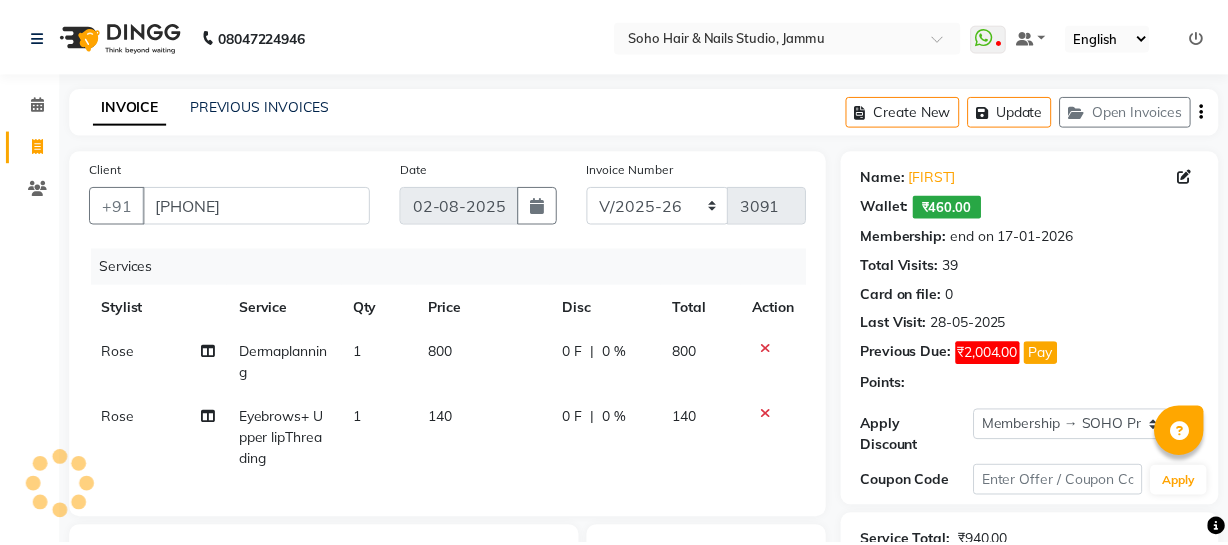 scroll, scrollTop: 272, scrollLeft: 0, axis: vertical 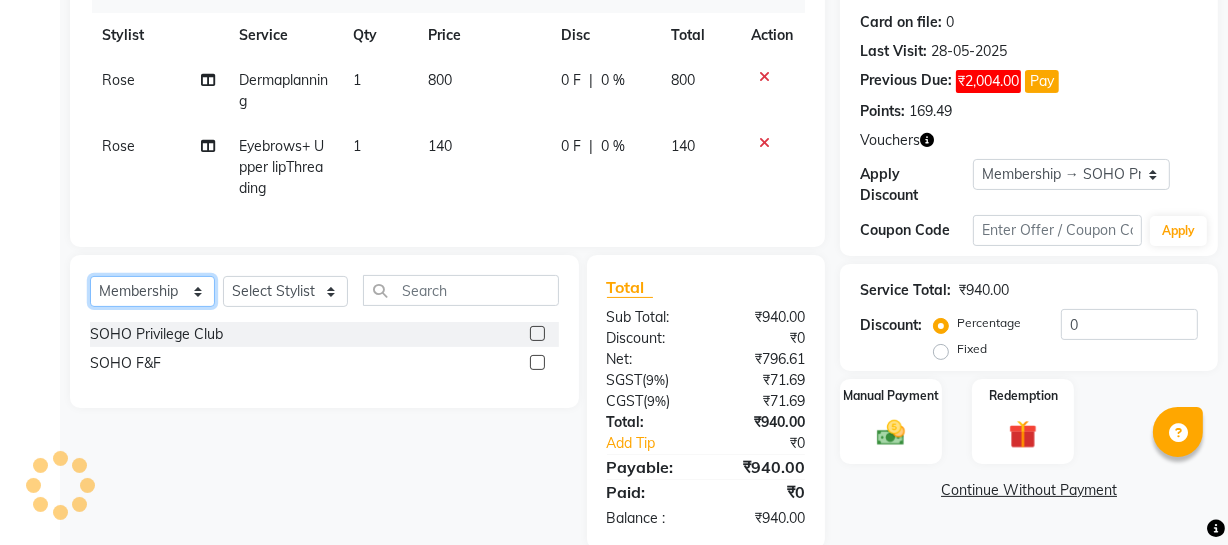 click on "Select  Service  Product  Membership  Package Voucher Prepaid Gift Card" 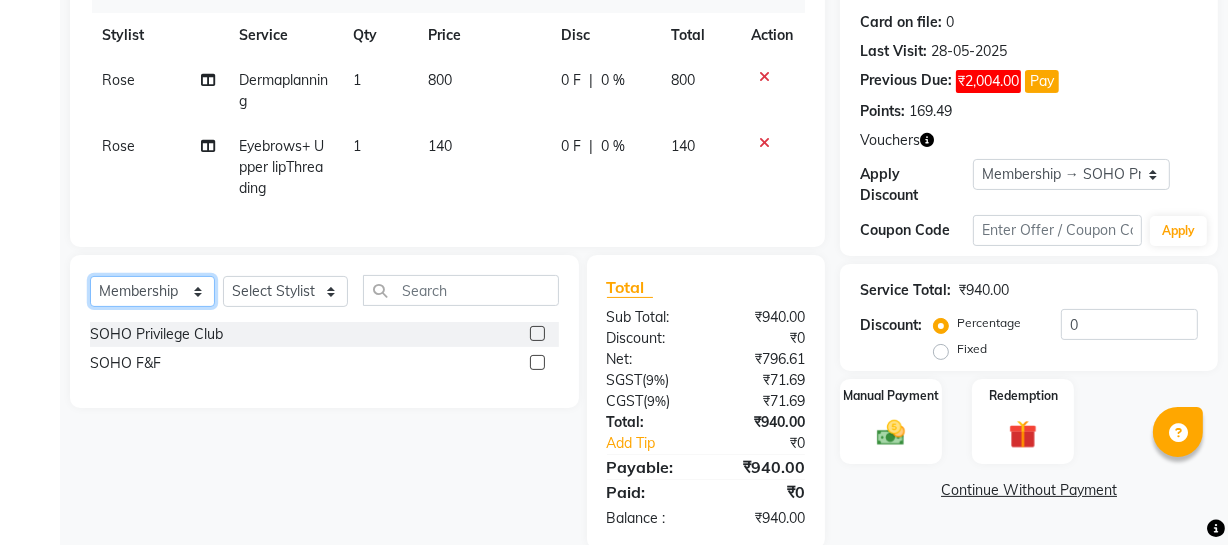 select on "service" 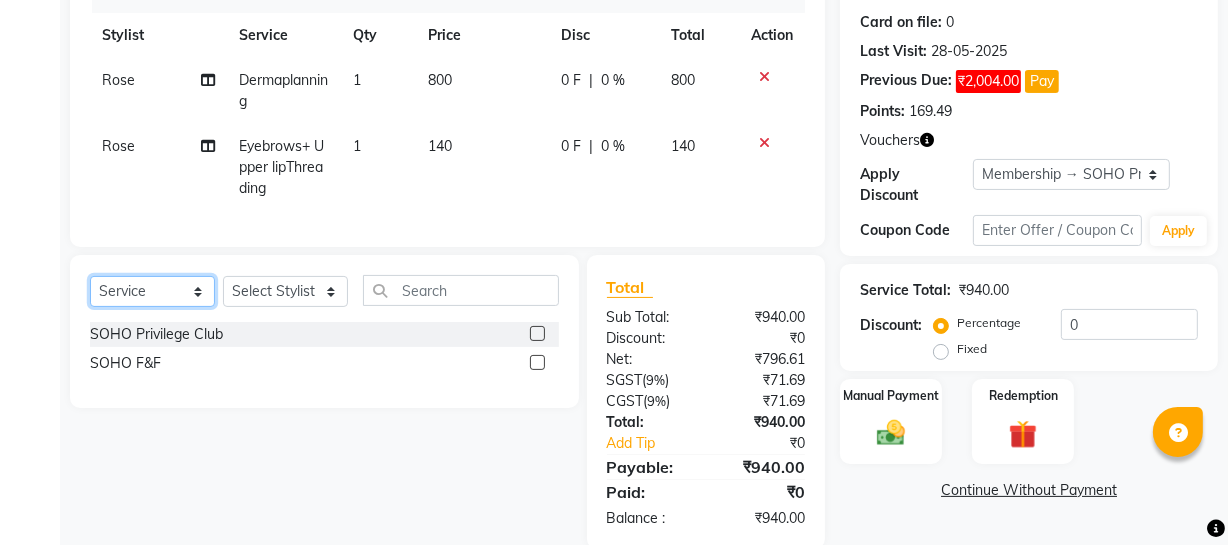 click on "Select  Service  Product  Membership  Package Voucher Prepaid Gift Card" 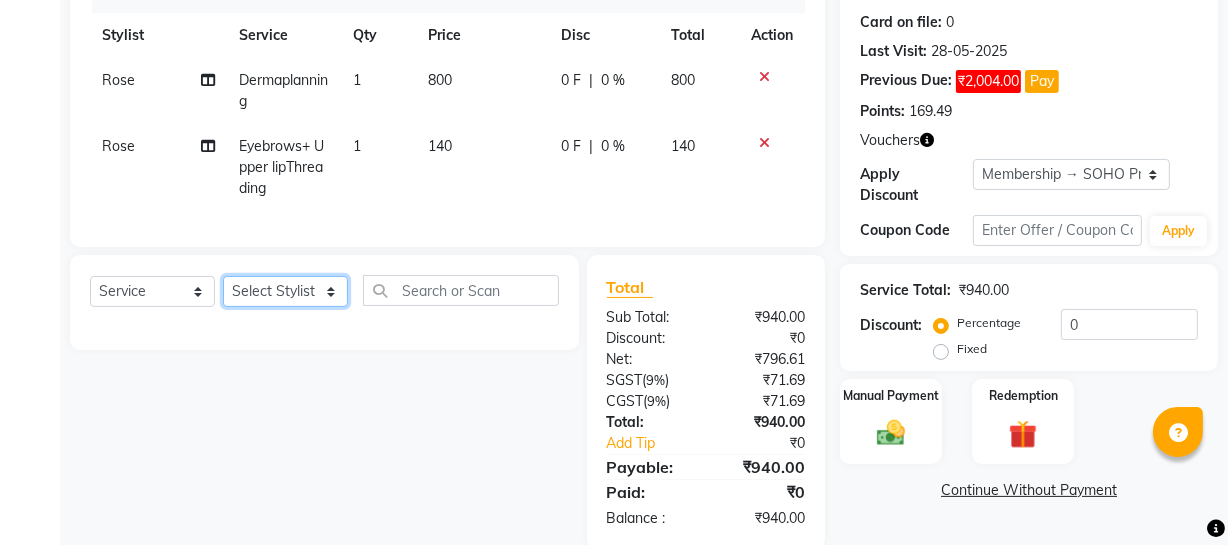 click on "Select Stylist Abhishek Kohli Adhamya Bamotra Amit Anita Kumari Arun Sain Avijit Das Bhabesh Dipanker  Harman Kevi  Komal Lakshya Dogra Meenakshi Jamwal Mitu Neha Nicky Nishant Swalia Nitin Reception Rose  Ruth Sahil sameer Sanjay Saurav pedi Saurav SAM Shameem Sharan Sorabh Salmani Vicky VISHAL DOGRA" 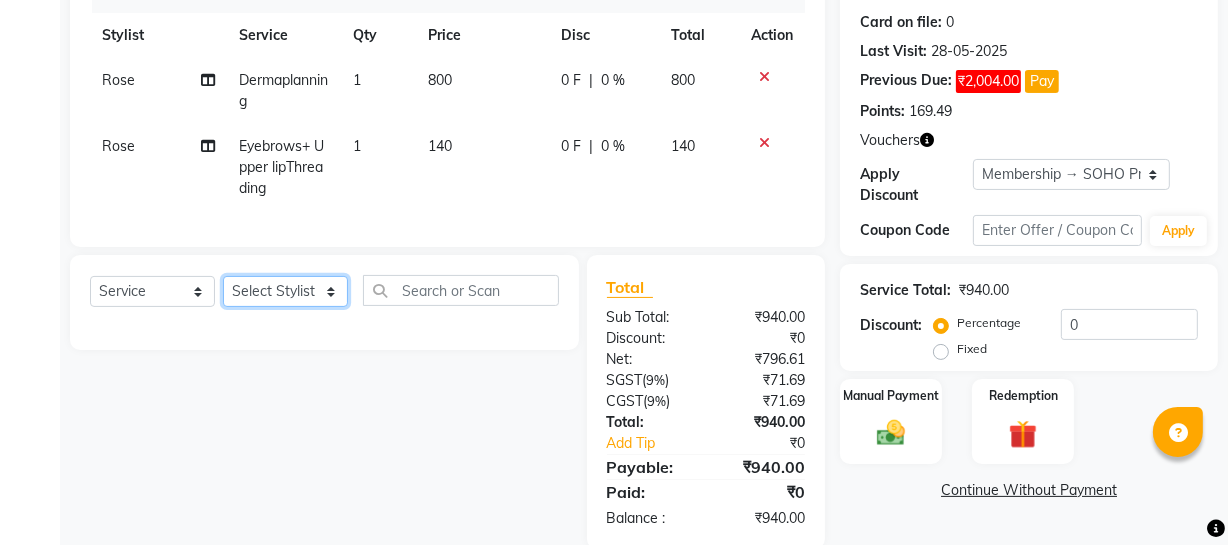 select on "11750" 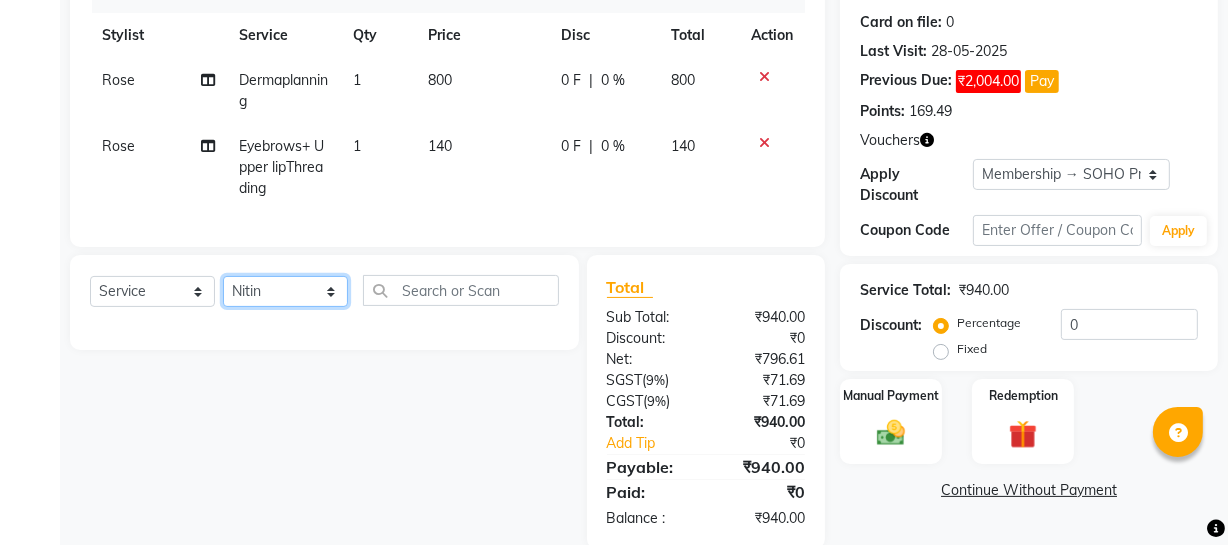 click on "Select Stylist Abhishek Kohli Adhamya Bamotra Amit Anita Kumari Arun Sain Avijit Das Bhabesh Dipanker  Harman Kevi  Komal Lakshya Dogra Meenakshi Jamwal Mitu Neha Nicky Nishant Swalia Nitin Reception Rose  Ruth Sahil sameer Sanjay Saurav pedi Saurav SAM Shameem Sharan Sorabh Salmani Vicky VISHAL DOGRA" 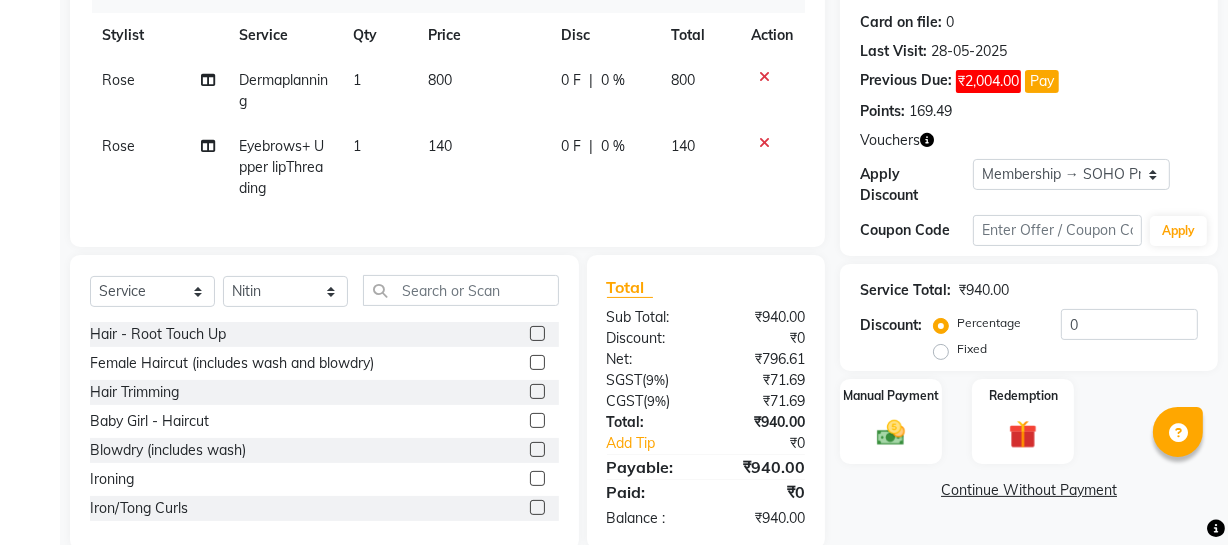 drag, startPoint x: 495, startPoint y: 320, endPoint x: 489, endPoint y: 309, distance: 12.529964 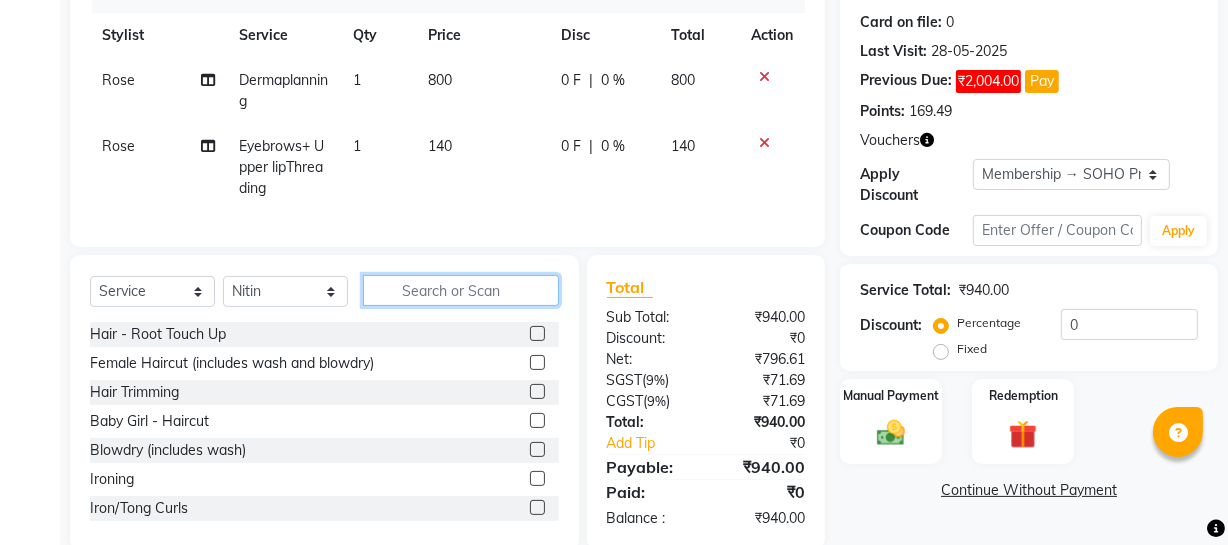 click 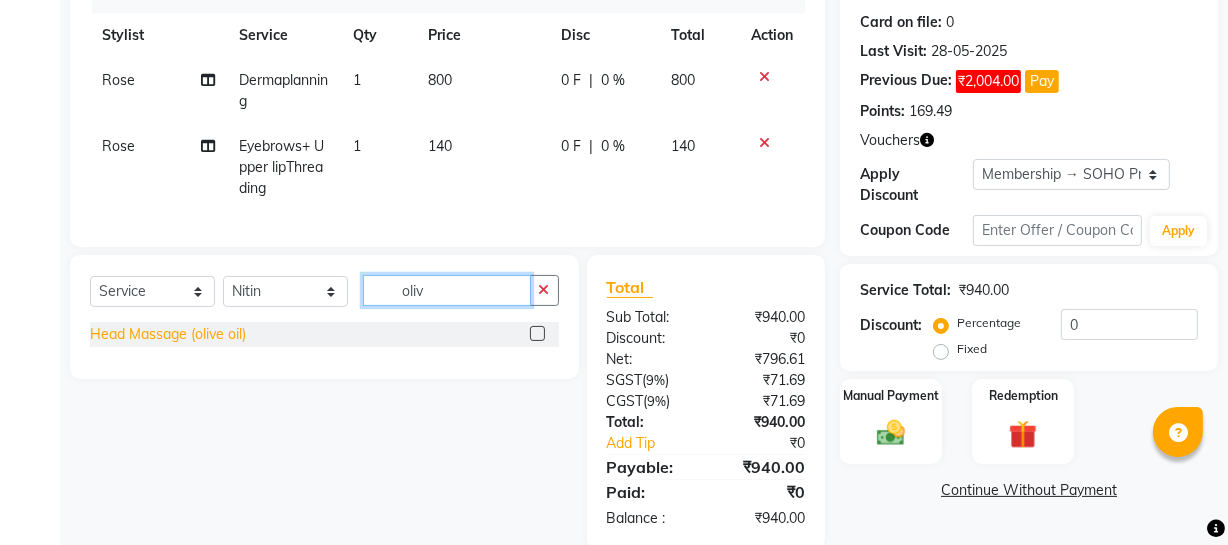 type on "oliv" 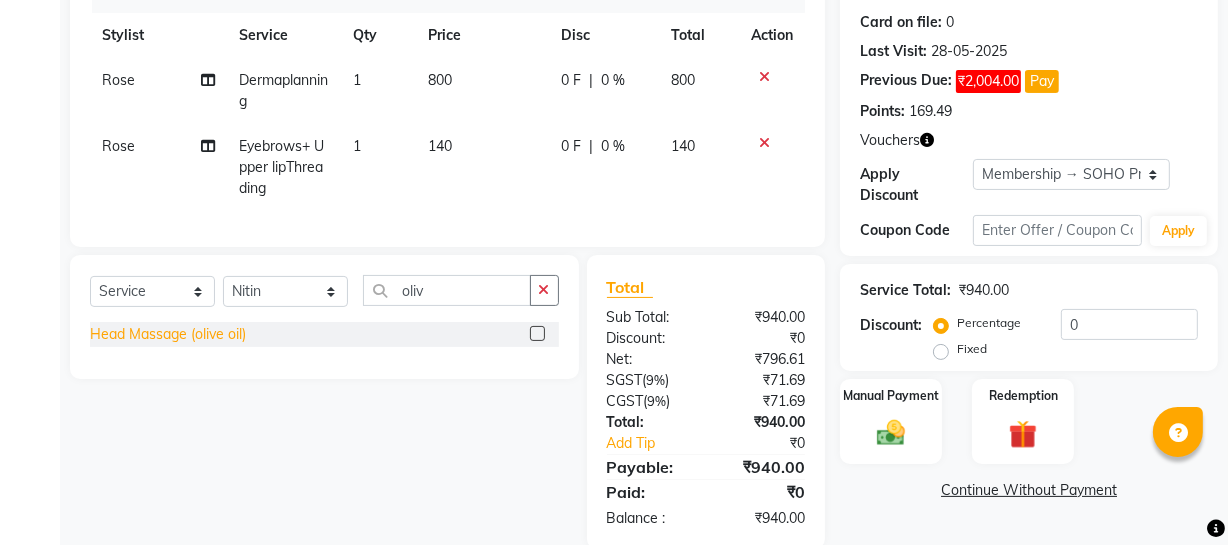 click on "Head Massage (olive oil)" 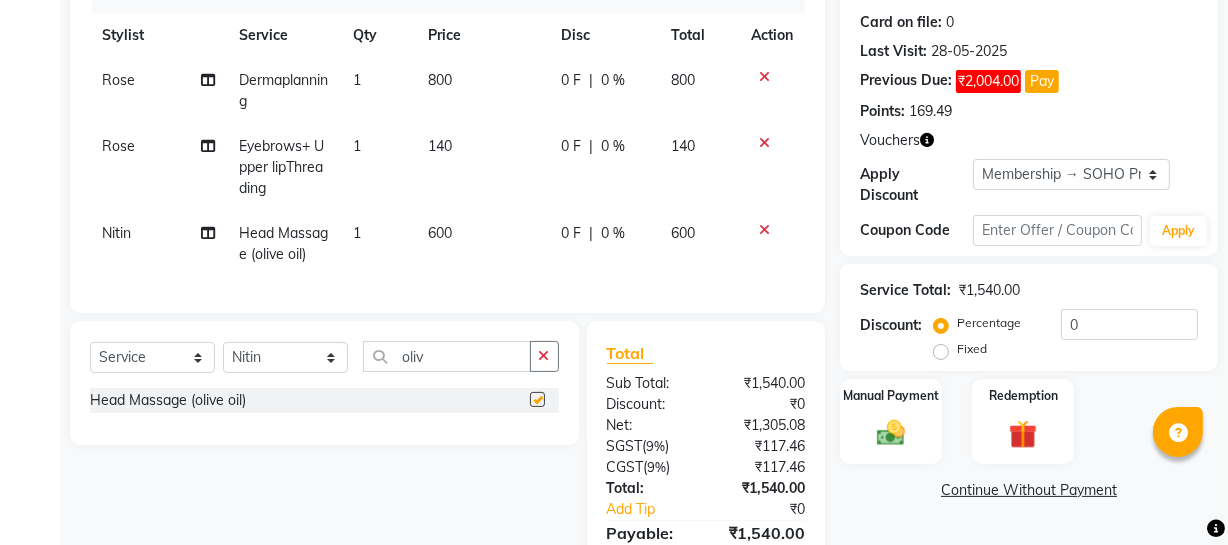 checkbox on "false" 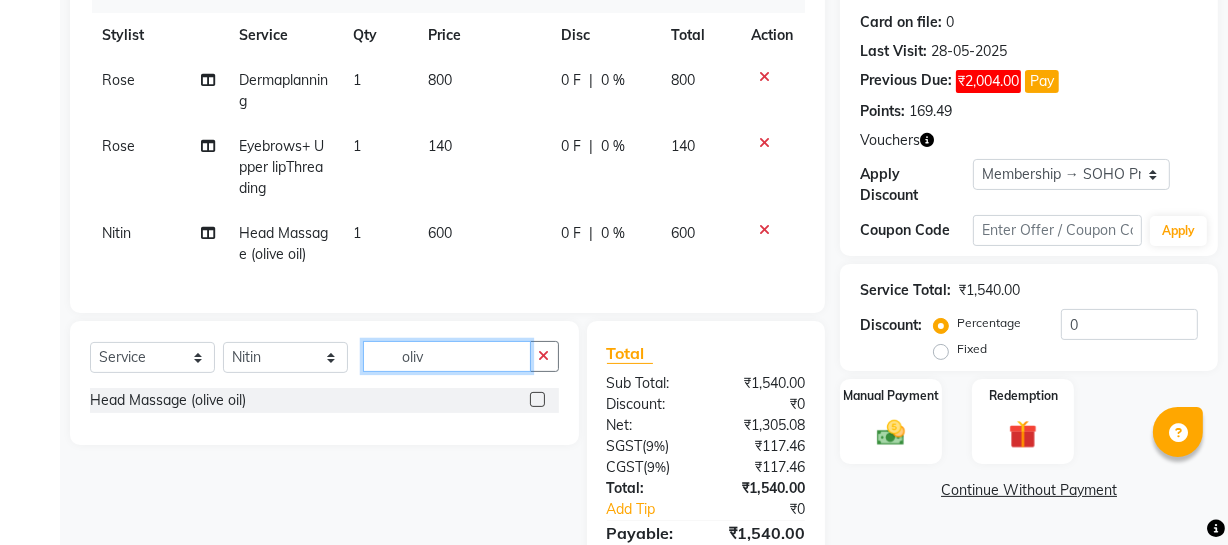 drag, startPoint x: 459, startPoint y: 361, endPoint x: 284, endPoint y: 369, distance: 175.18275 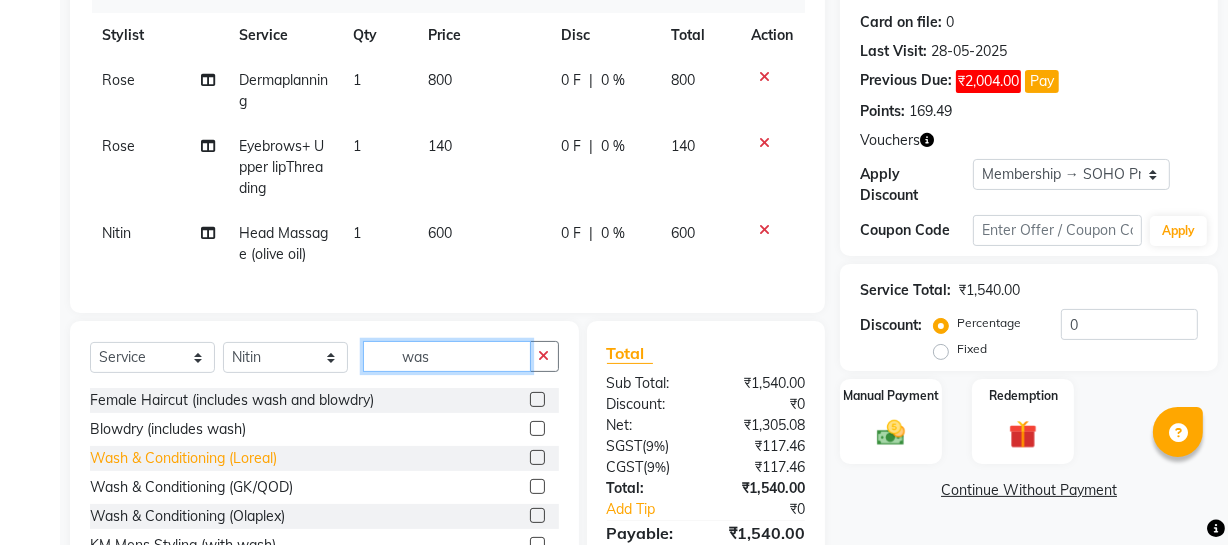 type on "was" 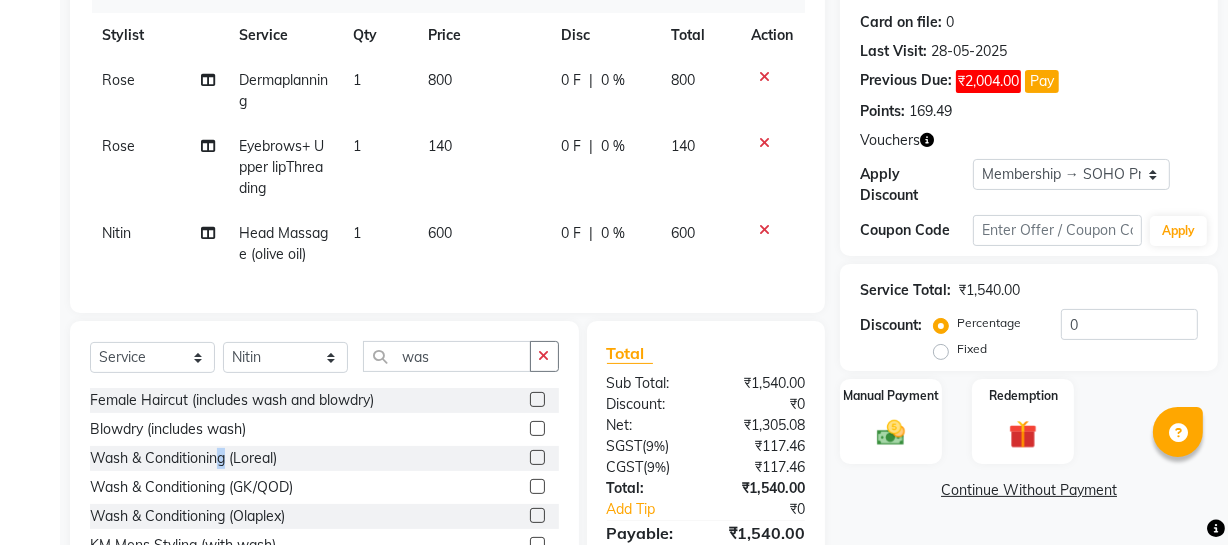 click on "Wash & Conditioning (Loreal)" 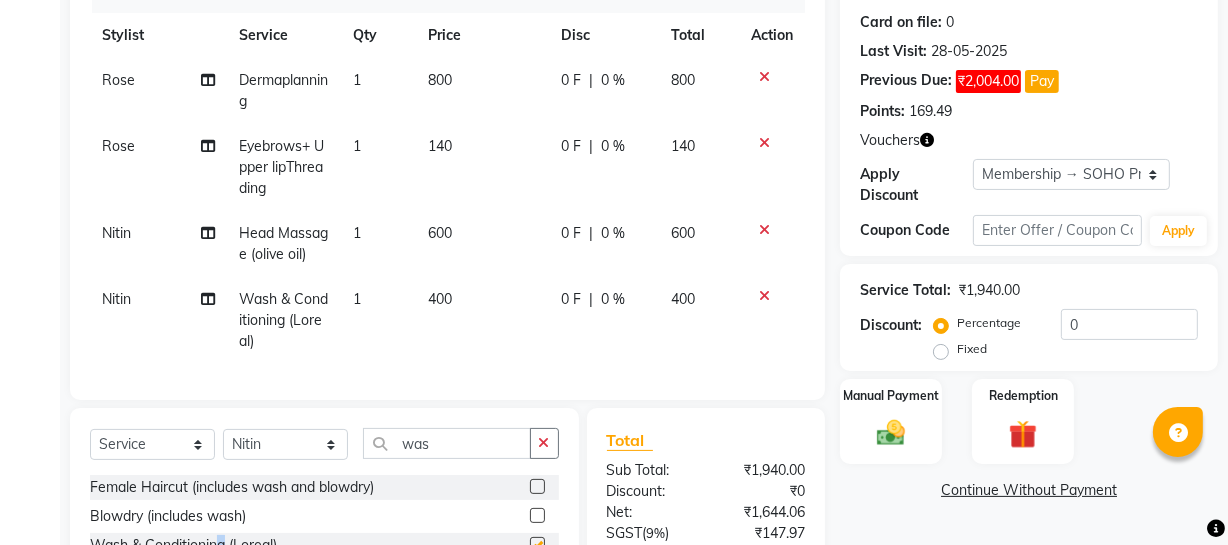 checkbox on "false" 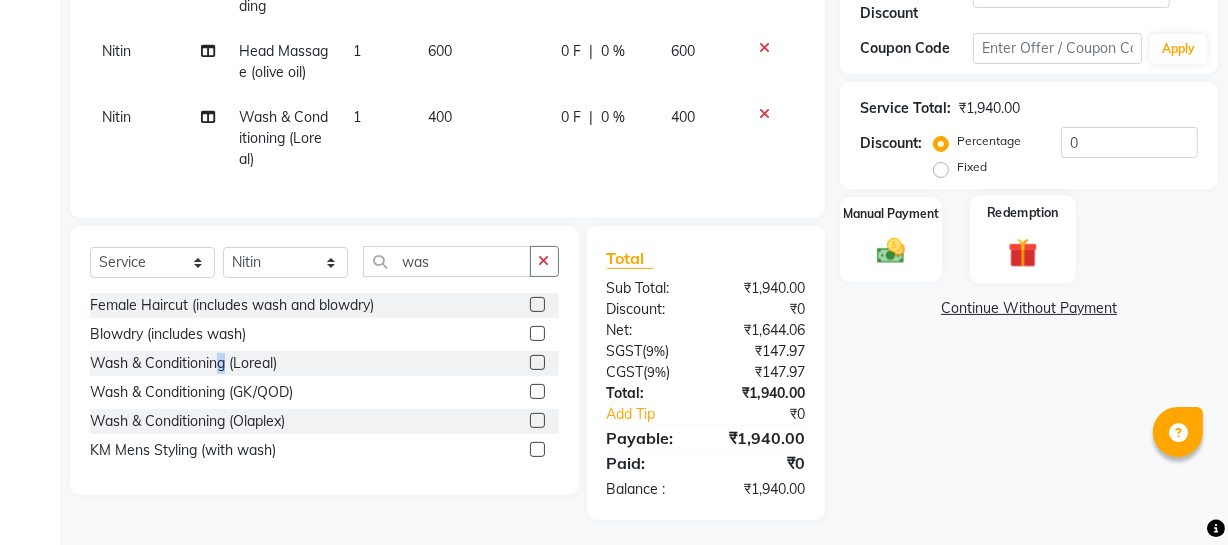 scroll, scrollTop: 473, scrollLeft: 0, axis: vertical 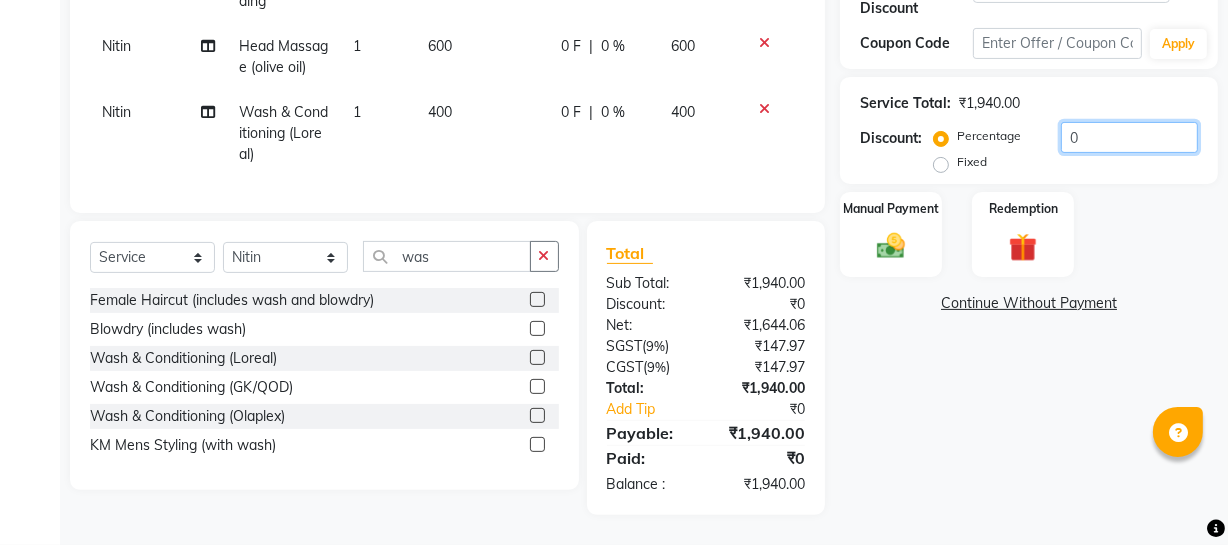 drag, startPoint x: 1144, startPoint y: 122, endPoint x: 592, endPoint y: 98, distance: 552.5215 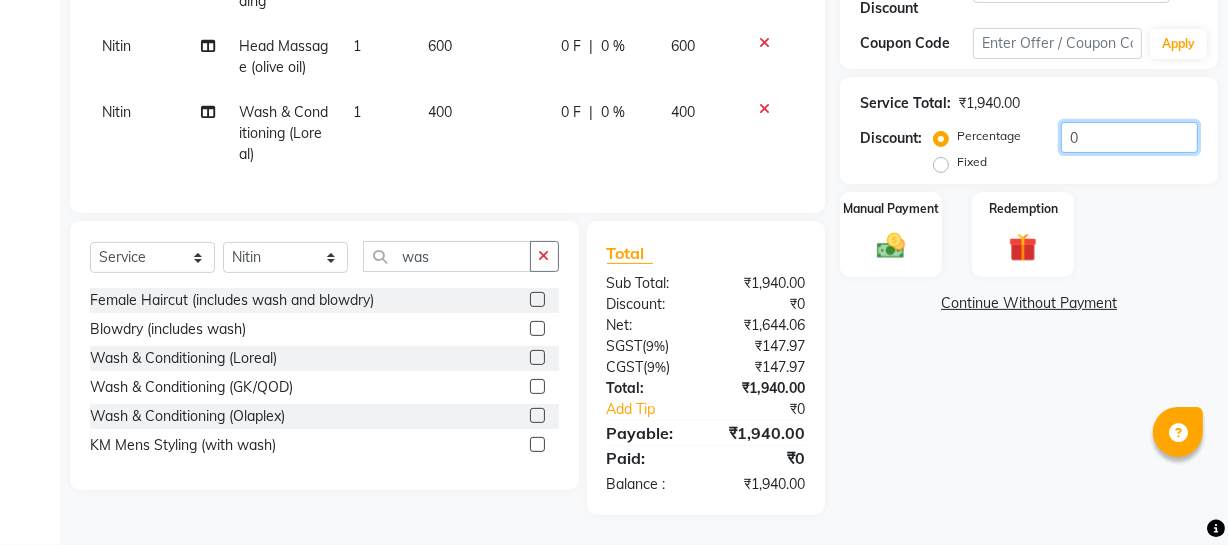 click on "Client +91 [PHONE] Date [DATE] Invoice Number Red/2025-26 V/2025 V/2025-26 3091 Services Stylist Service Qty Price Disc Total Action Rose  Dermaplanning 1 800 0 F | 0 % 800 Rose  Eyebrows+ Upper lipThreading 1 140 0 F | 0 % 140 Nitin Head Massage (olive oil) 1 600 0 F | 0 % 600 Nitin Wash & Conditioning (Loreal) 1 400 0 F | 0 % 400 Select  Service  Product  Membership  Package Voucher Prepaid Gift Card  Select Stylist Abhishek Kohli Adhamya Bamotra Amit Anita Kumari Arun Sain Avijit Das Bhabesh Dipanker  Harman Kevi  Komal Lakshya Dogra Meenakshi Jamwal Mitu Neha Nicky Nishant Swalia Nitin Reception Rose  Ruth Sahil sameer Sanjay Saurav pedi Saurav SAM Shameem Sharan Sorabh Salmani Vicky VISHAL DOGRA was Female Haircut (includes wash and  blowdry)  Blowdry (includes wash)  Wash & Conditioning (Loreal)  Wash & Conditioning (GK/QOD)  Wash & Conditioning (Olaplex)  KM Mens Styling (with wash)  Total Sub Total: [CURRENCY][AMOUNT] Discount: ₹0 Net: [CURRENCY][AMOUNT] SGST  ( 9% ) [CURRENCY][AMOUNT] CGST  ( 9% ) [CURRENCY][AMOUNT] Total:" 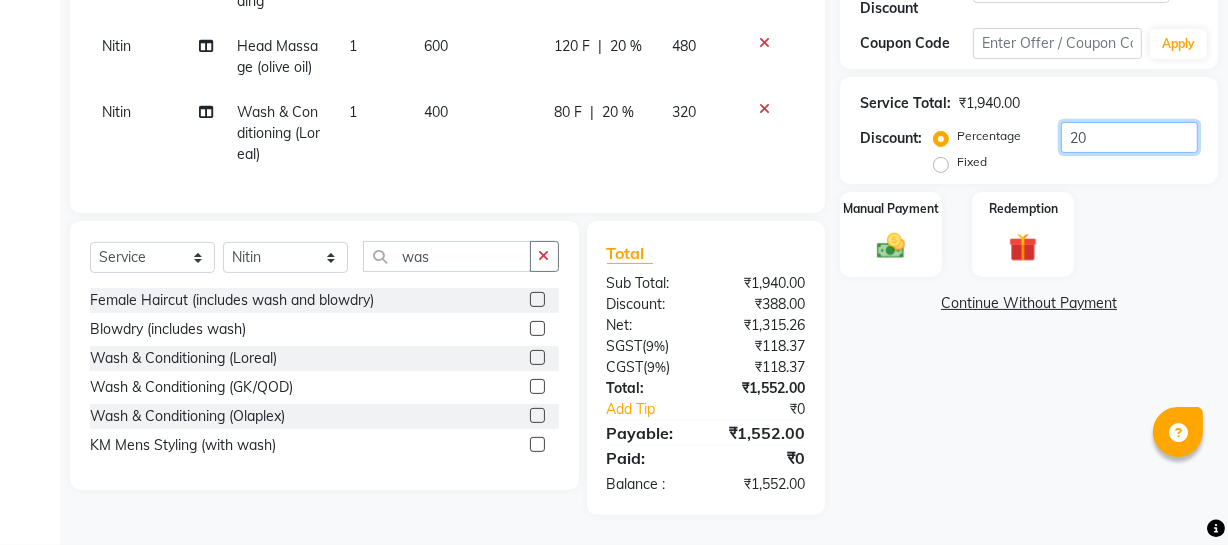 scroll, scrollTop: 200, scrollLeft: 0, axis: vertical 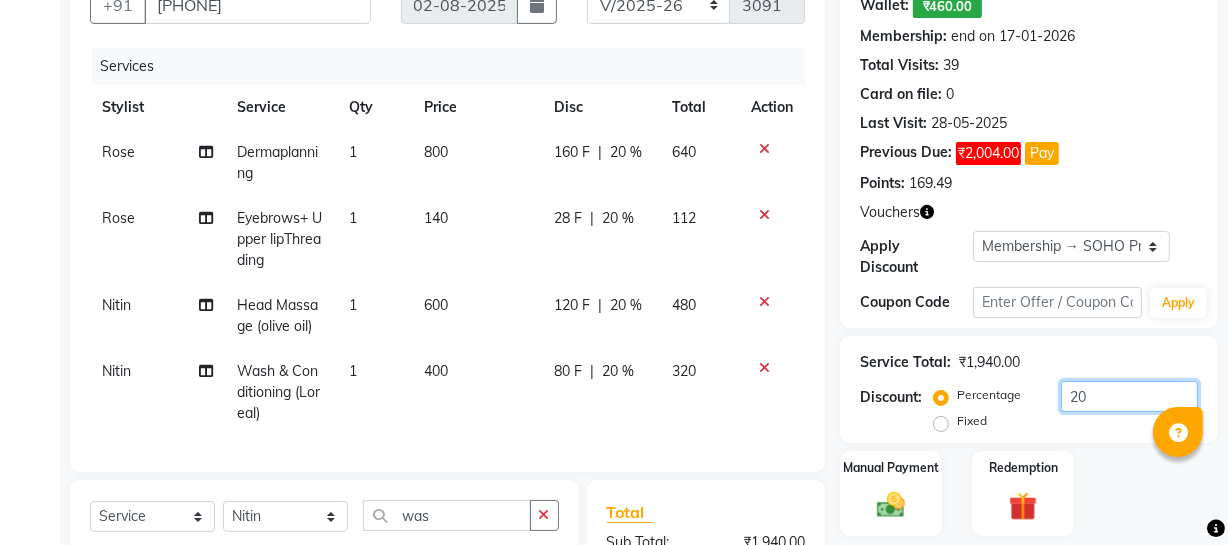 type on "20" 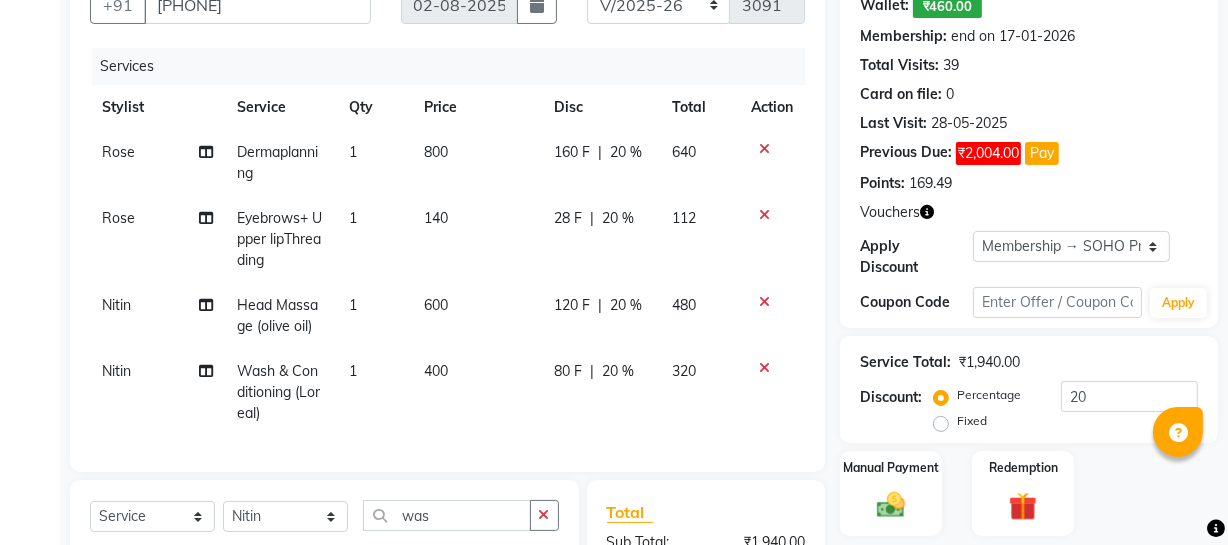 click on "Vouchers" 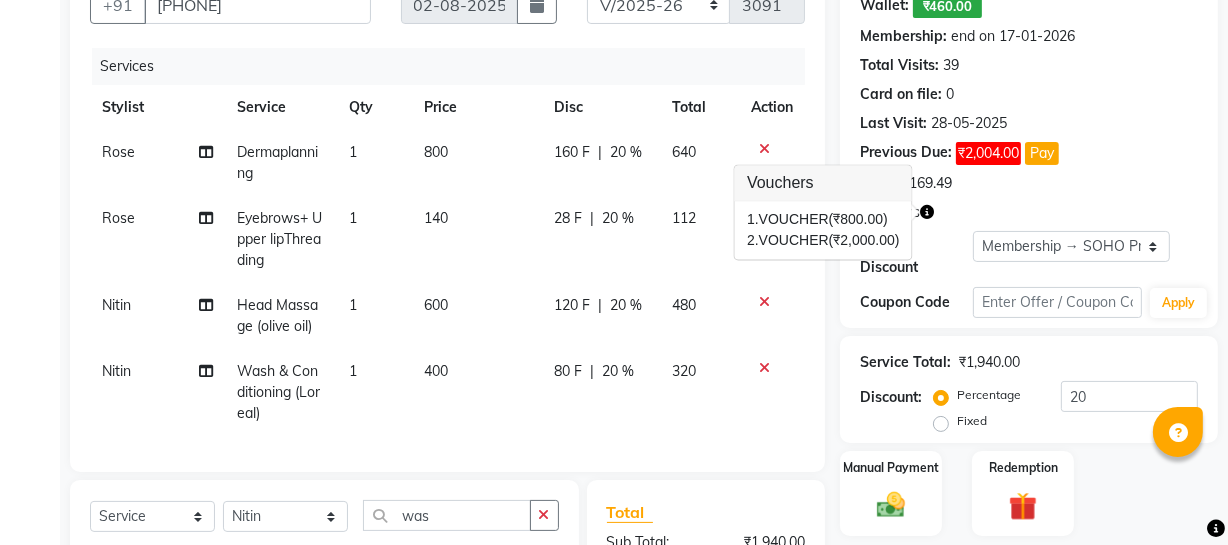 click on "Vouchers" 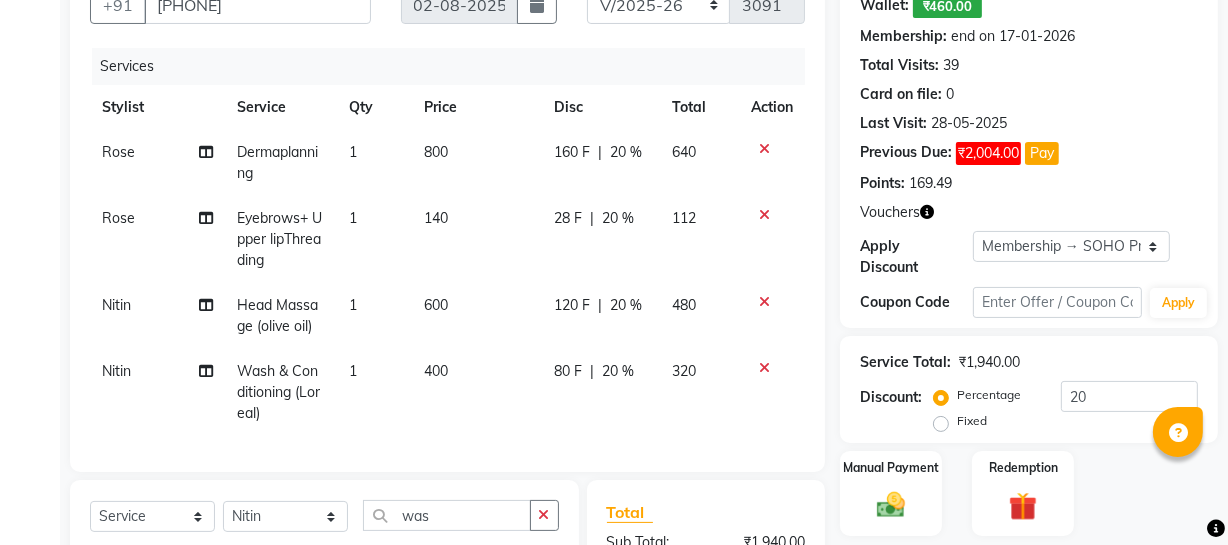 scroll, scrollTop: 473, scrollLeft: 0, axis: vertical 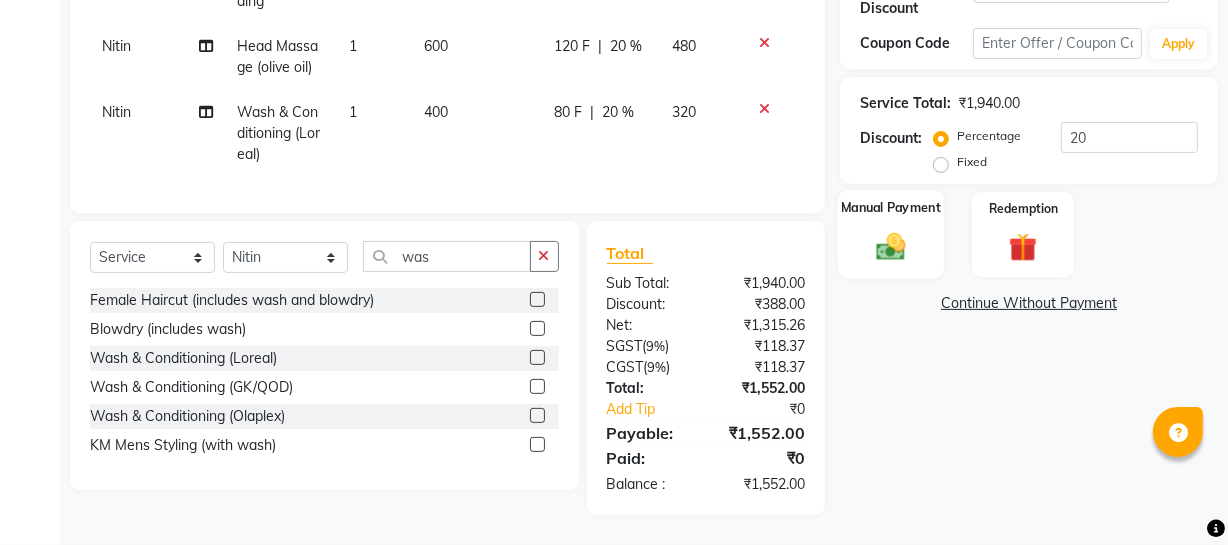 click 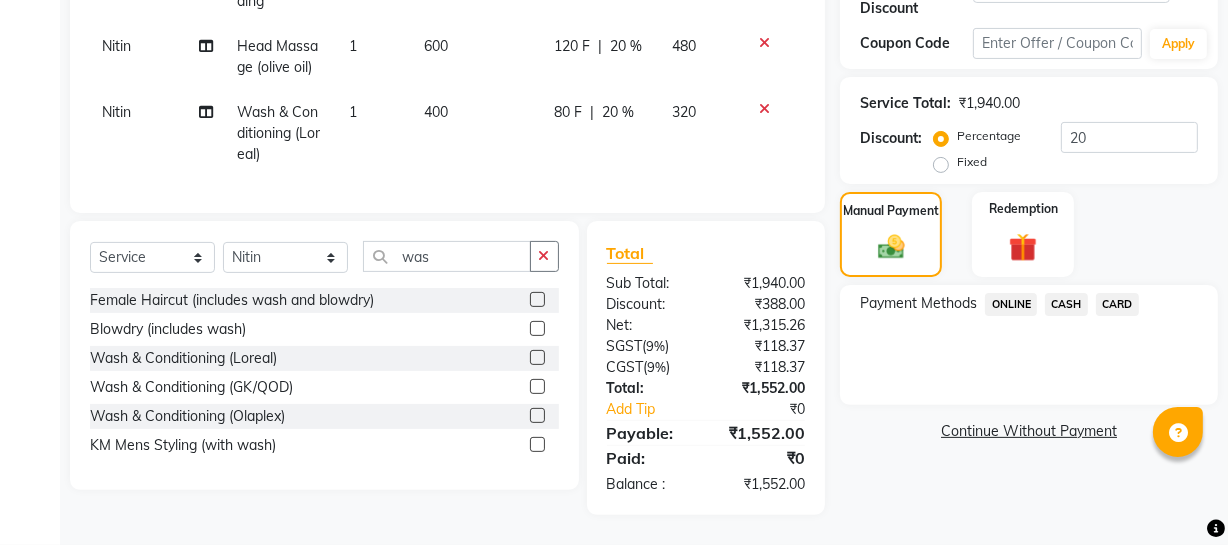 click on "CARD" 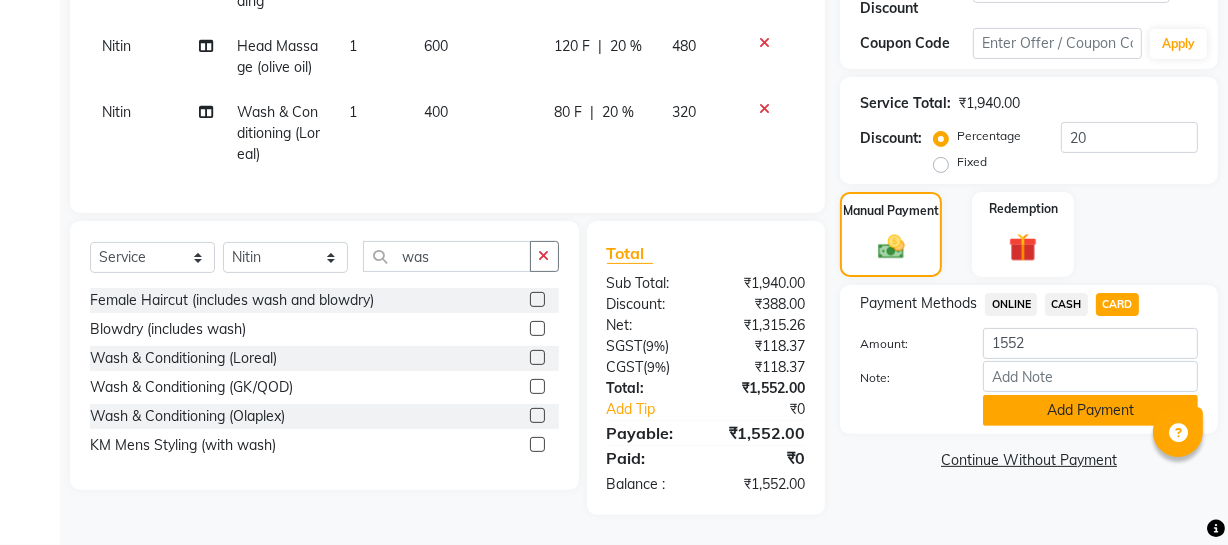 click on "Add Payment" 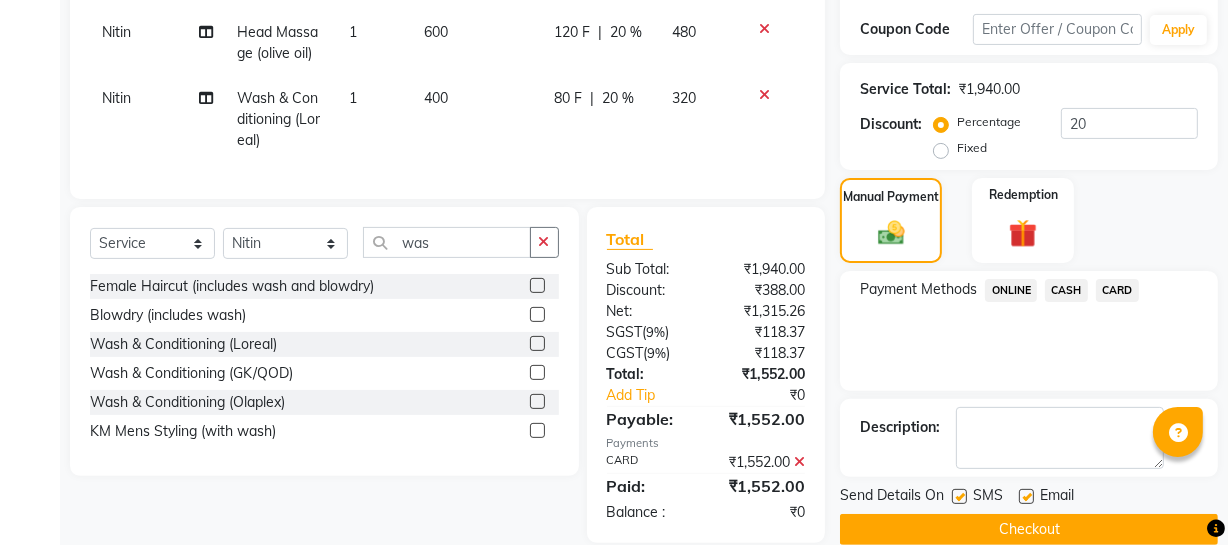 scroll, scrollTop: 655, scrollLeft: 0, axis: vertical 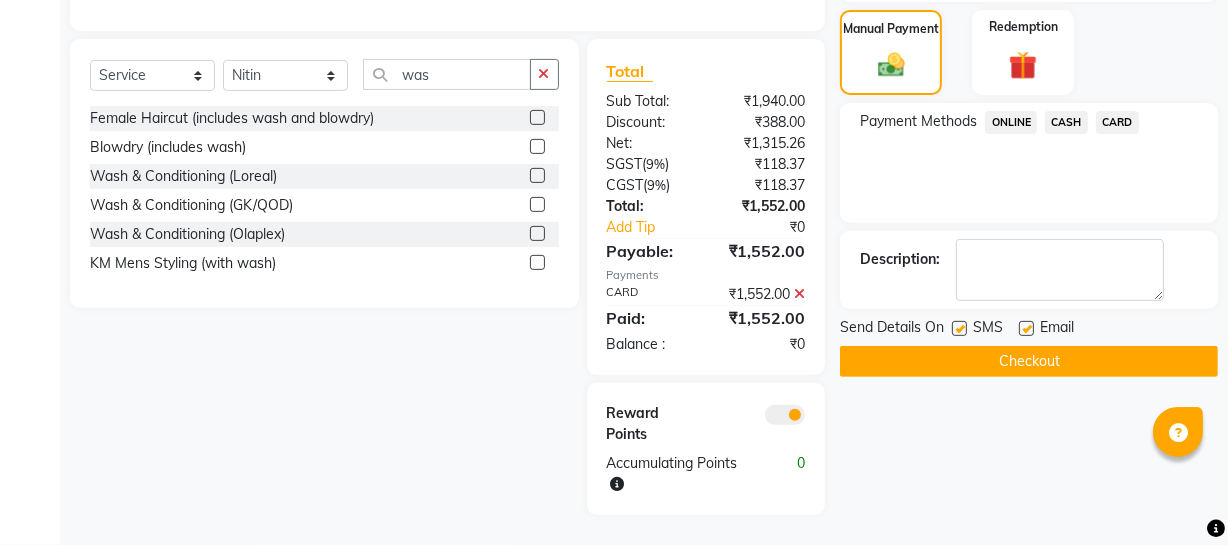 click on "Checkout" 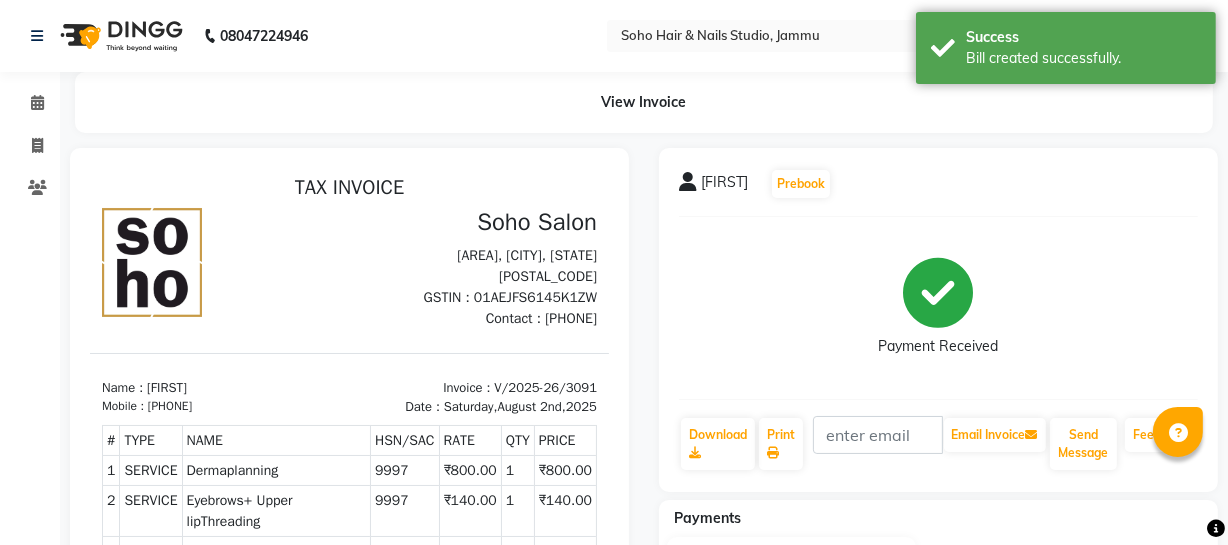 scroll, scrollTop: 0, scrollLeft: 0, axis: both 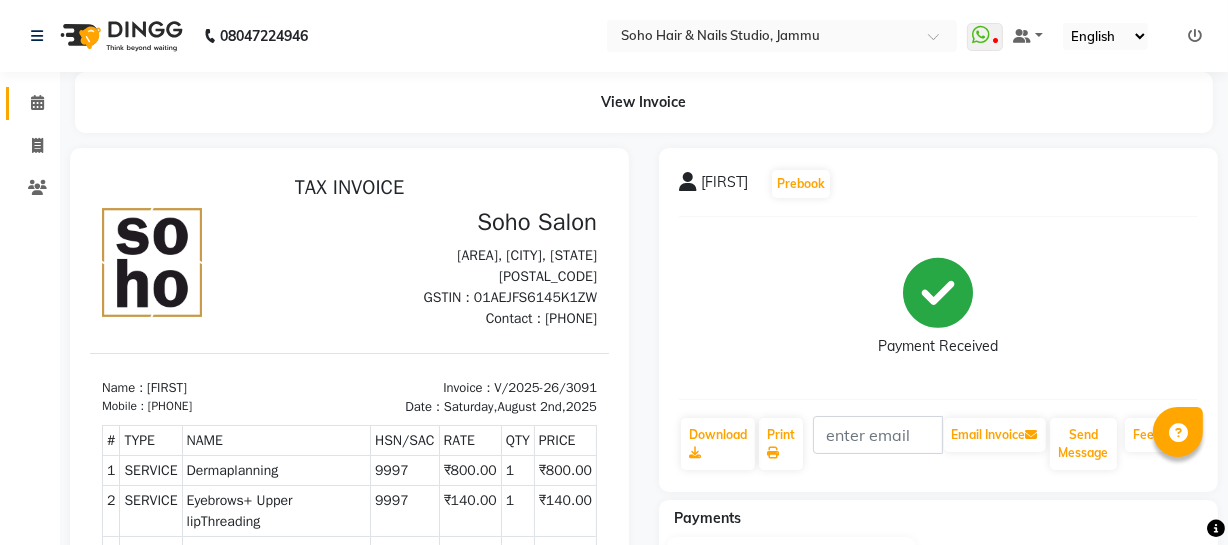 click on "Calendar" 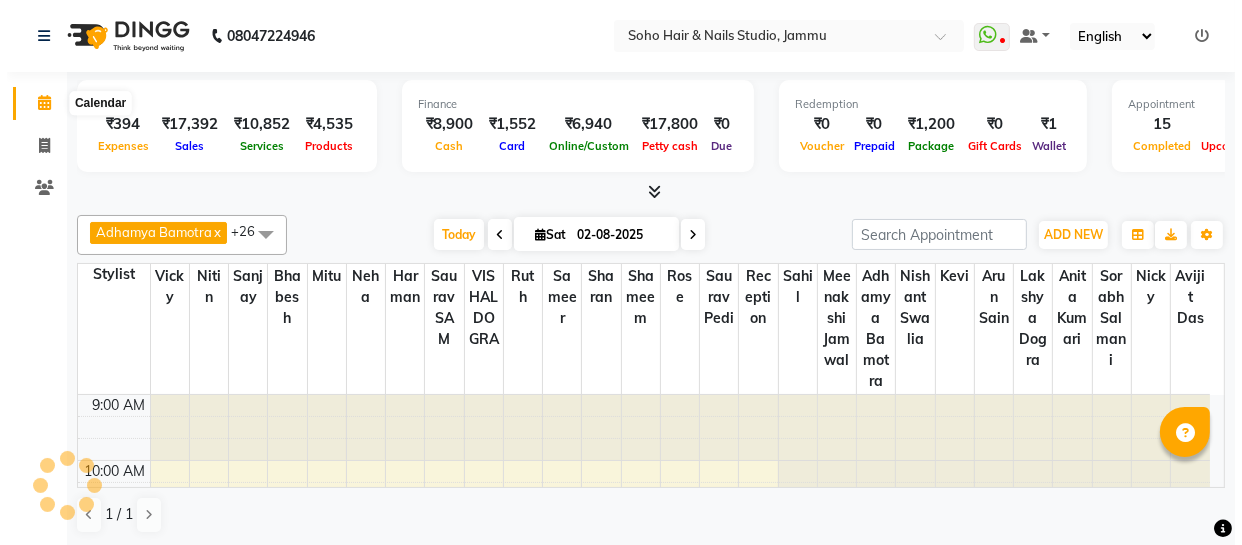 scroll, scrollTop: 0, scrollLeft: 0, axis: both 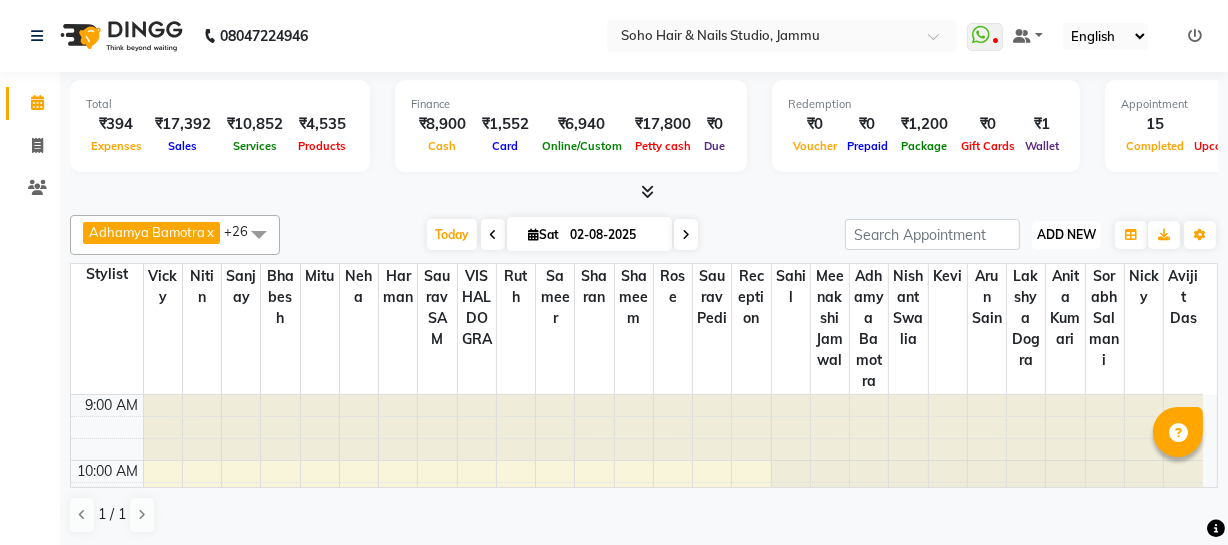 click on "ADD NEW" at bounding box center [1066, 234] 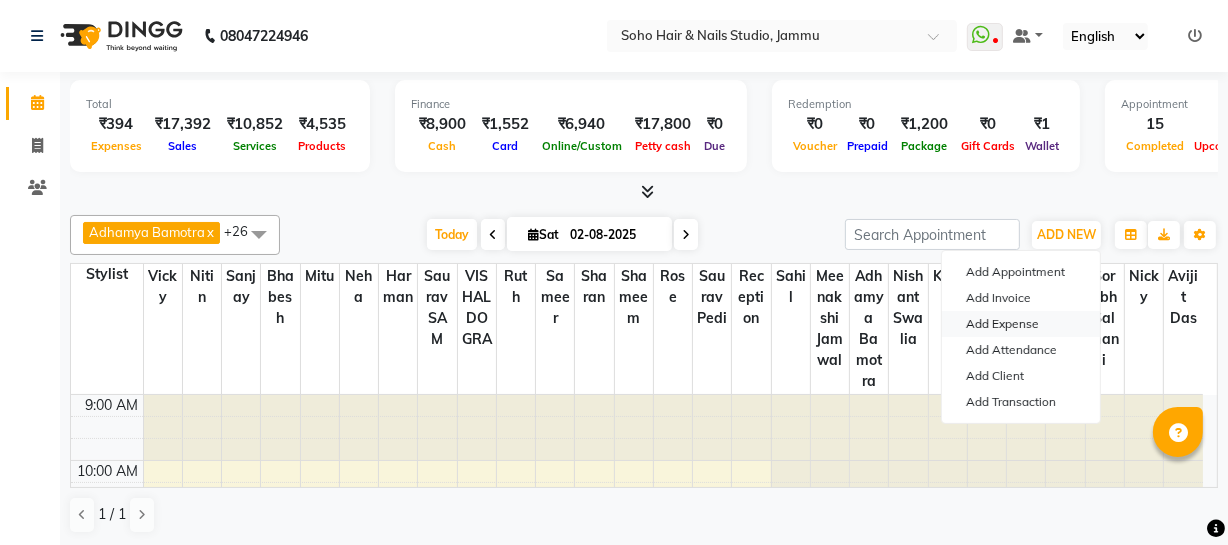 click on "Add Expense" at bounding box center (1021, 324) 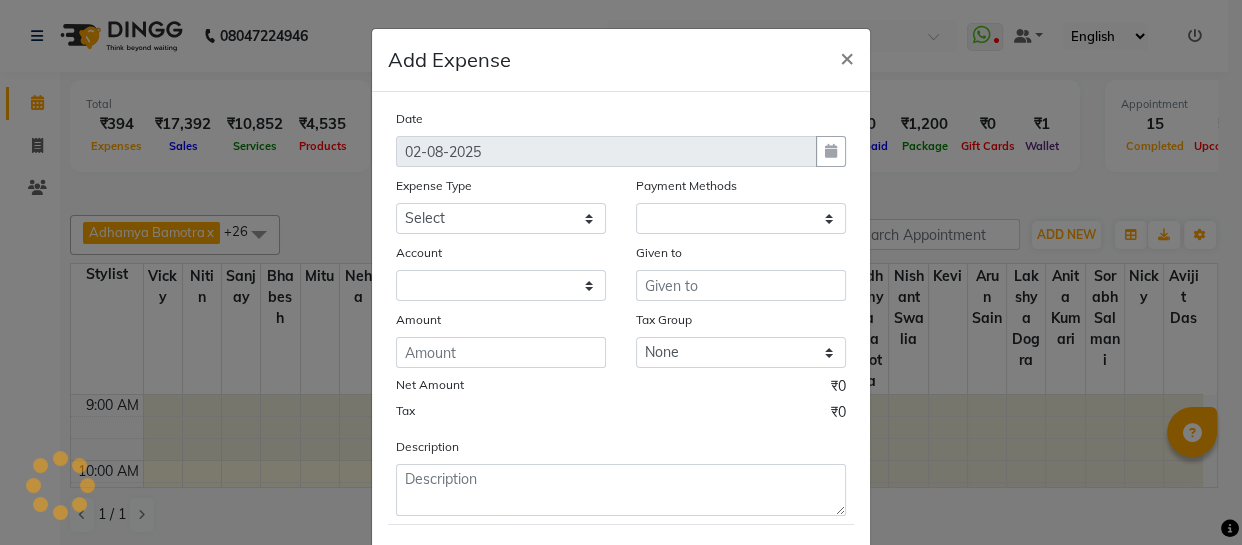 select on "1" 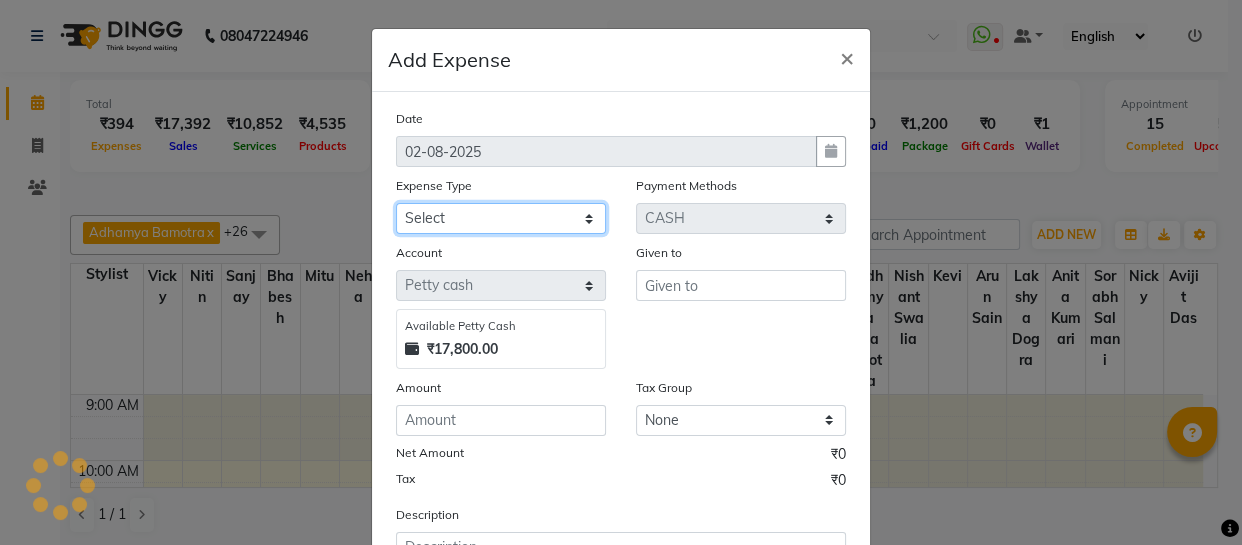 click on "Select Cash transfer to bank Client Snacks Fuel Govt fee Incentive Maintenance Miscellaneous Pantry Product Salary Staff Petrol Staff Snacks TIP Online or card to Cash" 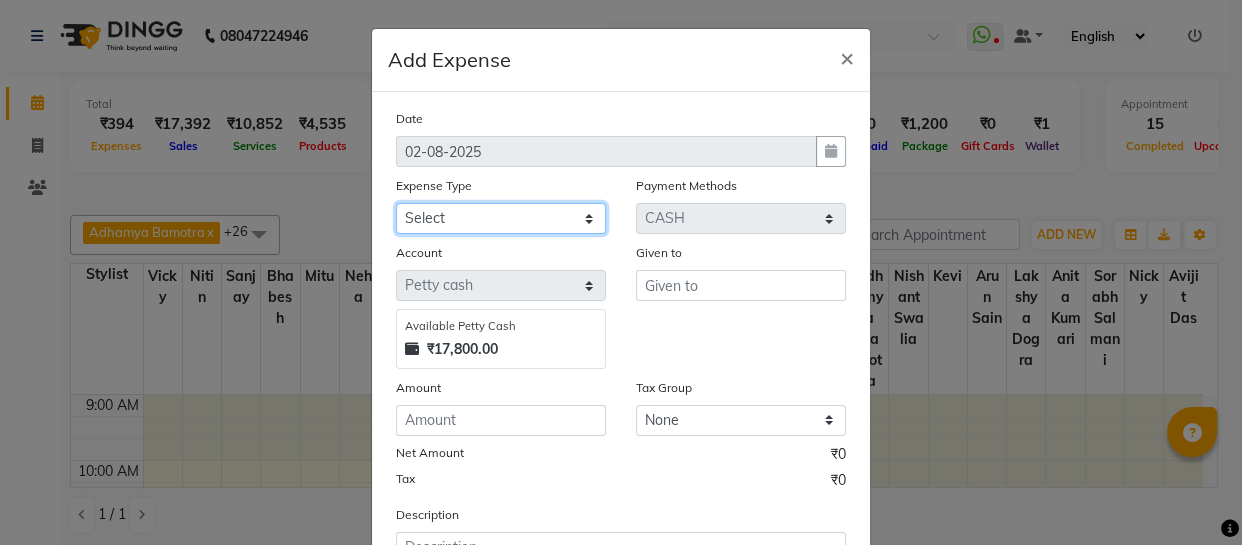 select on "22566" 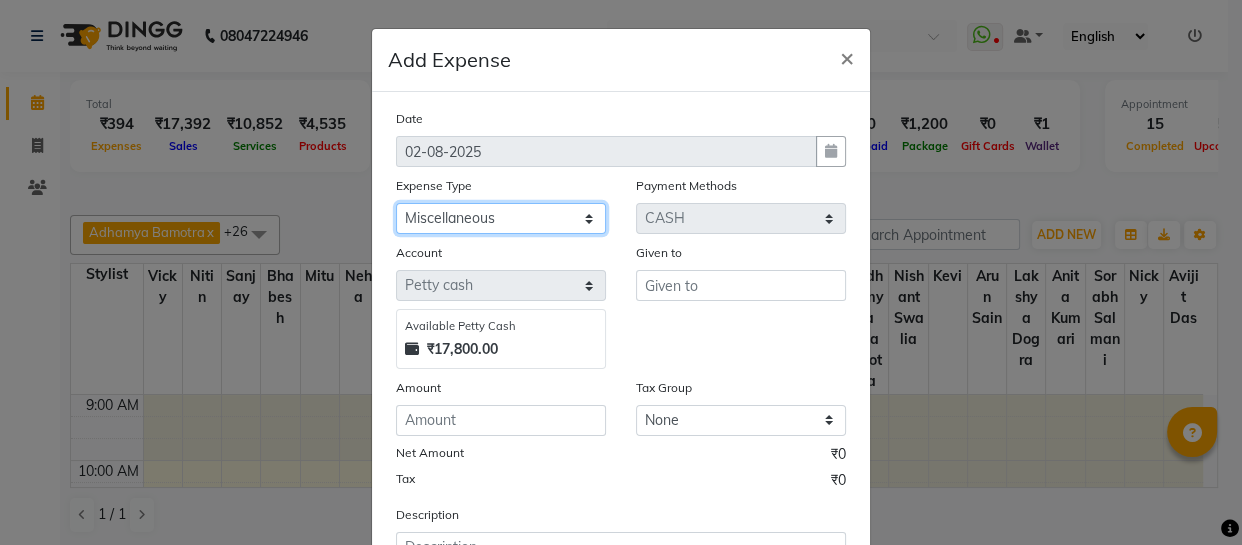 click on "Select Cash transfer to bank Client Snacks Fuel Govt fee Incentive Maintenance Miscellaneous Pantry Product Salary Staff Petrol Staff Snacks TIP Online or card to Cash" 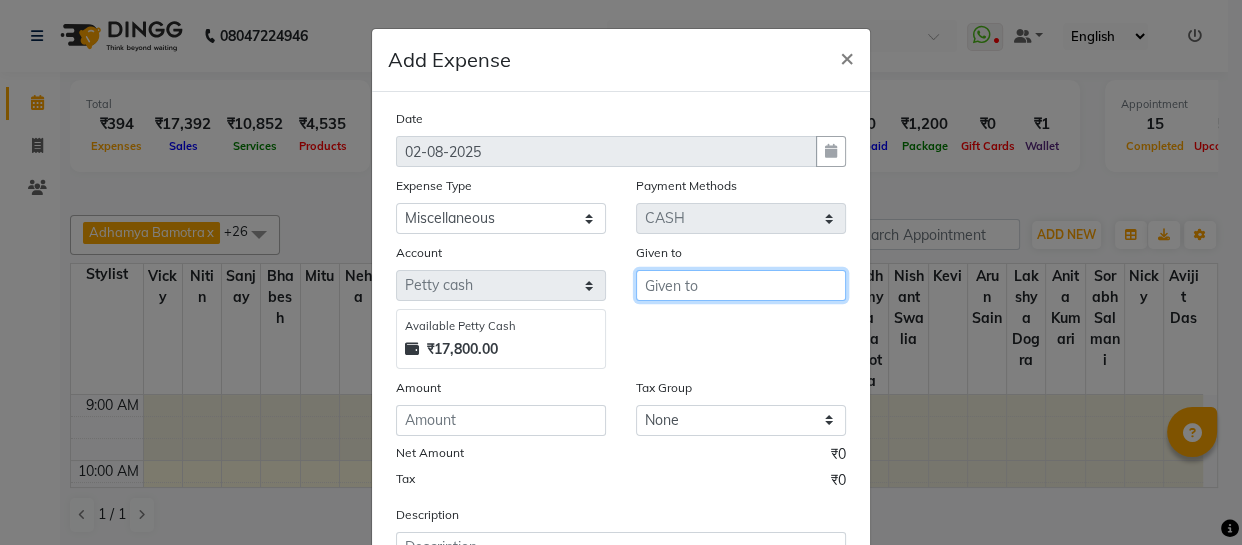 drag, startPoint x: 718, startPoint y: 297, endPoint x: 707, endPoint y: 299, distance: 11.18034 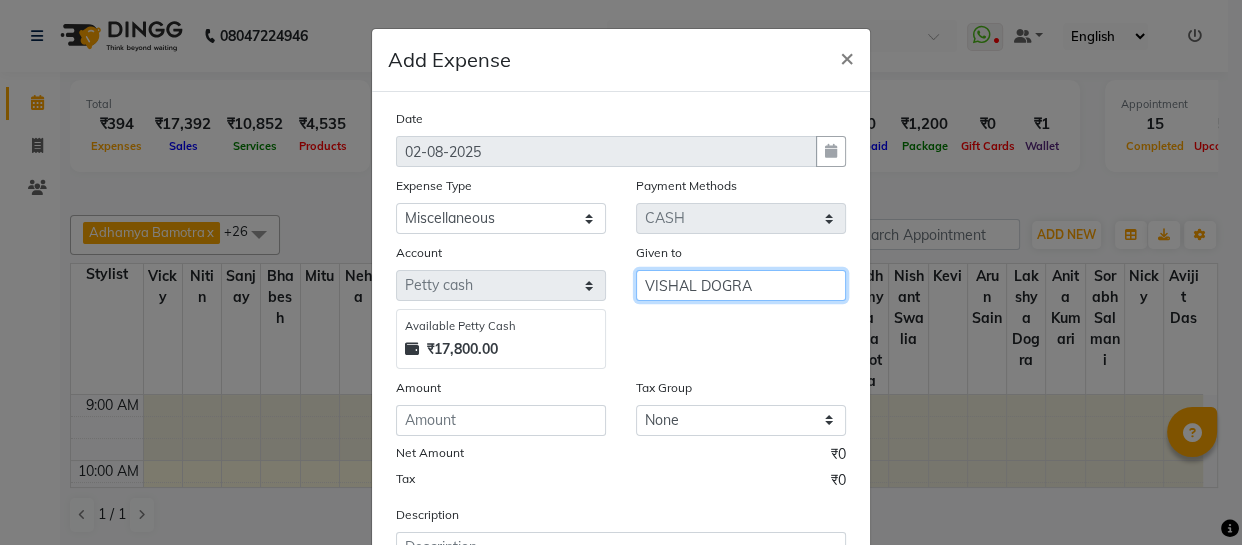 type on "VISHAL DOGRA" 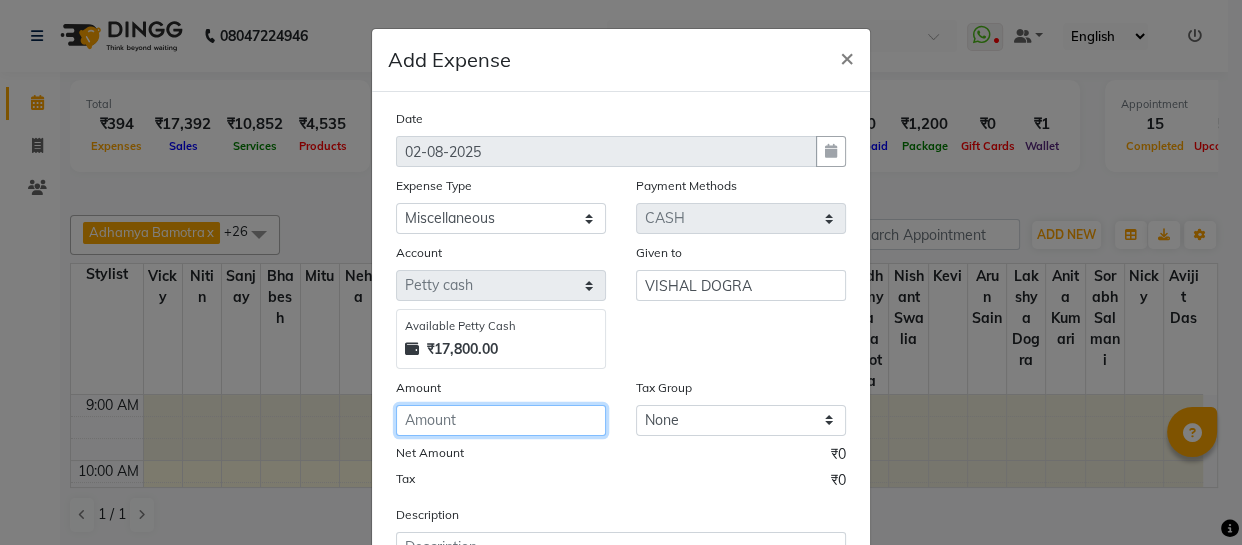 click 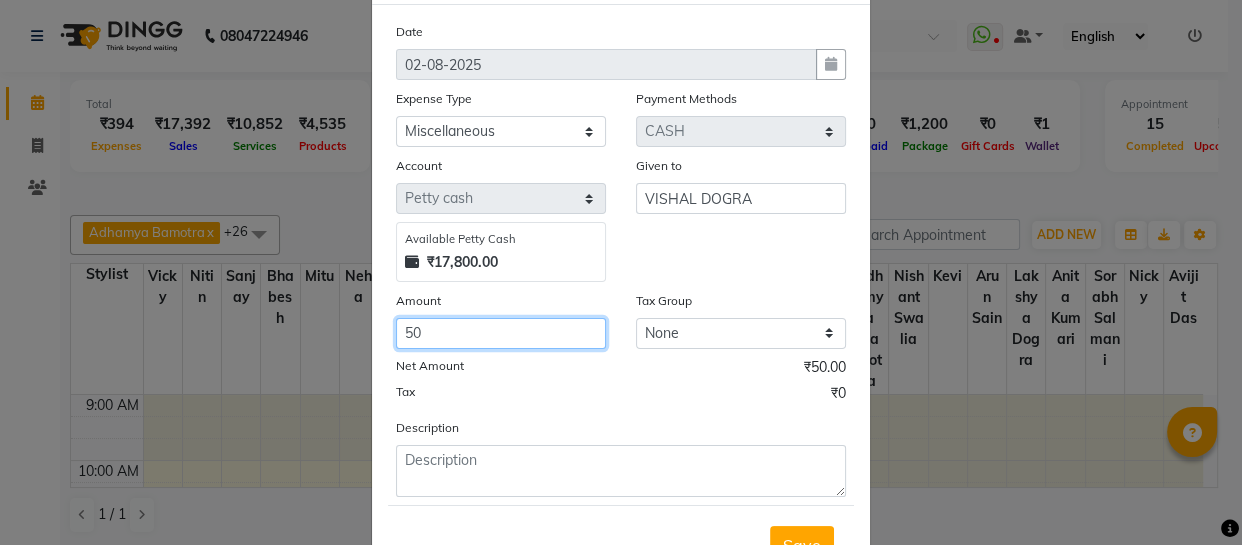 scroll, scrollTop: 173, scrollLeft: 0, axis: vertical 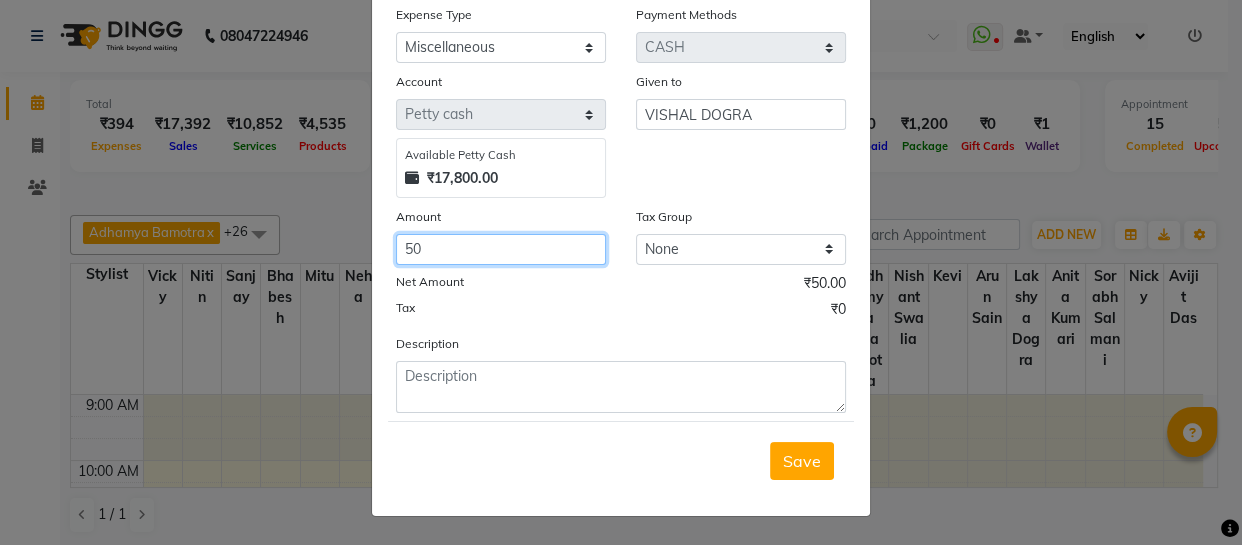 type on "50" 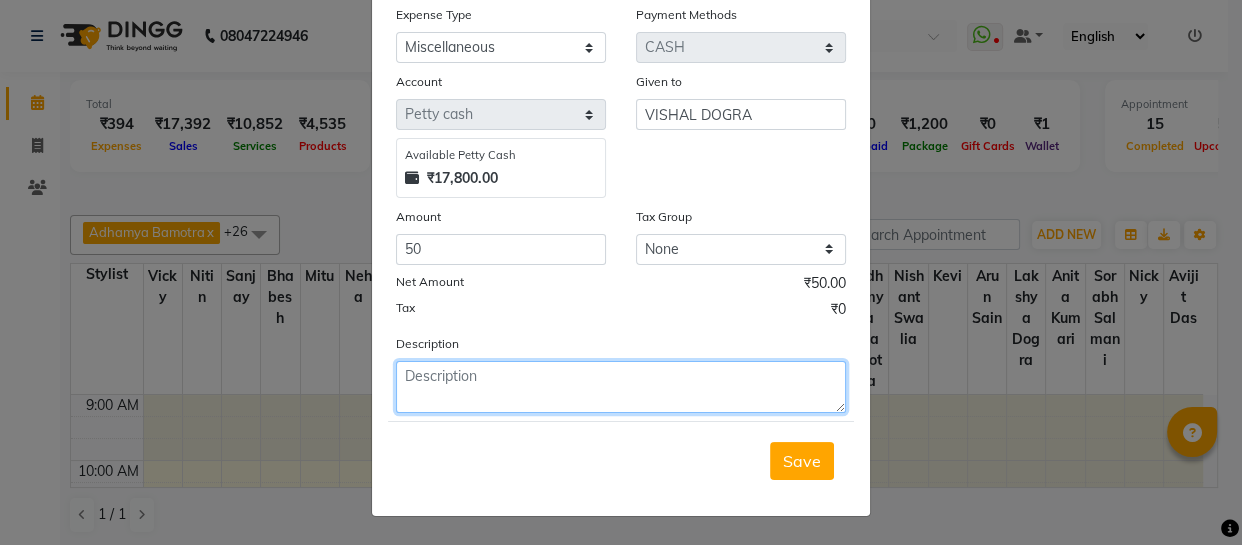 click 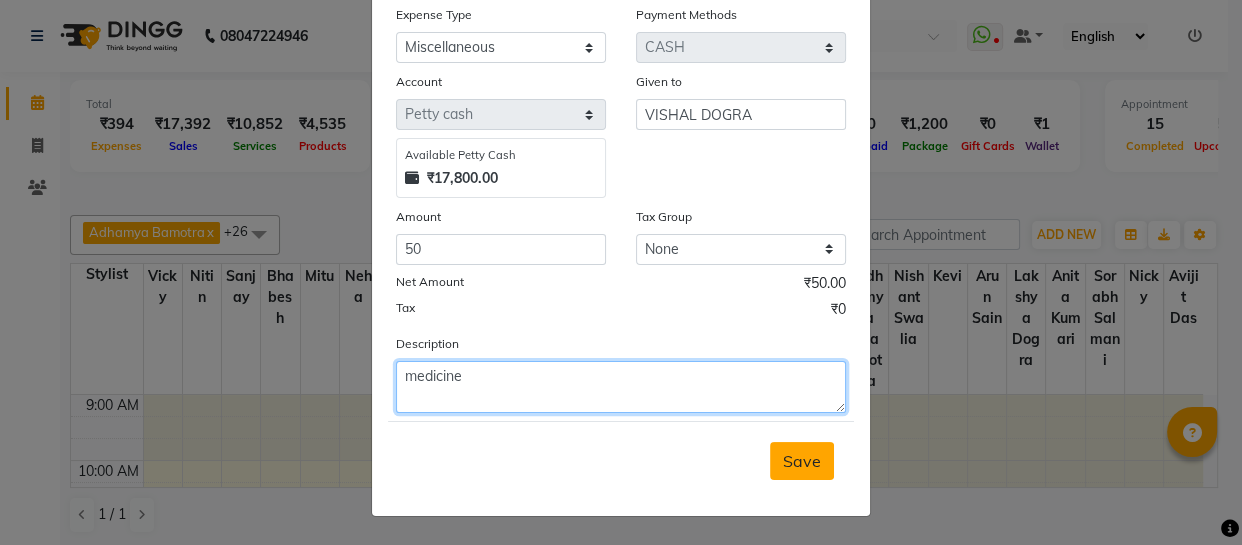 type on "medicine" 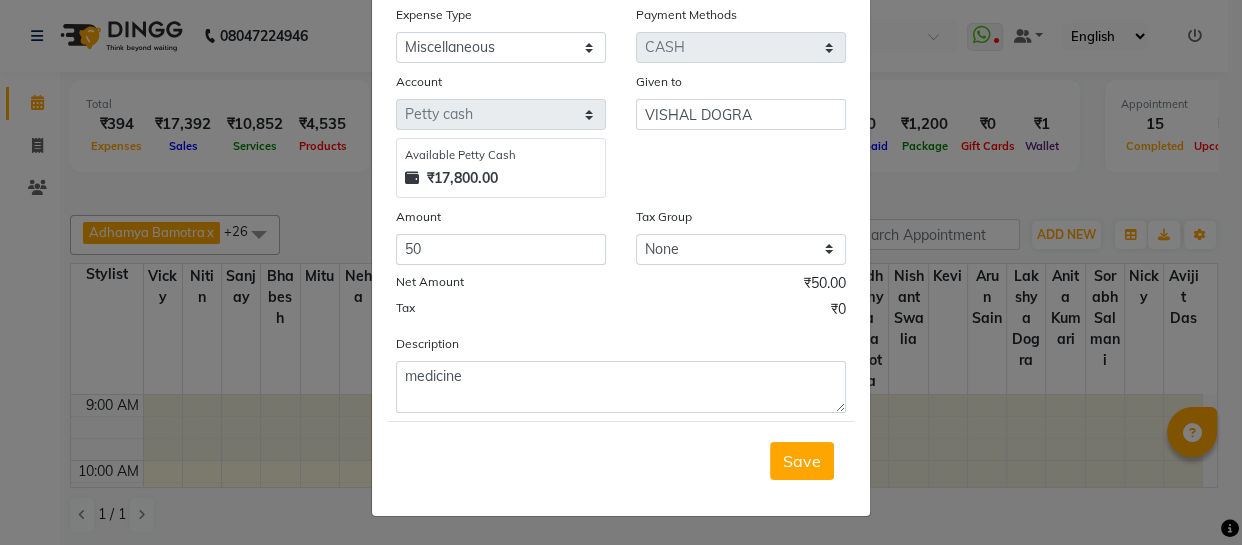 drag, startPoint x: 795, startPoint y: 461, endPoint x: 837, endPoint y: 412, distance: 64.53681 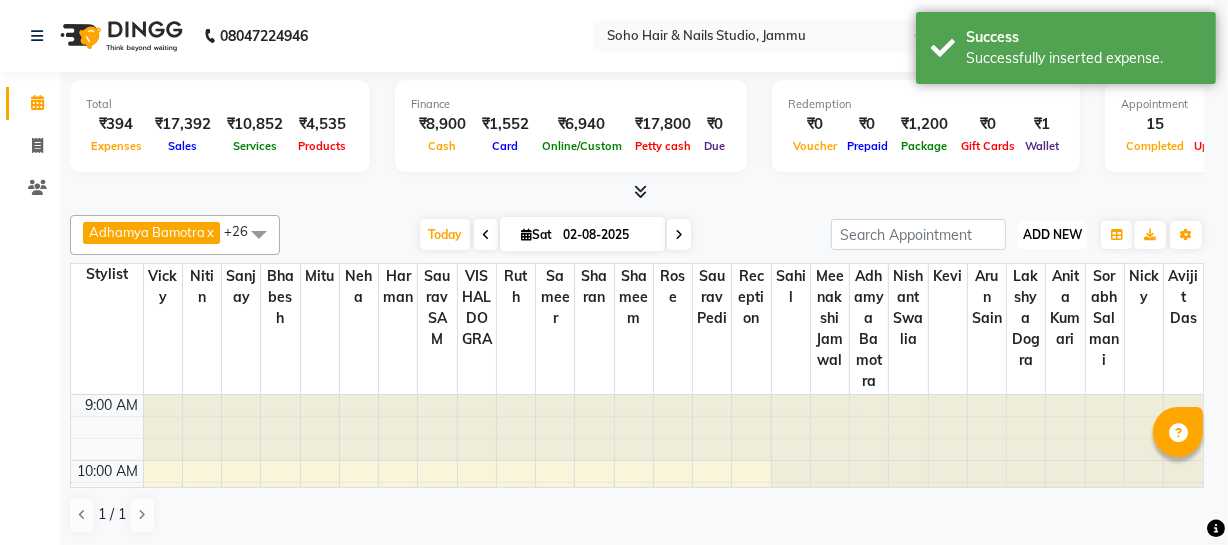 click on "ADD NEW Toggle Dropdown" at bounding box center (1052, 235) 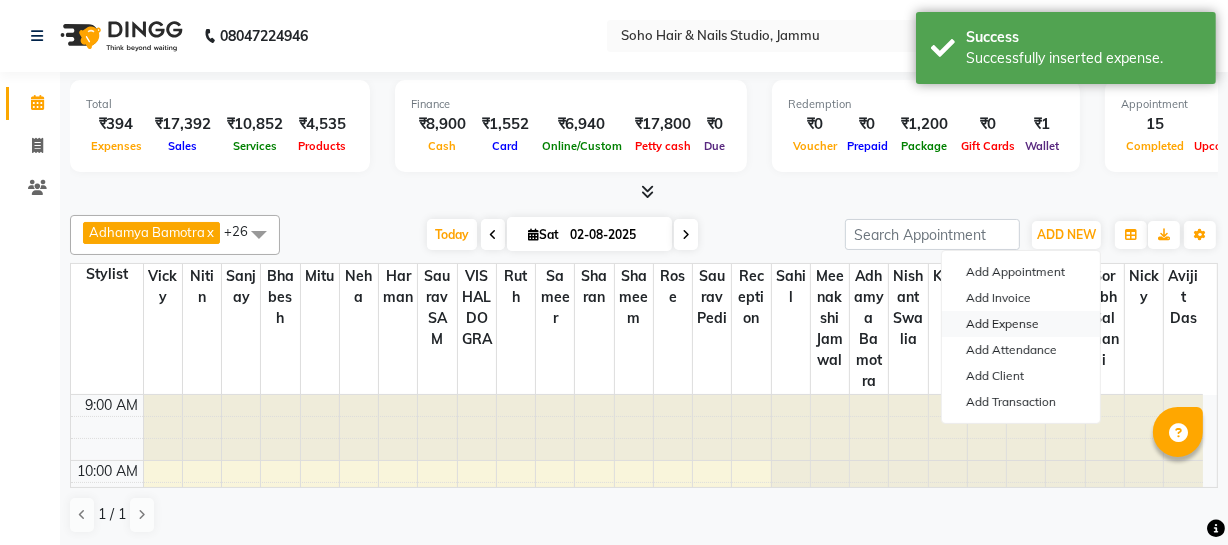 click on "Add Expense" at bounding box center [1021, 324] 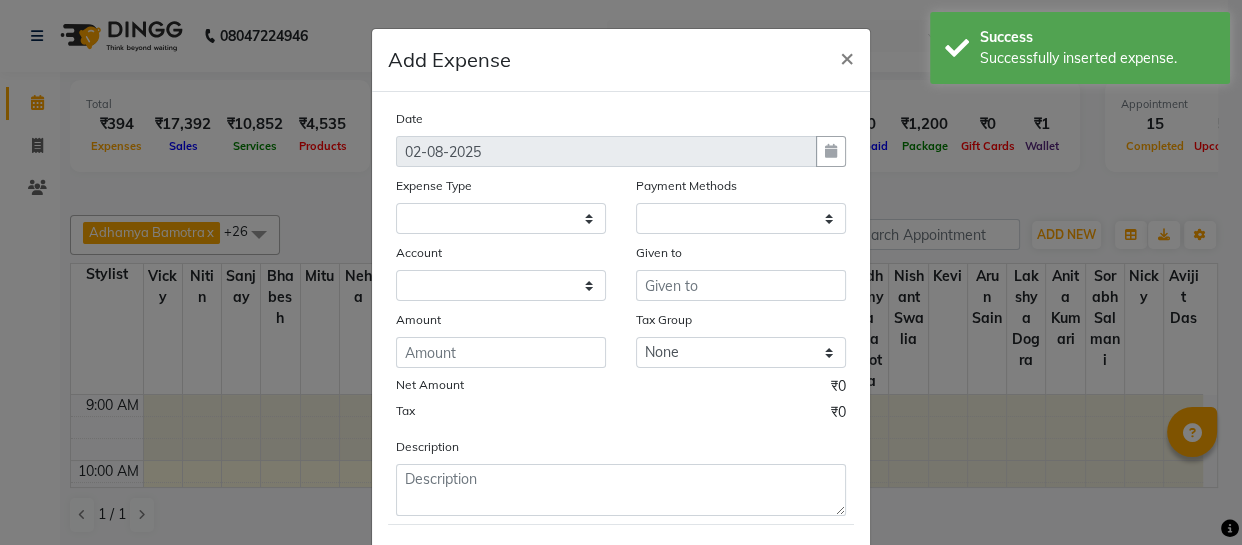 select 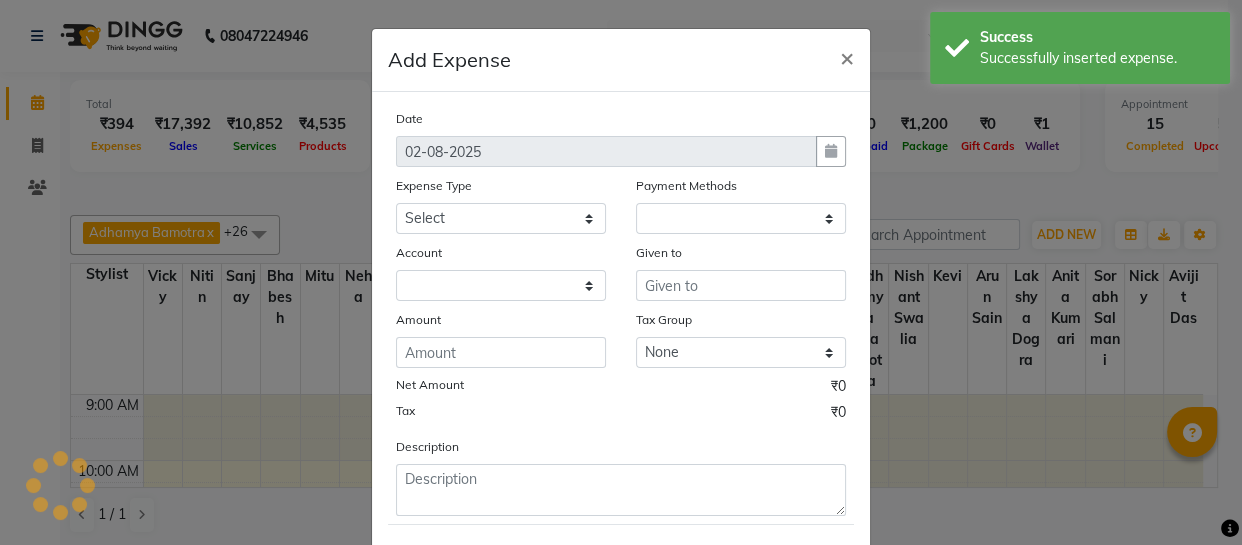 select on "1" 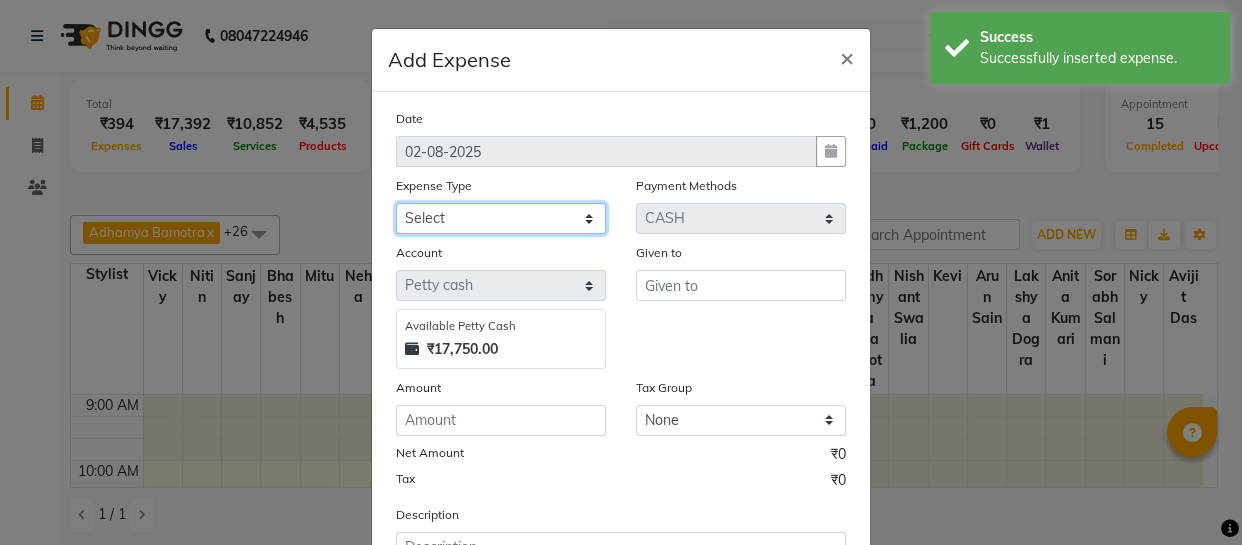 click on "Select Cash transfer to bank Client Snacks Fuel Govt fee Incentive Maintenance Miscellaneous Pantry Product Salary Staff Petrol Staff Snacks TIP Online or card to Cash" 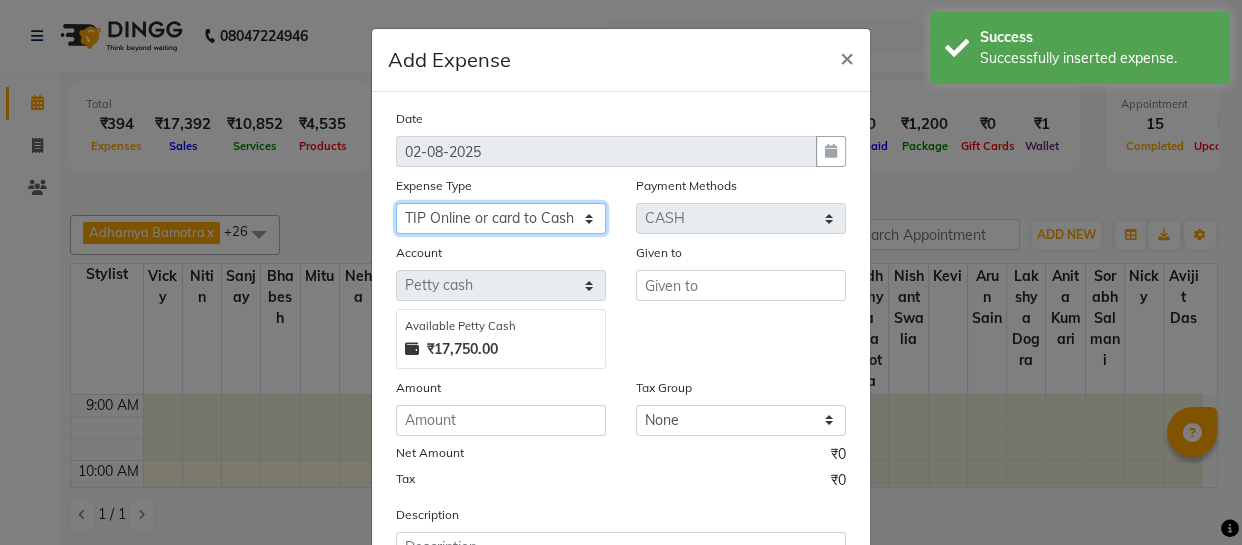 click on "Select Cash transfer to bank Client Snacks Fuel Govt fee Incentive Maintenance Miscellaneous Pantry Product Salary Staff Petrol Staff Snacks TIP Online or card to Cash" 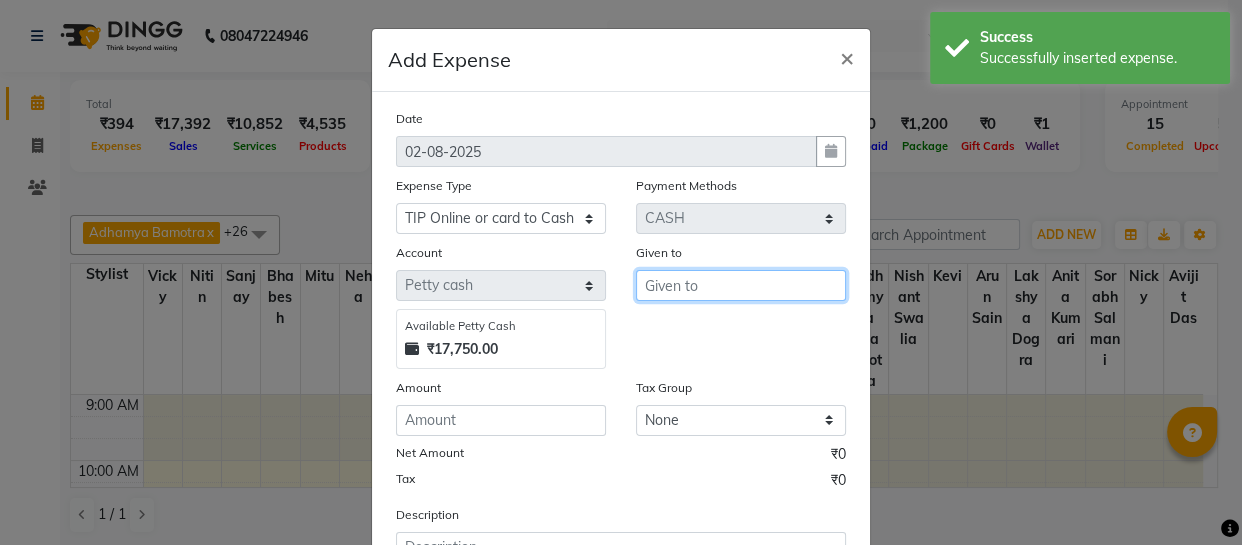 click at bounding box center (741, 285) 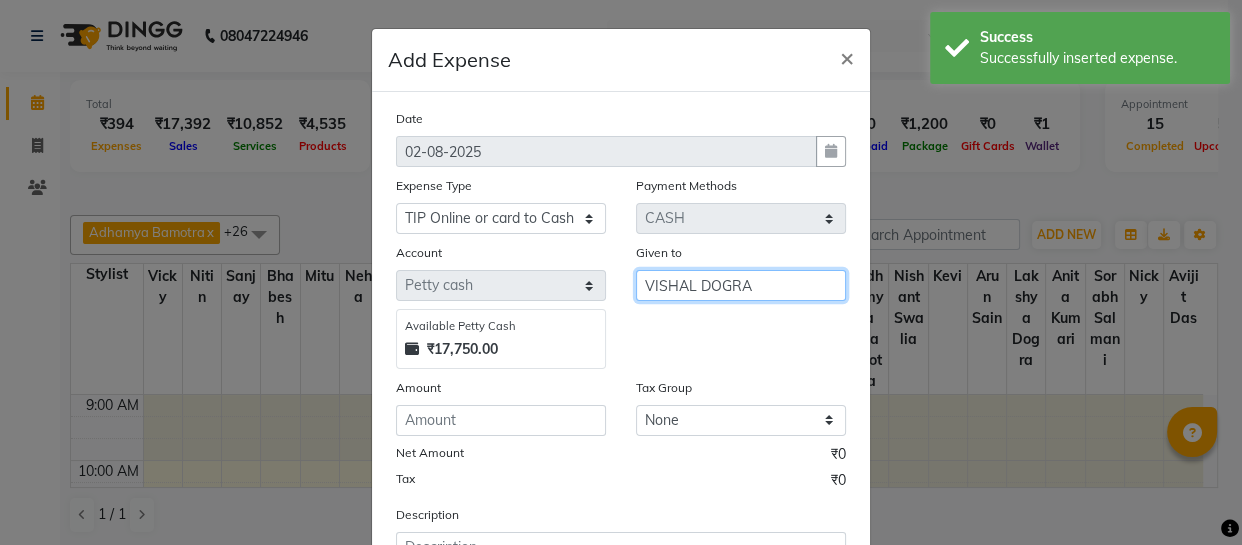type on "VISHAL DOGRA" 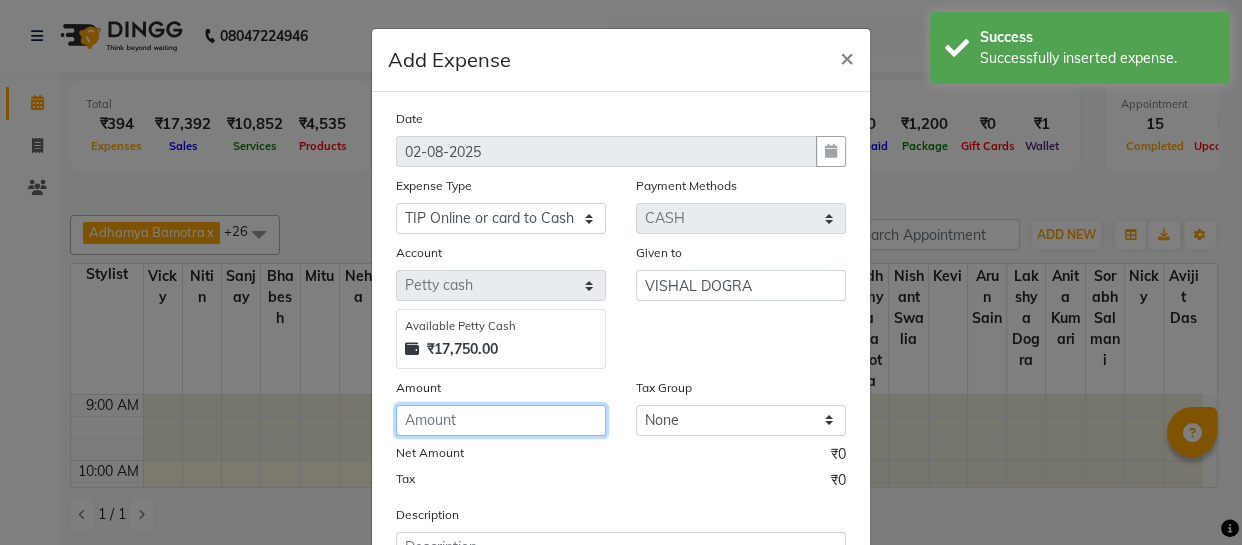 click 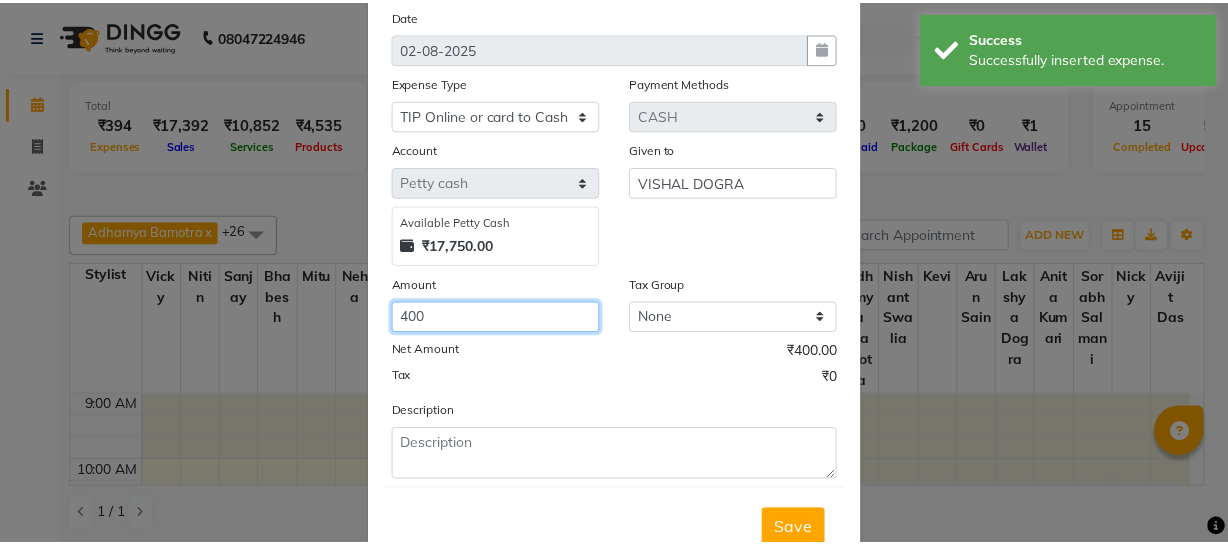 scroll, scrollTop: 173, scrollLeft: 0, axis: vertical 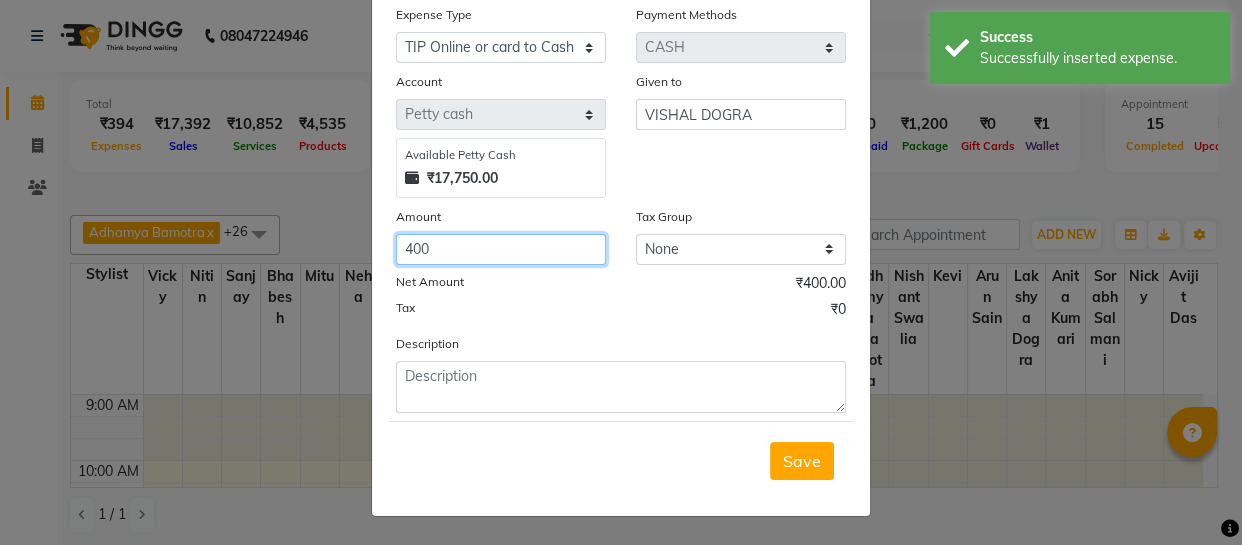 type on "400" 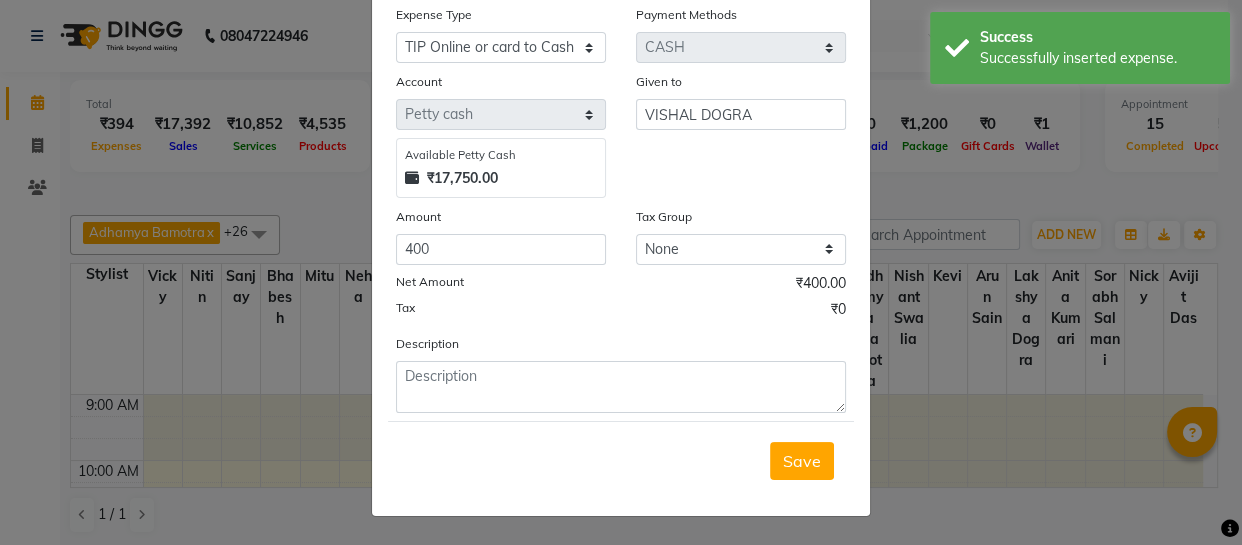 click on "Description" 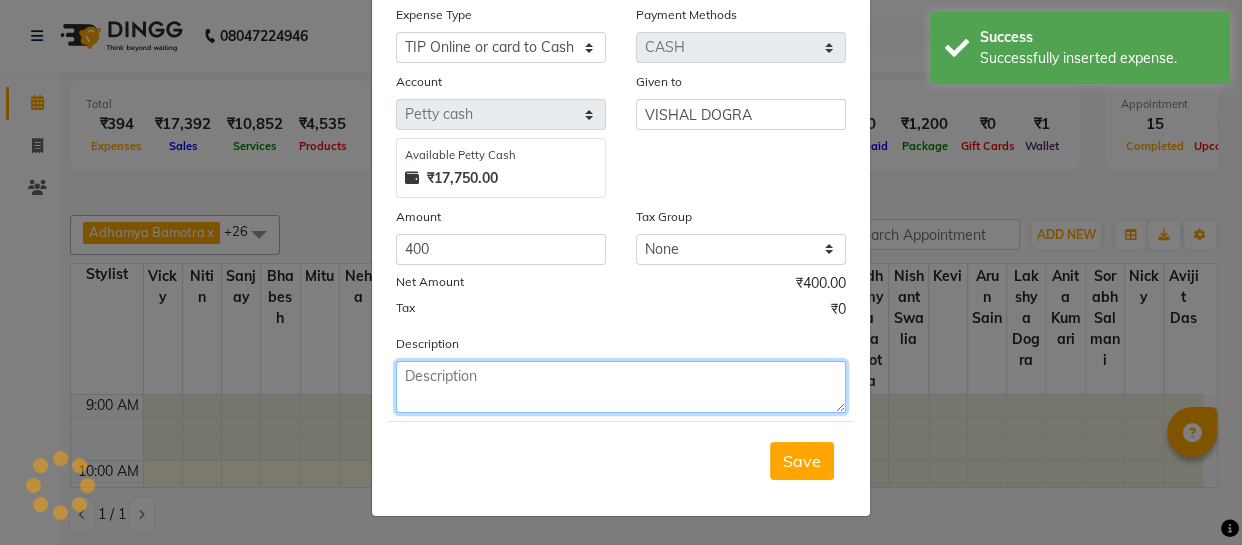 click 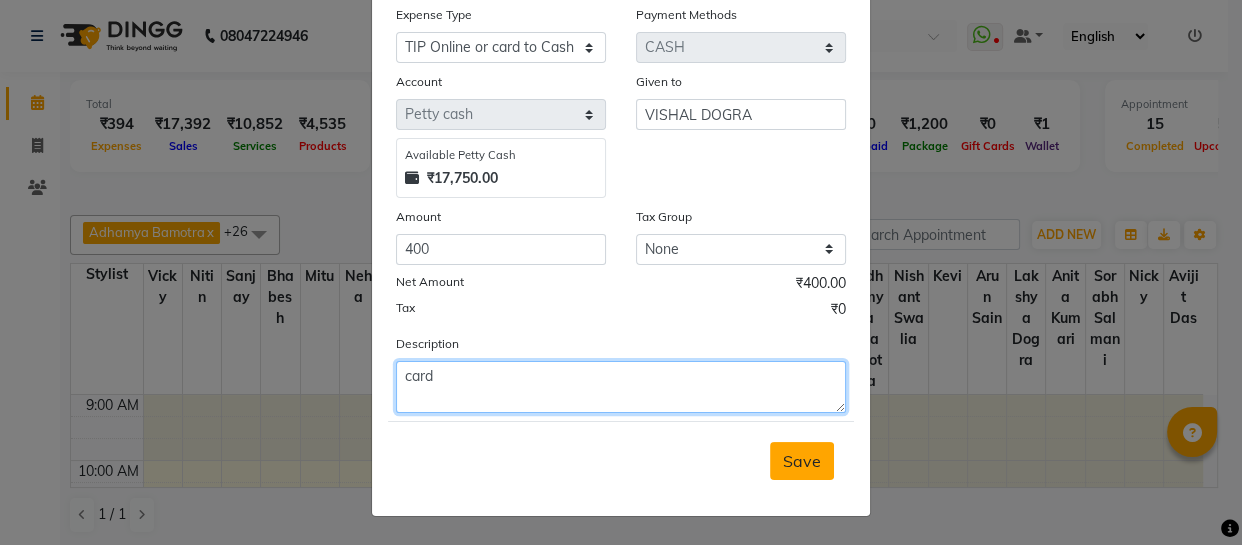 type on "card" 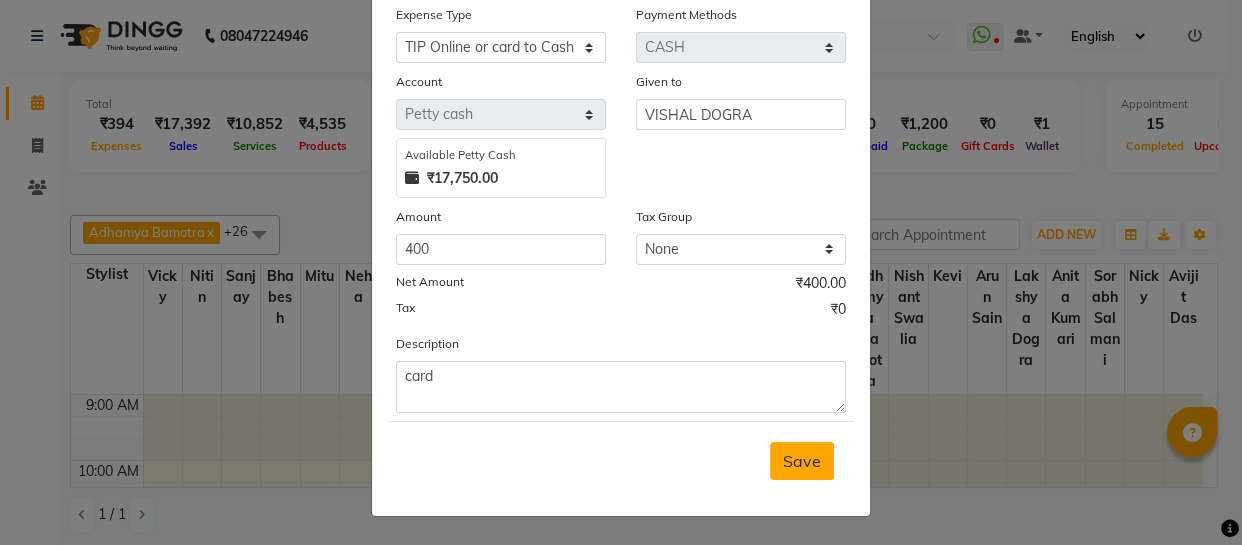 click on "Save" at bounding box center (802, 461) 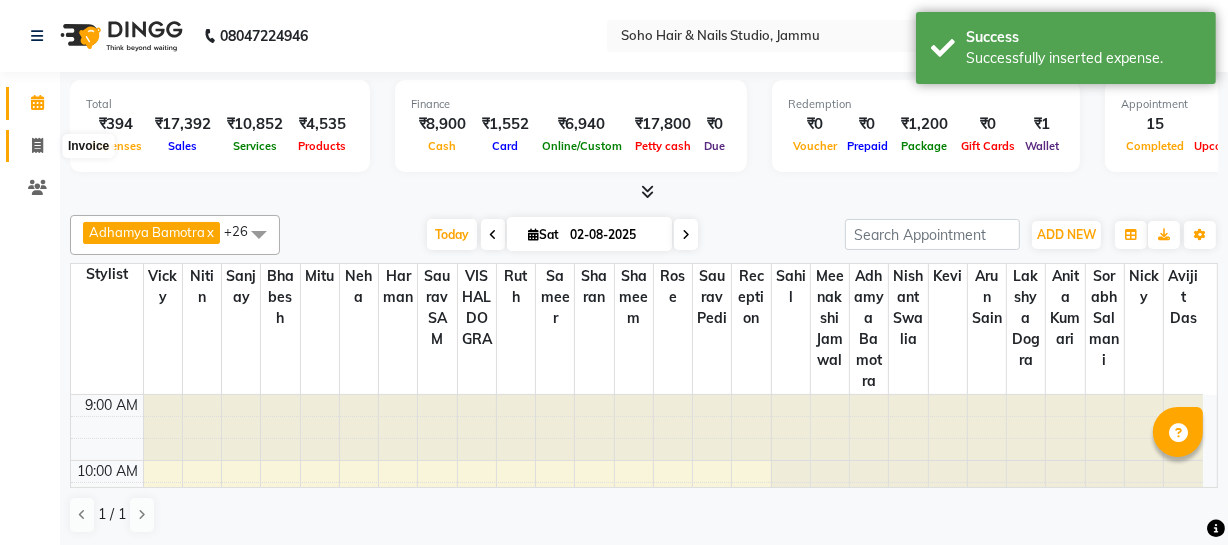 click 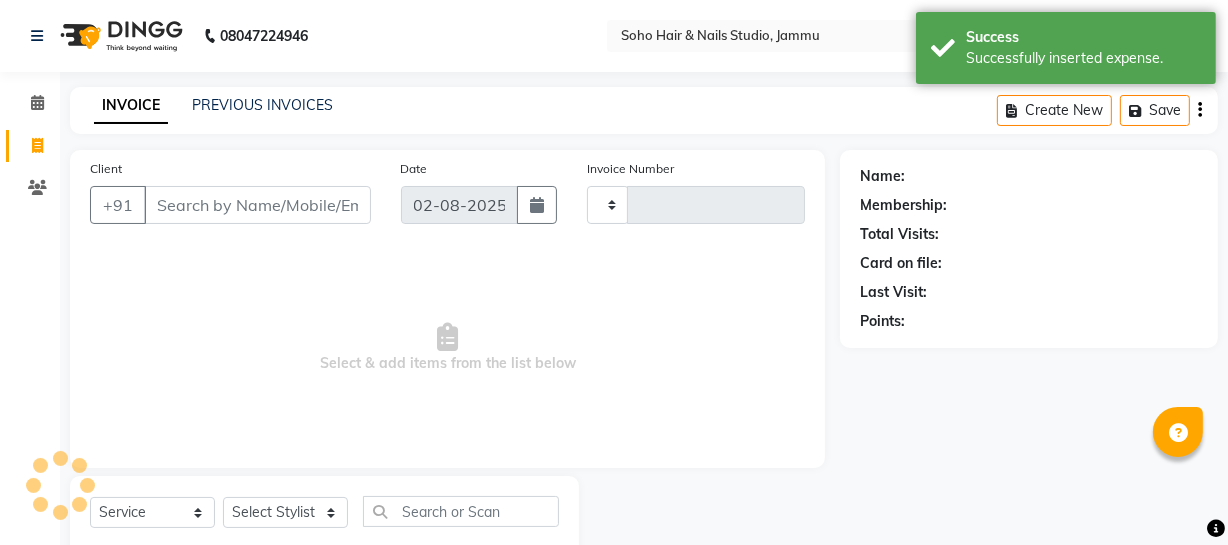 type on "3092" 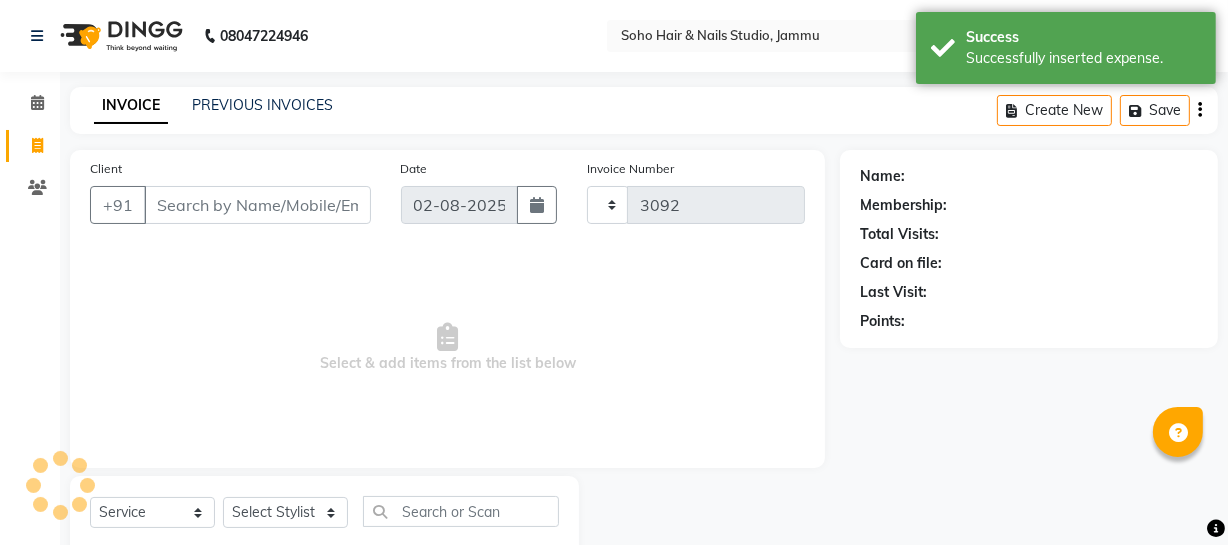 select on "735" 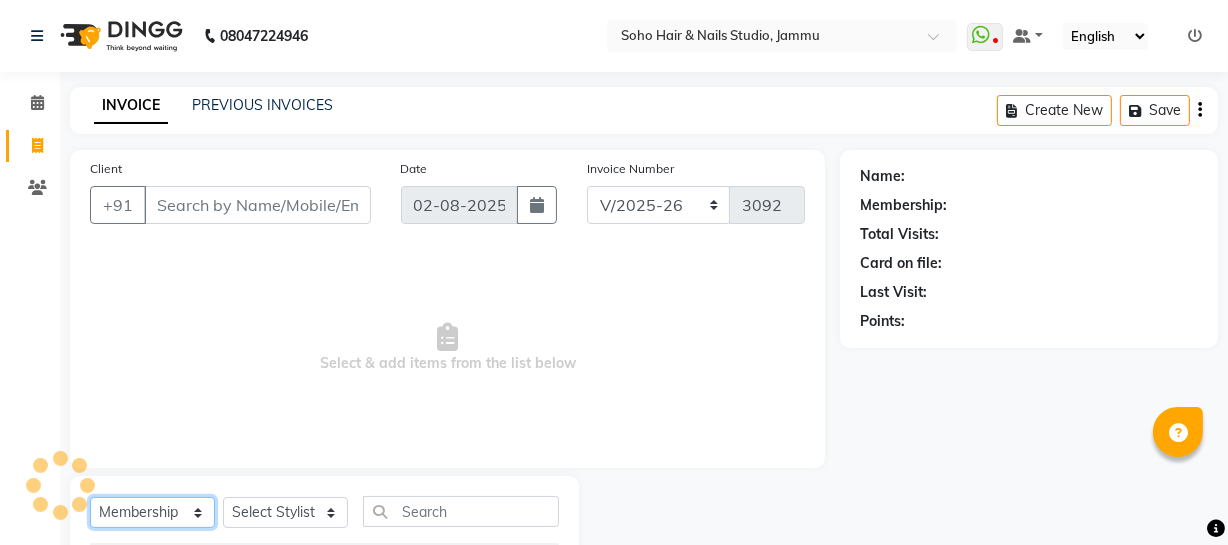 click on "Select  Service  Product  Membership  Package Voucher Prepaid Gift Card" 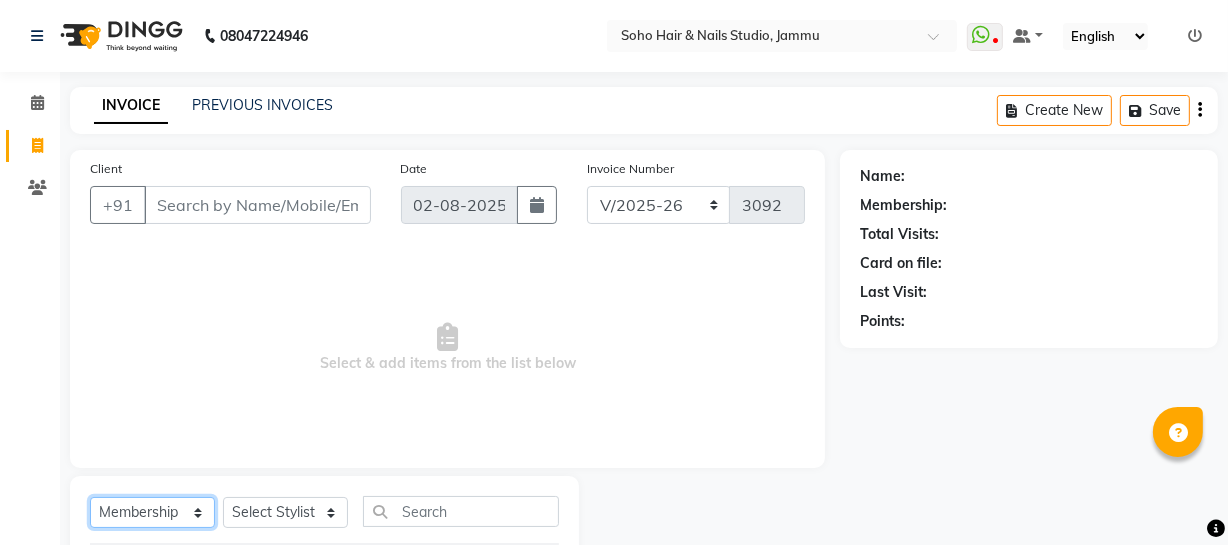 select on "service" 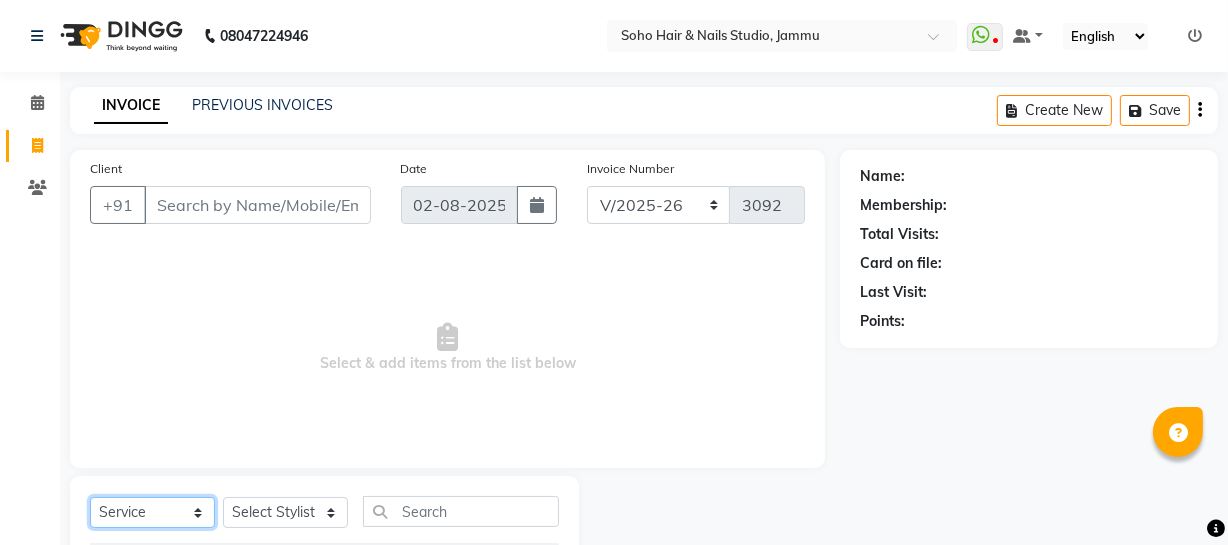 click on "Select  Service  Product  Membership  Package Voucher Prepaid Gift Card" 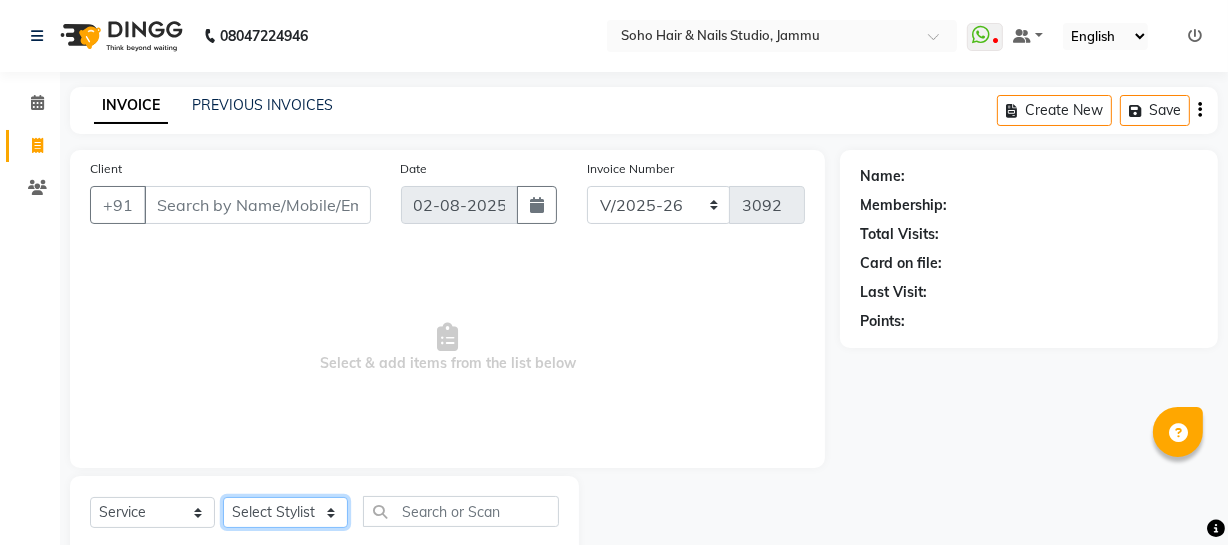 drag, startPoint x: 276, startPoint y: 519, endPoint x: 268, endPoint y: 507, distance: 14.422205 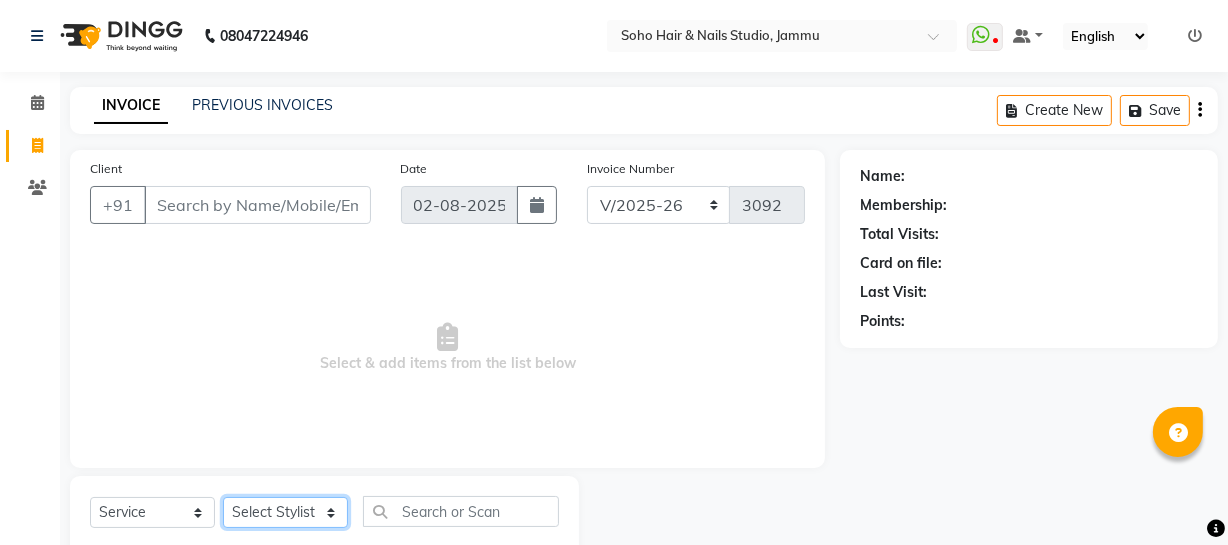 select on "21261" 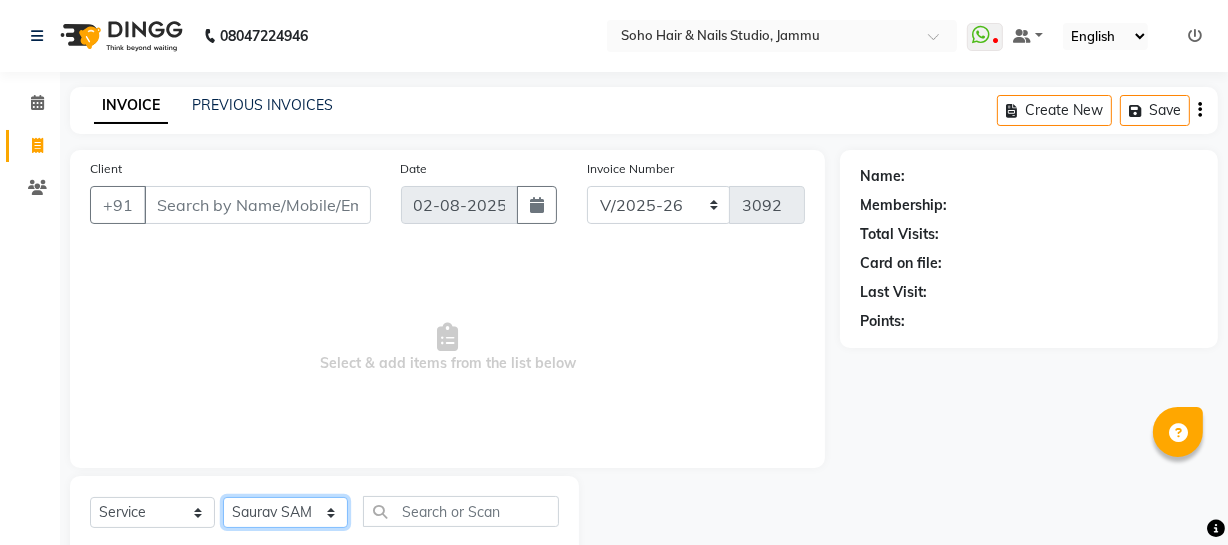 click on "Select Stylist Abhishek Kohli Adhamya Bamotra Amit Anita Kumari Arun Sain Avijit Das Bhabesh Dipanker  Harman Kevi  Komal Lakshya Dogra Meenakshi Jamwal Mitu Neha Nicky Nishant Swalia Nitin Reception Rose  Ruth Sahil sameer Sanjay Saurav pedi Saurav SAM Shameem Sharan Sorabh Salmani Vicky VISHAL DOGRA" 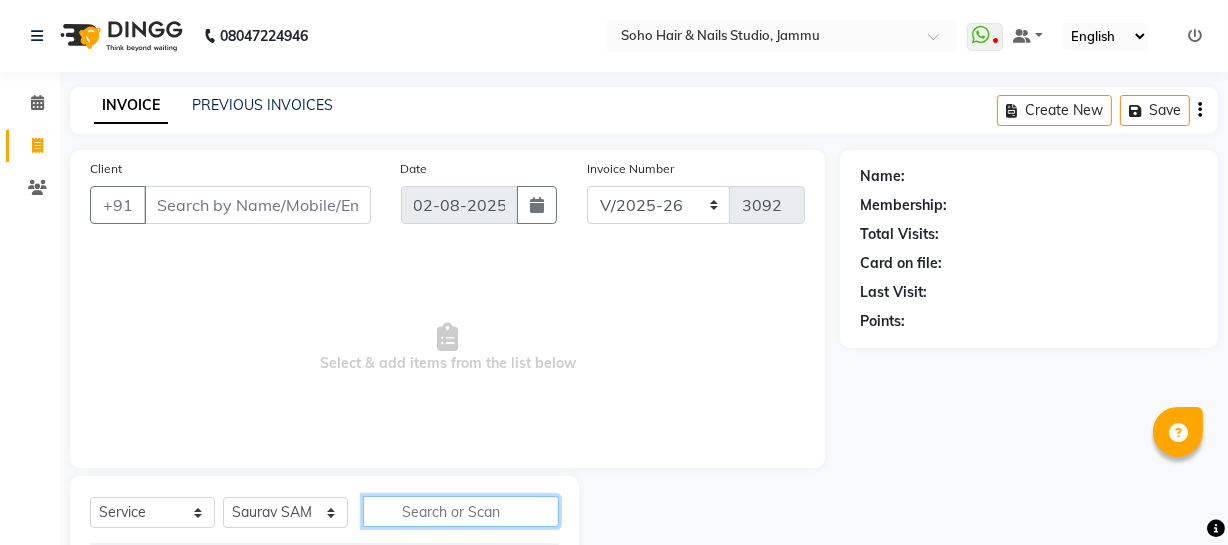 click 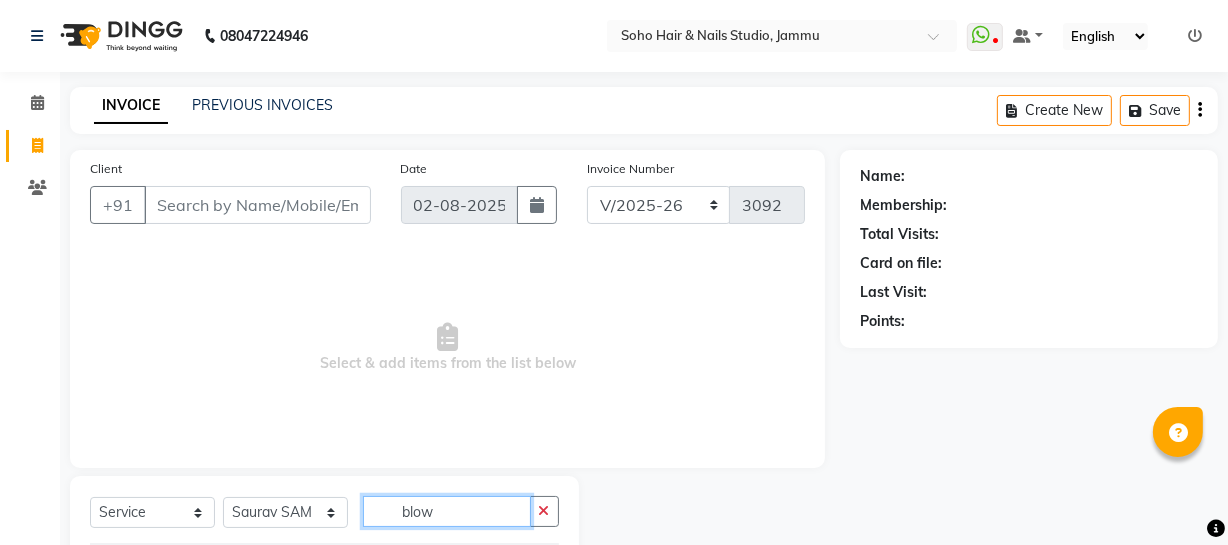 scroll, scrollTop: 143, scrollLeft: 0, axis: vertical 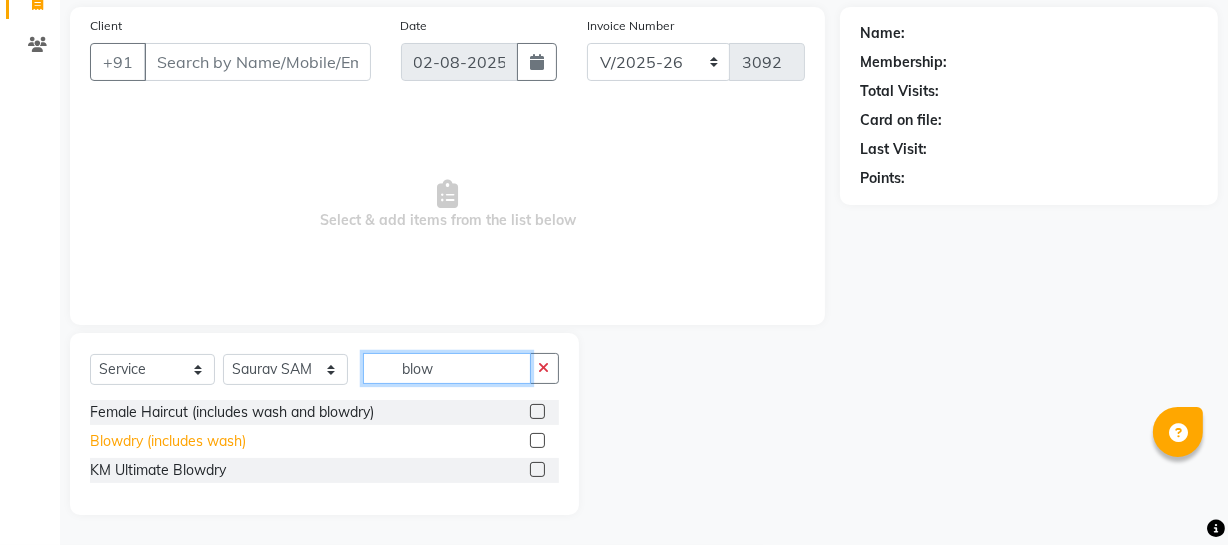 type on "blow" 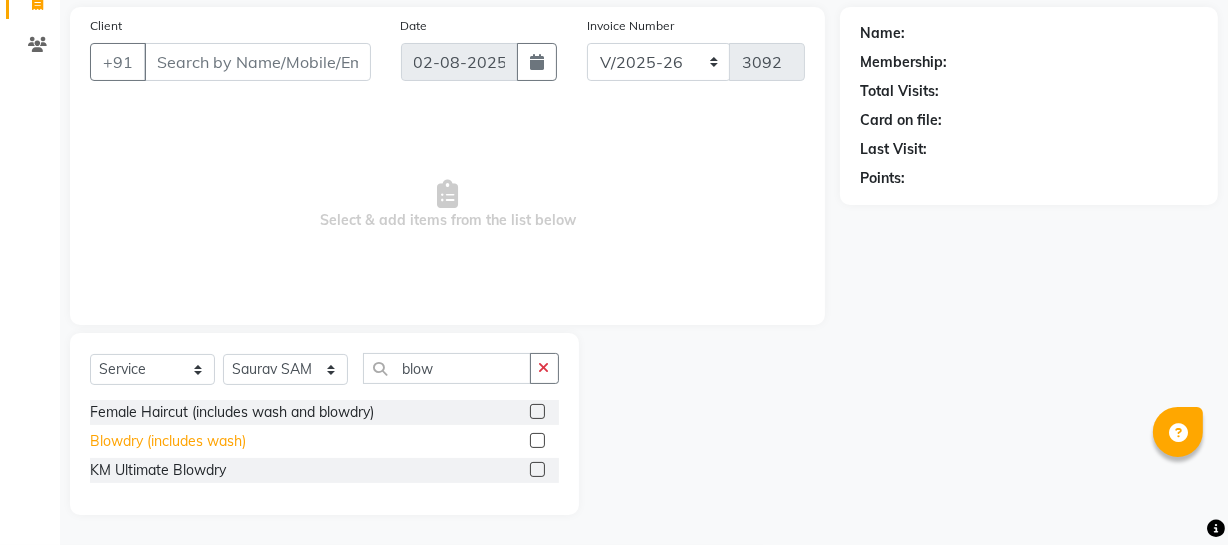 click on "Blowdry (includes wash)" 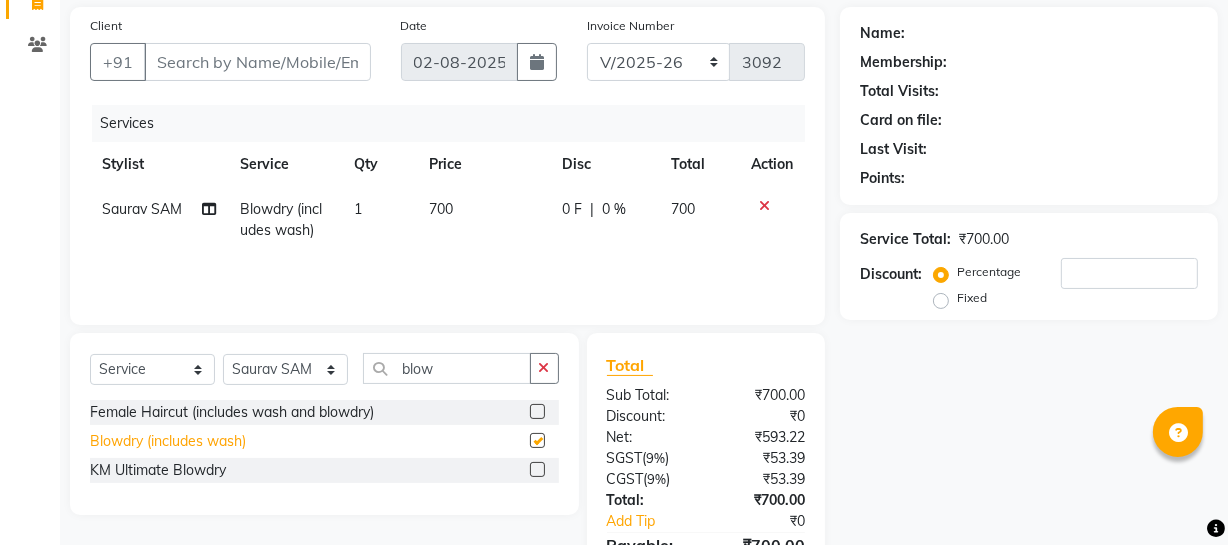 checkbox on "false" 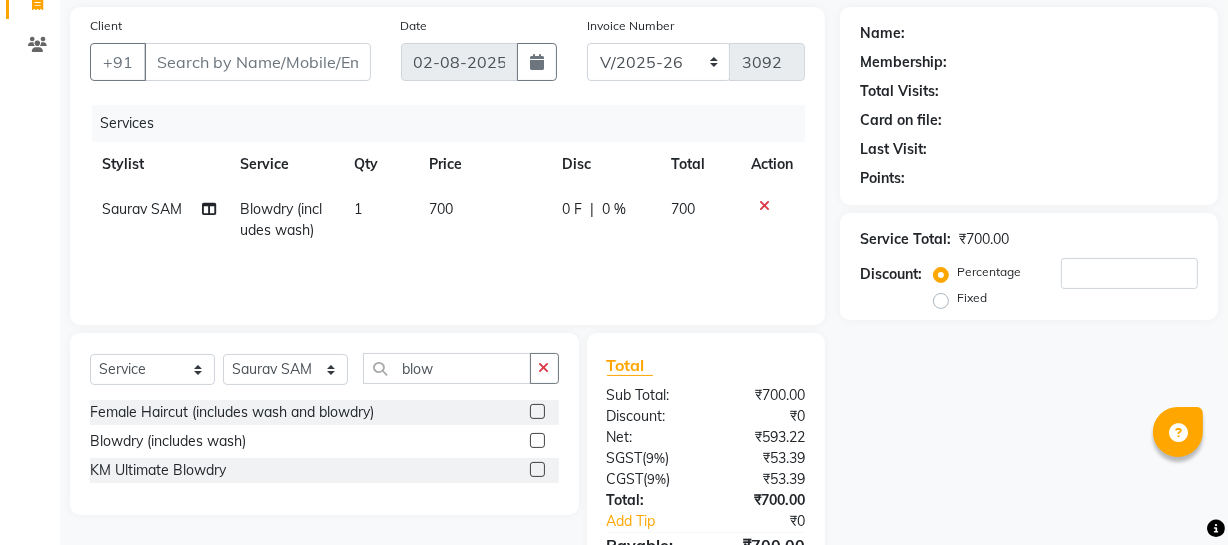 click on "700" 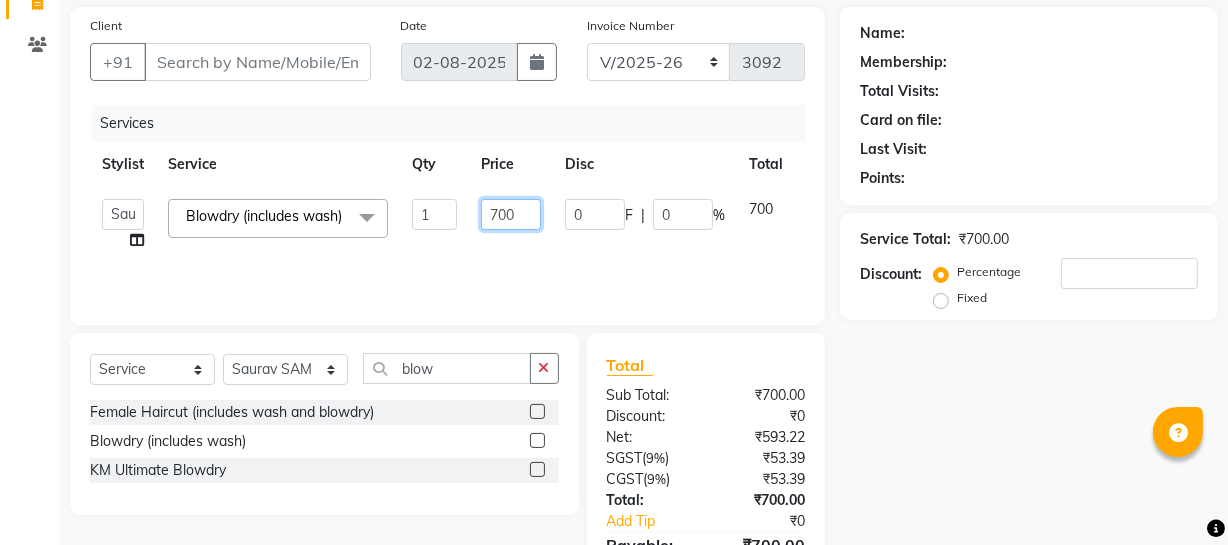 drag, startPoint x: 520, startPoint y: 213, endPoint x: 280, endPoint y: 219, distance: 240.07498 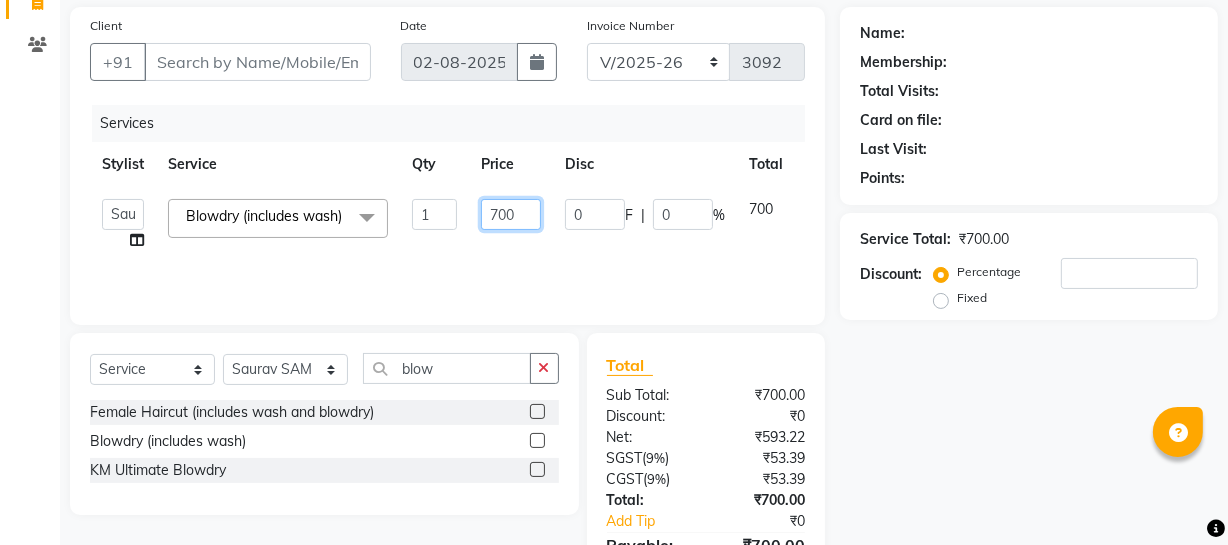 click on "Abhishek Kohli   Adhamya Bamotra   Amit   Anita Kumari   Arun Sain   Avijit Das   Bhabesh   Dipanker    Harman   Kevi    Komal   Lakshya Dogra   Meenakshi Jamwal   Mitu   Neha   Nicky   Nishant Swalia   Nitin   Reception   Rose    Ruth   Sahil   sameer   Sanjay   Saurav pedi   Saurav SAM   Shameem   Sharan   Sorabh Salmani   Vicky   VISHAL DOGRA  Blowdry (includes wash)  x Female Haircut (includes wash and  blowdry) Hair Trimming Baby Girl - Haircut  Blowdry (includes wash) Ironing Iron/Tong Curls Party Hairdo  Wash & Conditioning (Loreal) Wash & Conditioning (GK/QOD) Loreal HairSpa Loreal Treatment HairSpa Loreal Molecular Repair Treatment Olaplex Standalone Treatment Olaplex Complete Care Treatment Olaplex Express Treatment Head Massage (olive oil) Head Massage (coconut oil) Double Touchup Nanoplastia Post care Ritual Botox Post Care Ritual Wash & Conditioning (Olaplex) Keratin Treatment (Female) Smoothening Treatment (Female) Hair Botox Treatment (Female) Nanoplastia Treatment (Female) Balayage Colour  1" 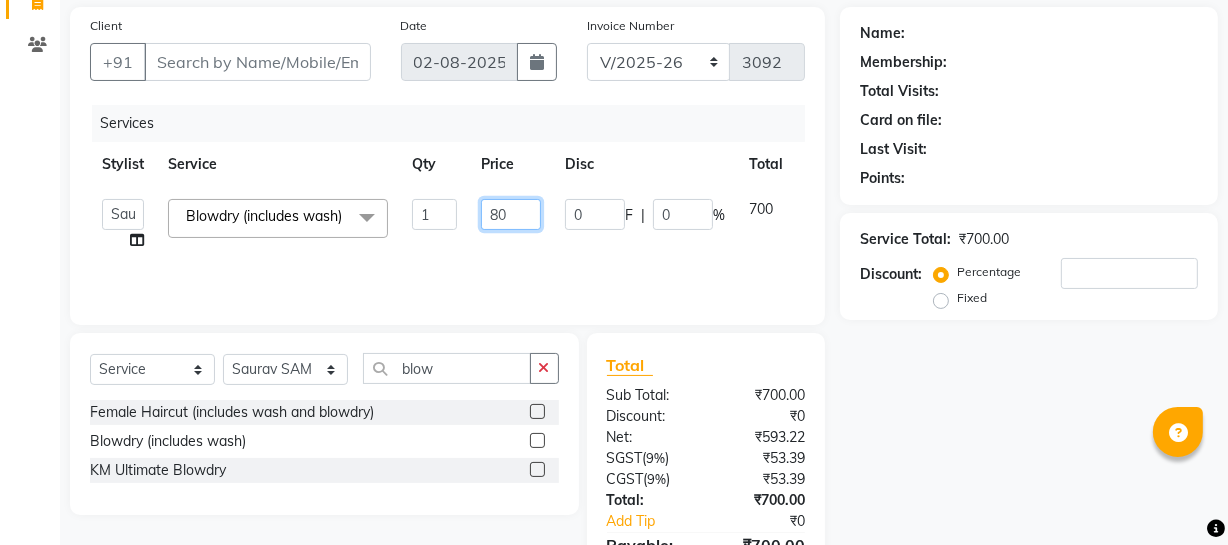type on "800" 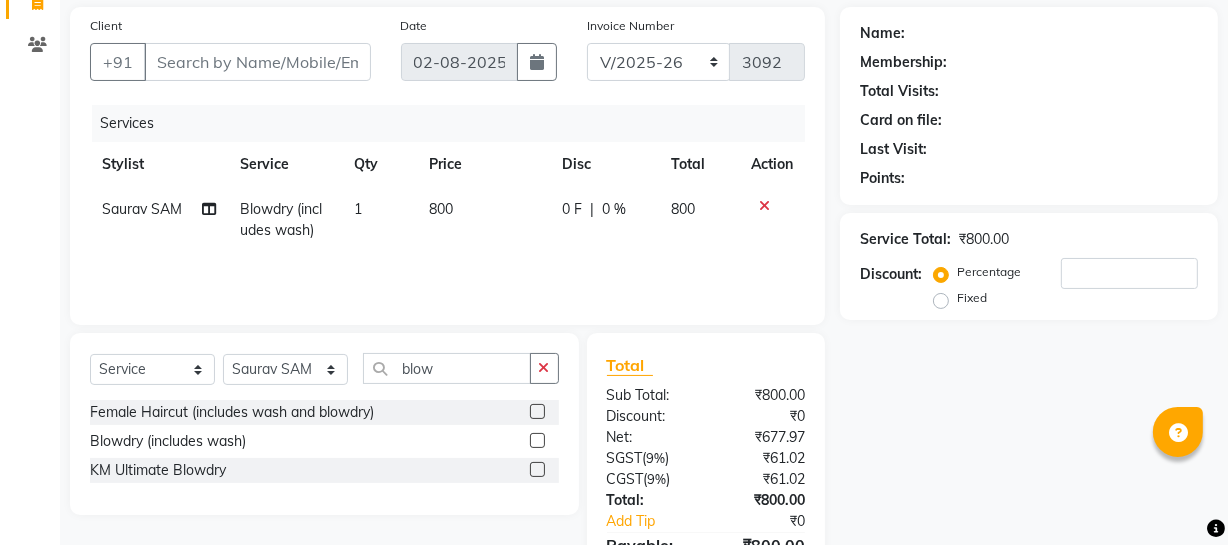 click on "Service" 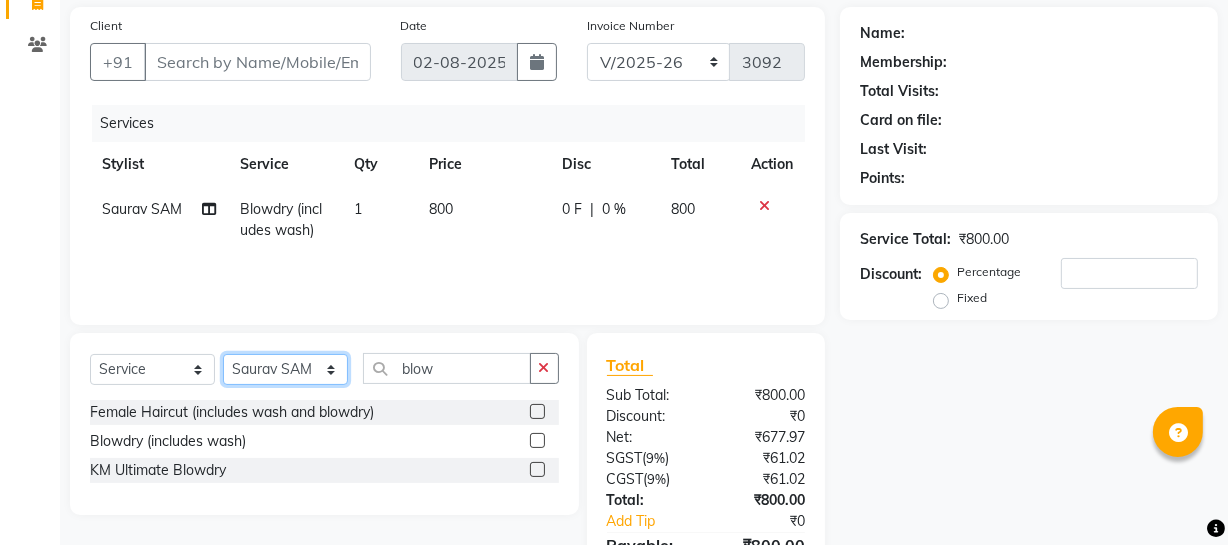 click on "Select Stylist Abhishek Kohli Adhamya Bamotra Amit Anita Kumari Arun Sain Avijit Das Bhabesh Dipanker  Harman Kevi  Komal Lakshya Dogra Meenakshi Jamwal Mitu Neha Nicky Nishant Swalia Nitin Reception Rose  Ruth Sahil sameer Sanjay Saurav pedi Saurav SAM Shameem Sharan Sorabh Salmani Vicky VISHAL DOGRA" 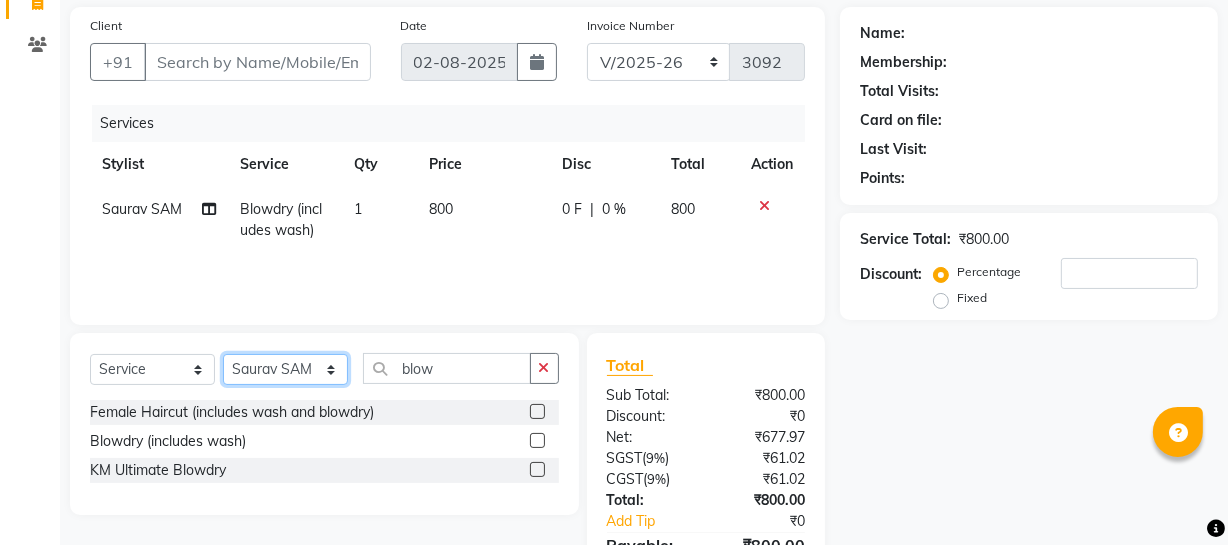 click on "Select Stylist Abhishek Kohli Adhamya Bamotra Amit Anita Kumari Arun Sain Avijit Das Bhabesh Dipanker  Harman Kevi  Komal Lakshya Dogra Meenakshi Jamwal Mitu Neha Nicky Nishant Swalia Nitin Reception Rose  Ruth Sahil sameer Sanjay Saurav pedi Saurav SAM Shameem Sharan Sorabh Salmani Vicky VISHAL DOGRA" 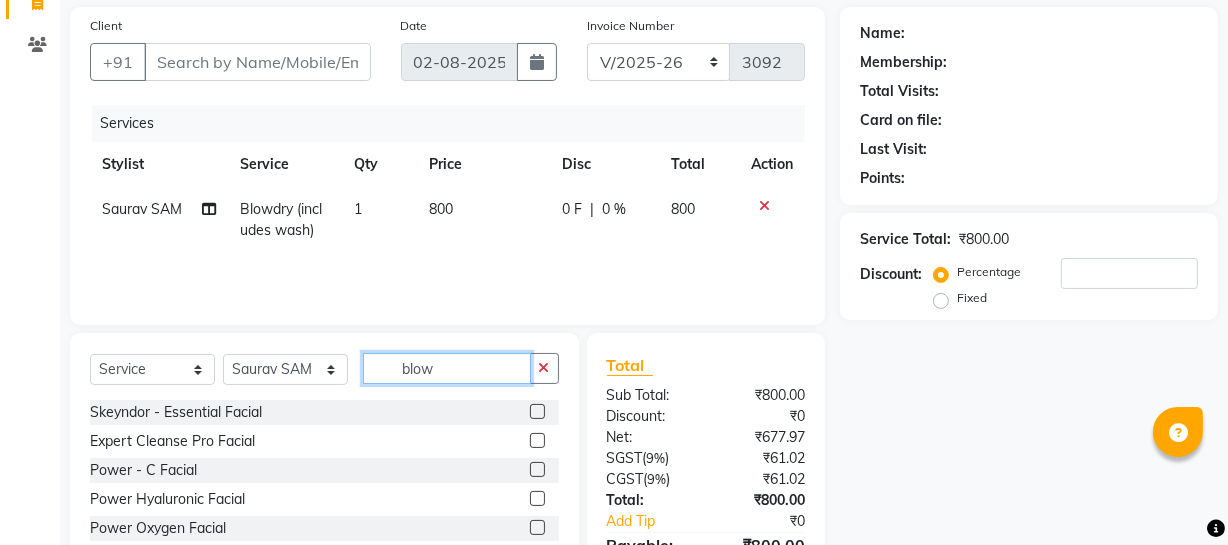 drag, startPoint x: 431, startPoint y: 362, endPoint x: 285, endPoint y: 389, distance: 148.47559 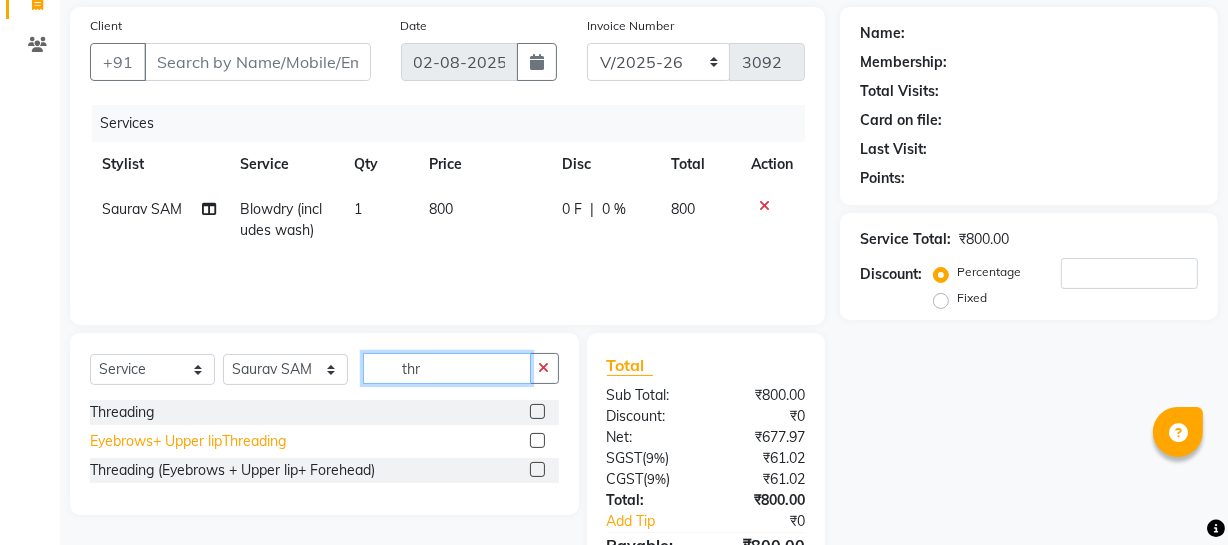 type on "thr" 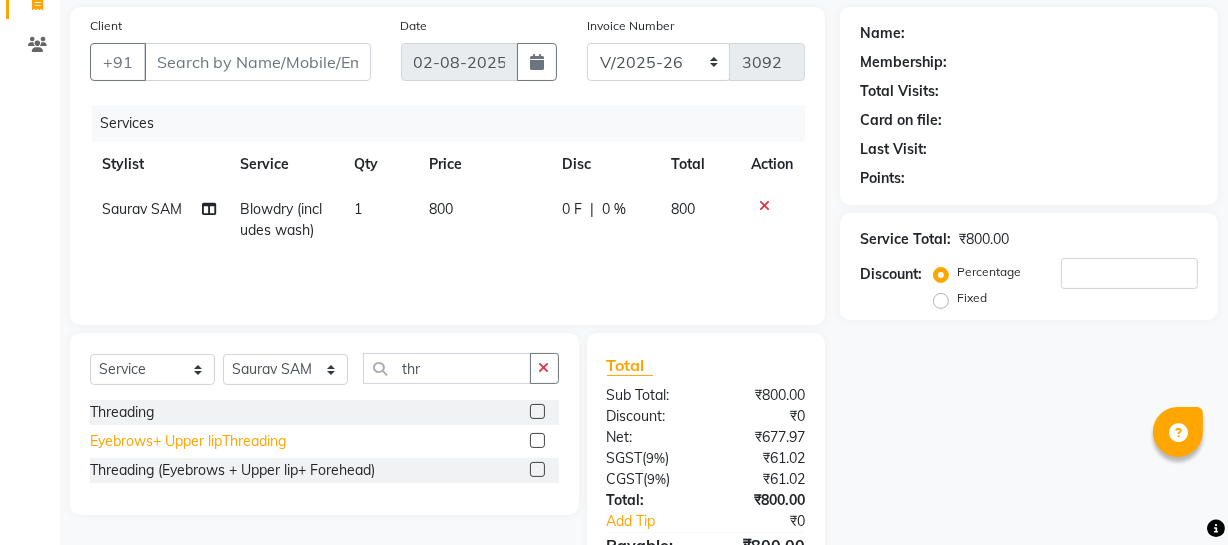 click on "Eyebrows+ Upper lipThreading" 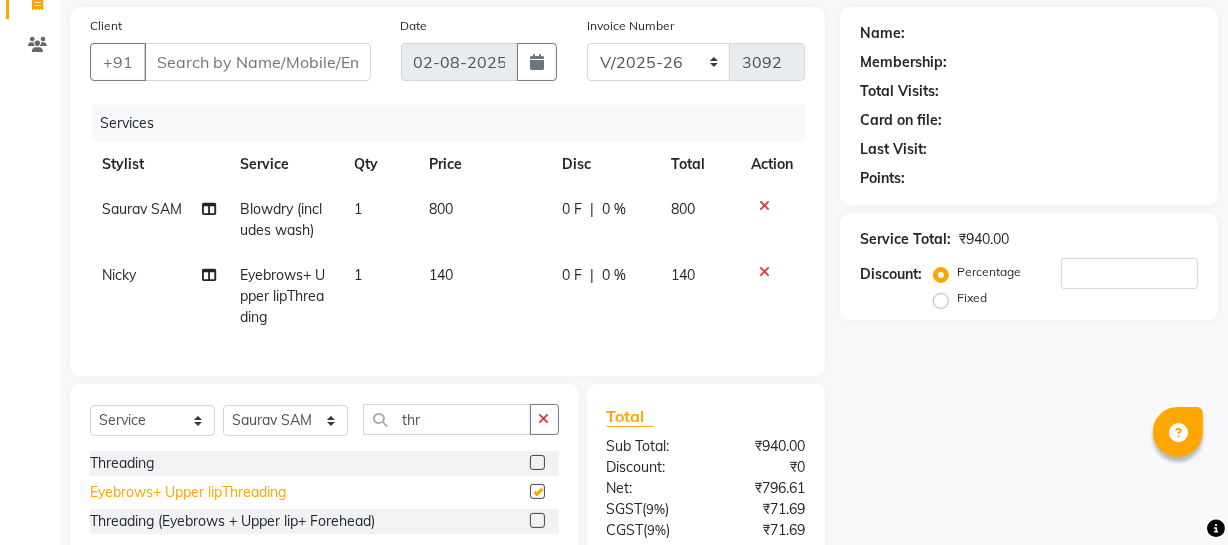 checkbox on "false" 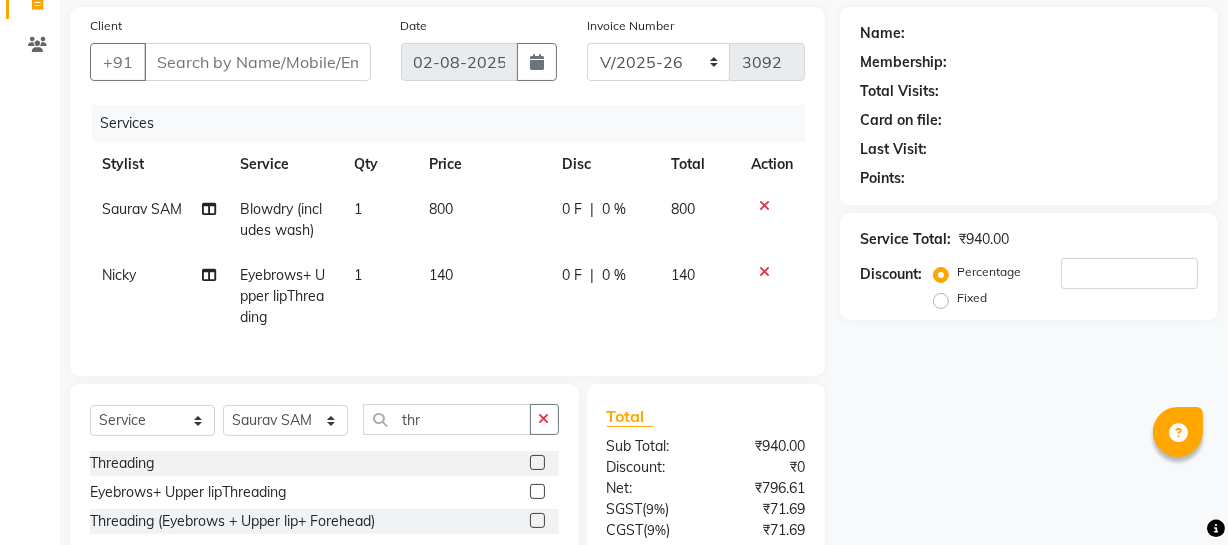 click 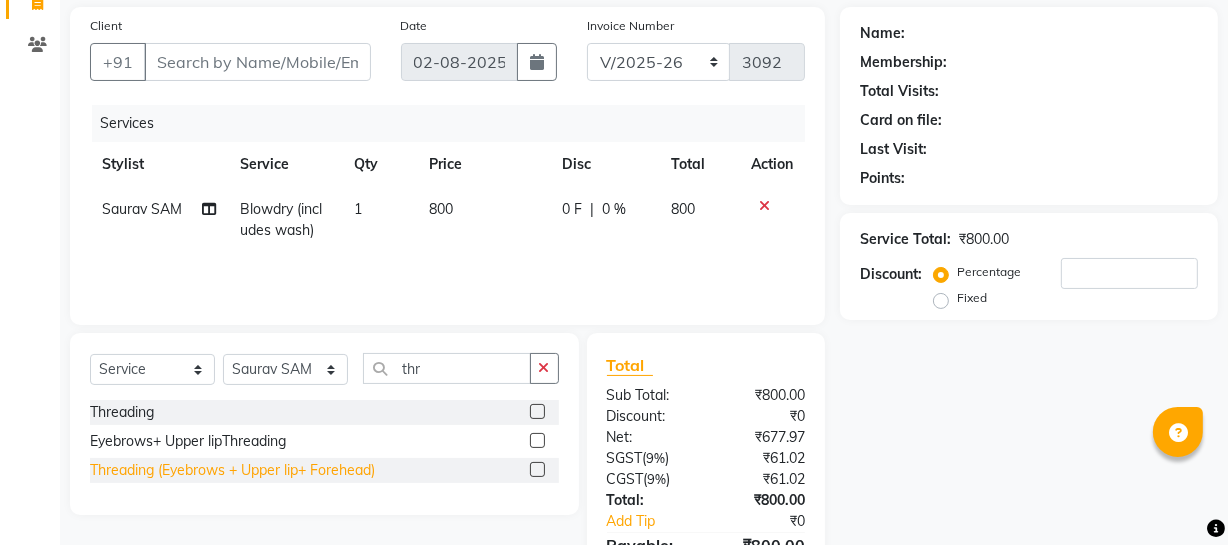 click on "Threading (Eyebrows + Upper lip+ Forehead)" 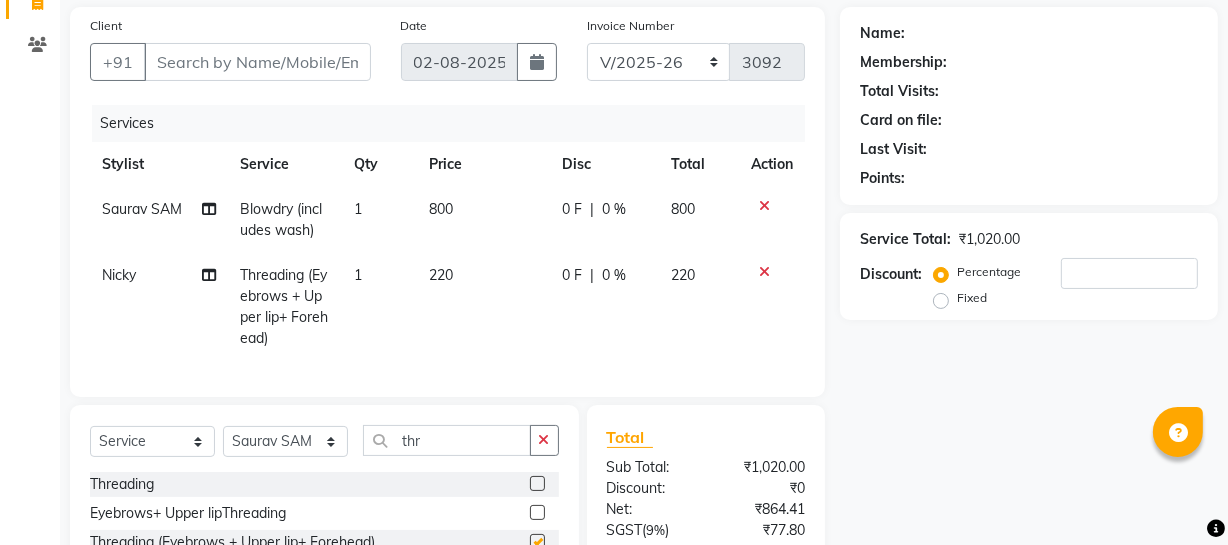 checkbox on "false" 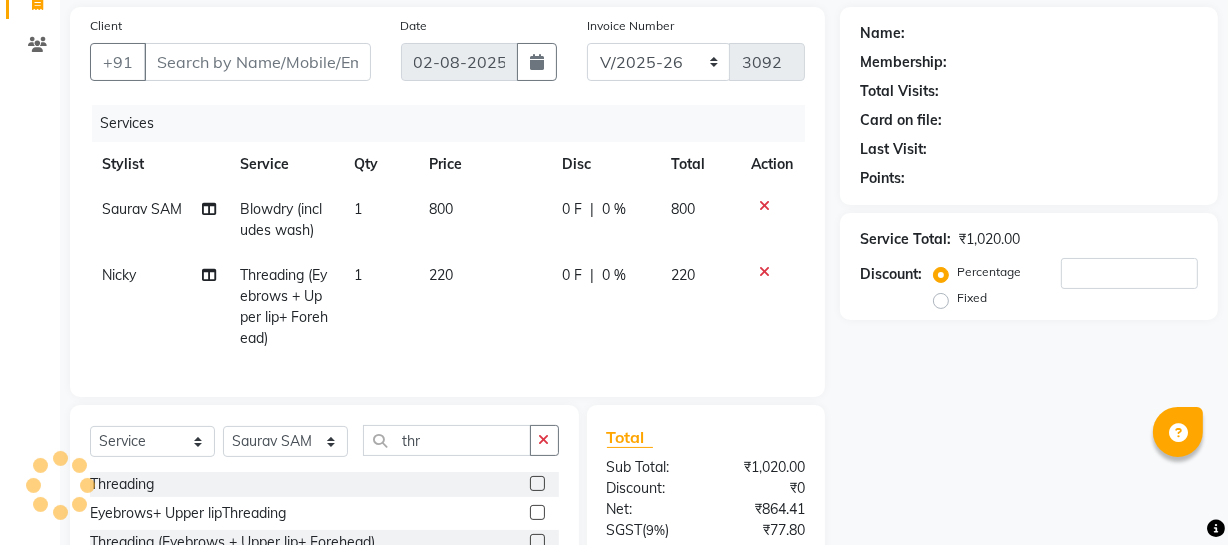 scroll, scrollTop: 0, scrollLeft: 0, axis: both 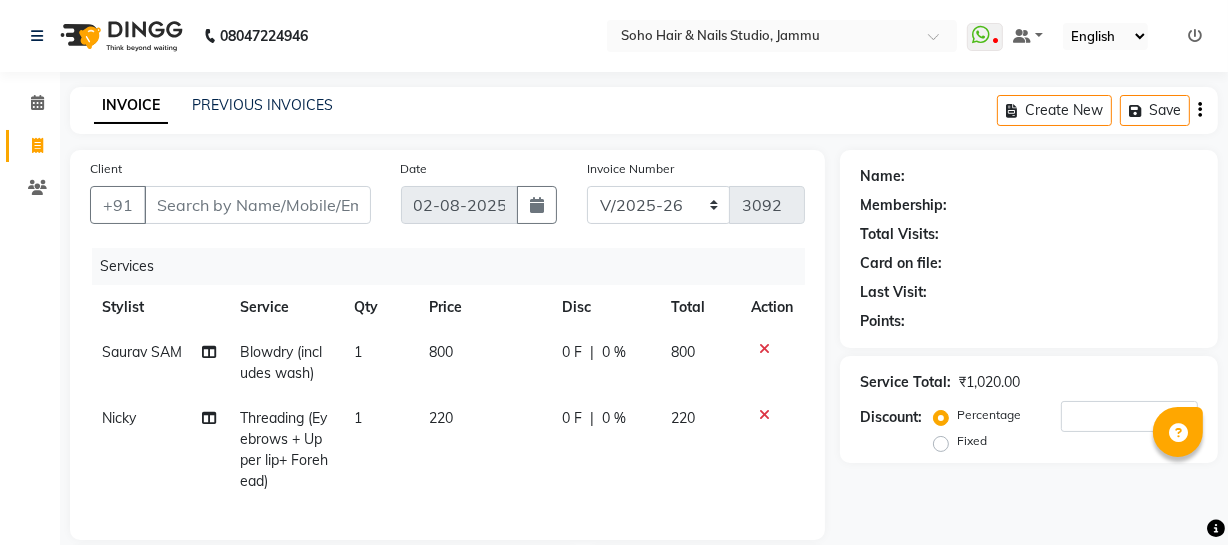 click on "Client +91" 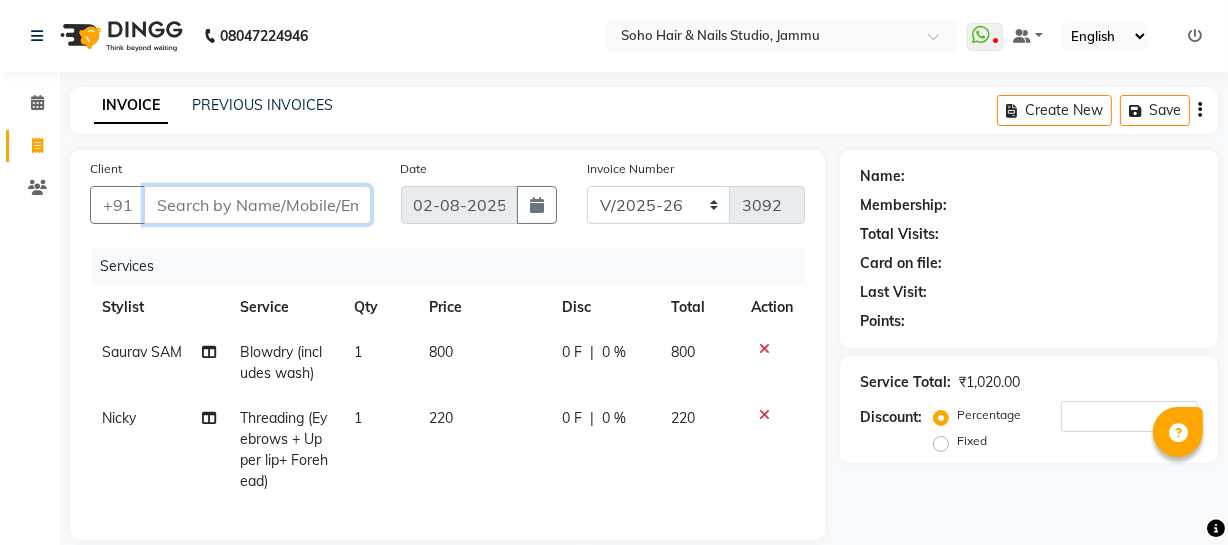 click on "Client" at bounding box center [257, 205] 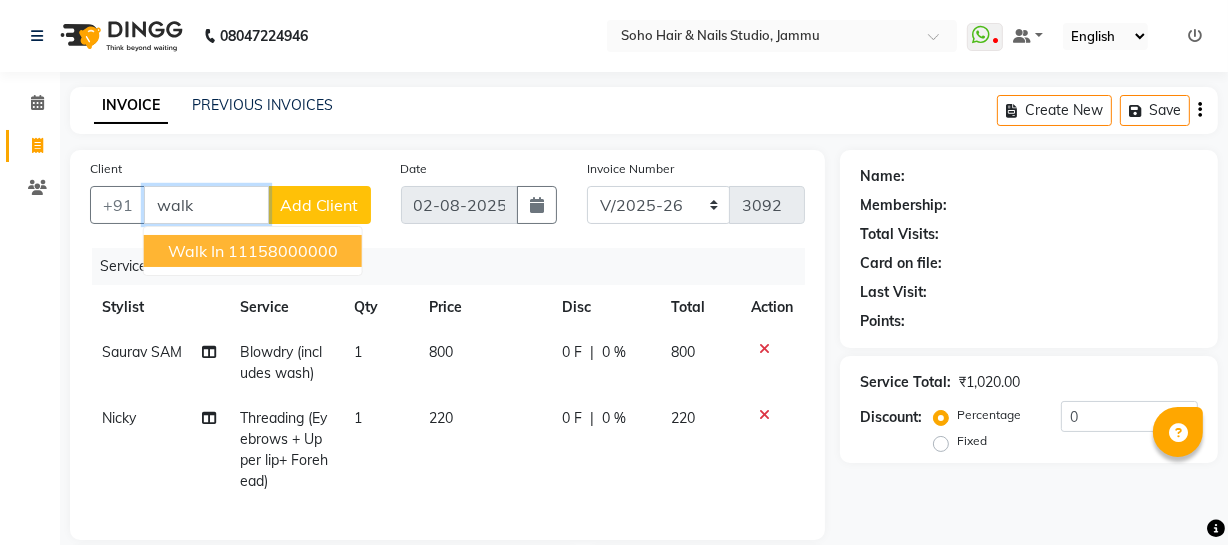 click on "Walk In [PHONE]" at bounding box center (253, 251) 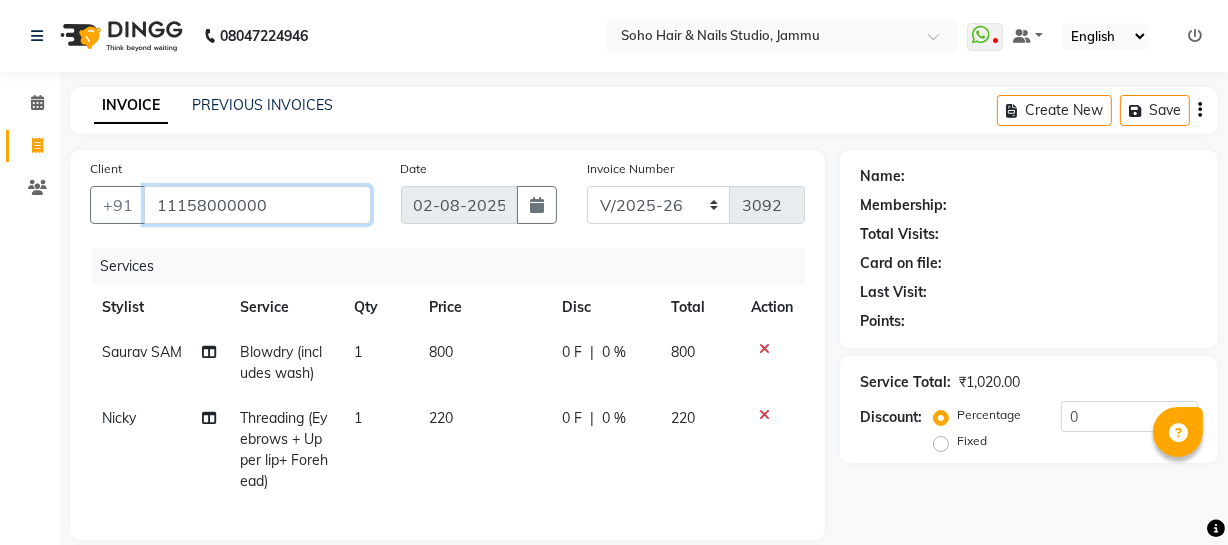 type on "11158000000" 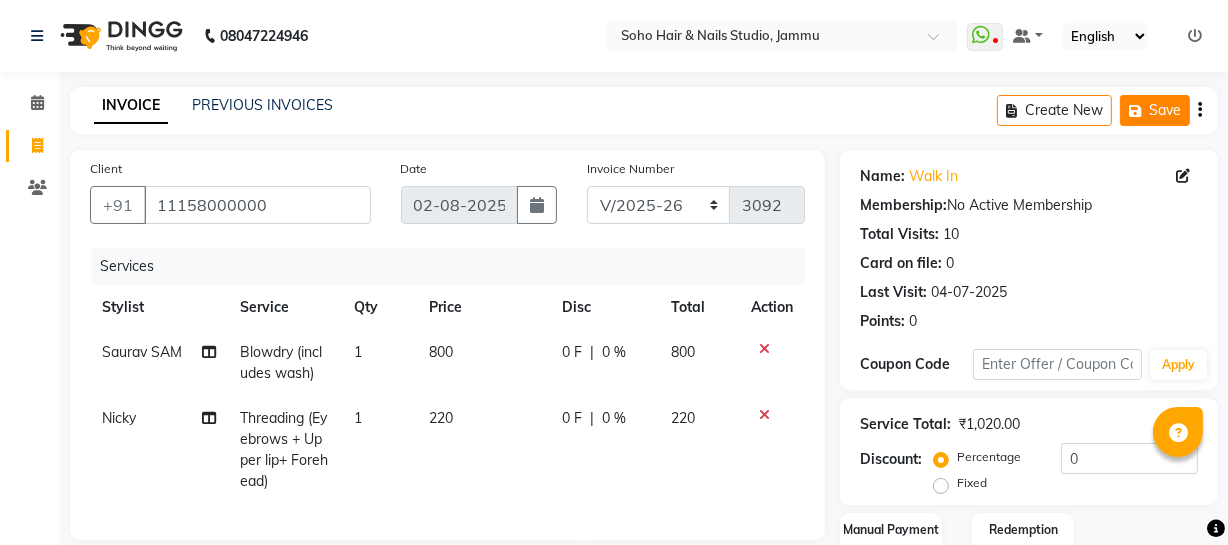 click on "Save" 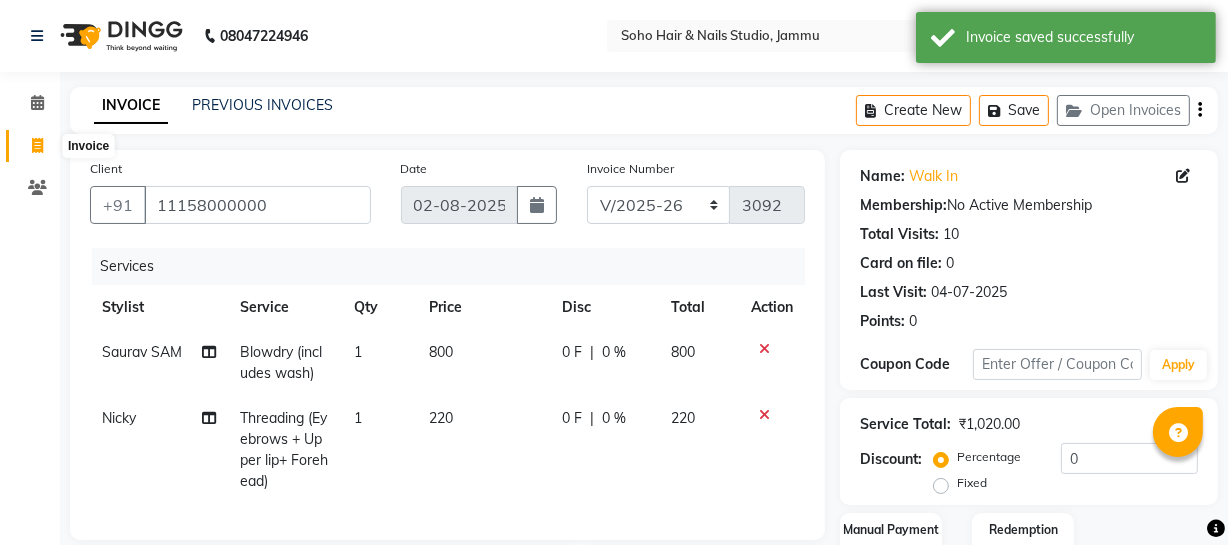 click 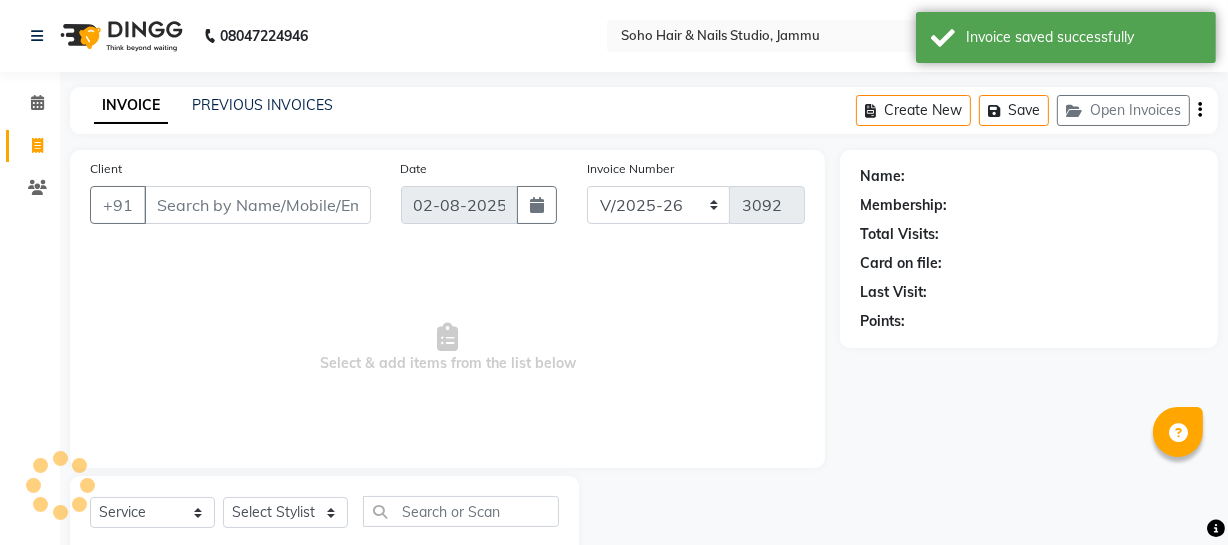 scroll, scrollTop: 57, scrollLeft: 0, axis: vertical 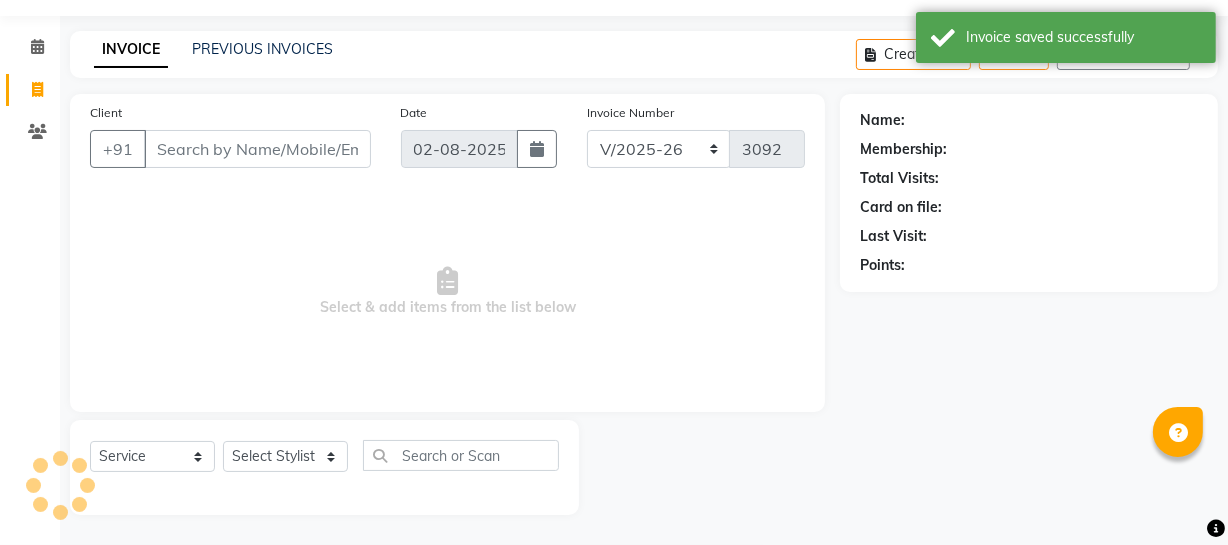 select on "membership" 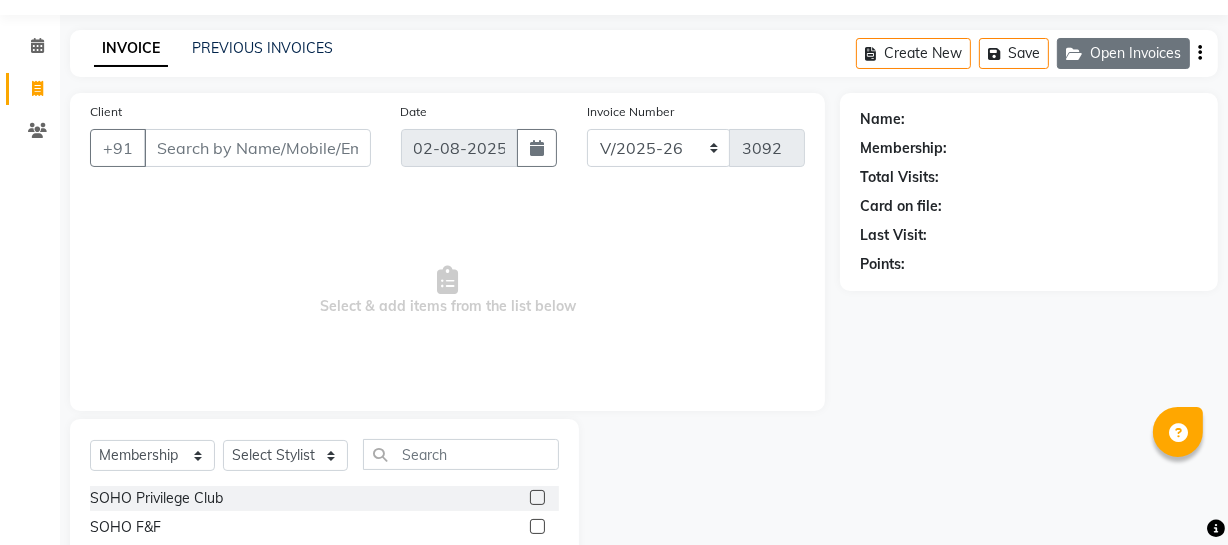 click on "Open Invoices" 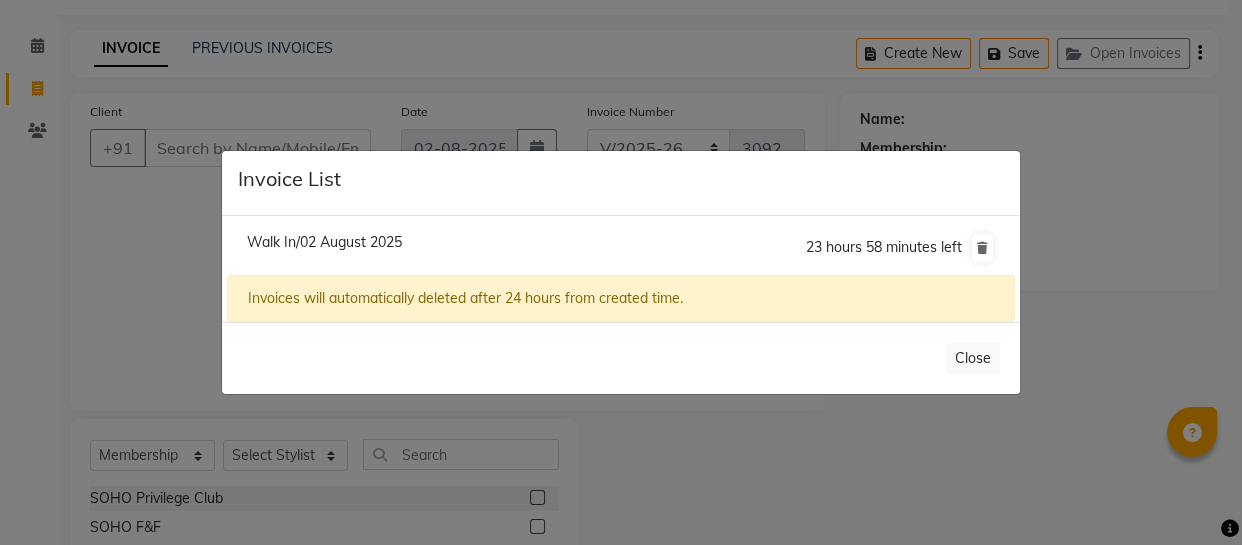 click on "Walk In/02 August 2025" 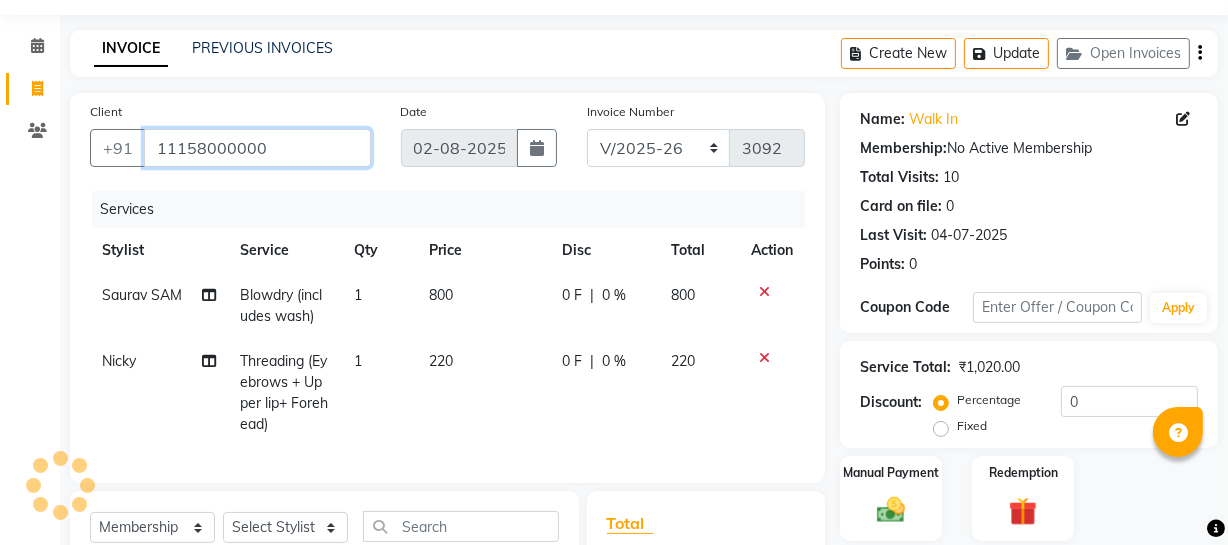 drag, startPoint x: 289, startPoint y: 158, endPoint x: 0, endPoint y: 249, distance: 302.98843 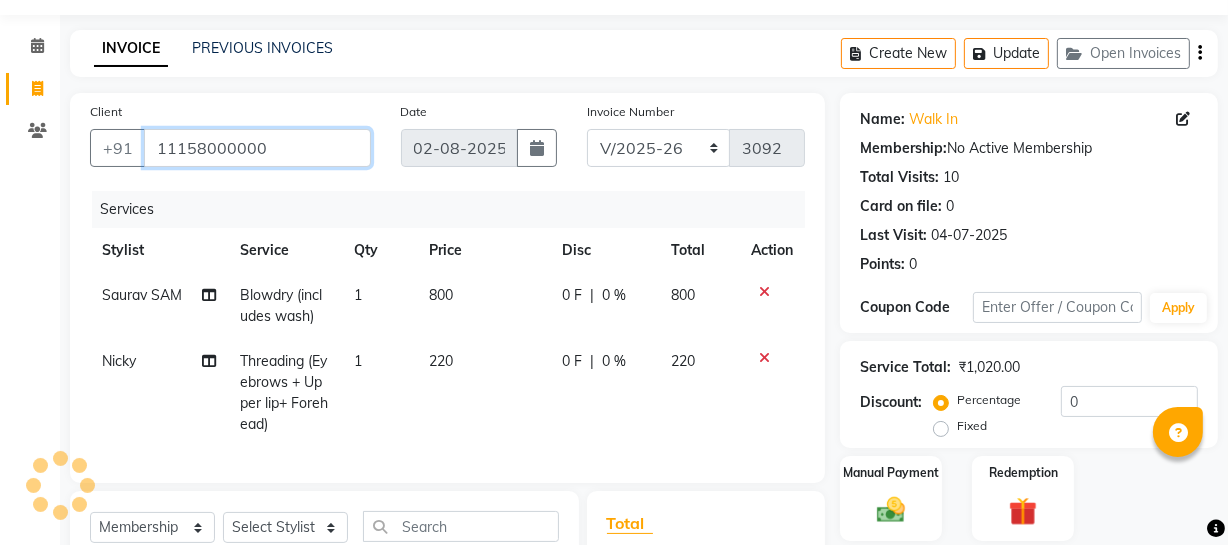 click on "08047224946 Select Location × Soho Hair & Nails Studio, Jammu  WhatsApp Status  ✕ Status:  Disconnected Recent Service Activity: 01-01-1970     05:30 AM 08047224946Whatsapp Settings Default Panel My Panel English ENGLISH Español العربية मराठी हिंदी ગુજરાતી தமிழ் 中文 Notifications nothing to show ☀ Soho Hair & Nails Studio, Jammu  Calendar  Invoice  Clients Completed InProgress Upcoming Dropped Tentative Check-In Confirm Bookings Segments Page Builder INVOICE PREVIOUS INVOICES Create New   Update   Open Invoices  Client +91 [PHONE] Date [DATE] Invoice Number Red/2025-26 V/2025 V/2025-26 3092 Services Stylist Service Qty Price Disc Total Action Saurav SAM Blowdry (includes wash) 1 800 0 F | 0 % 800 Nicky Threading (Eyebrows + Upper lip+ Forehead) 1 220 0 F | 0 % 220 Select  Service  Product  Membership  Package Voucher Prepaid Gift Card  Select Stylist Abhishek Kohli Adhamya Bamotra Amit Anita Kumari Arun Sain Avijit Das Bhabesh Dipanker  )" 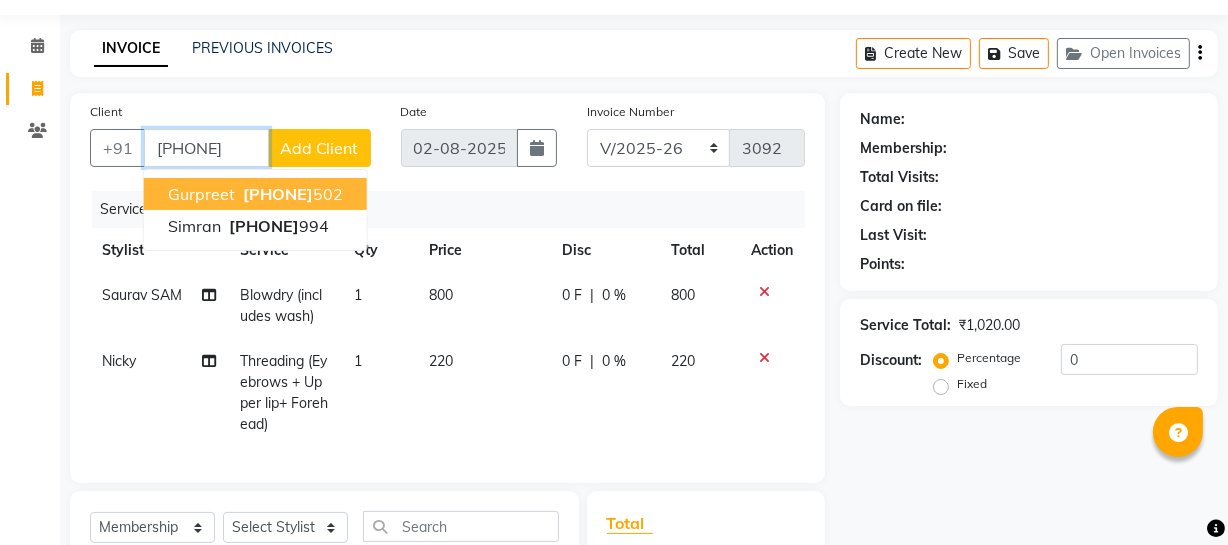 click on "Gurpreet" at bounding box center (201, 194) 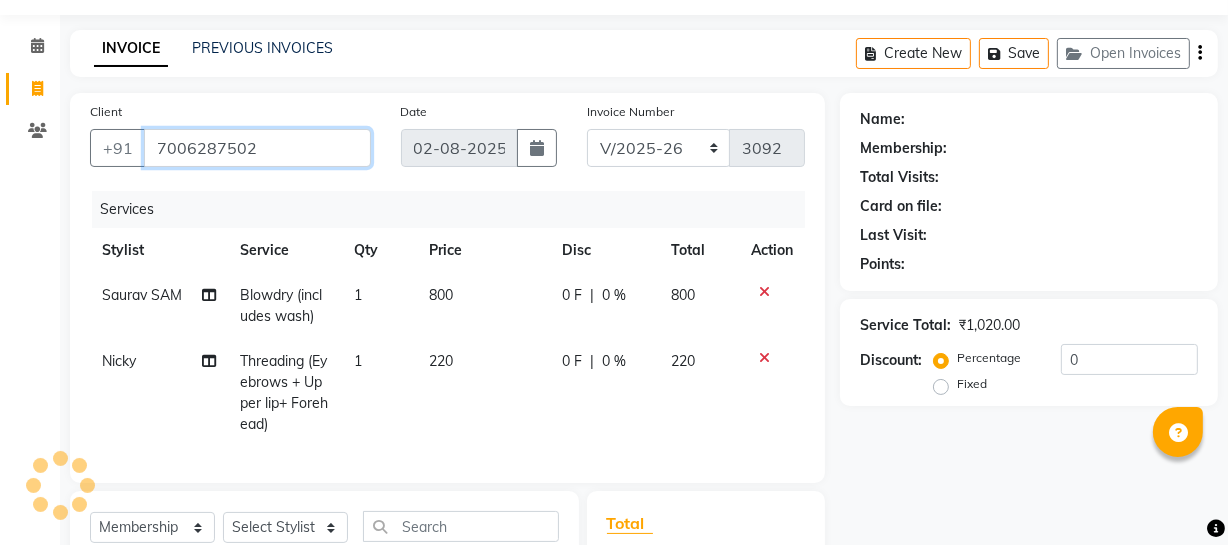 type on "7006287502" 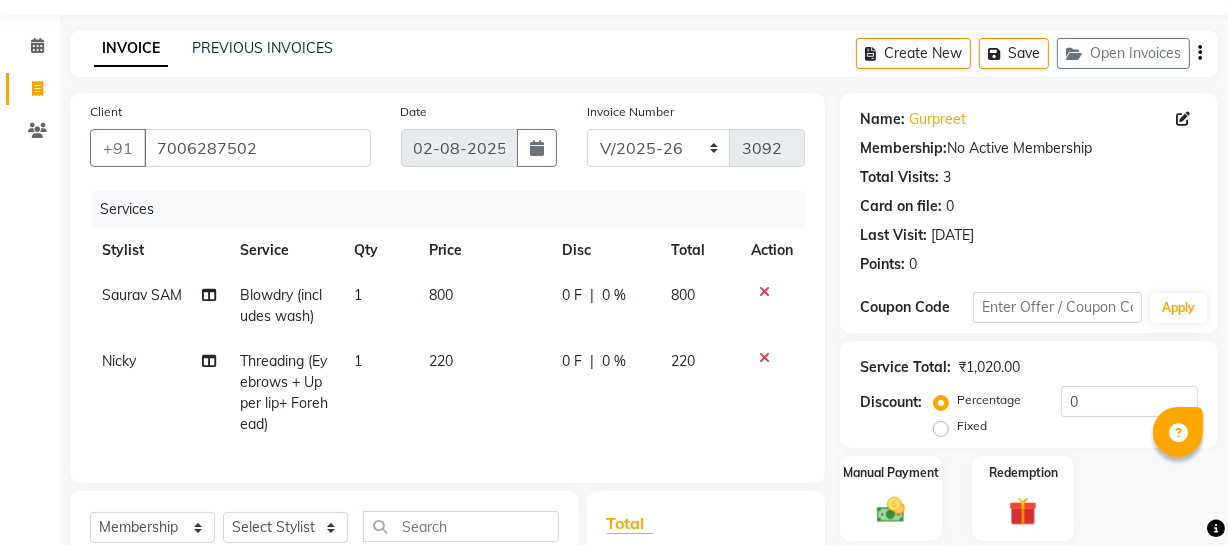 scroll, scrollTop: 341, scrollLeft: 0, axis: vertical 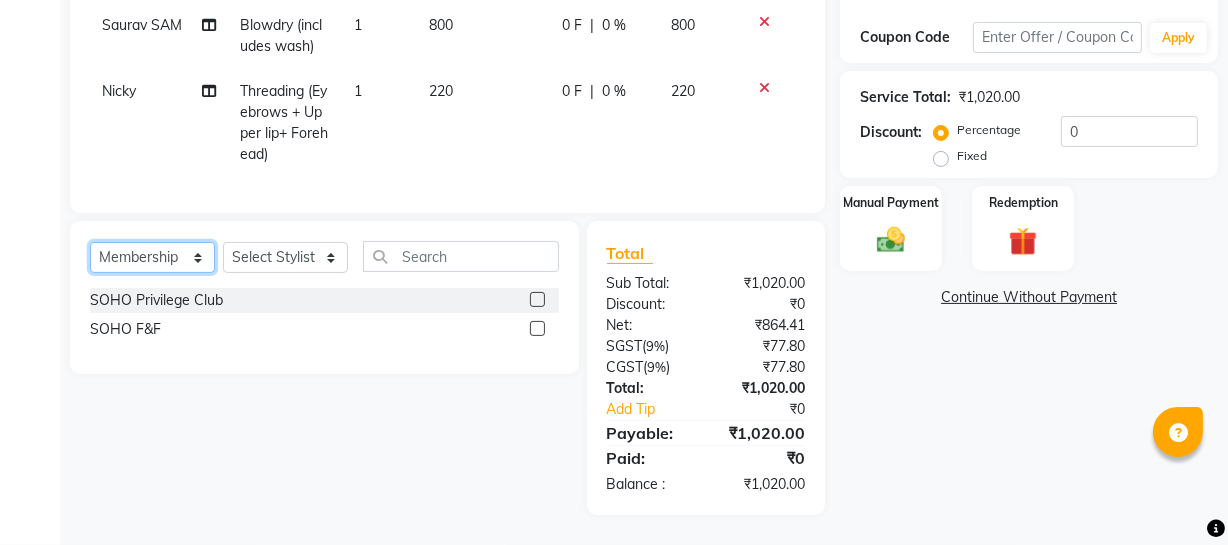 click on "Select  Service  Product  Membership  Package Voucher Prepaid Gift Card" 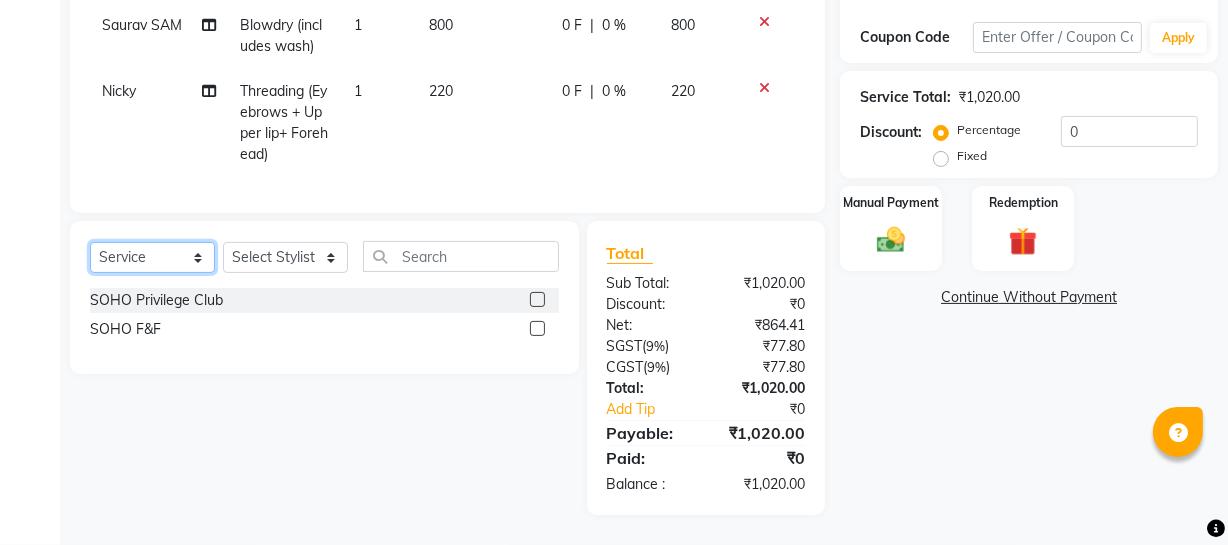 click on "Select  Service  Product  Membership  Package Voucher Prepaid Gift Card" 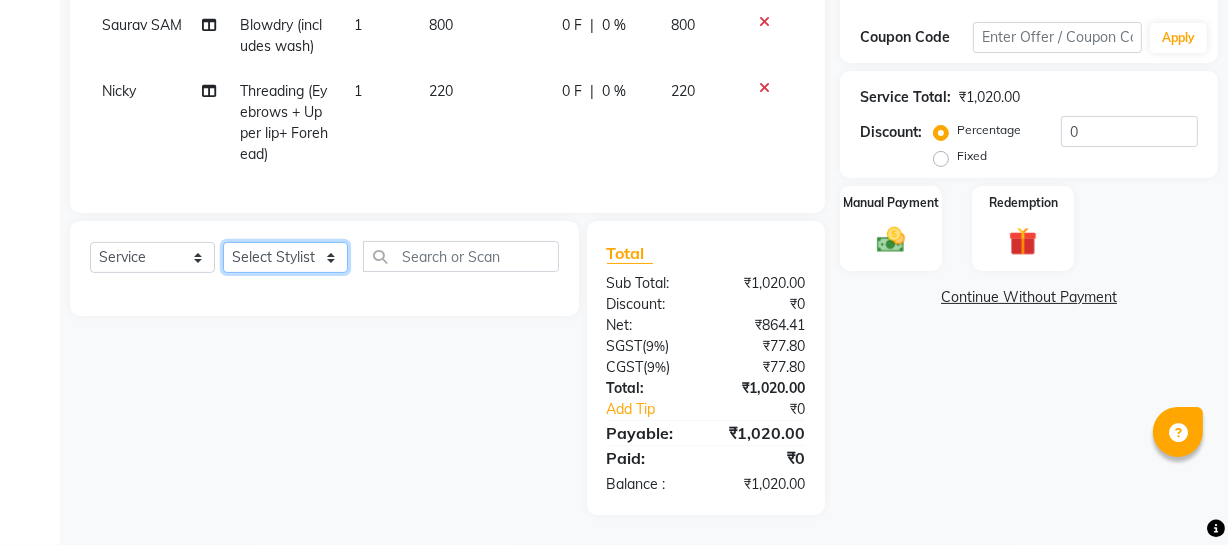 click on "Select Stylist Abhishek Kohli Adhamya Bamotra Amit Anita Kumari Arun Sain Avijit Das Bhabesh Dipanker  Harman Kevi  Komal Lakshya Dogra Meenakshi Jamwal Mitu Neha Nicky Nishant Swalia Nitin Reception Rose  Ruth Sahil sameer Sanjay Saurav pedi Saurav SAM Shameem Sharan Sorabh Salmani Vicky VISHAL DOGRA" 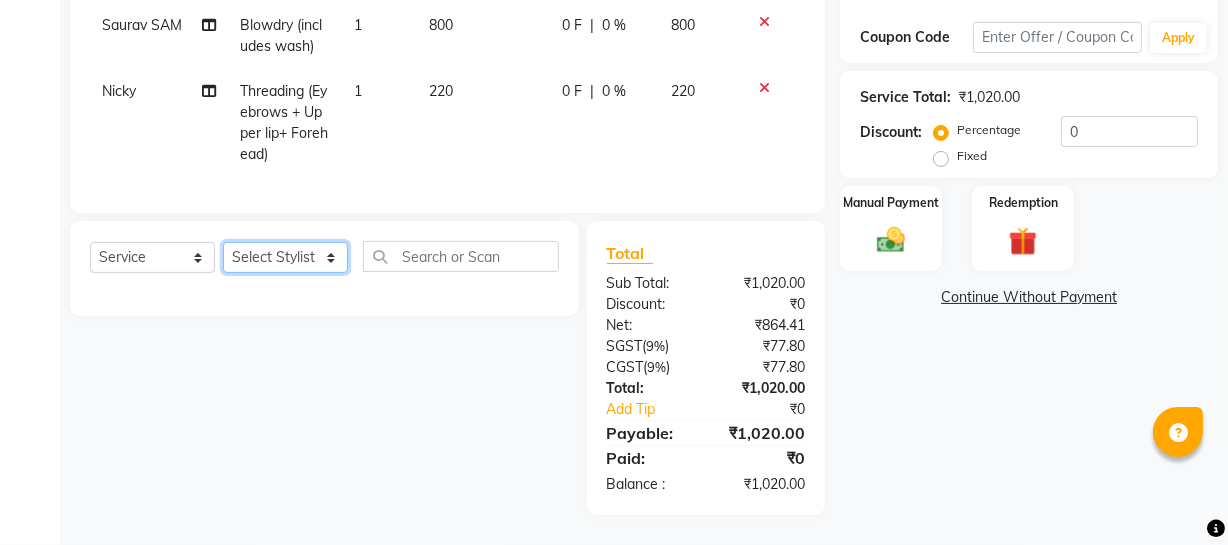 select on "11749" 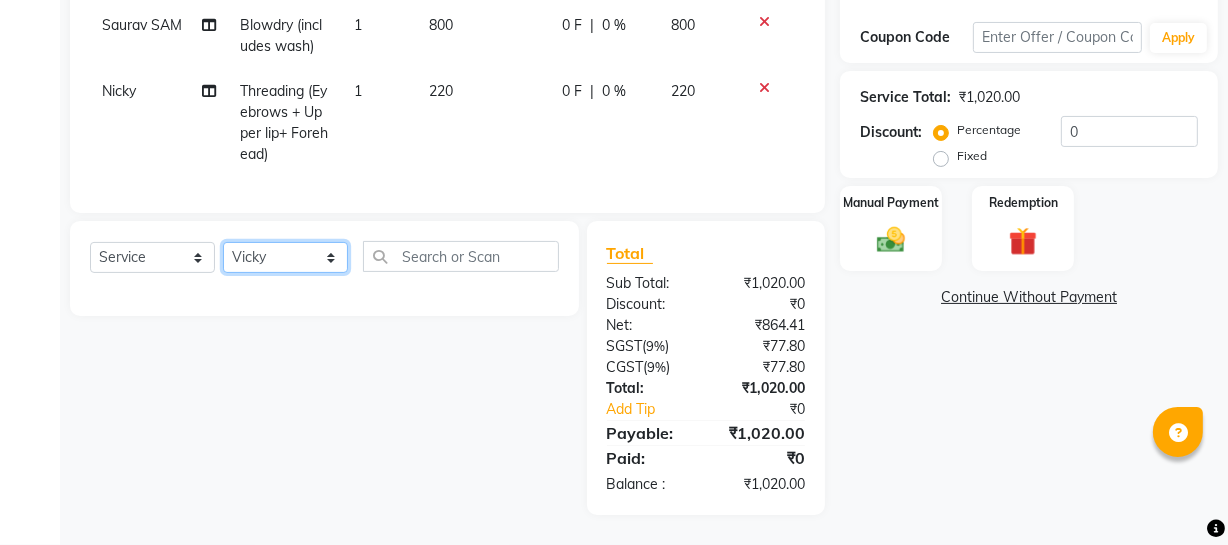 click on "Select Stylist Abhishek Kohli Adhamya Bamotra Amit Anita Kumari Arun Sain Avijit Das Bhabesh Dipanker  Harman Kevi  Komal Lakshya Dogra Meenakshi Jamwal Mitu Neha Nicky Nishant Swalia Nitin Reception Rose  Ruth Sahil sameer Sanjay Saurav pedi Saurav SAM Shameem Sharan Sorabh Salmani Vicky VISHAL DOGRA" 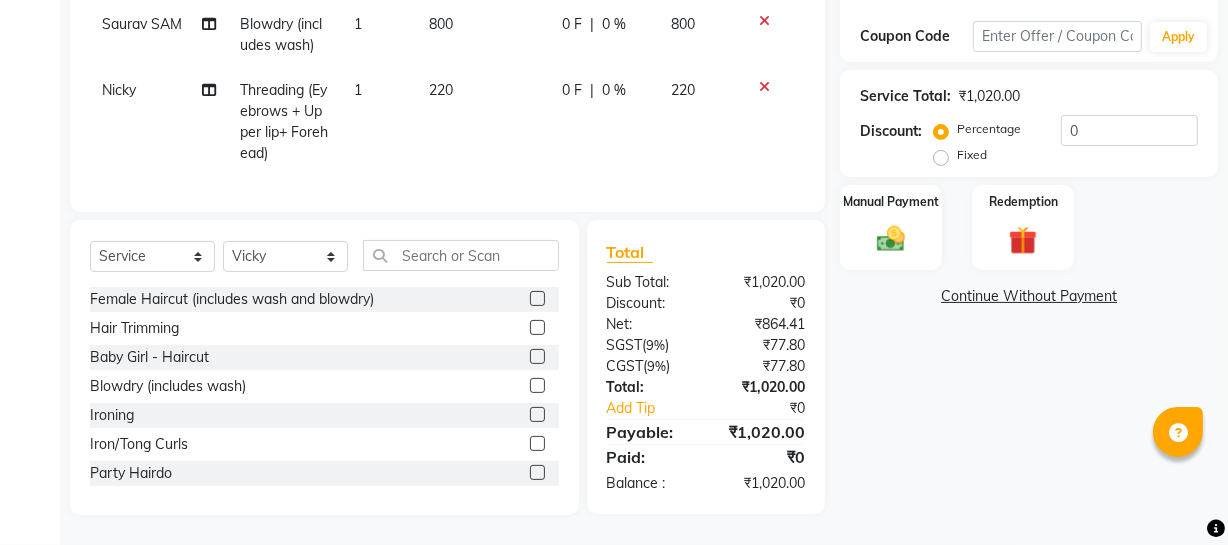 click on "Select Service Product Membership Package Voucher Prepaid Gift Card Select Stylist Abhishek Kohli Adhamya Bamotra Amit Anita Kumari Arun Sain Avijit Das Bhabesh Dipanker Harman Kevi Komal Lakshya Dogra Meenakshi Jamwal Mitu Neha Nicky Nishant Swalia Nitin Reception Rose Ruth Sahil sameer Sanjay Saurav pedi Saurav SAM Shameem Sharan Sorabh Salmani Vicky [FIRST] [LAST] Female Haircut (includes wash and blowdry) Hair Trimming Baby Girl - Haircut Blowdry (includes wash) Ironing Iron/Tong Curls Party Hairdo Wash & Conditioning (Loreal) Wash & Conditioning (GK/QOD) Loreal HairSpa Loreal Treatment HairSpa Loreal Molecular Repair Treatment Olaplex Standalone Treatment Olaplex Complete Care Treatment Olaplex Express Treatment Head Massage (olive oil) Head Massage (coconut oil) Double Touchup Nanoplastia Post care Ritual Botox Post Care Ritual Wash & Conditioning (Olaplex) Keratin Treatment (Female) Smoothening Treatment (Female) Hair Botox Treatment (Female) Root Touchup -Female" 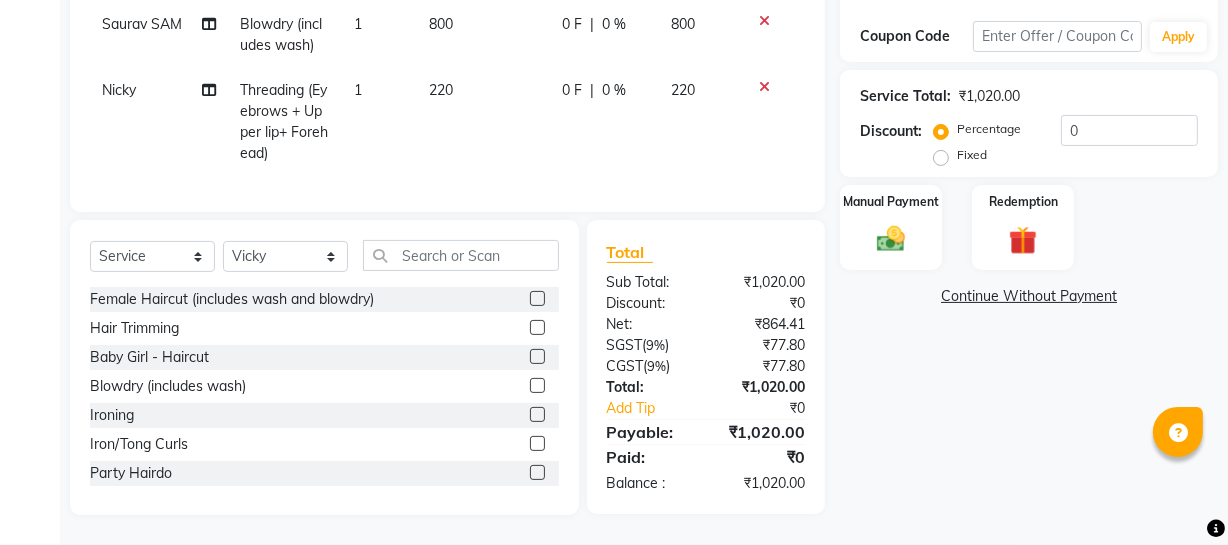drag, startPoint x: 452, startPoint y: 282, endPoint x: 450, endPoint y: 253, distance: 29.068884 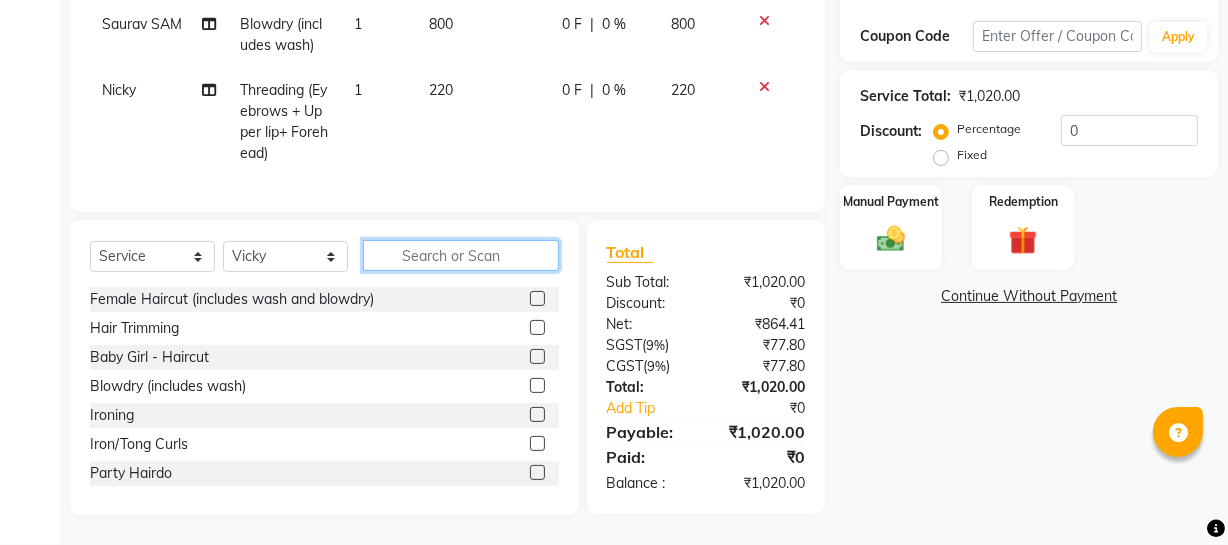 click 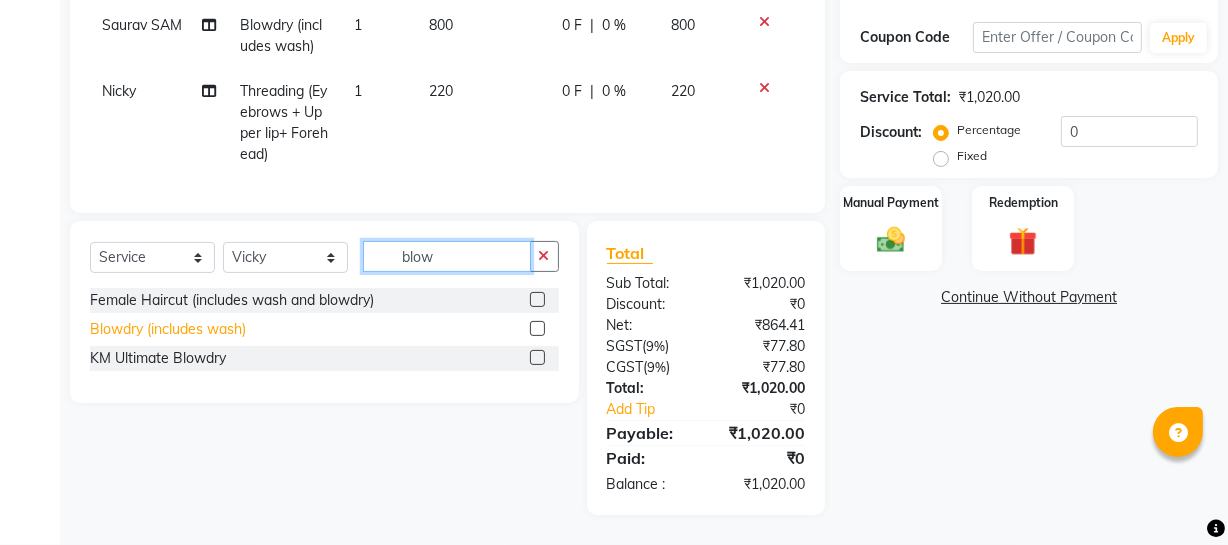 type on "blow" 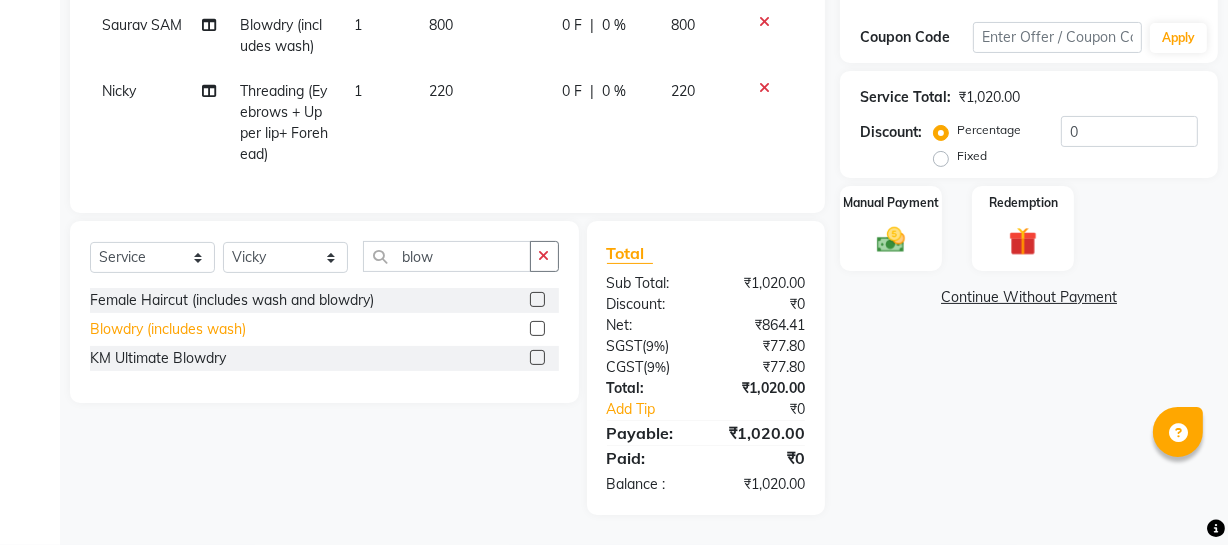 click on "Blowdry (includes wash)" 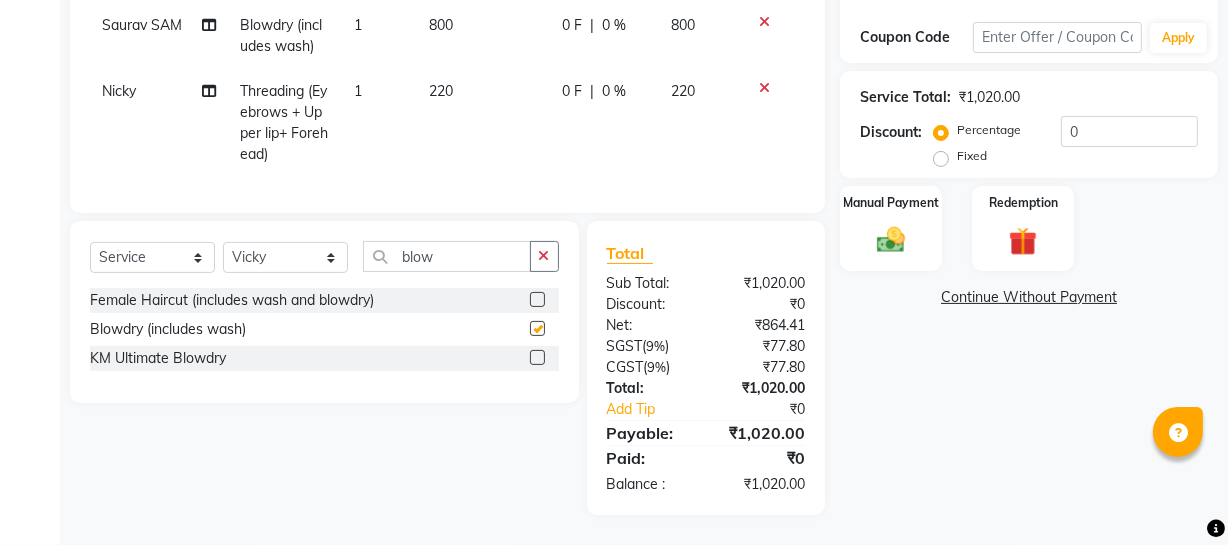 checkbox on "false" 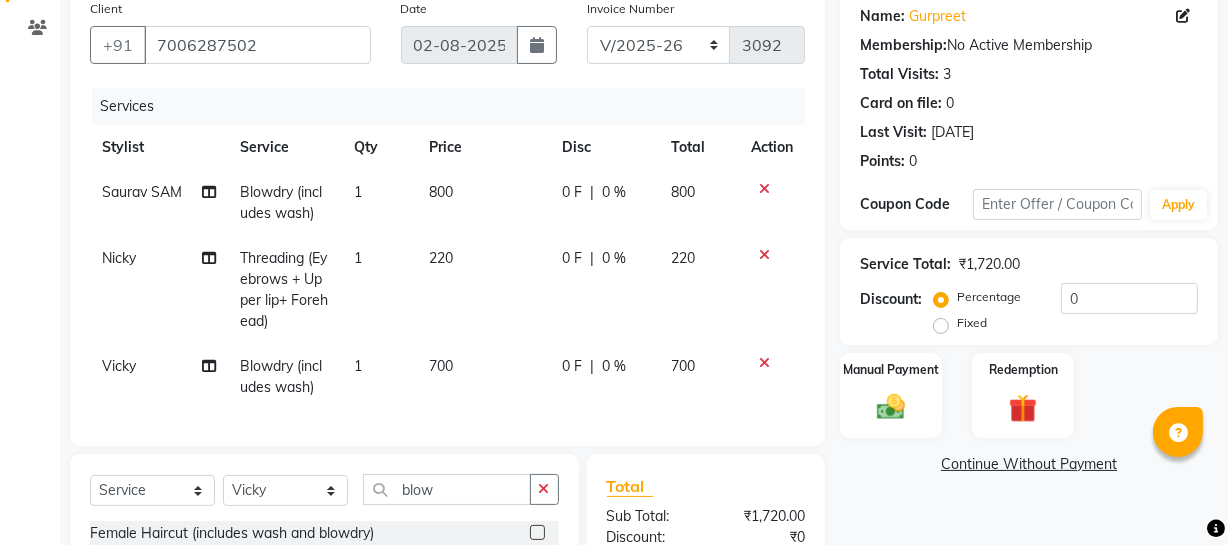 scroll, scrollTop: 341, scrollLeft: 0, axis: vertical 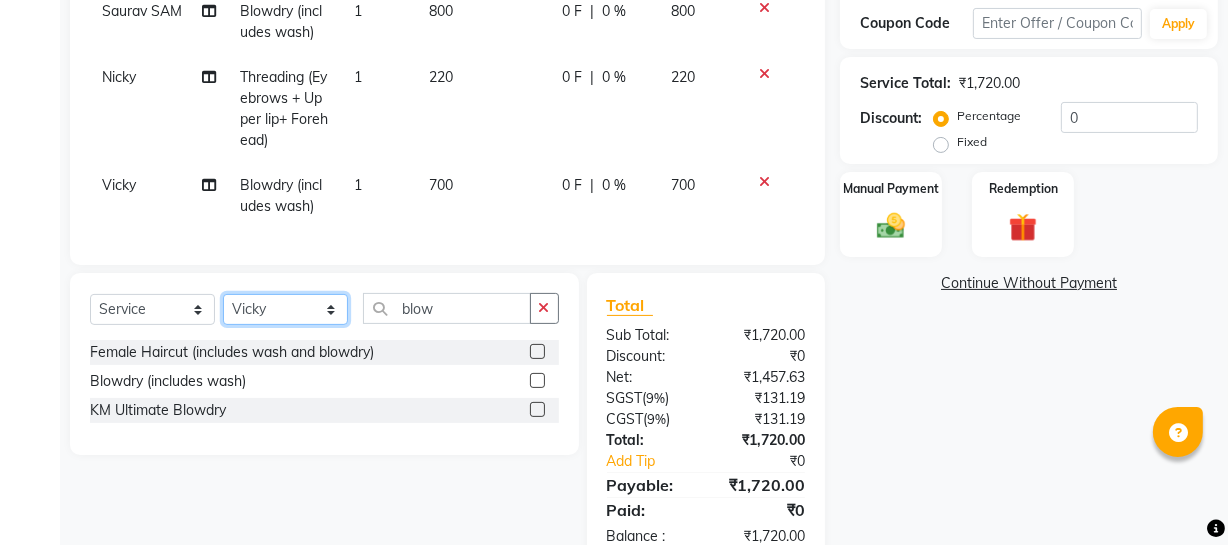 click on "Select Stylist Abhishek Kohli Adhamya Bamotra Amit Anita Kumari Arun Sain Avijit Das Bhabesh Dipanker  Harman Kevi  Komal Lakshya Dogra Meenakshi Jamwal Mitu Neha Nicky Nishant Swalia Nitin Reception Rose  Ruth Sahil sameer Sanjay Saurav pedi Saurav SAM Shameem Sharan Sorabh Salmani Vicky VISHAL DOGRA" 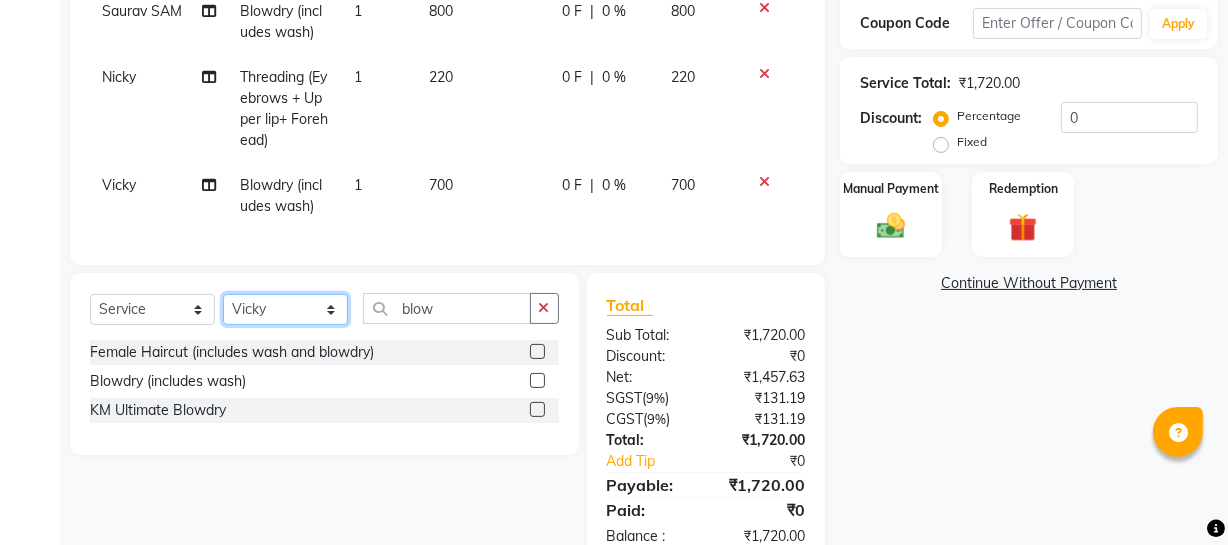 select on "21261" 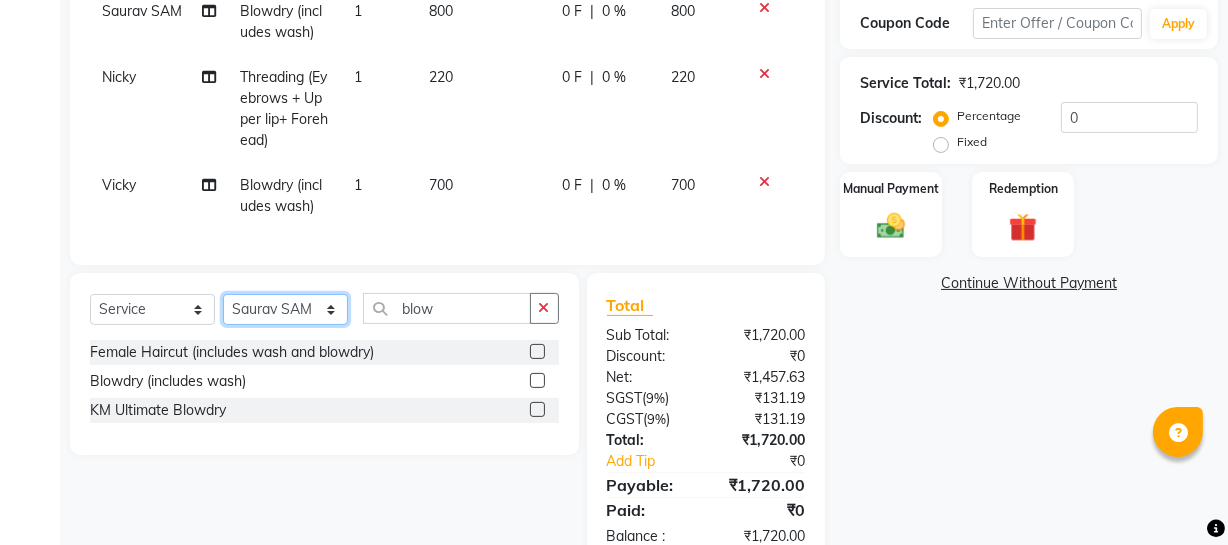 click on "Select Stylist Abhishek Kohli Adhamya Bamotra Amit Anita Kumari Arun Sain Avijit Das Bhabesh Dipanker  Harman Kevi  Komal Lakshya Dogra Meenakshi Jamwal Mitu Neha Nicky Nishant Swalia Nitin Reception Rose  Ruth Sahil sameer Sanjay Saurav pedi Saurav SAM Shameem Sharan Sorabh Salmani Vicky VISHAL DOGRA" 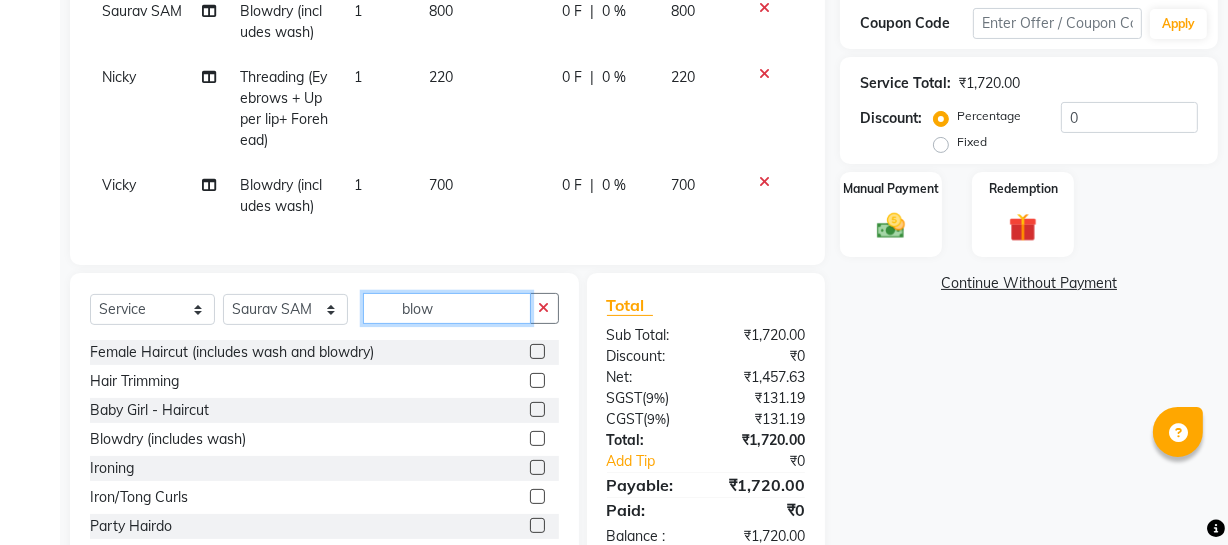 click on "blow" 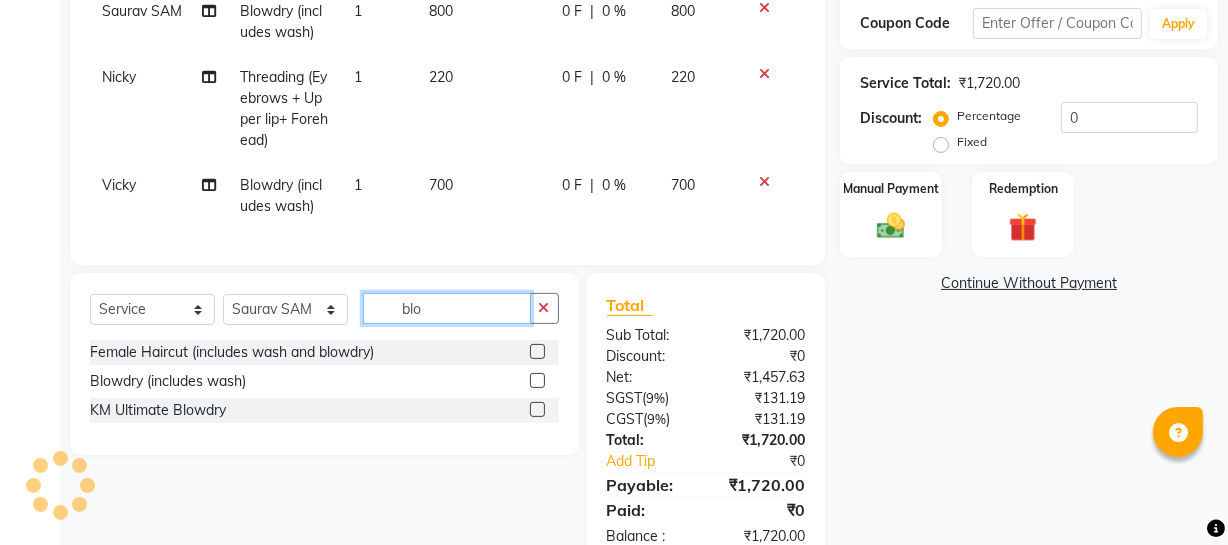 type on "blow" 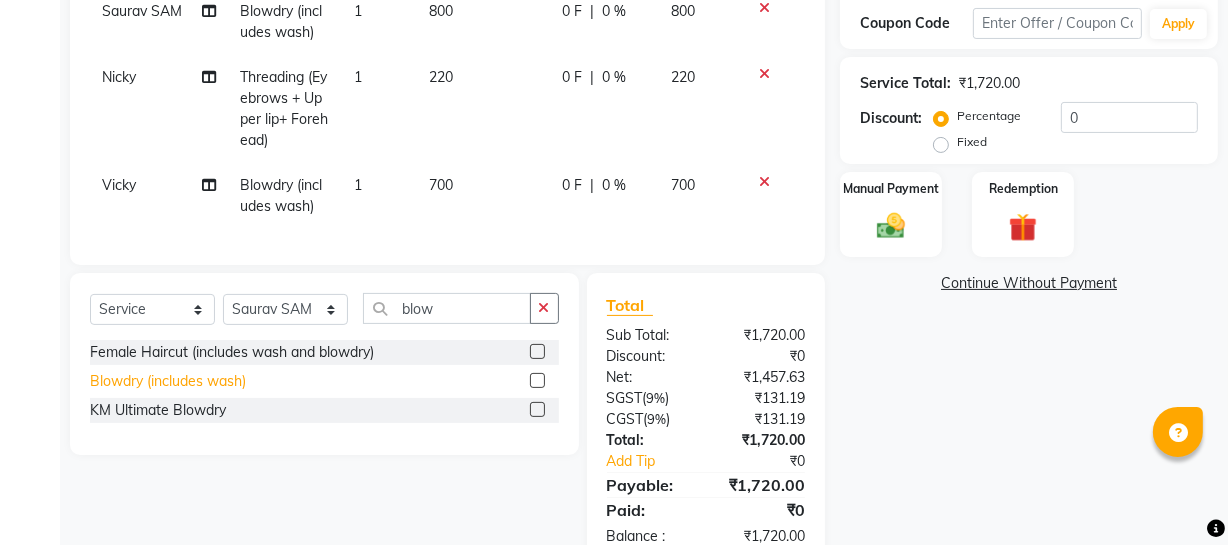 click on "Blowdry (includes wash)" 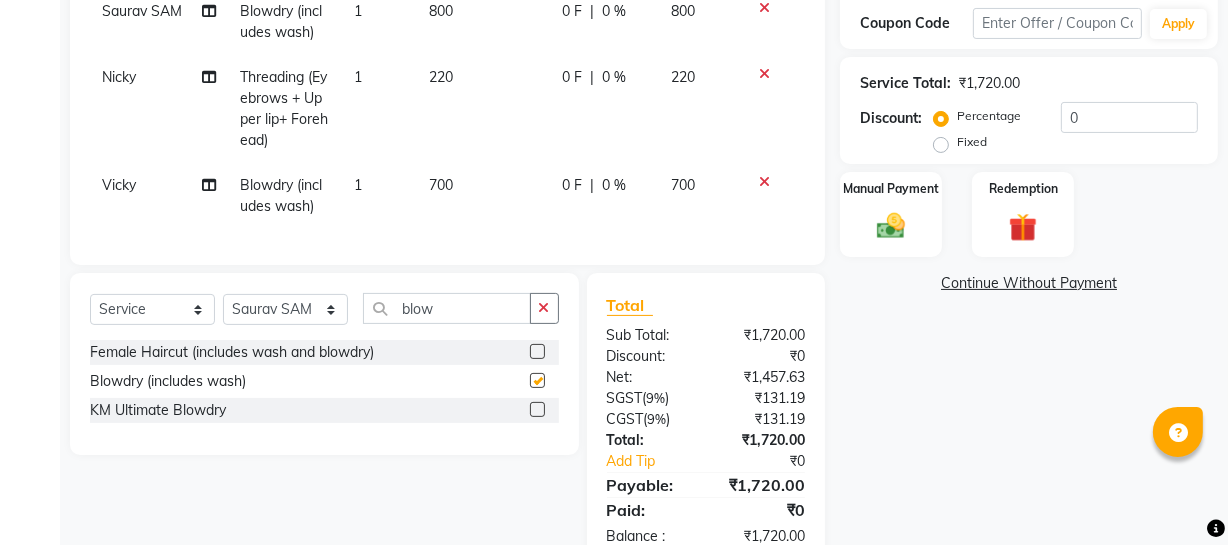 checkbox on "false" 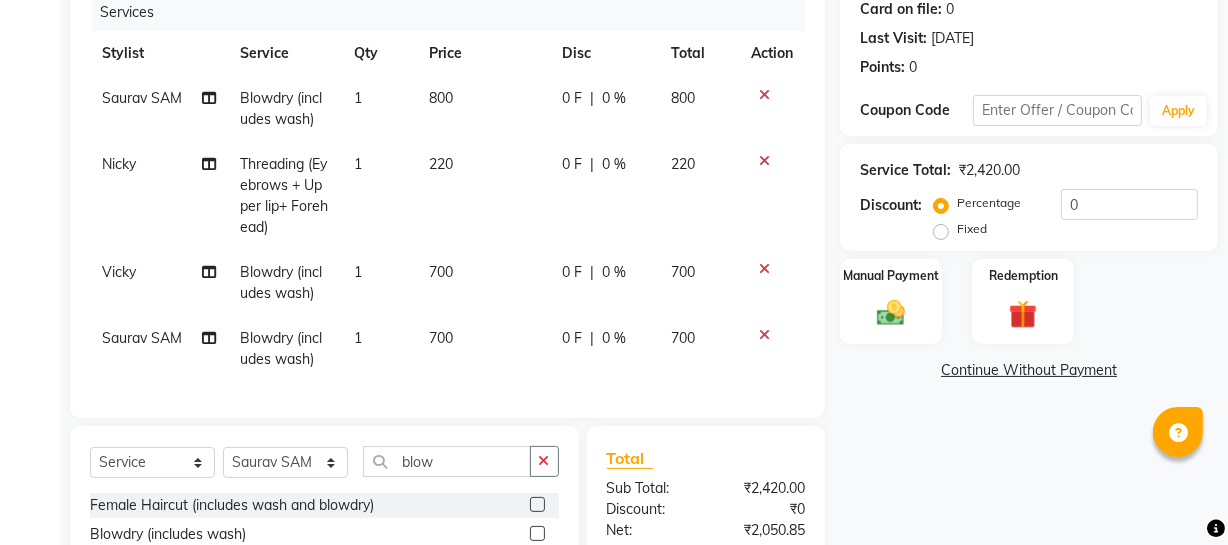 scroll, scrollTop: 160, scrollLeft: 0, axis: vertical 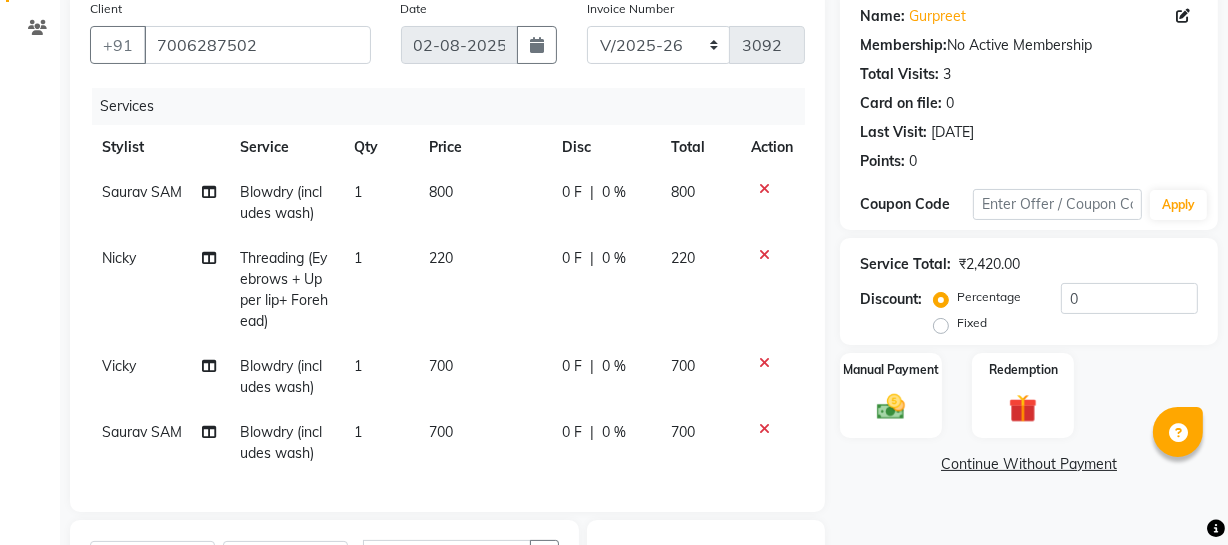 click on "700" 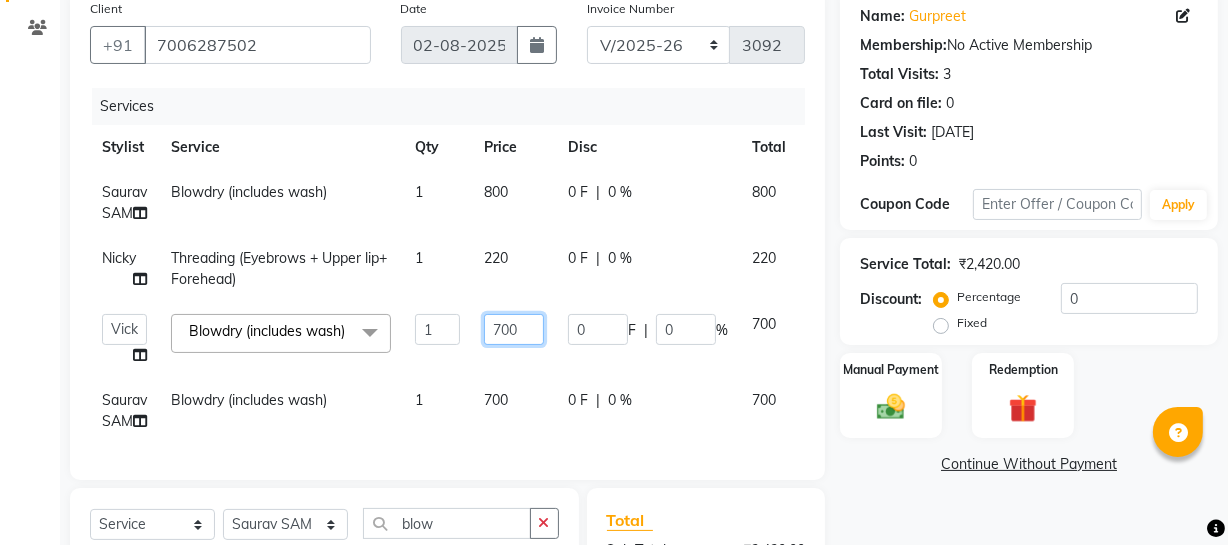 drag, startPoint x: 540, startPoint y: 333, endPoint x: 366, endPoint y: 331, distance: 174.01149 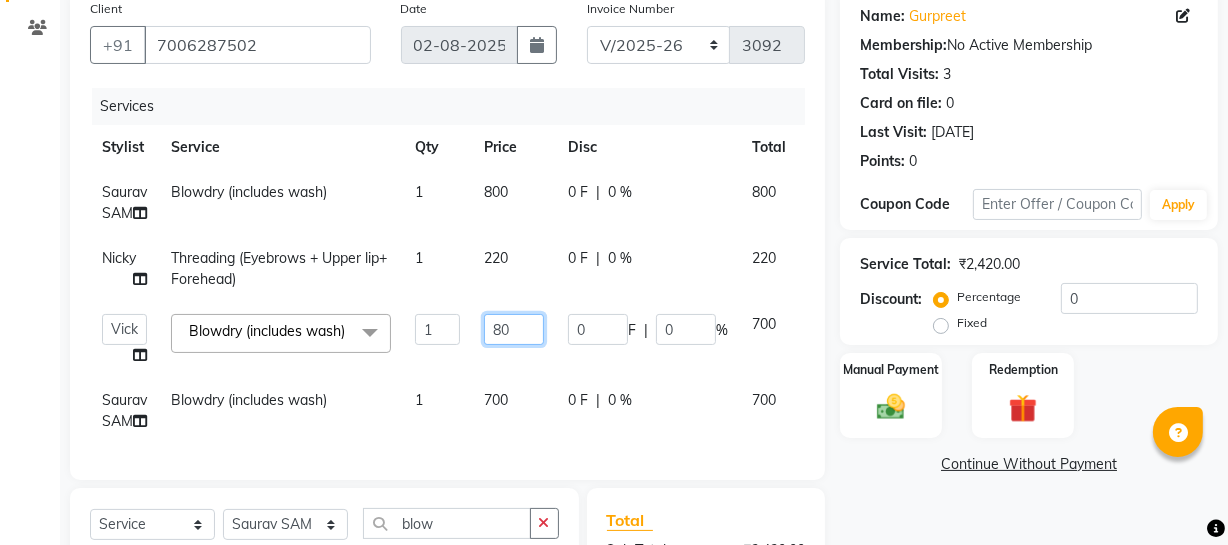type on "800" 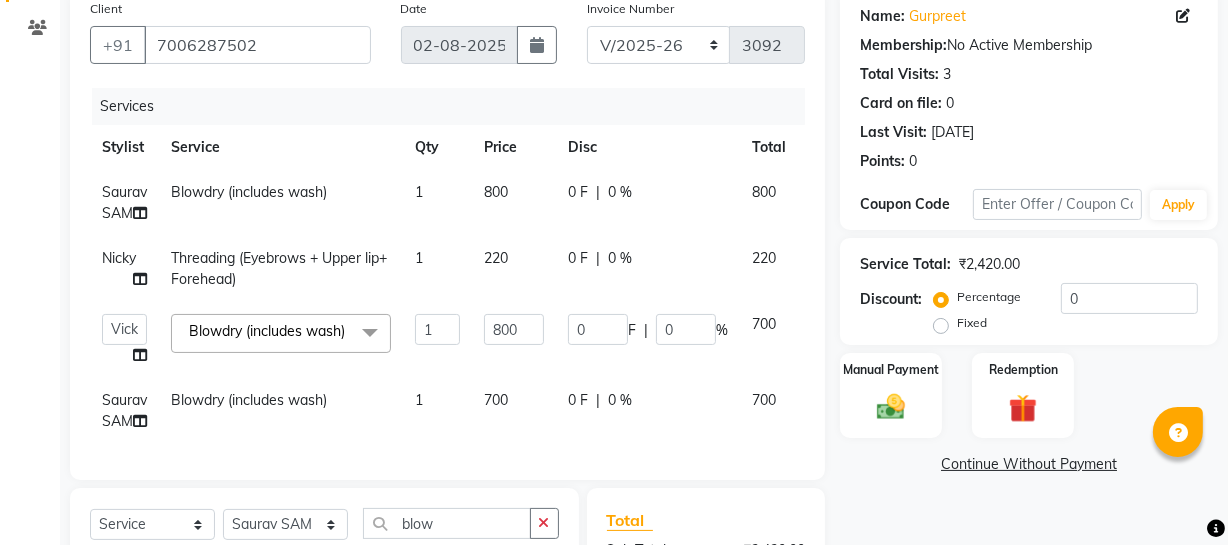 drag, startPoint x: 489, startPoint y: 405, endPoint x: 506, endPoint y: 405, distance: 17 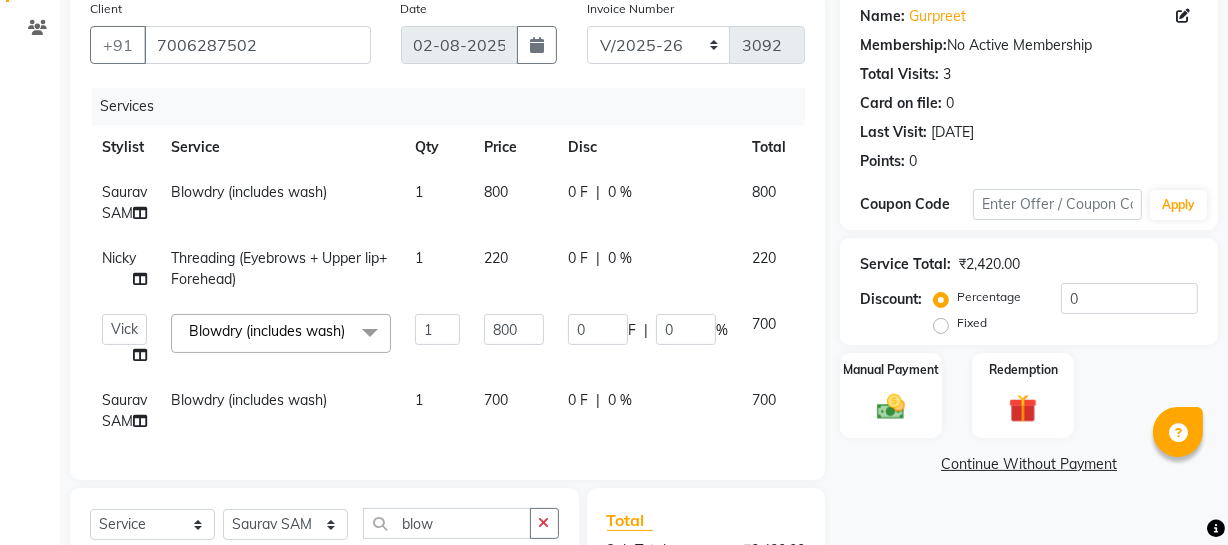 click on "[FIRST] SAM Blowdry (includes wash) 1 800 0 F | 0 % 800 Nicky Threading (Eyebrows + Upper lip+ Forehead) 1 220 0 F | 0 % 220 Abhishek Kohli Adhamya Bamotra Amit Anita Kumari Arun Sain Avijit Das Bhabesh Dipanker Harman Kevi Komal Lakshya Dogra Meenakshi Jamwal Mitu Neha Nicky Nishant Swalia Nitin Reception Rose Ruth Sahil sameer Sanjay Saurav pedi Saurav SAM Shameem Sharan Sorabh Salmani Vicky [FIRST] [LAST] Blowdry (includes wash) x Female Haircut (includes wash and blowdry) Hair Trimming Baby Girl - Haircut Blowdry (includes wash) Ironing Iron/Tong Curls Party Hairdo Wash & Conditioning (Loreal) Wash & Conditioning (GK/QOD) Loreal HairSpa Loreal Treatment HairSpa Loreal Molecular Repair Treatment Olaplex Standalone Treatment Olaplex Complete Care Treatment Olaplex Express Treatment Head Massage (olive oil) Head Massage (coconut oil) Double Touchup Nanoplastia Post care Ritual Botox Post Care Ritual Wash & Conditioning (Olaplex) KM HairSpa 1" 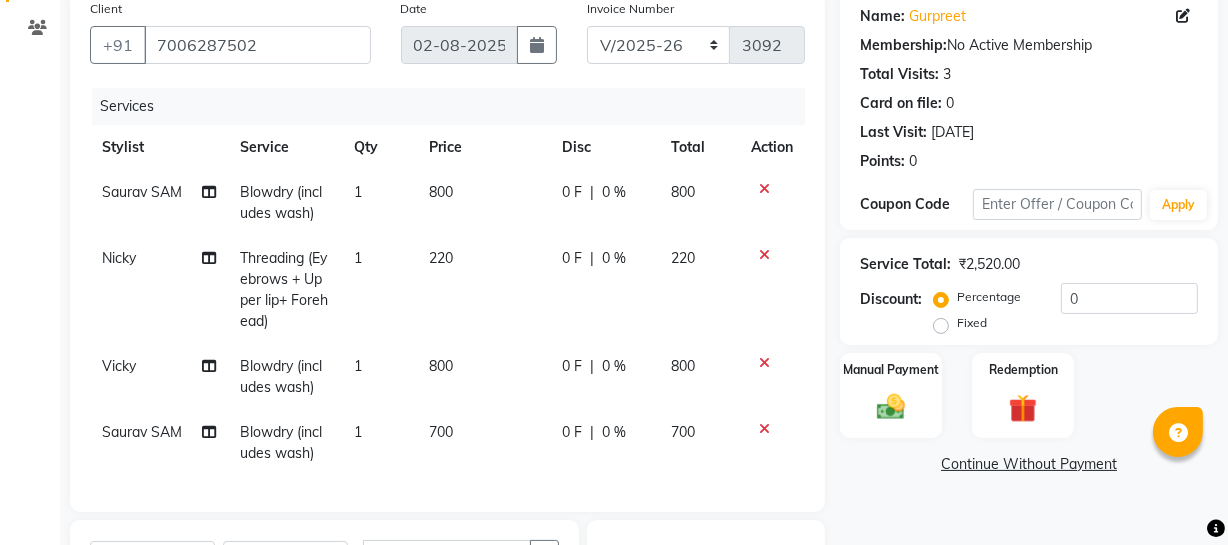 click on "700" 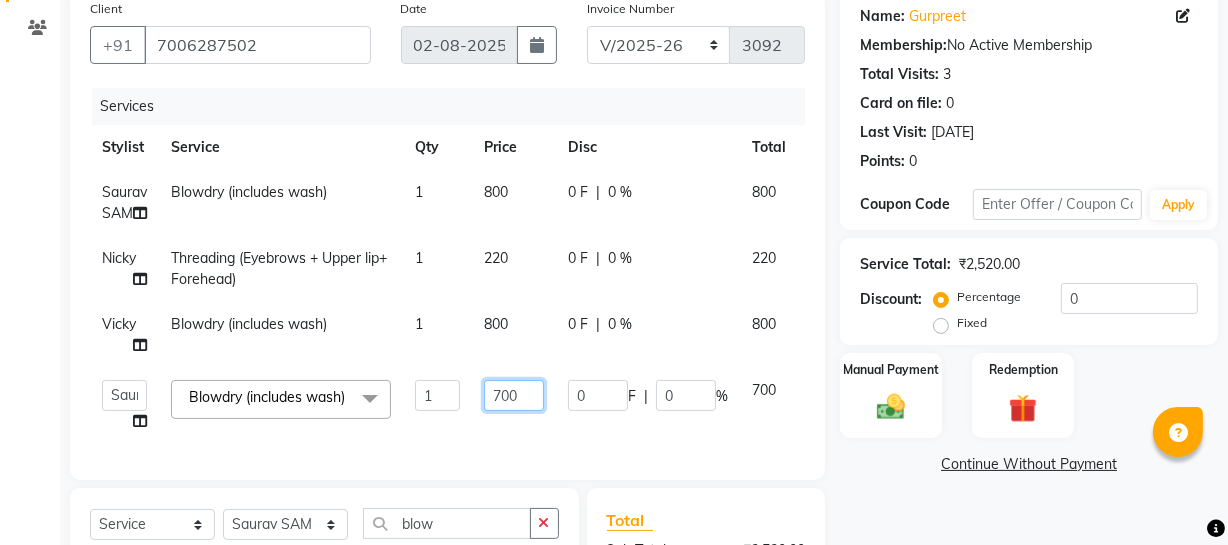 drag, startPoint x: 526, startPoint y: 398, endPoint x: 62, endPoint y: 308, distance: 472.64786 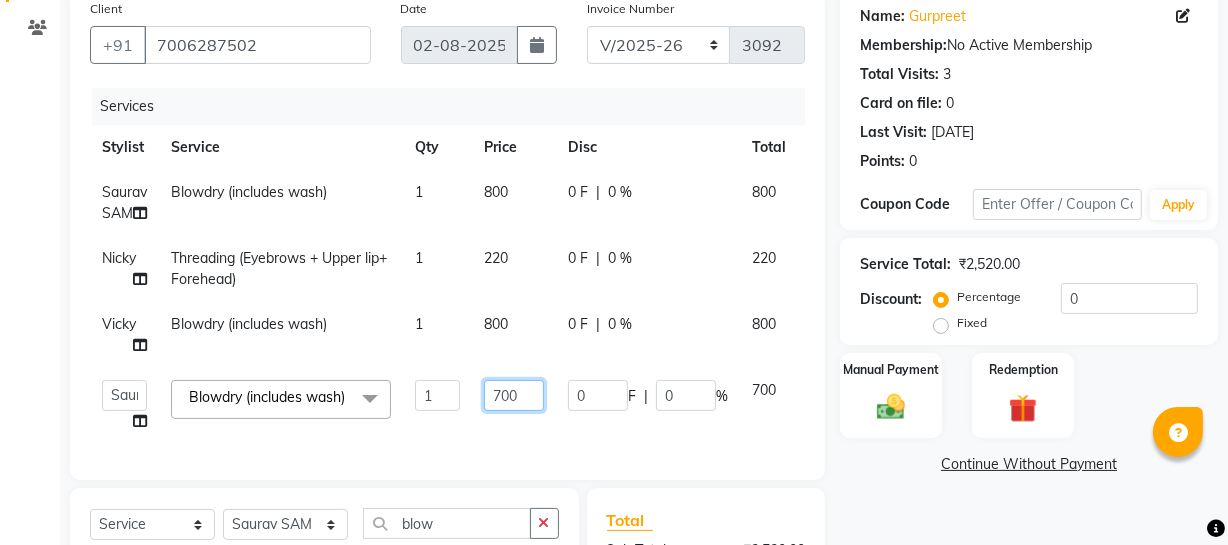 click on "[PHONE] [PHONE]  Abhishek Kohli   Adhamya Bamotra   Amit   Anita Kumari   Arun Sain   Avijit Das   Bhabesh   Dipanker    Harman   Kevi    Komal   Lakshya Dogra   Meenakshi Jamwal   Mitu   Neha   Nicky   Nishant Swalia   Nitin   Reception   Rose    Ruth   Sahil   sameer   Sanjay   Saurav pedi   Saurav SAM   Shameem   Sharan   Sorabh Salmani   Vicky   VISHAL DOGRA  Blowdry (includes wash)  x Female Haircut (includes wash and  blowdry) Hair Trimming Baby Girl - Haircut  Blowdry (includes wash) Ironing Iron/Tong Curls Party Hairdo  Wash & Conditioning (Loreal) Wash & Conditioning (GK/QOD) Loreal HairSpa Loreal Treatment HairSpa Loreal Molecular Repair Treatment Olaplex Standalone Treatment Olaplex Complete Care Treatment Olaplex Express Treatment Head Massage (olive oil) Head Massage (coconut oil) Double Touchup Nanoplastia Post care Ritual Balayage Colour" 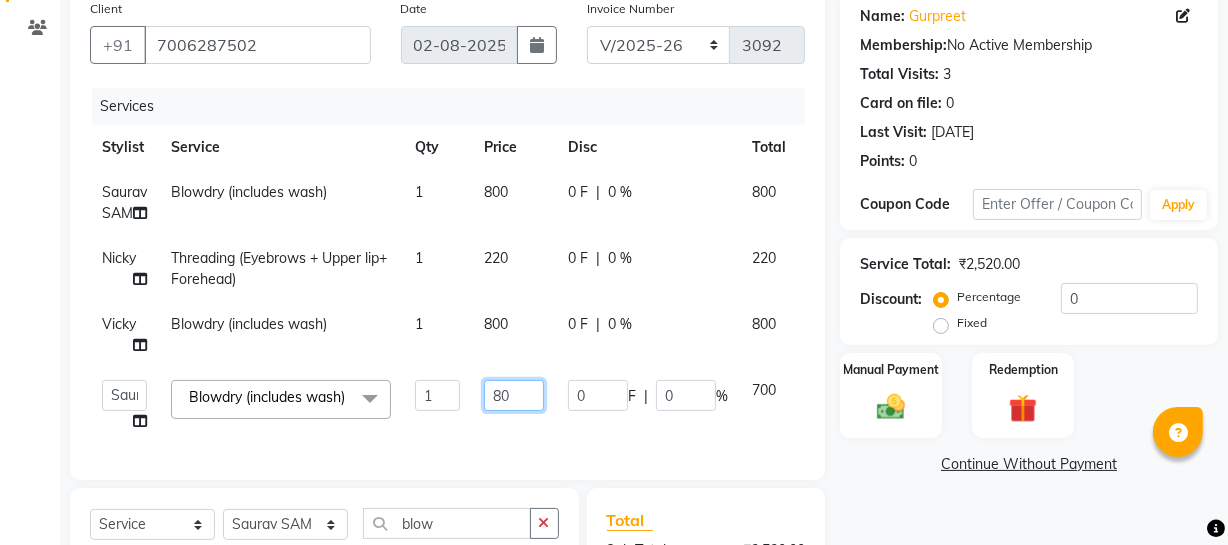 type on "800" 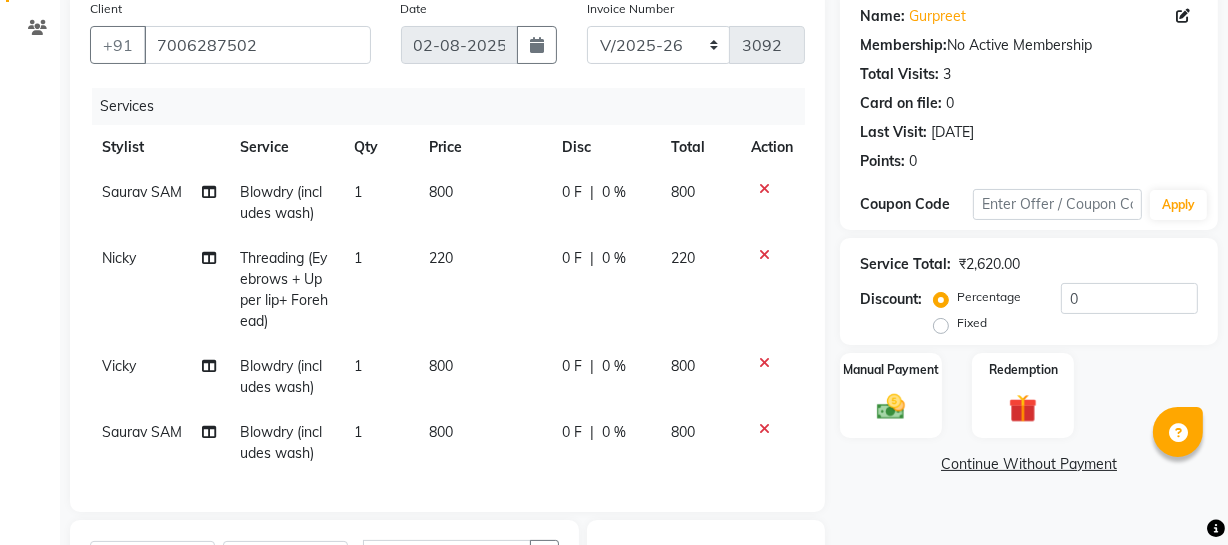 click on "Name: [FIRST]  Membership:  No Active Membership  Total Visits:  3 Card on file:  0 Last Visit:   [DATE] Points:   0" 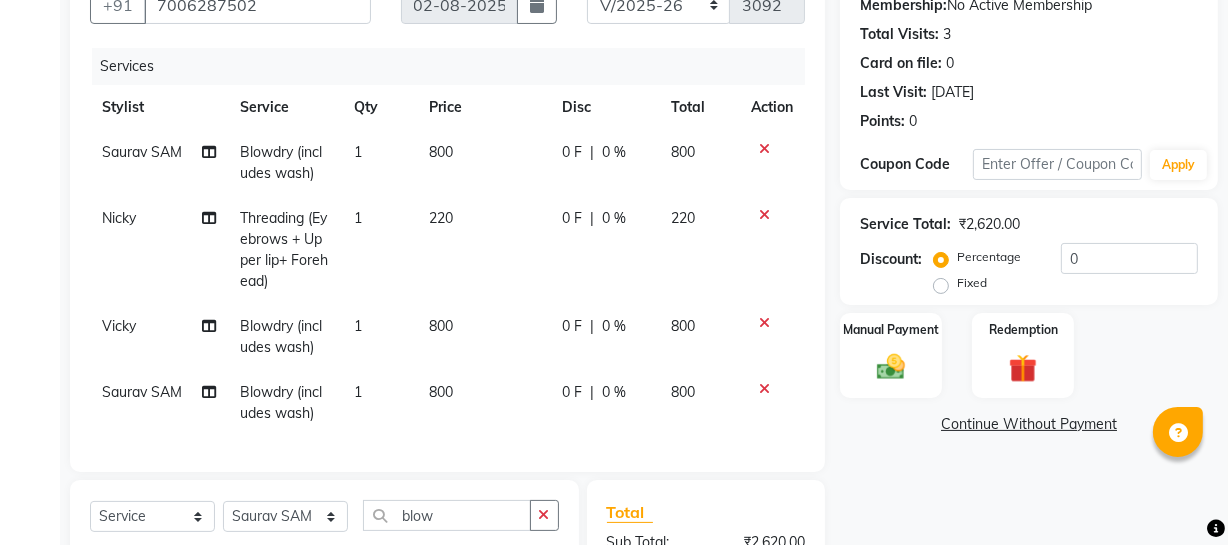 scroll, scrollTop: 473, scrollLeft: 0, axis: vertical 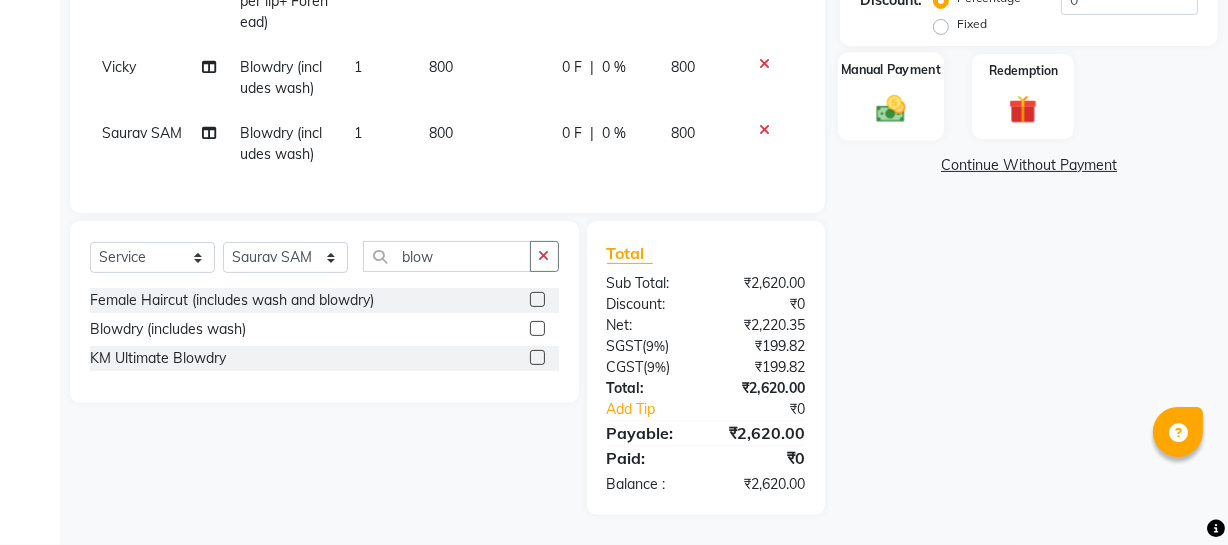 click 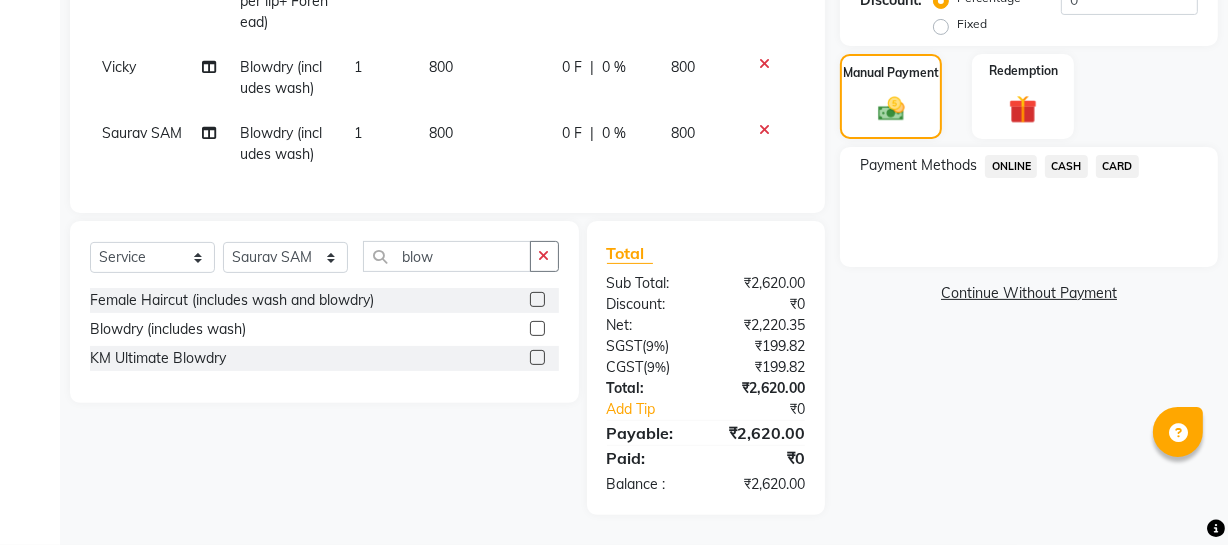 click on "ONLINE" 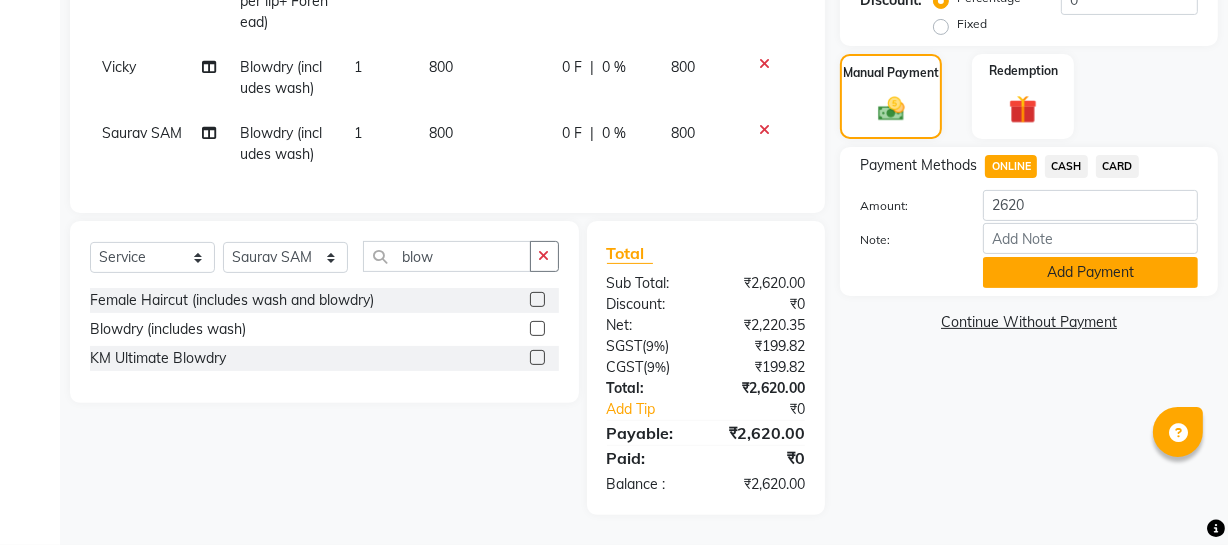 click on "Add Payment" 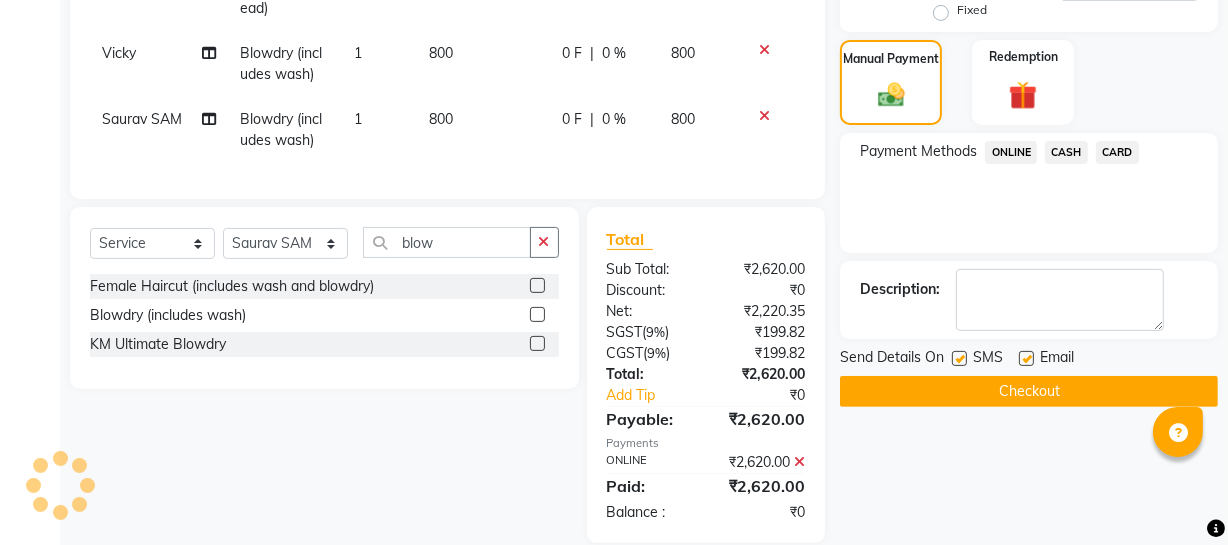scroll, scrollTop: 515, scrollLeft: 0, axis: vertical 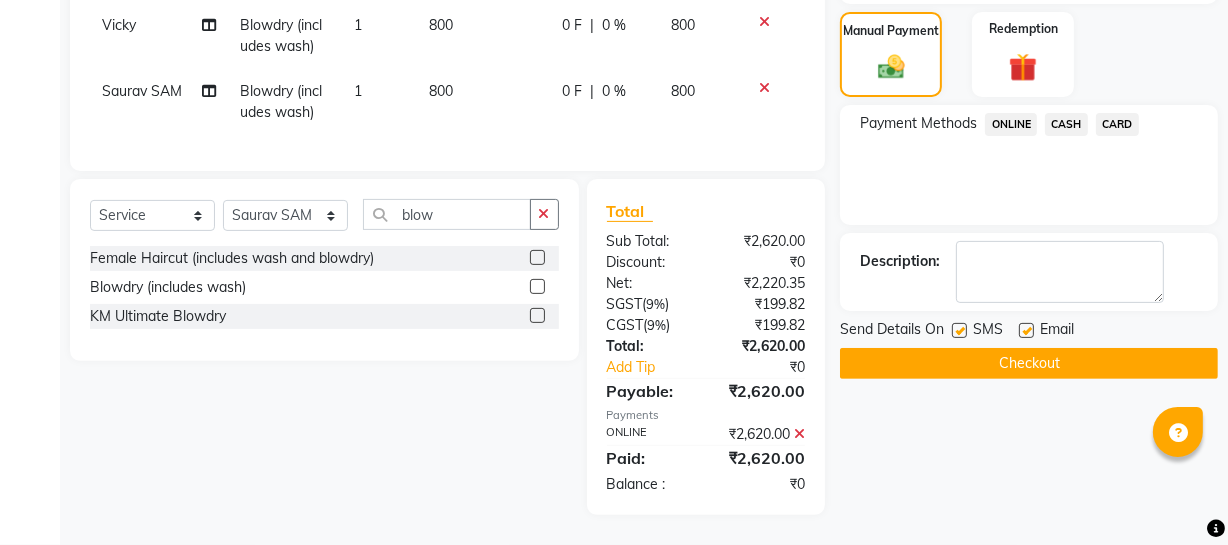 click on "Checkout" 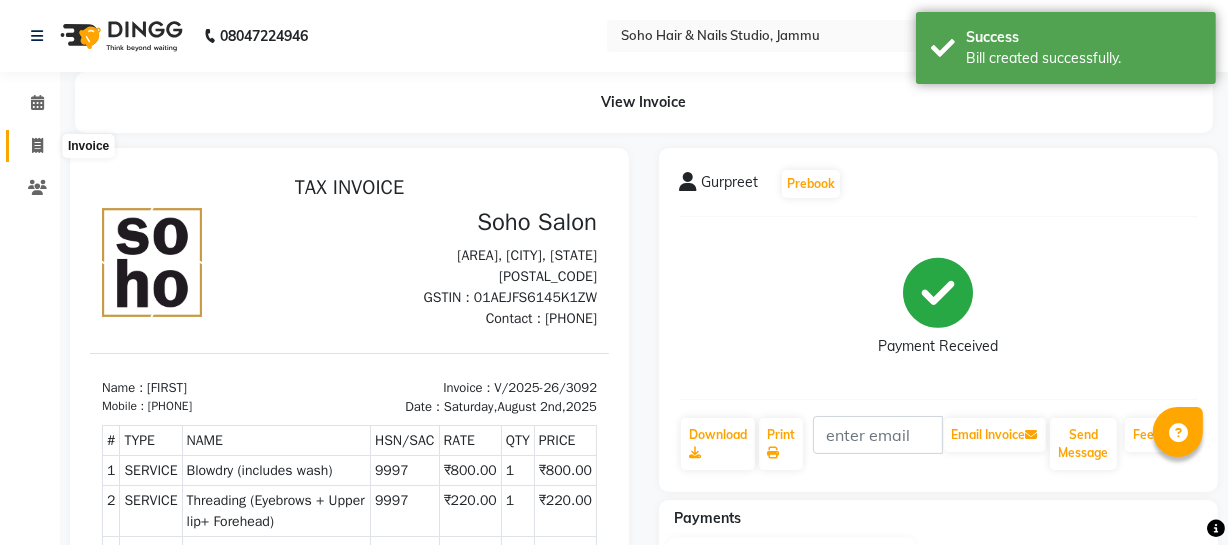 scroll, scrollTop: 0, scrollLeft: 0, axis: both 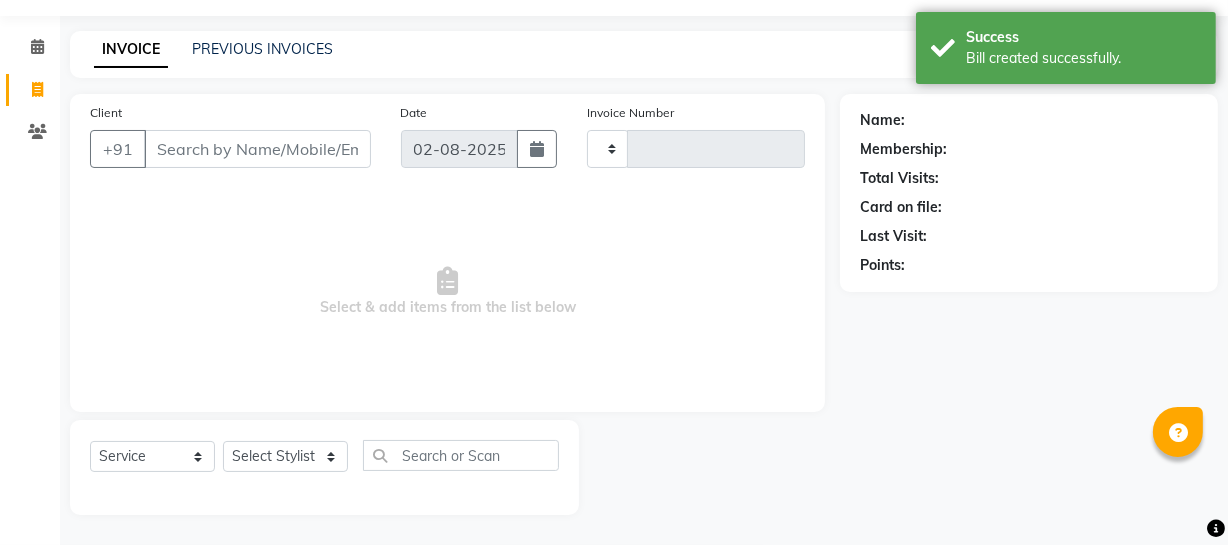 type on "3093" 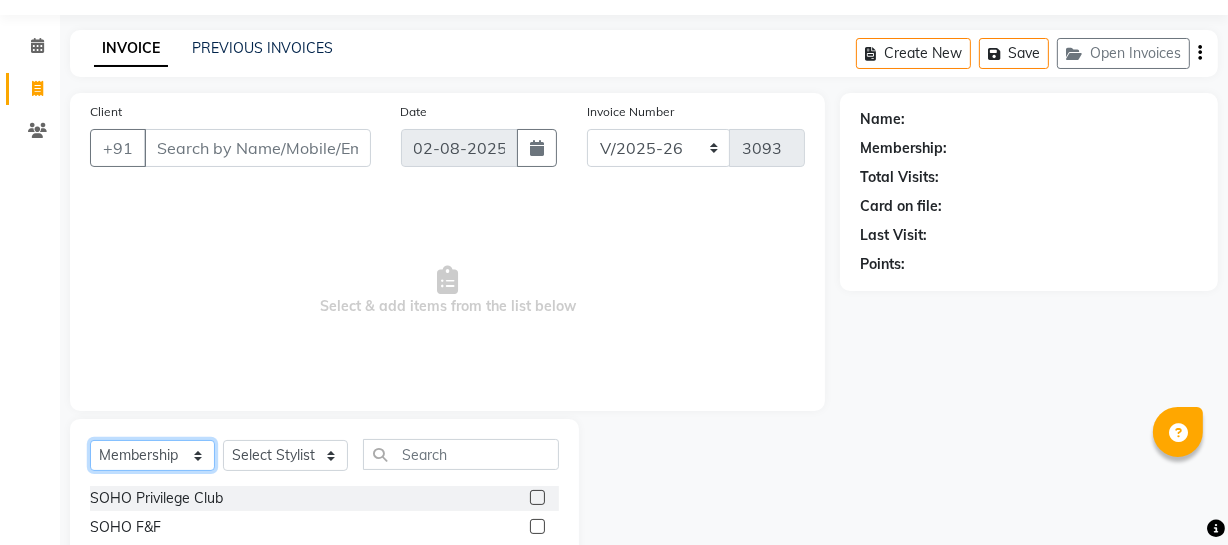 click on "Select  Service  Product  Membership  Package Voucher Prepaid Gift Card" 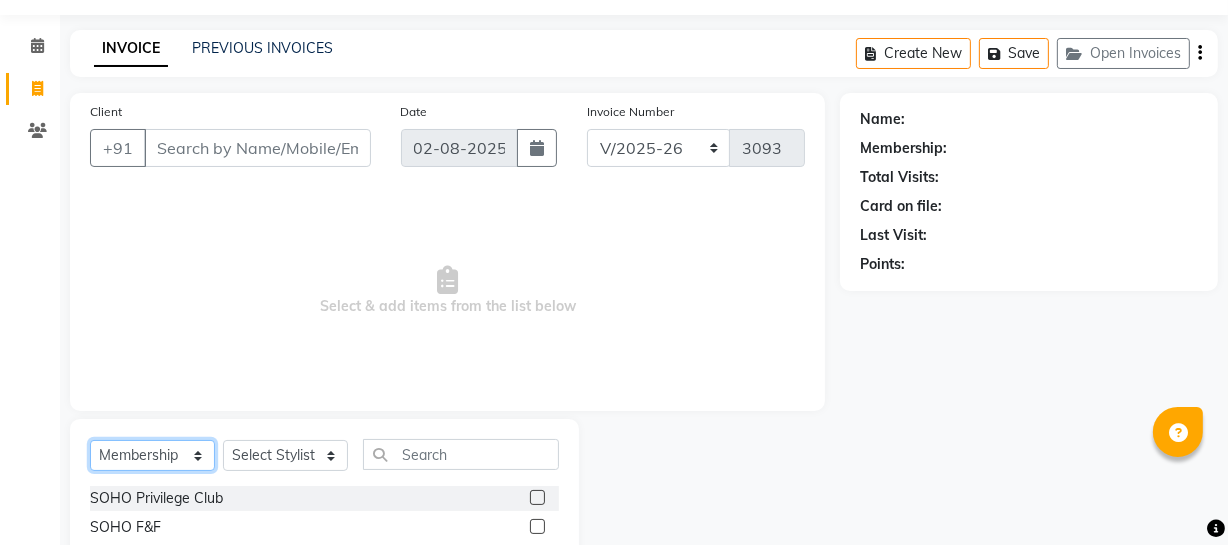 select on "service" 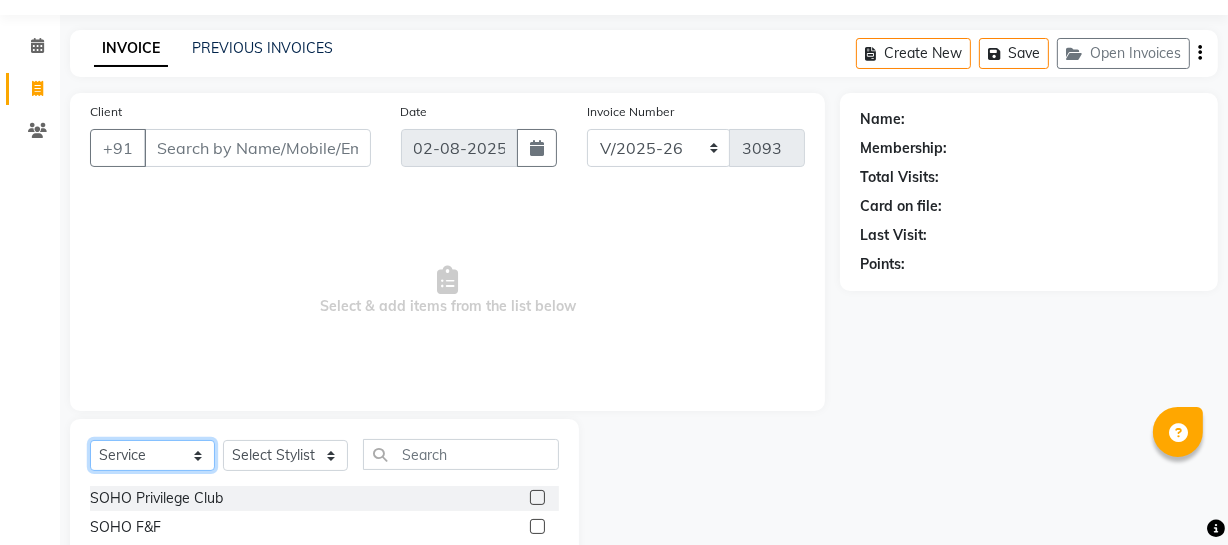 click on "Select  Service  Product  Membership  Package Voucher Prepaid Gift Card" 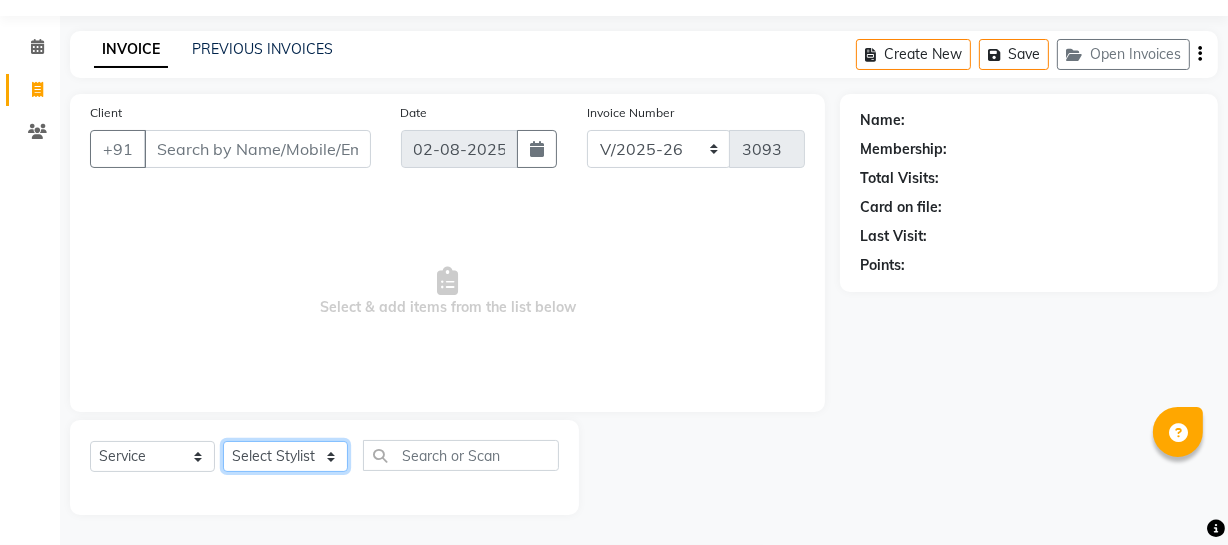 click on "Select Stylist Abhishek Kohli Adhamya Bamotra Amit Anita Kumari Arun Sain Avijit Das Bhabesh Dipanker  Harman Kevi  Komal Lakshya Dogra Meenakshi Jamwal Mitu Neha Nicky Nishant Swalia Nitin Reception Rose  Ruth Sahil sameer Sanjay Saurav pedi Saurav SAM Shameem Sharan Sorabh Salmani Vicky VISHAL DOGRA" 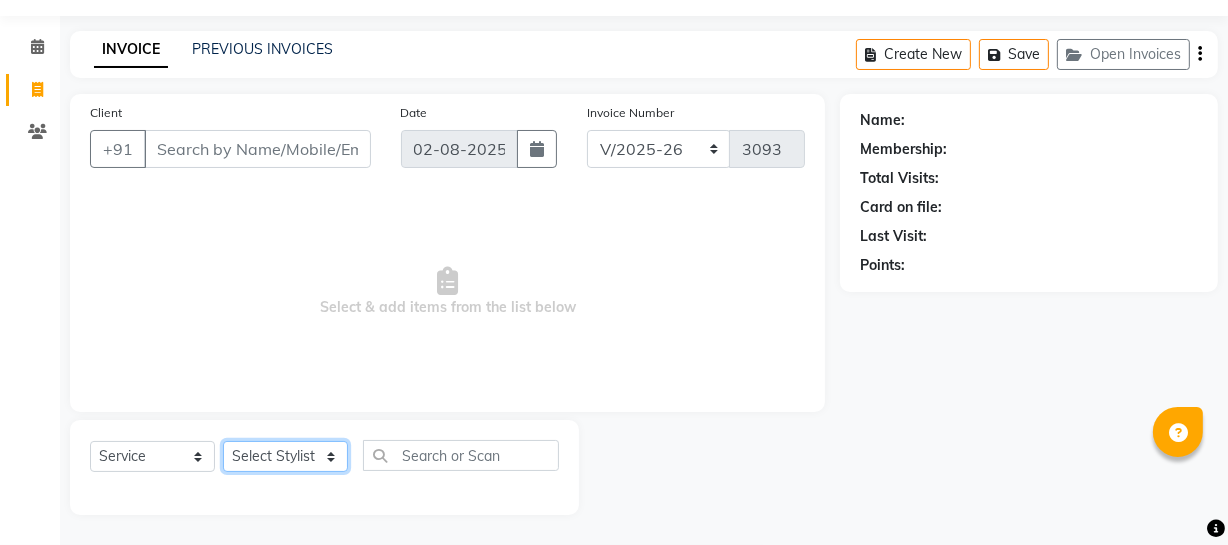 select on "29543" 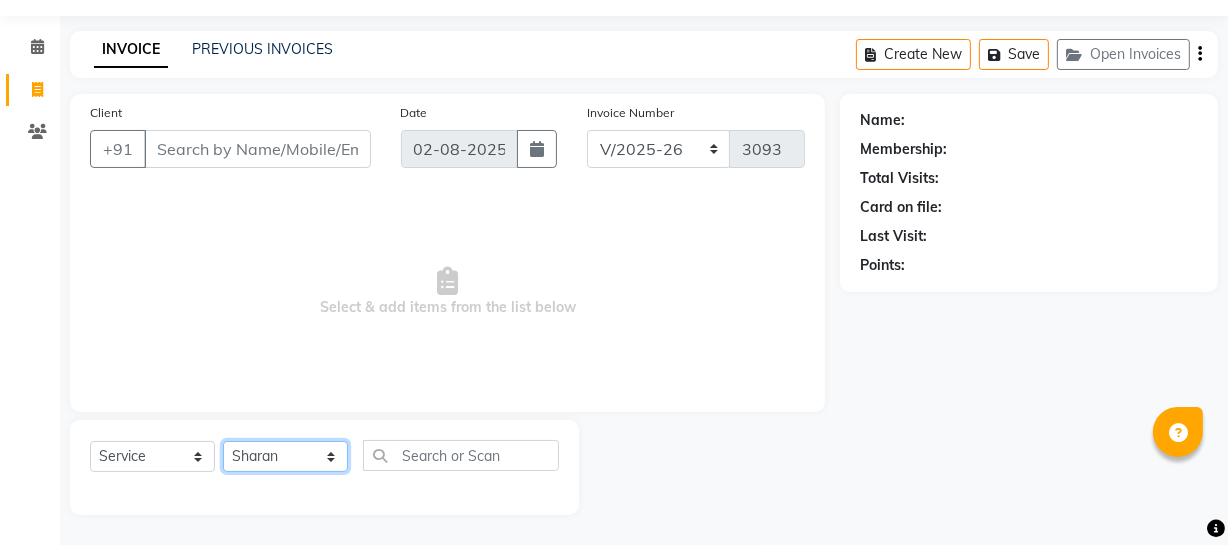 click on "Select Stylist Abhishek Kohli Adhamya Bamotra Amit Anita Kumari Arun Sain Avijit Das Bhabesh Dipanker  Harman Kevi  Komal Lakshya Dogra Meenakshi Jamwal Mitu Neha Nicky Nishant Swalia Nitin Reception Rose  Ruth Sahil sameer Sanjay Saurav pedi Saurav SAM Shameem Sharan Sorabh Salmani Vicky VISHAL DOGRA" 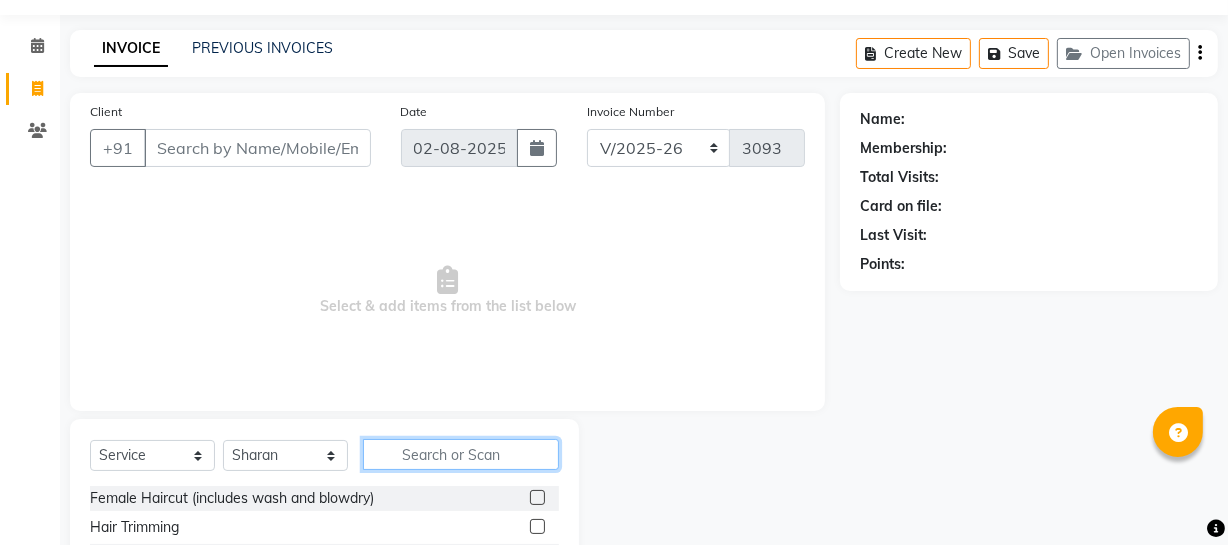 click 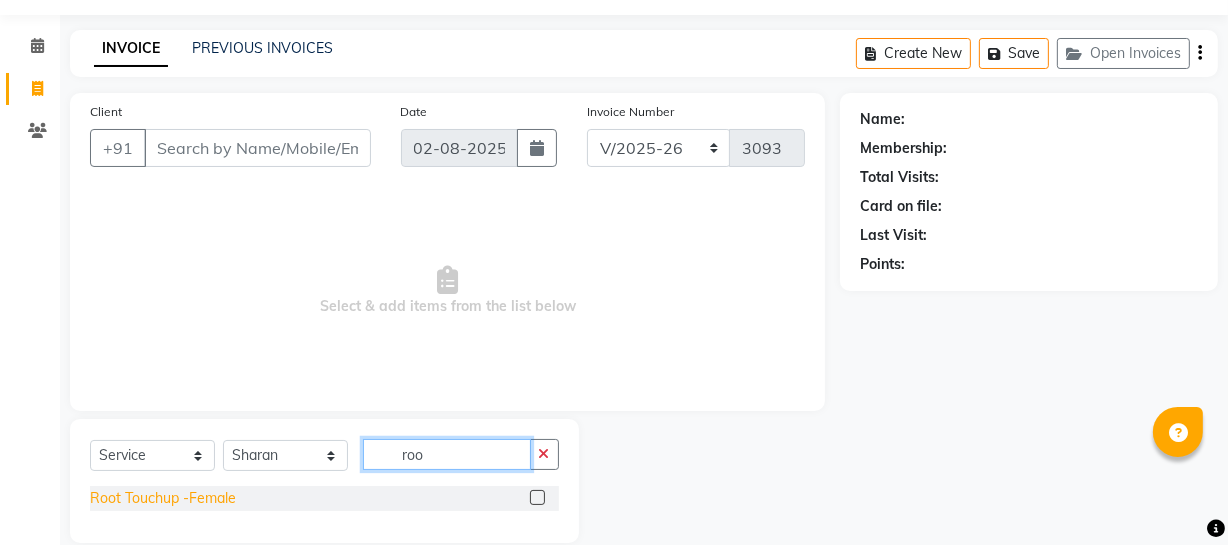 type on "roo" 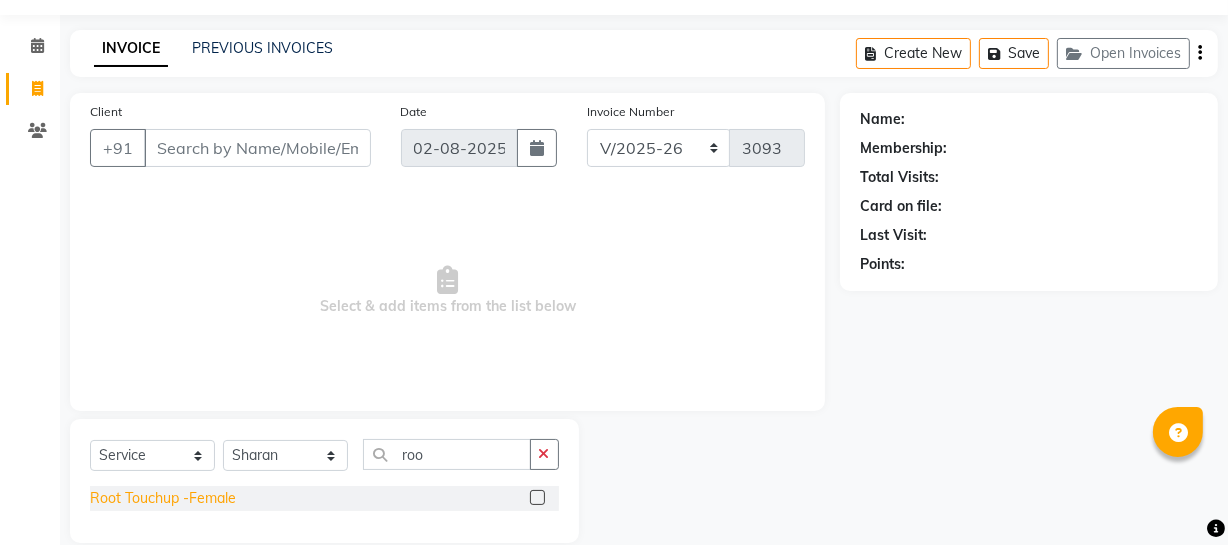 click on "Root Touchup -Female" 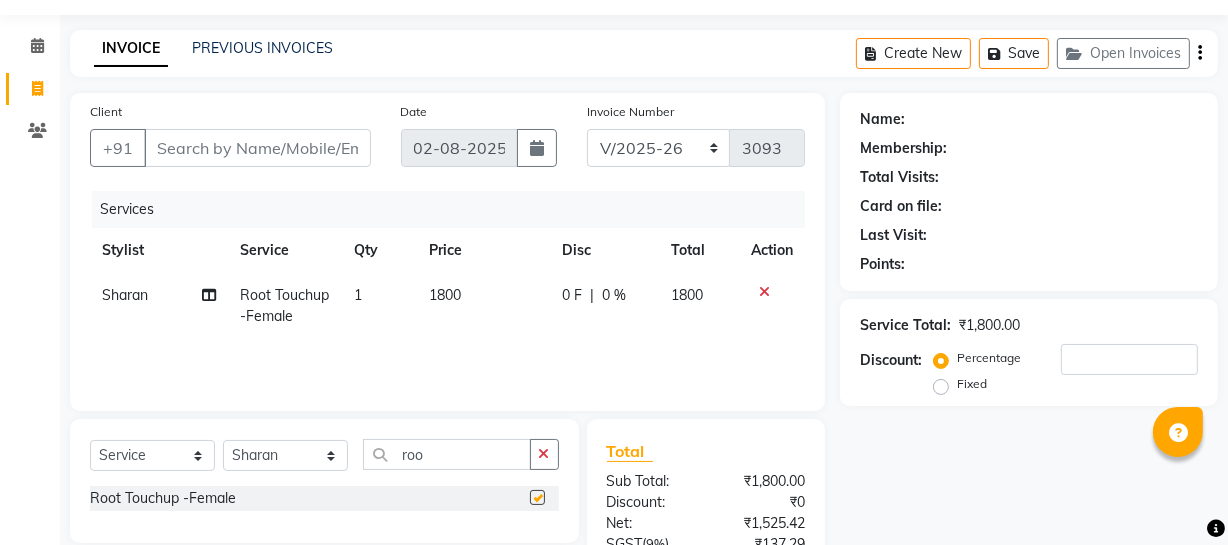 checkbox on "false" 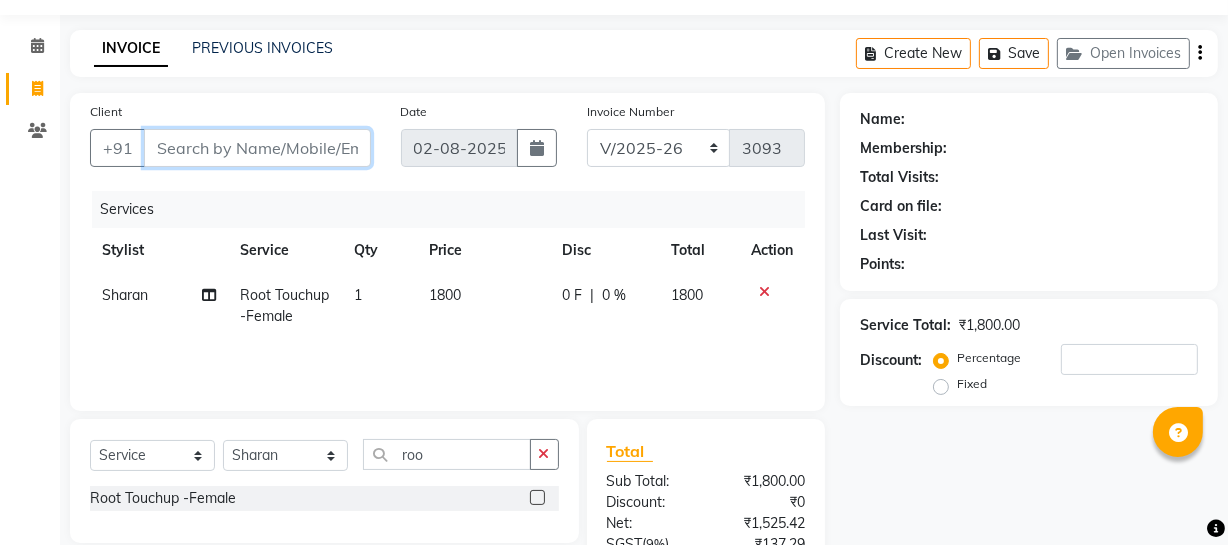 click on "Client" at bounding box center (257, 148) 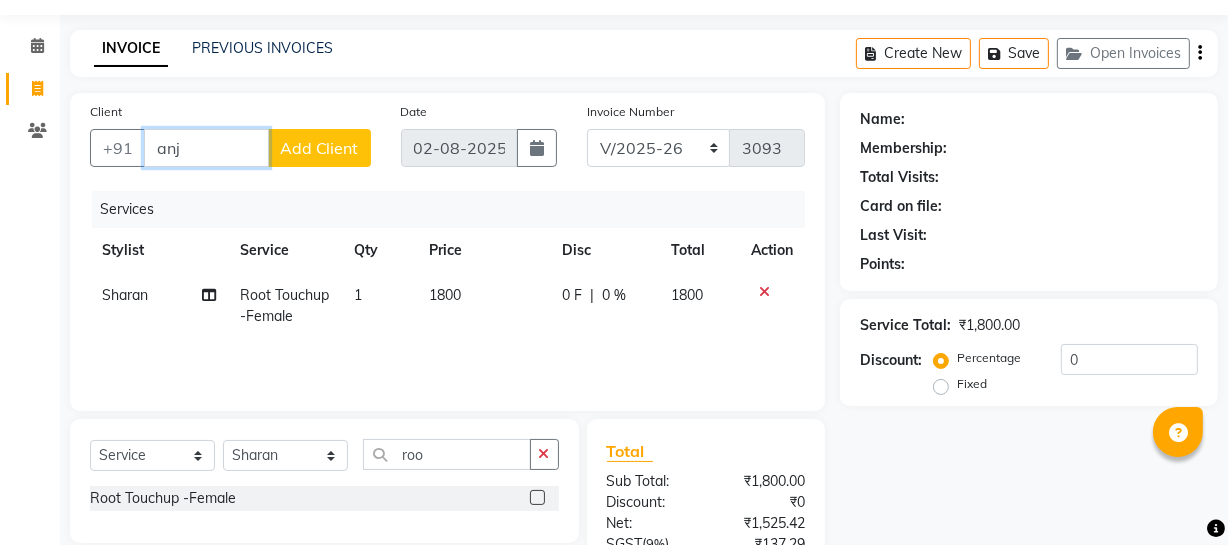 type on "anju" 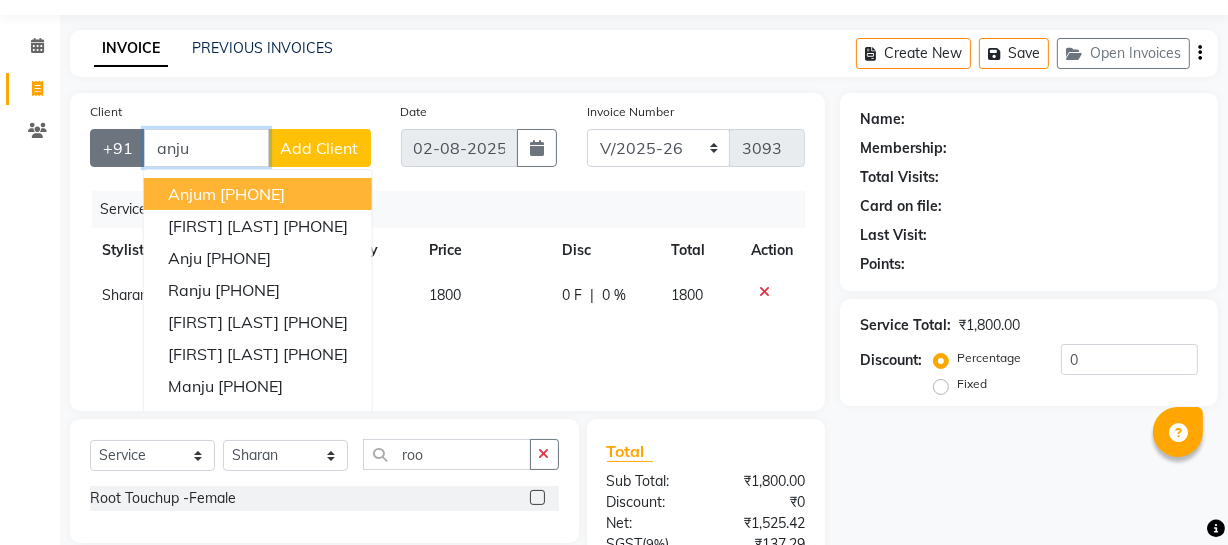 drag, startPoint x: 210, startPoint y: 137, endPoint x: 132, endPoint y: 152, distance: 79.429214 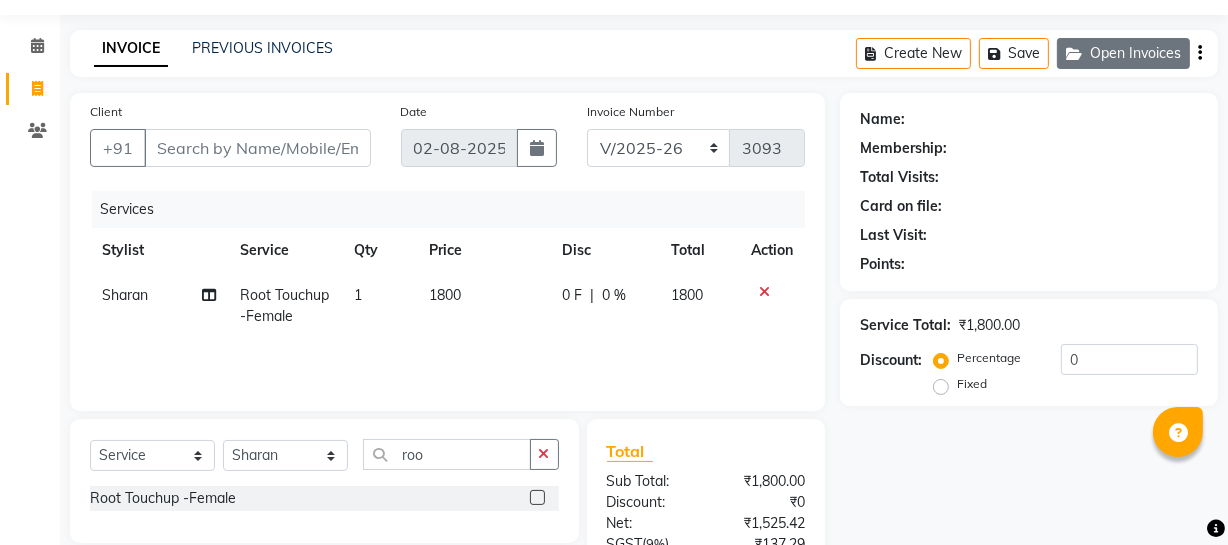 click on "Open Invoices" 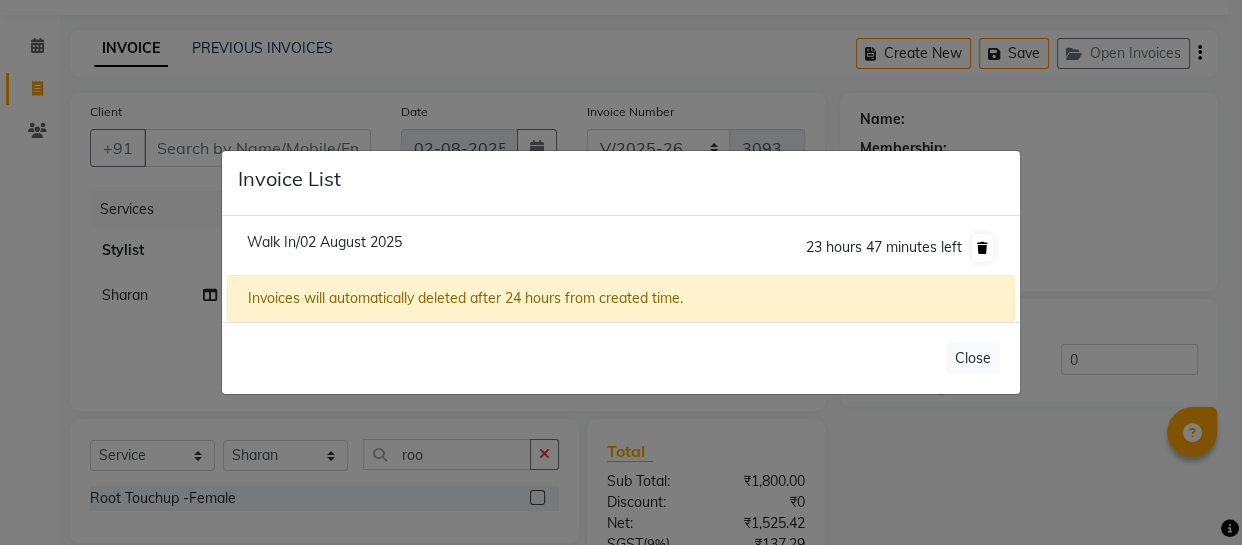 click 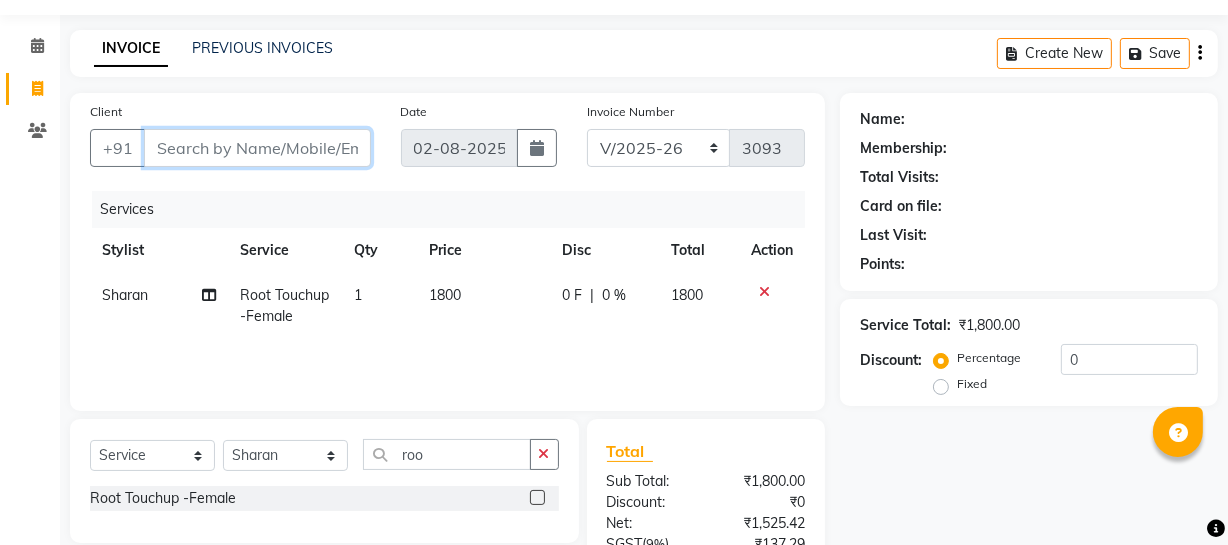click on "Client" at bounding box center (257, 148) 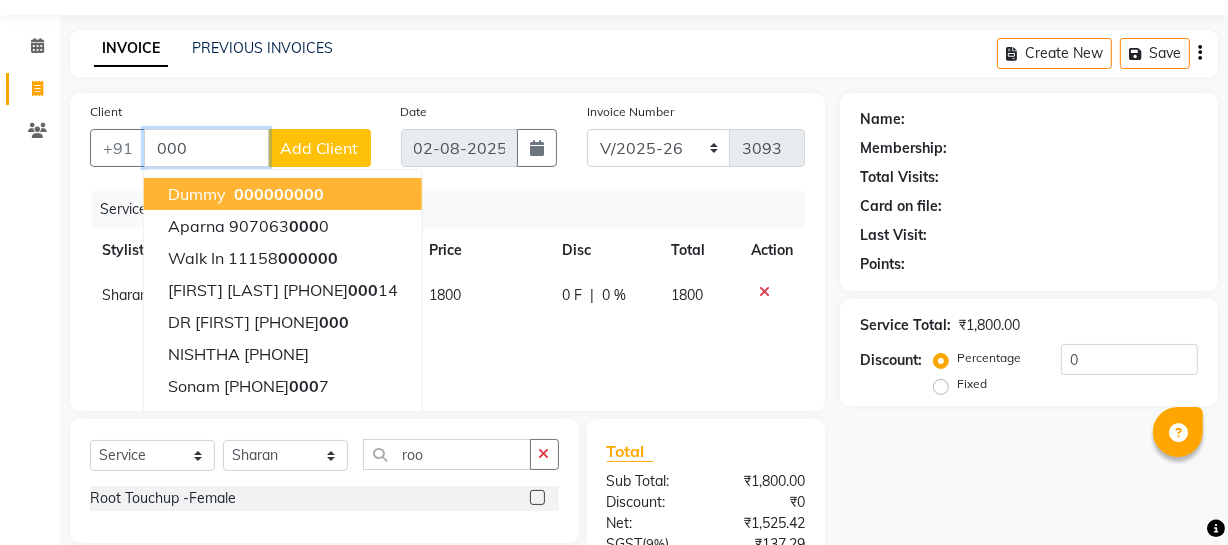 drag, startPoint x: 374, startPoint y: 190, endPoint x: 384, endPoint y: 180, distance: 14.142136 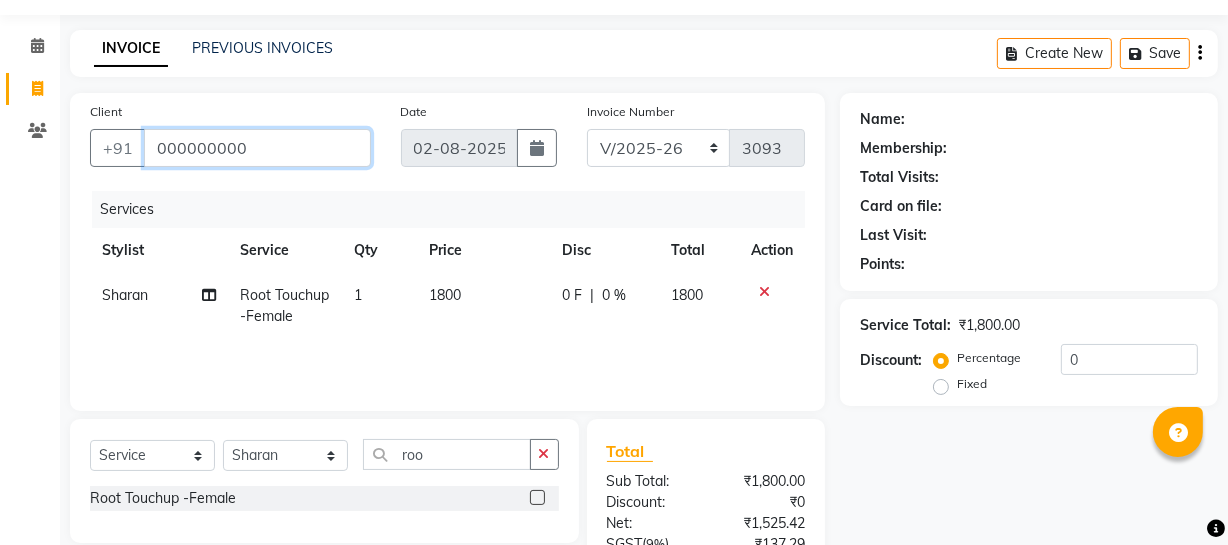 type on "000000000" 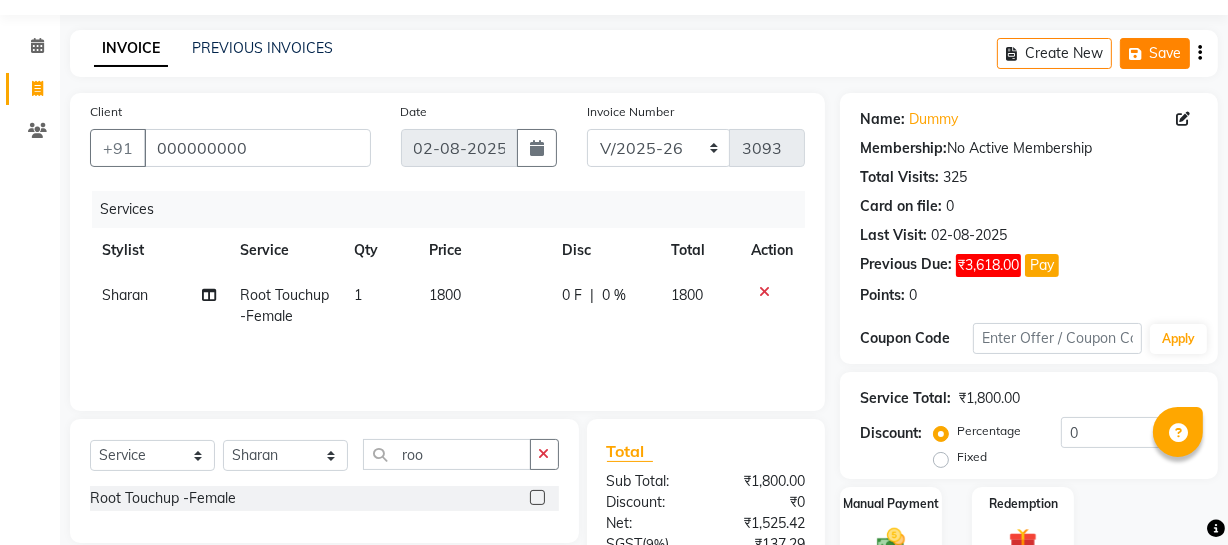 click on "Save" 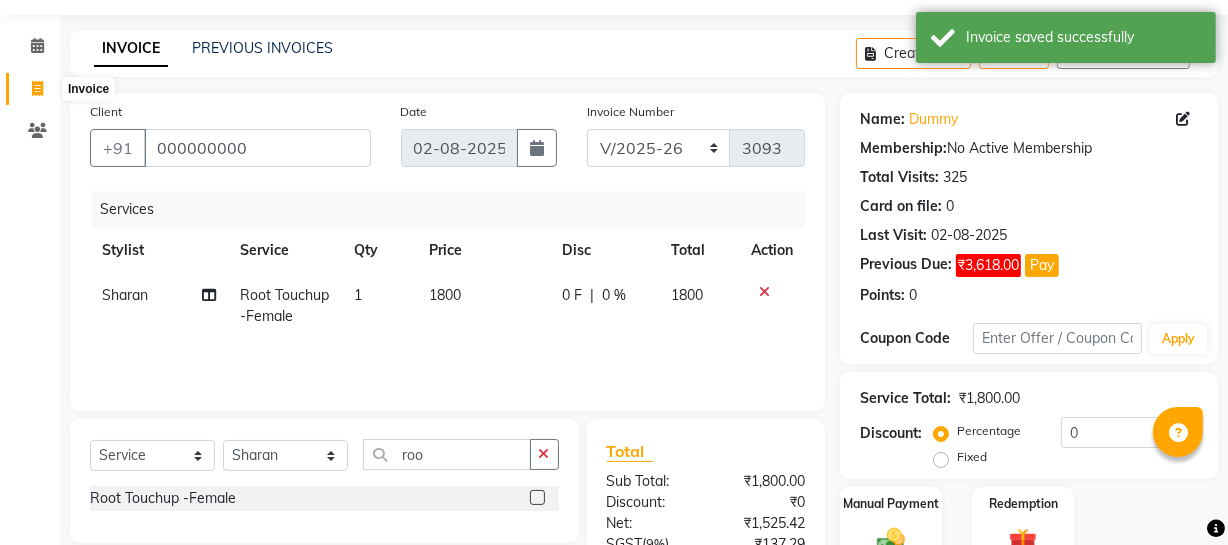 click 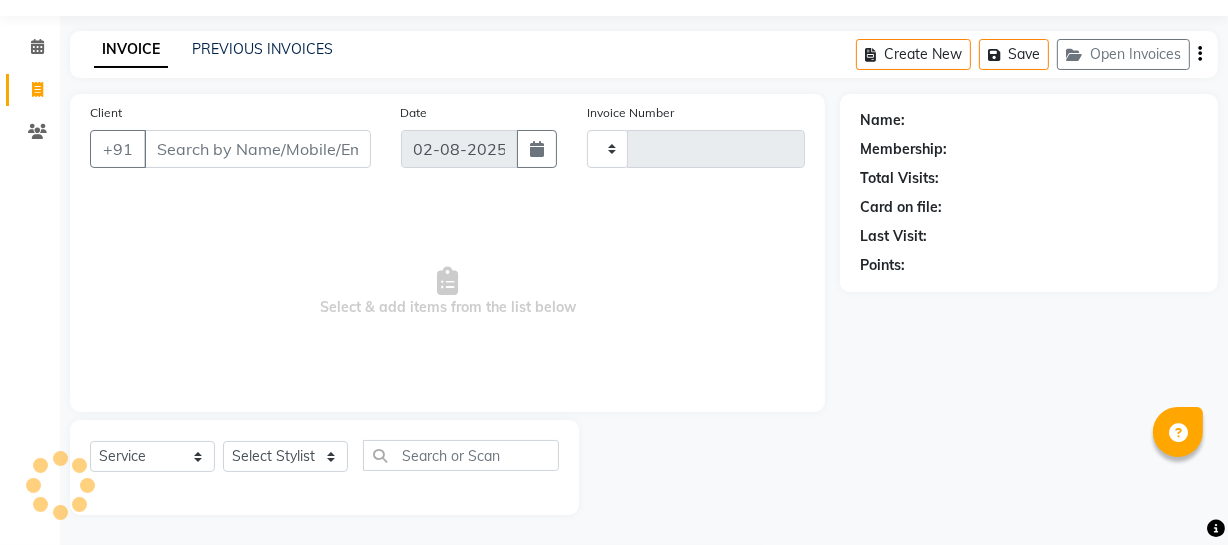 type on "3093" 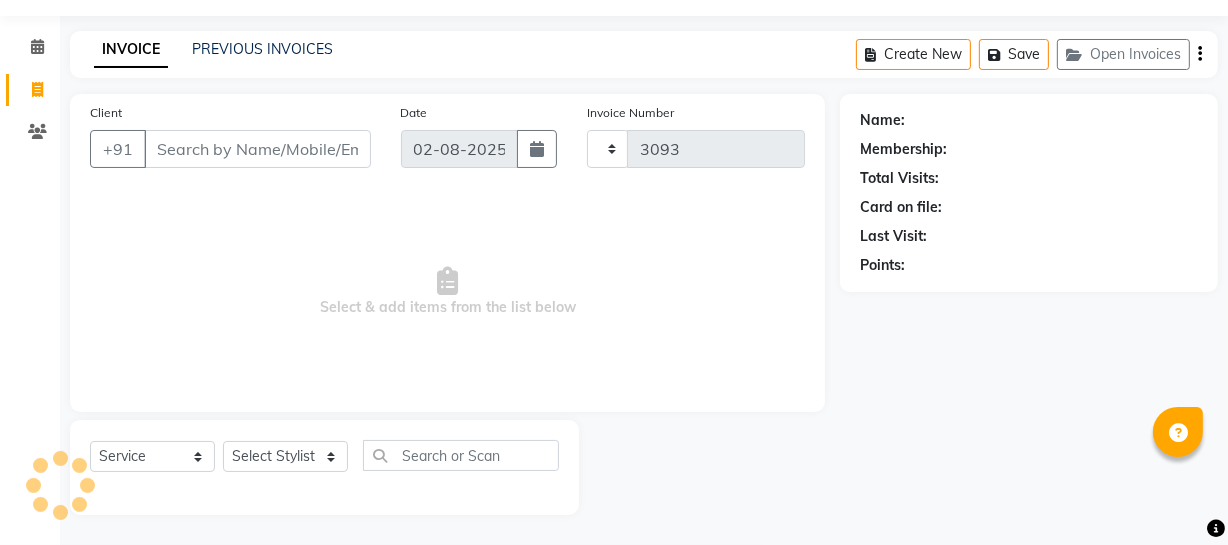 select on "735" 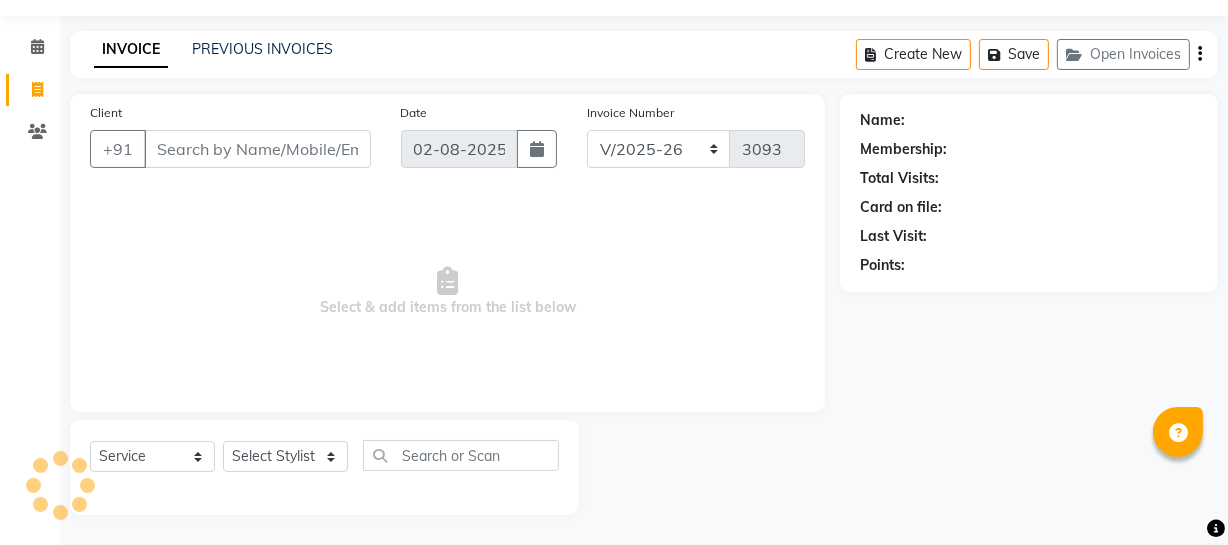 select on "membership" 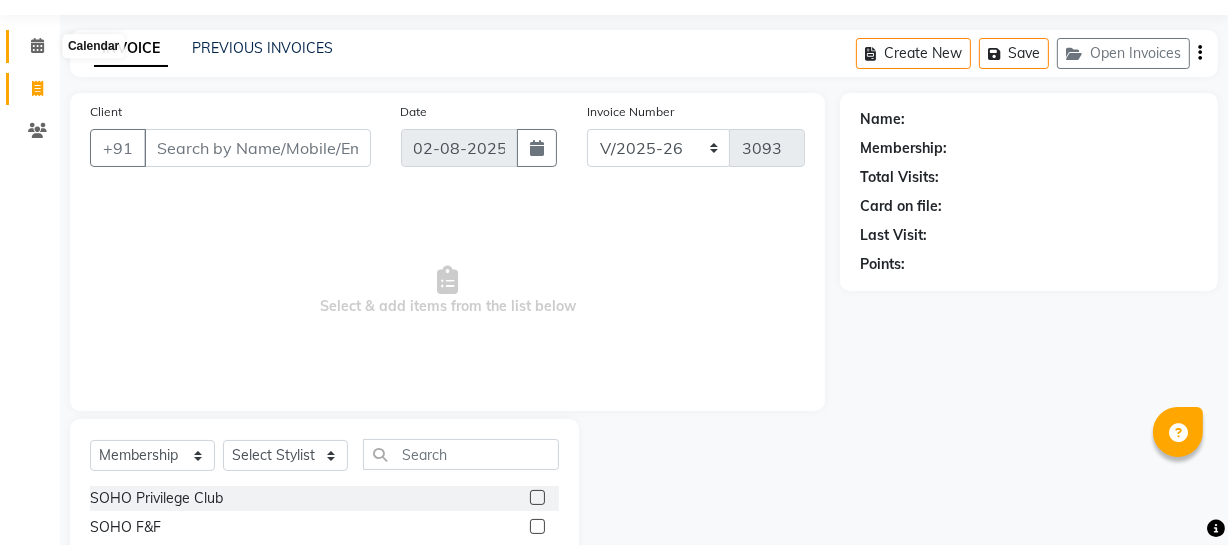 click 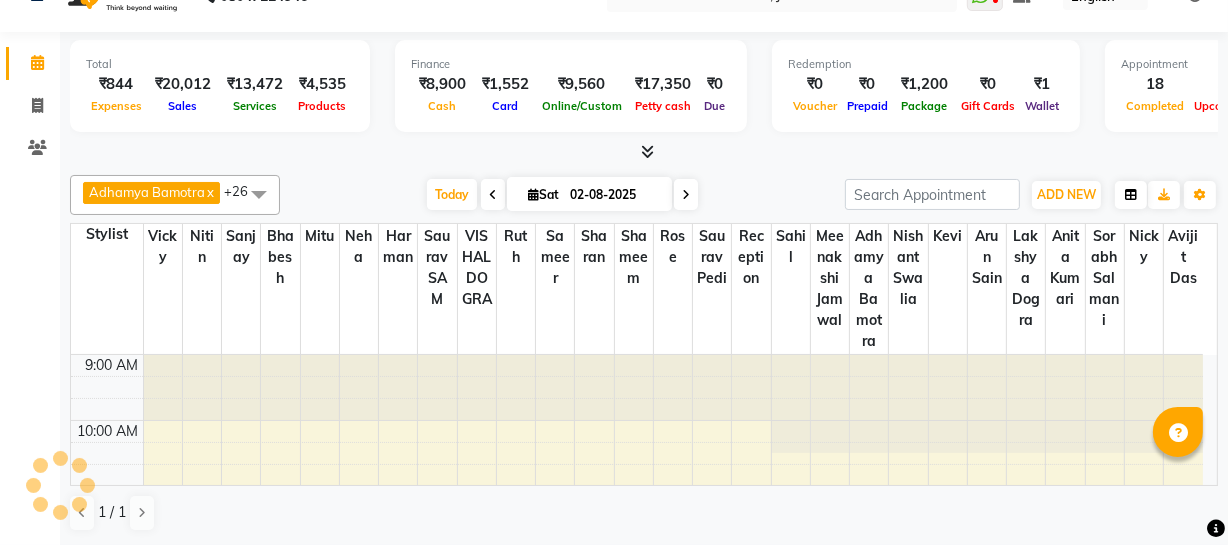 scroll, scrollTop: 0, scrollLeft: 0, axis: both 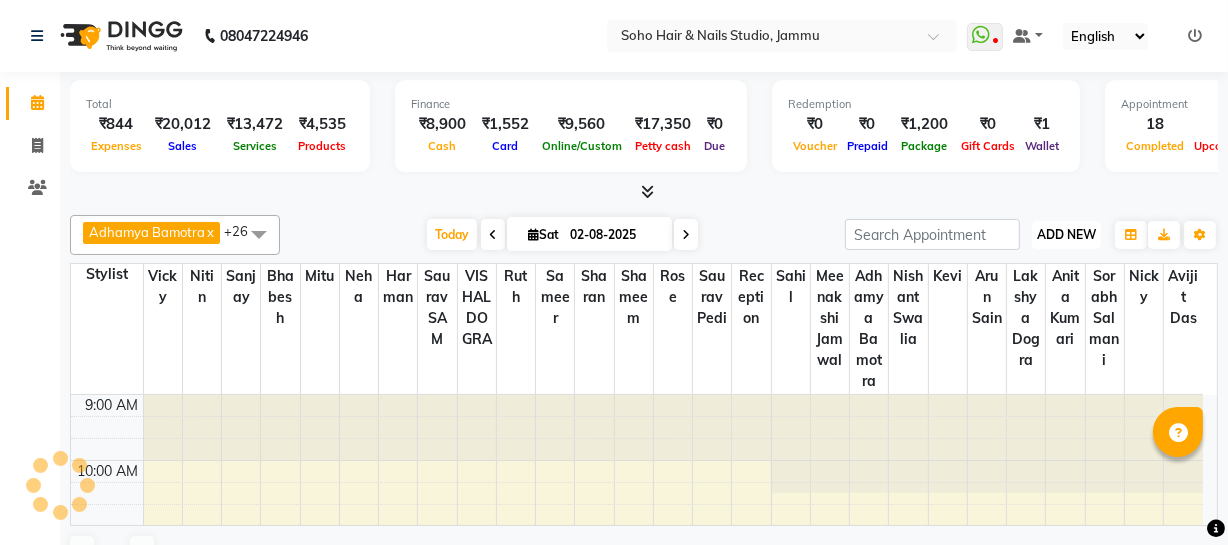 click on "ADD NEW" at bounding box center [1066, 234] 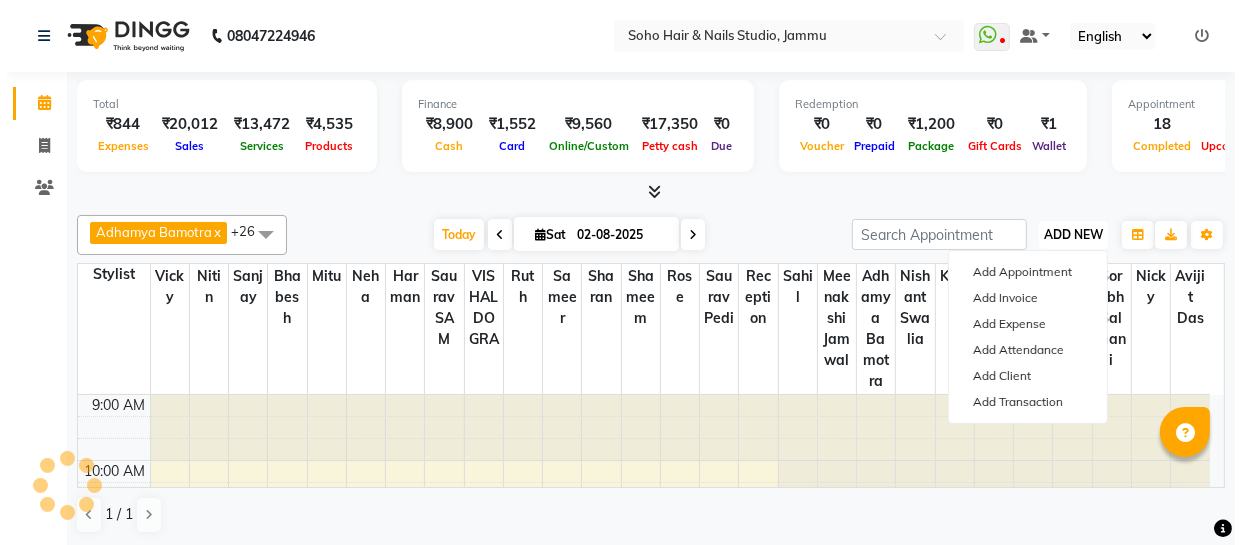 scroll, scrollTop: 0, scrollLeft: 0, axis: both 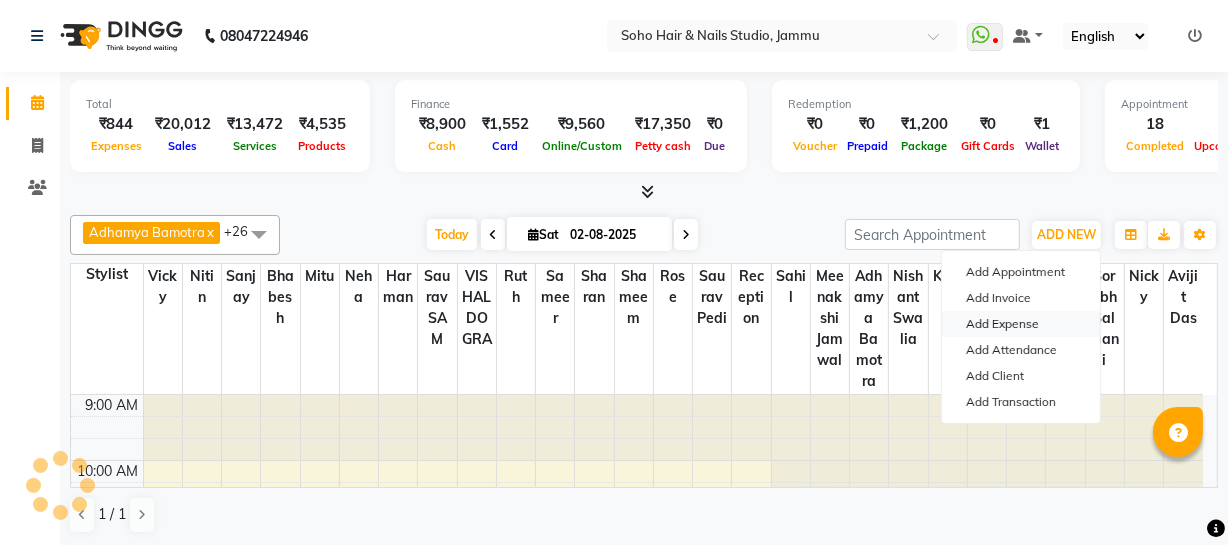 click on "Add Expense" at bounding box center (1021, 324) 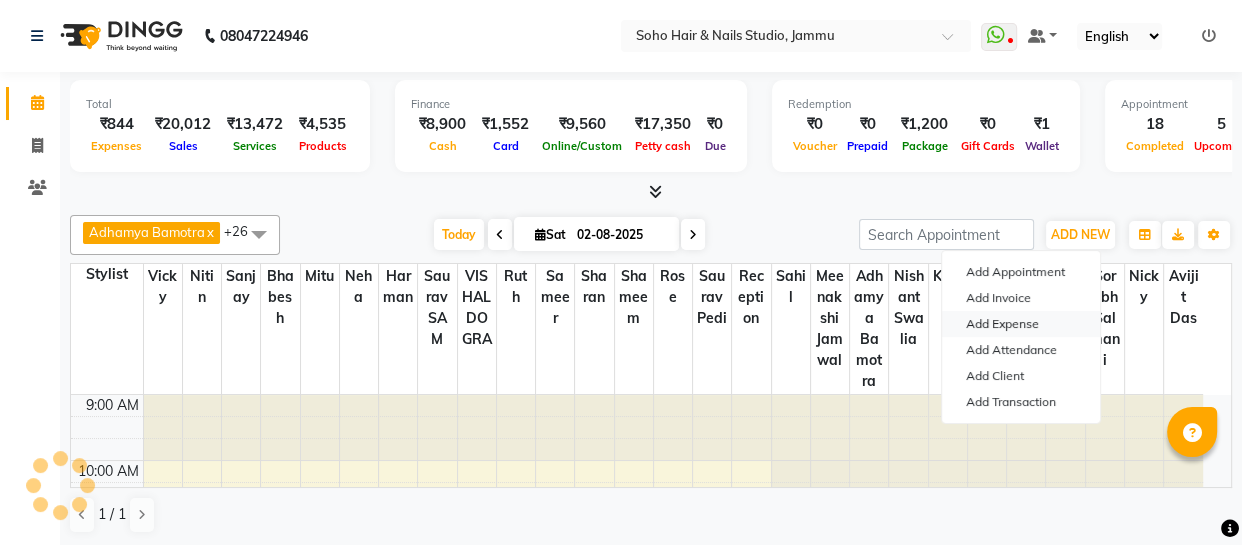 select on "1" 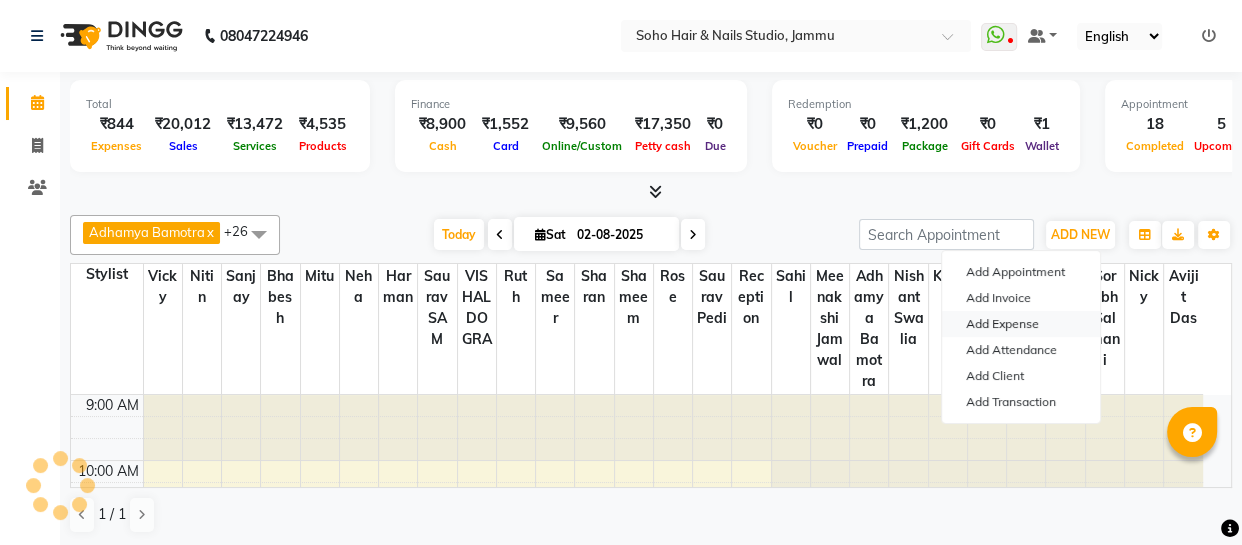 select on "2529" 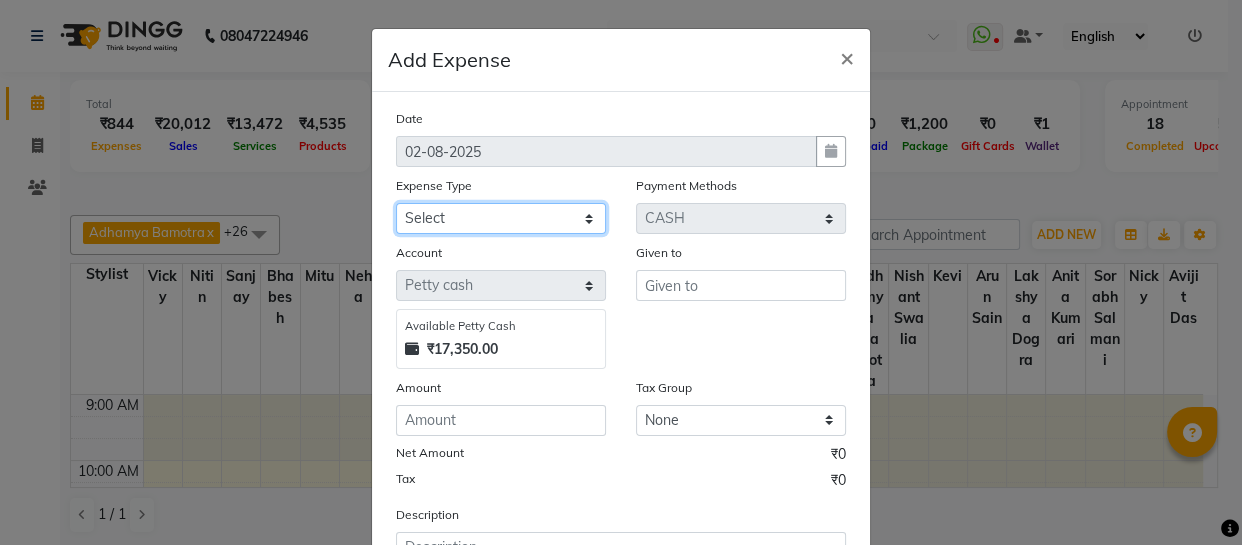 click on "Select Cash transfer to bank Client Snacks Fuel Govt fee Incentive Maintenance Miscellaneous Pantry Product Salary Staff Petrol Staff Snacks TIP Online or card to Cash" 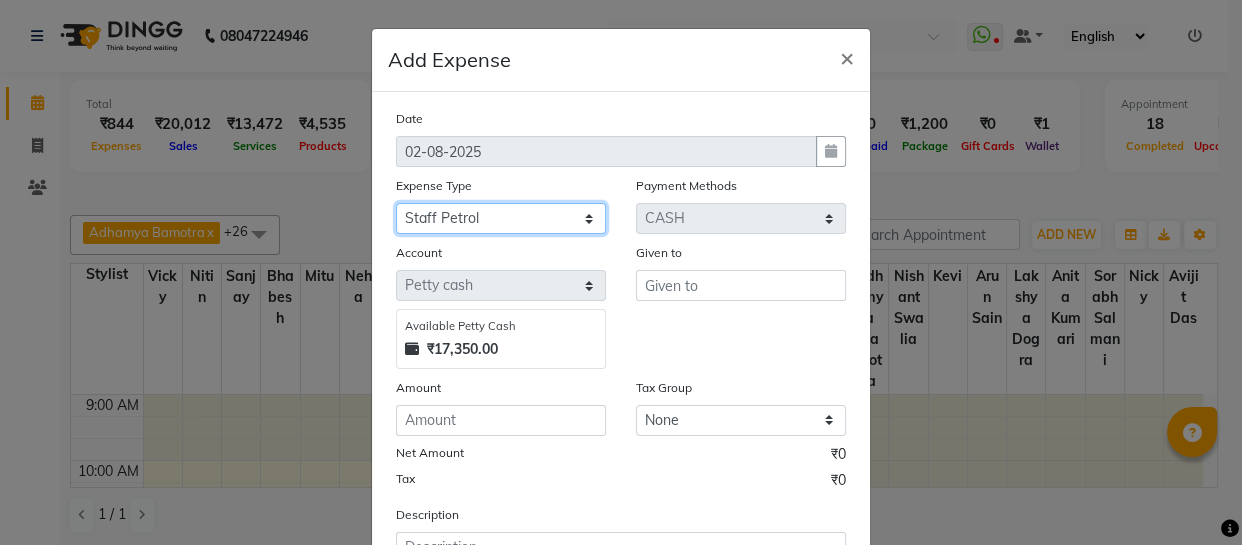 click on "Select Cash transfer to bank Client Snacks Fuel Govt fee Incentive Maintenance Miscellaneous Pantry Product Salary Staff Petrol Staff Snacks TIP Online or card to Cash" 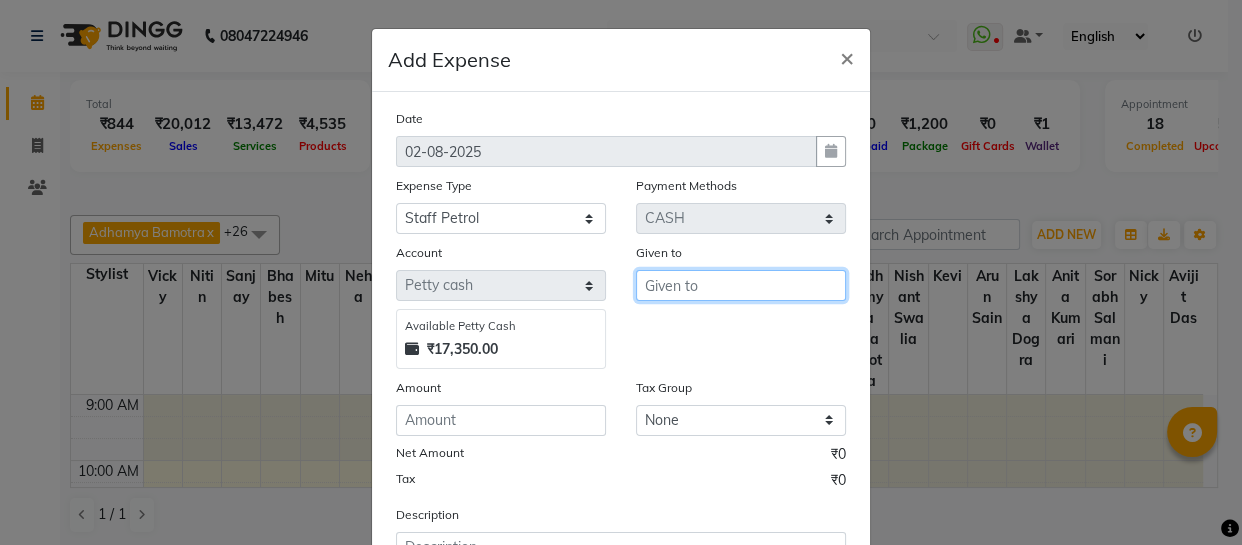 click at bounding box center [741, 285] 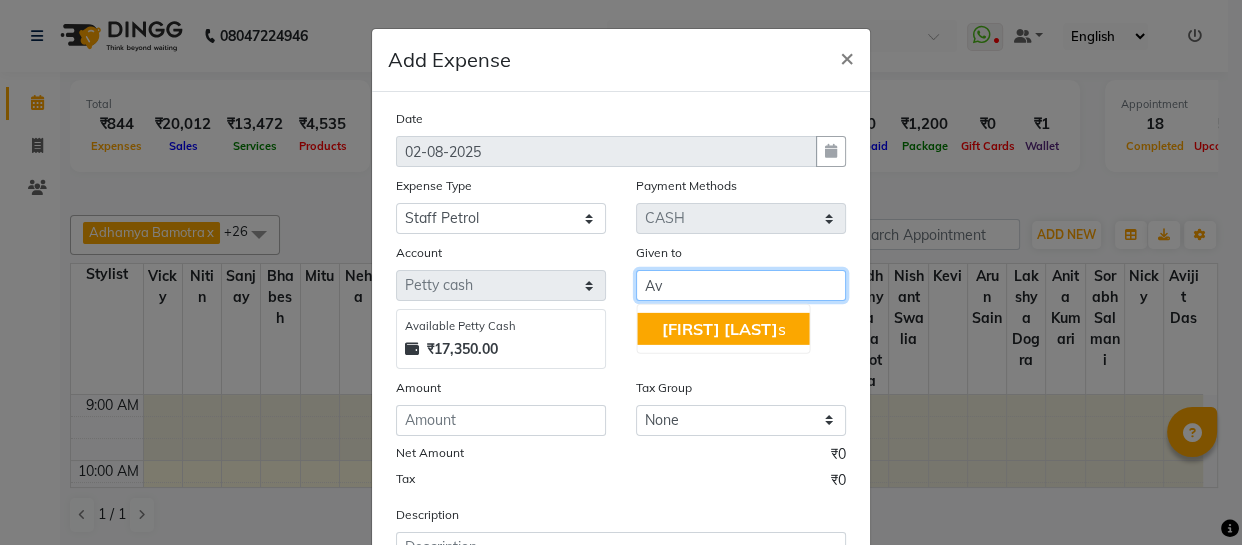 type on "A" 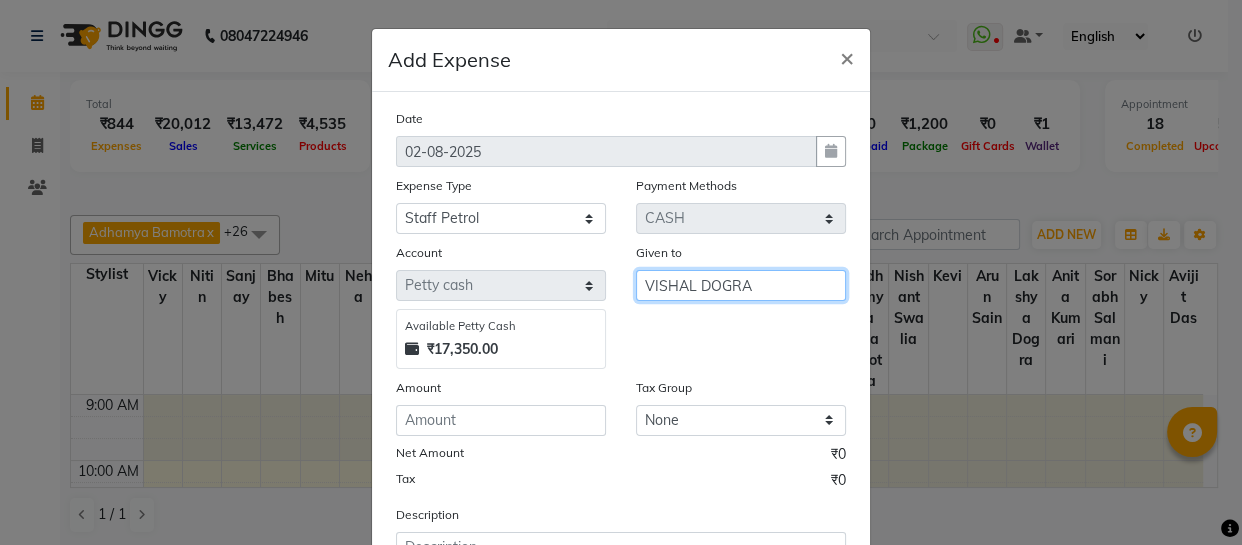 type on "VISHAL DOGRA" 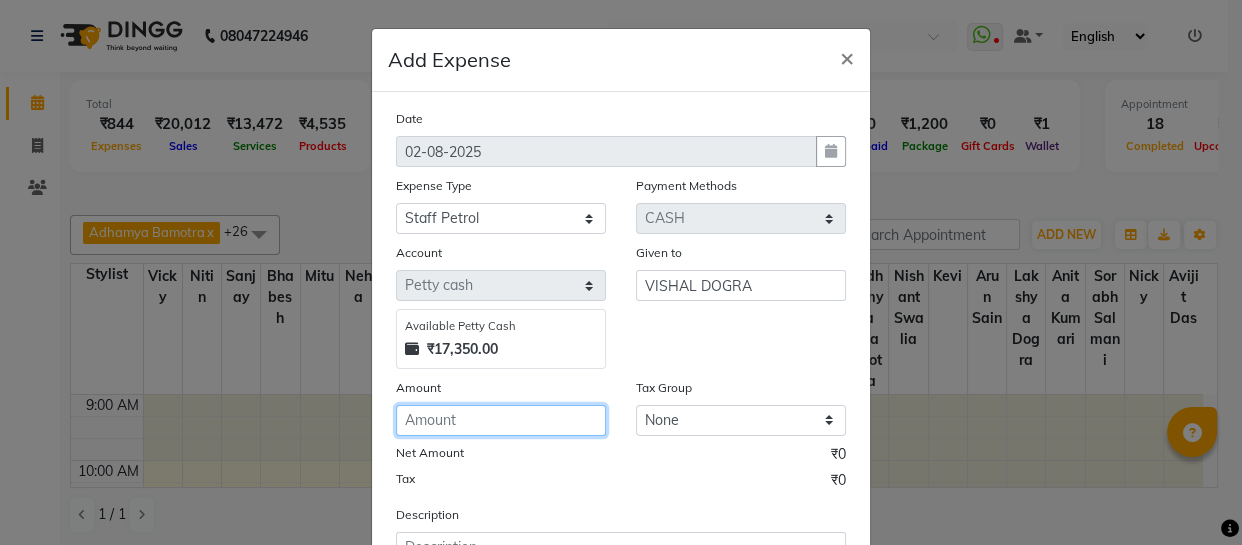 click 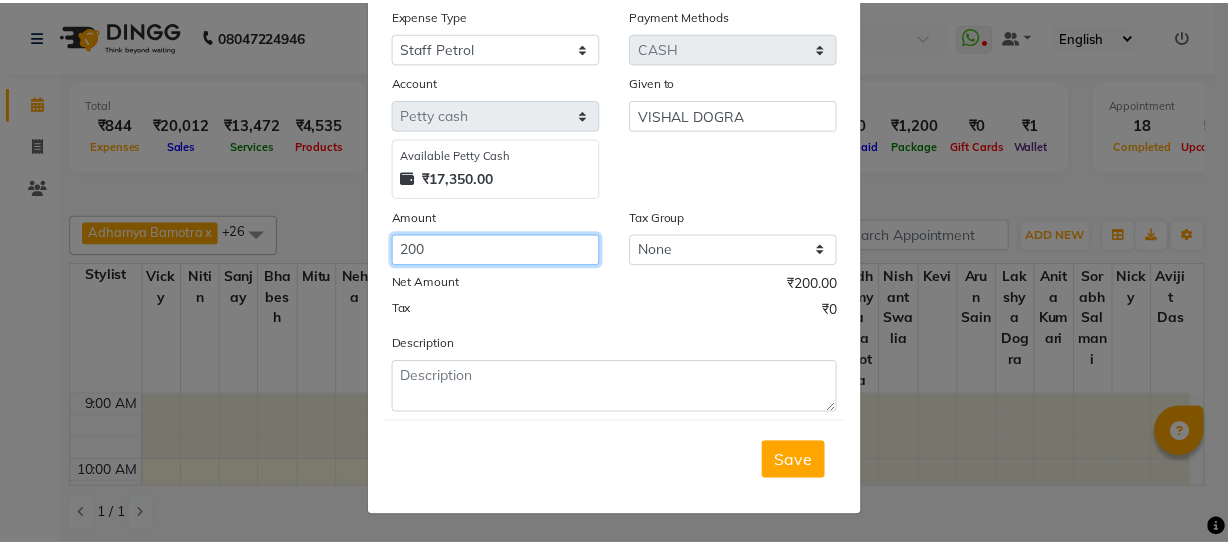 scroll, scrollTop: 173, scrollLeft: 0, axis: vertical 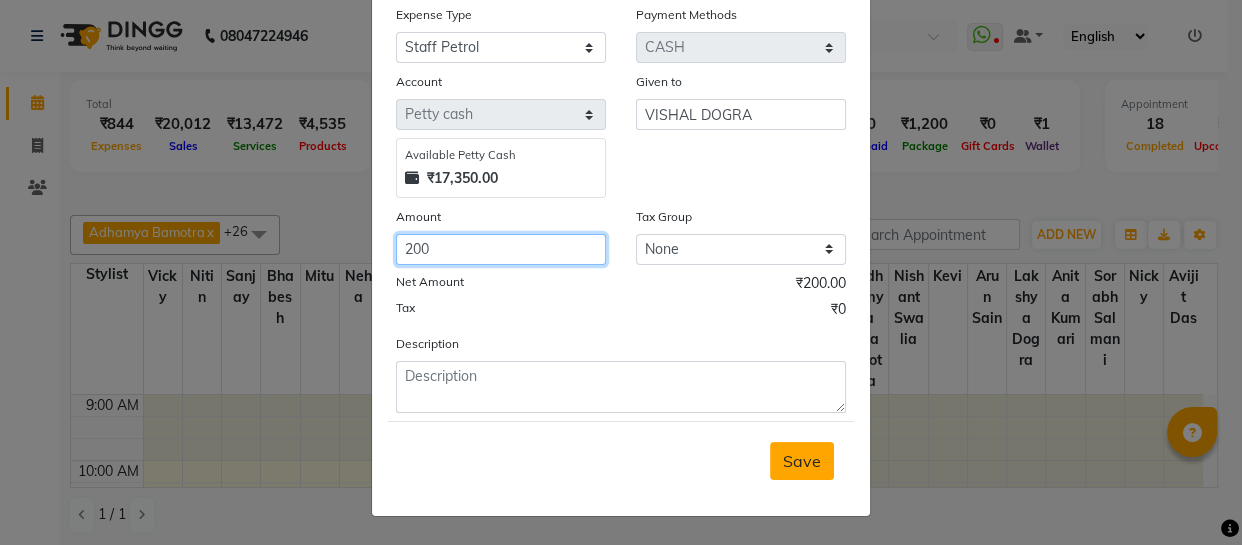 type on "200" 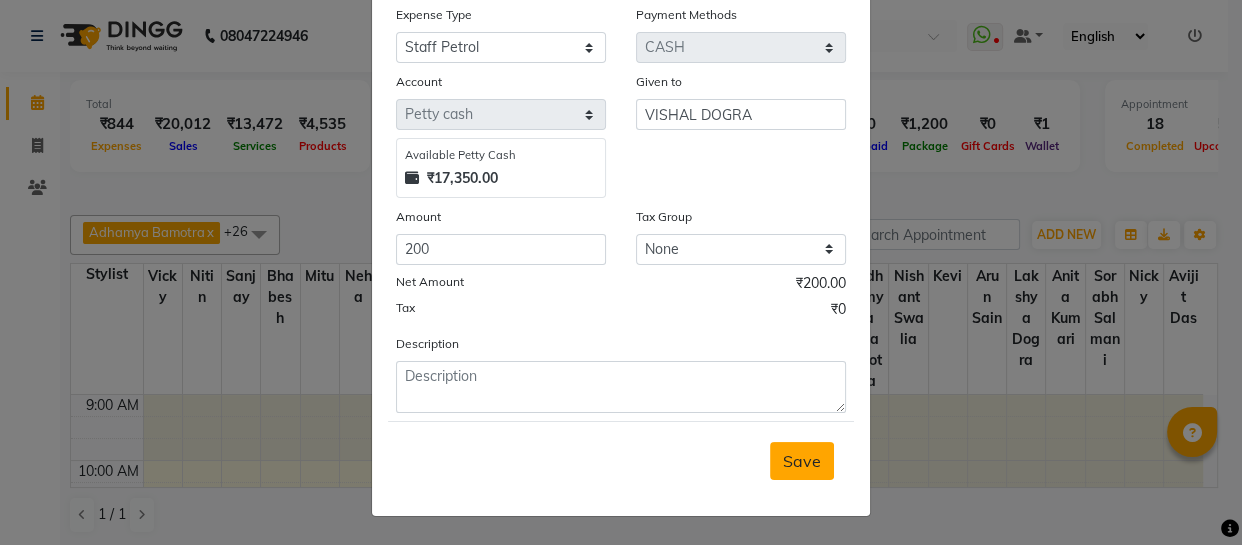 click on "Save" at bounding box center [802, 461] 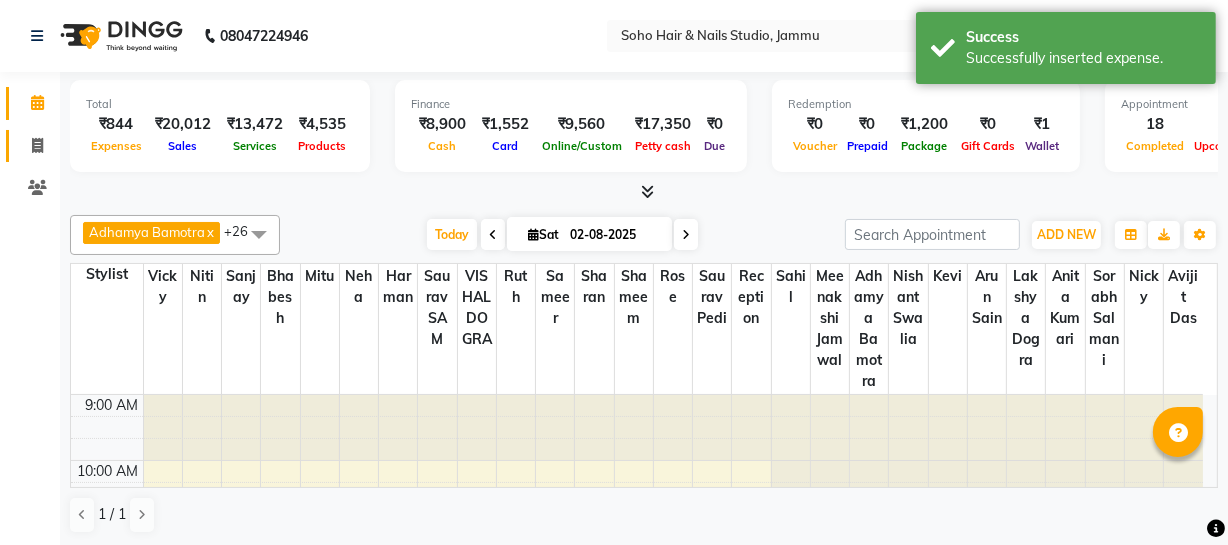 click 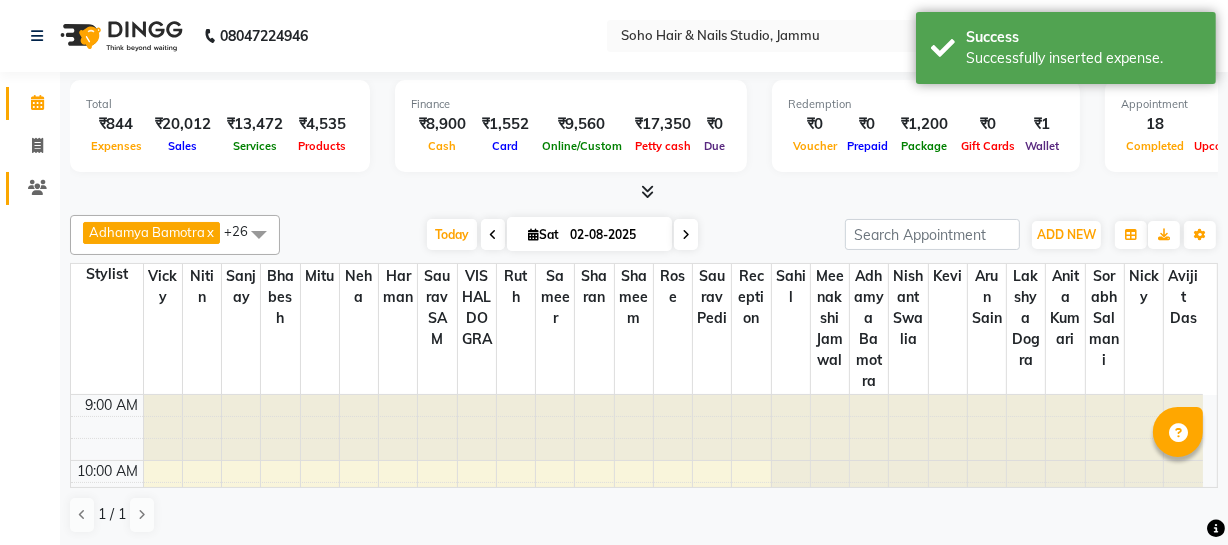 select on "735" 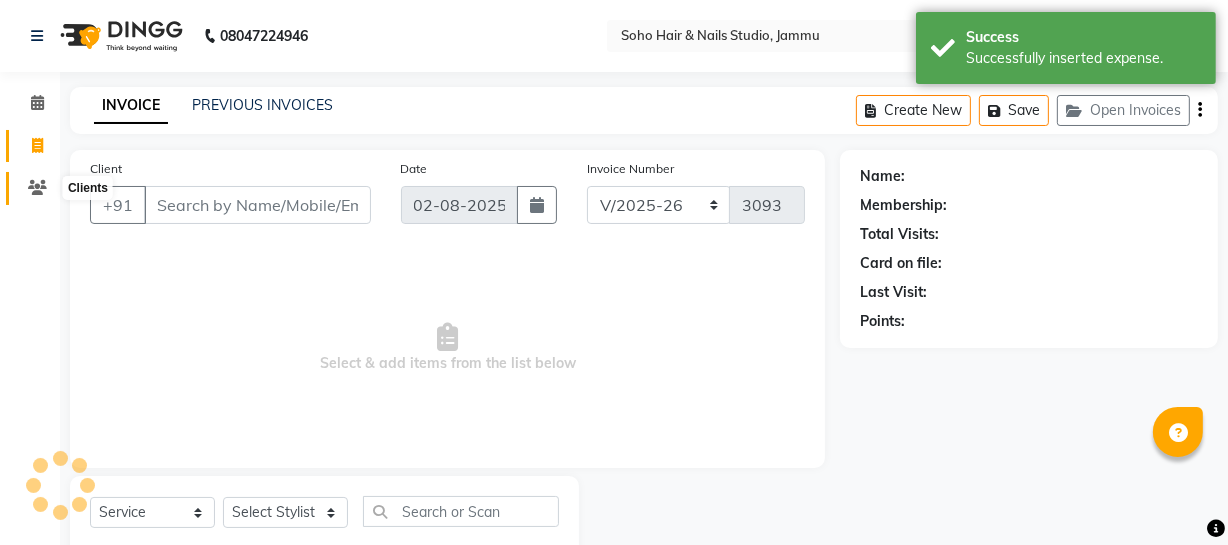 click 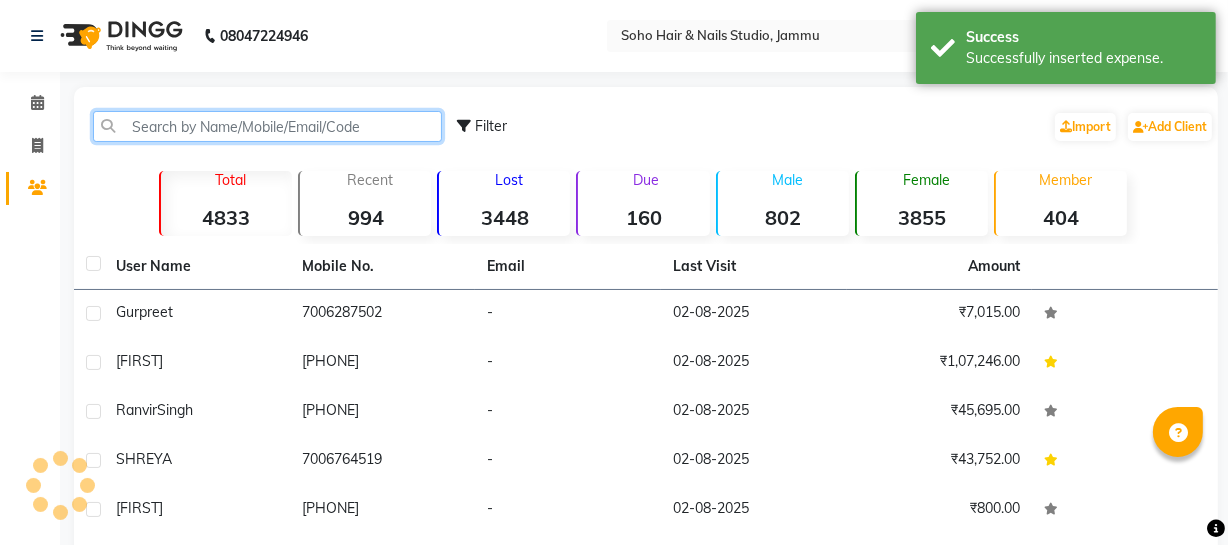 click 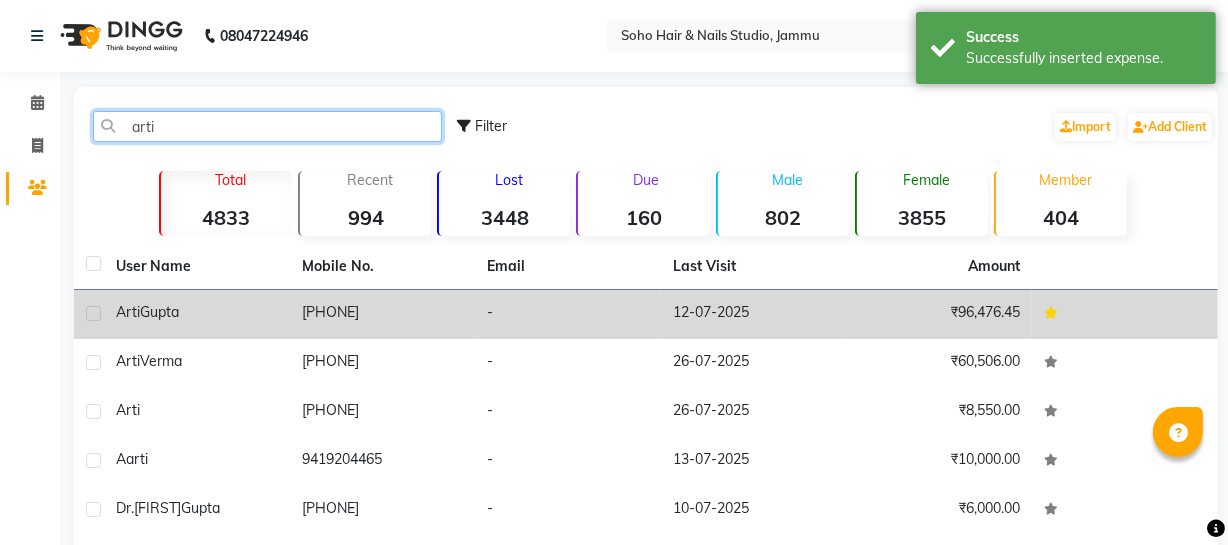 type on "arti" 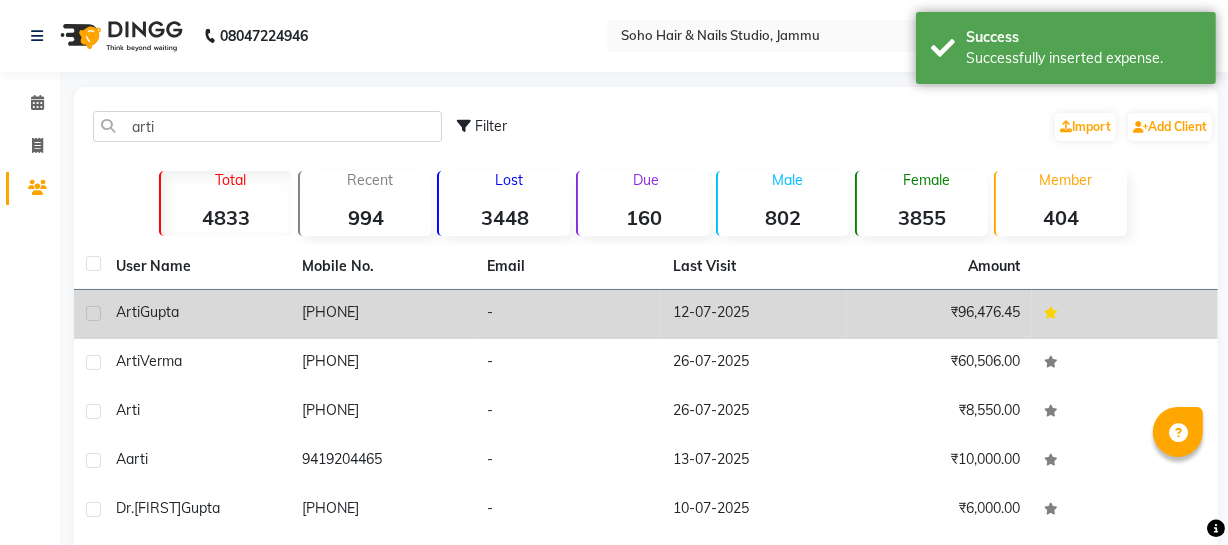click on "-" 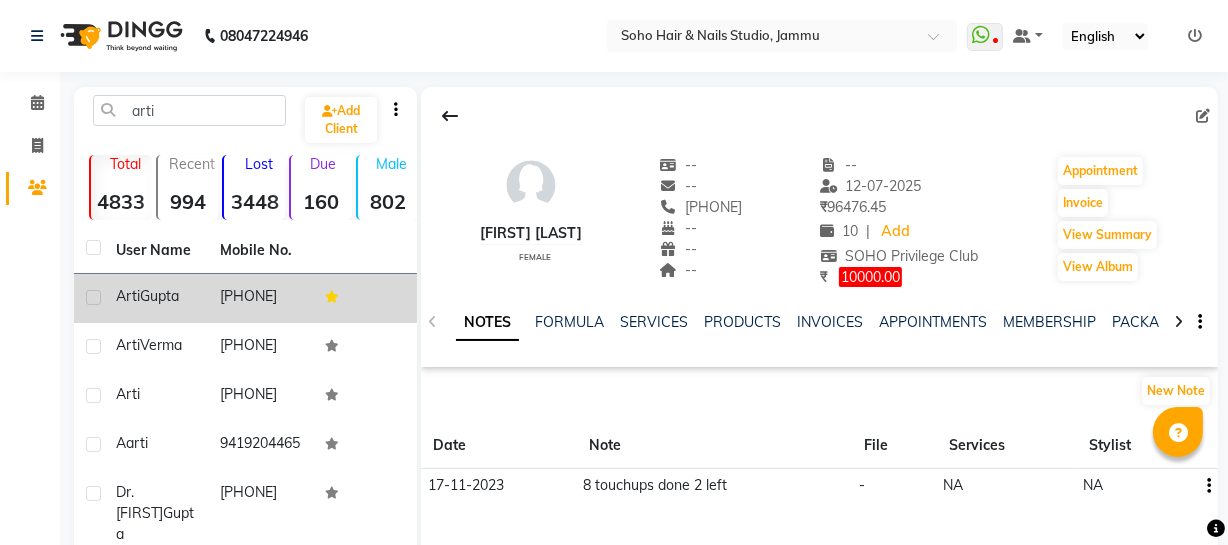 click on "PACKAGES" 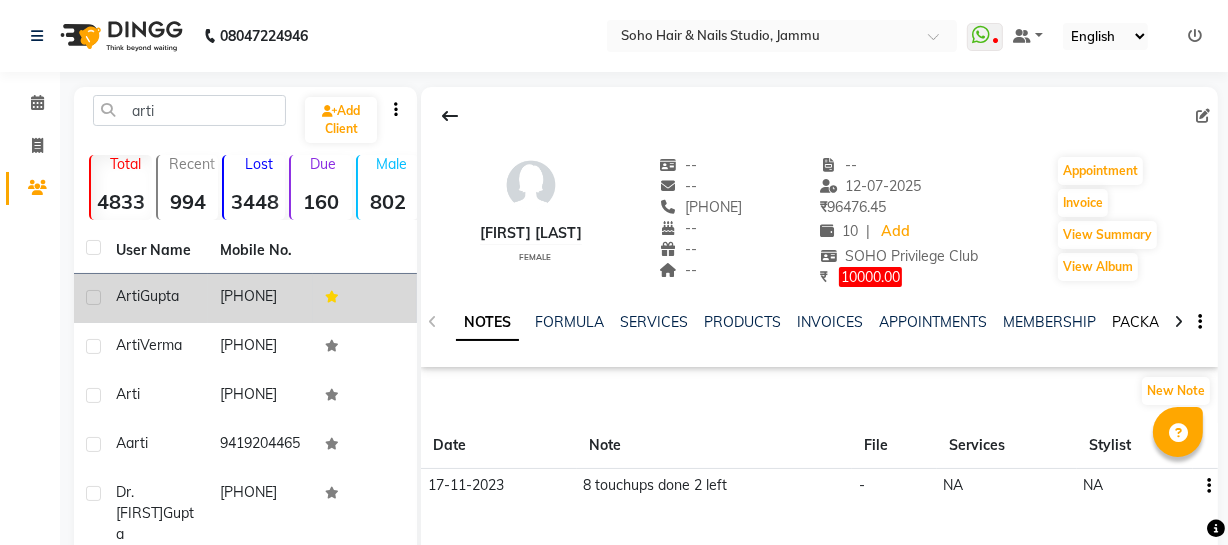 click on "PACKAGES" 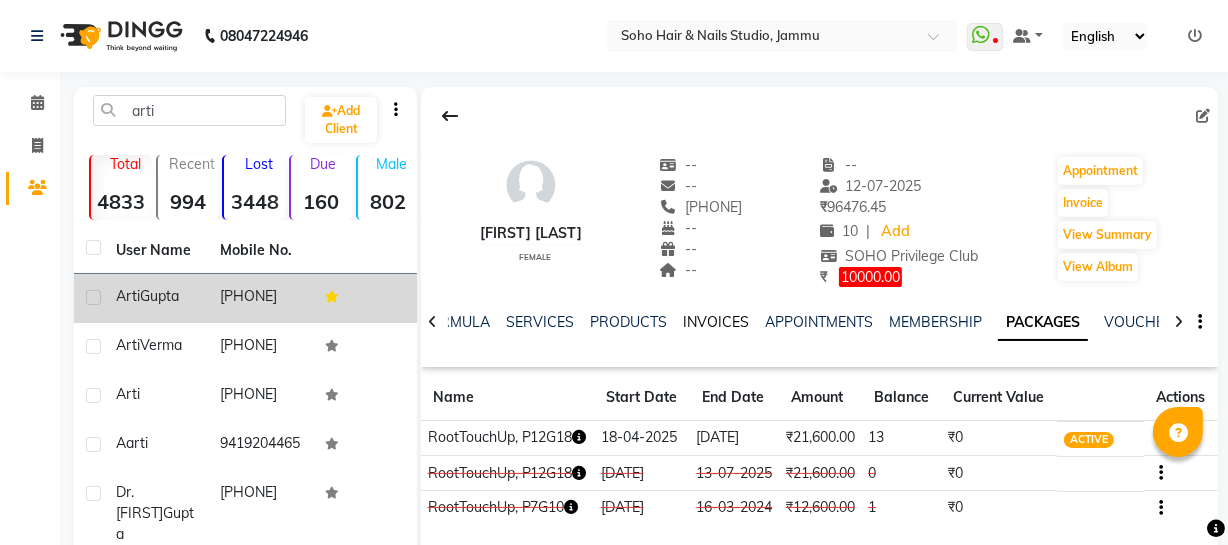 click on "INVOICES" 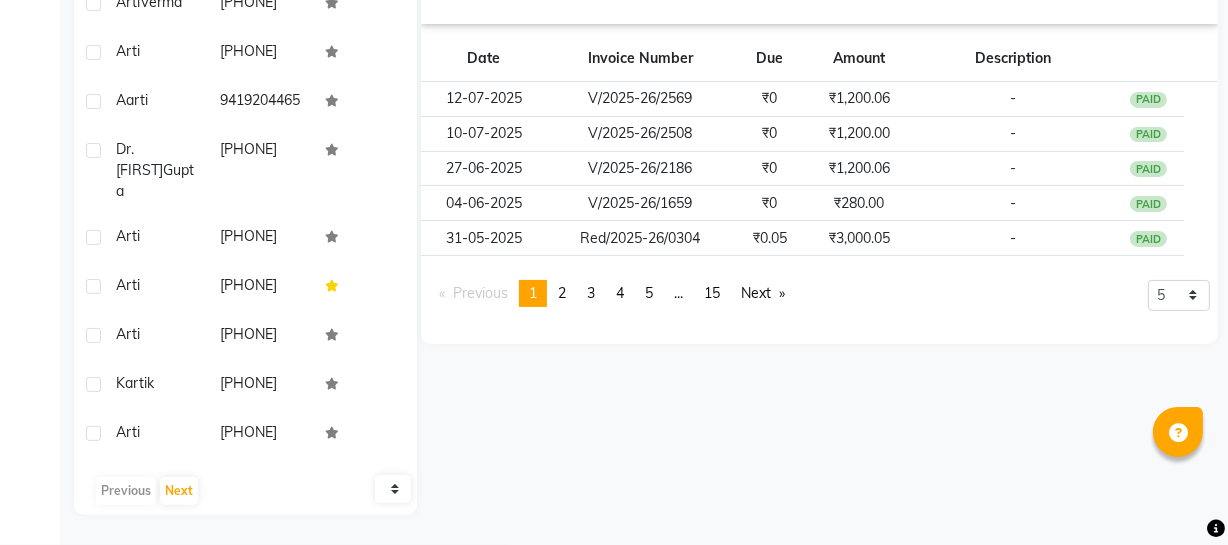 scroll, scrollTop: 360, scrollLeft: 0, axis: vertical 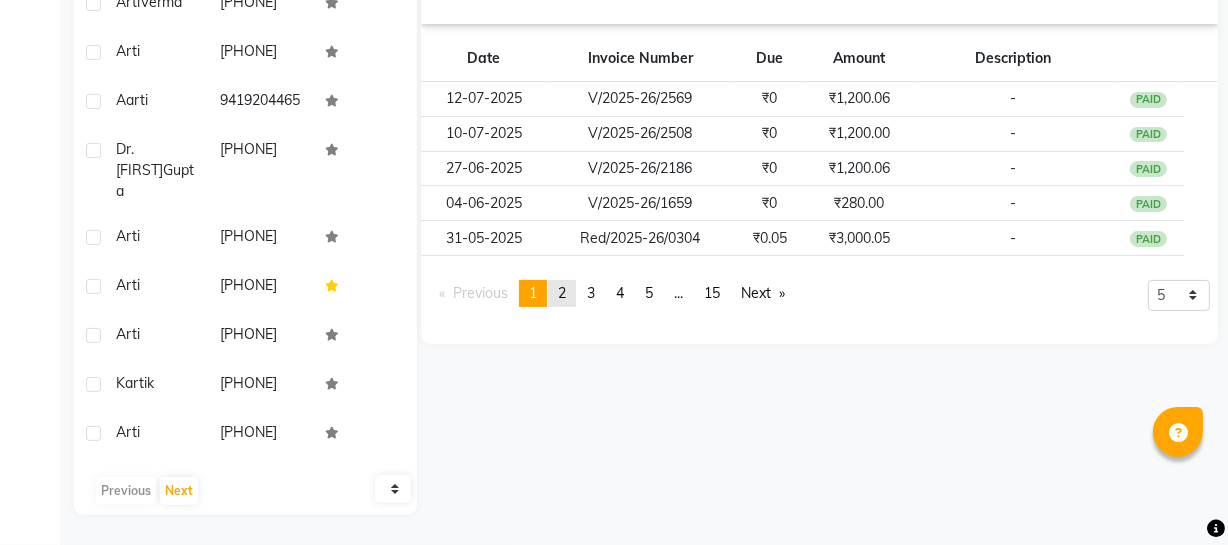 click on "page  2" 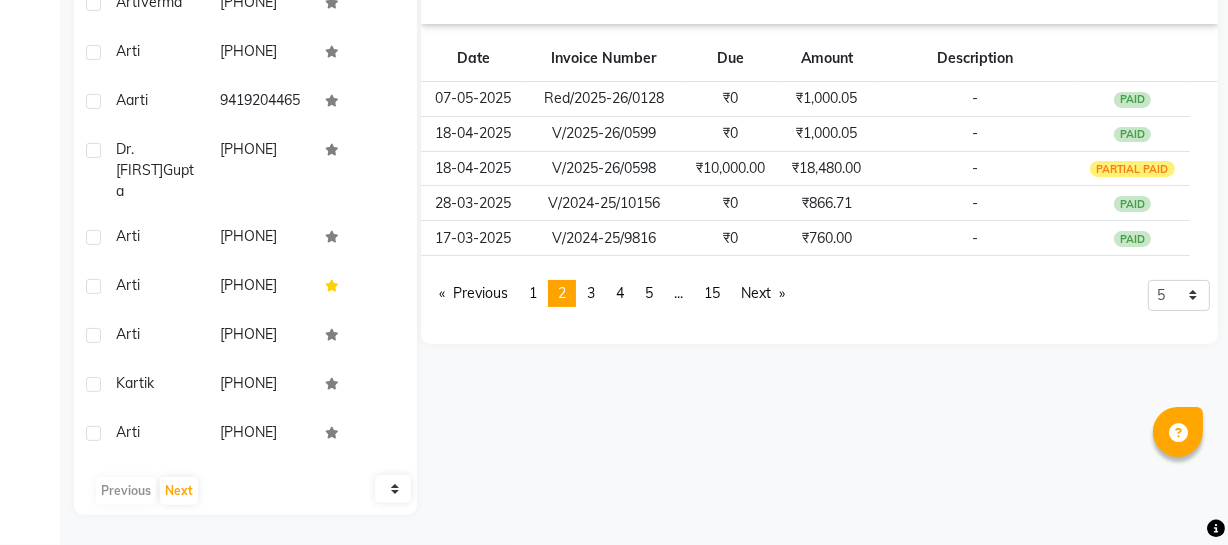 scroll, scrollTop: 0, scrollLeft: 0, axis: both 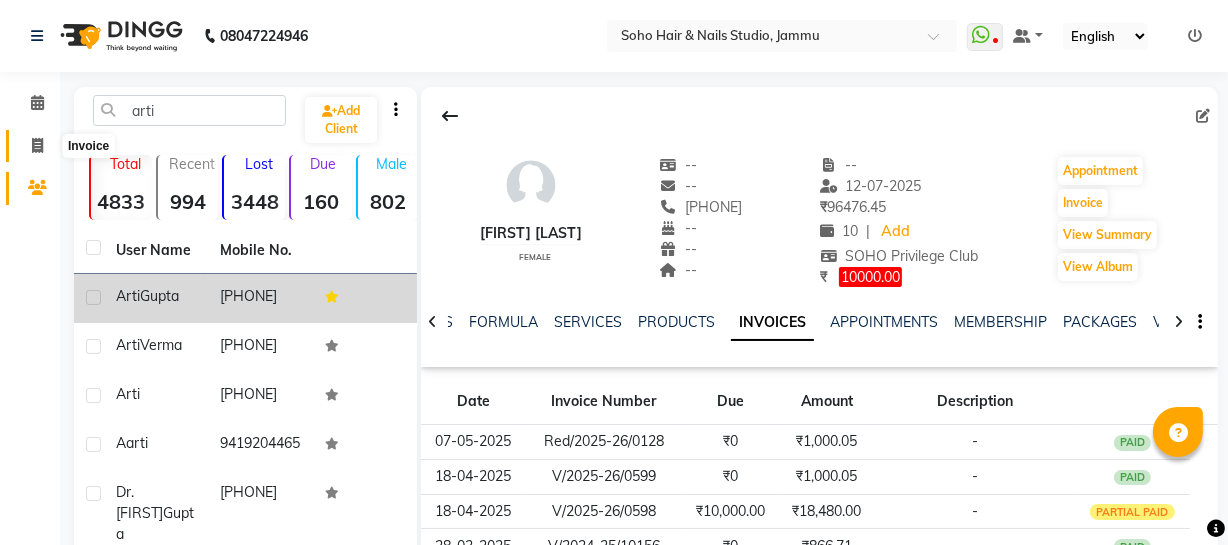click 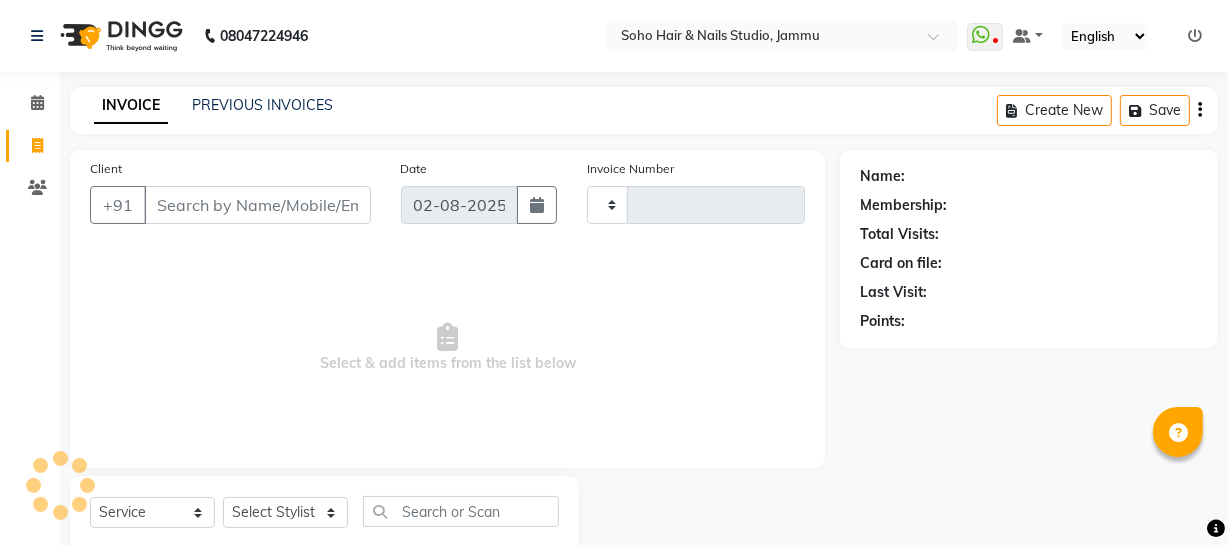 type on "3093" 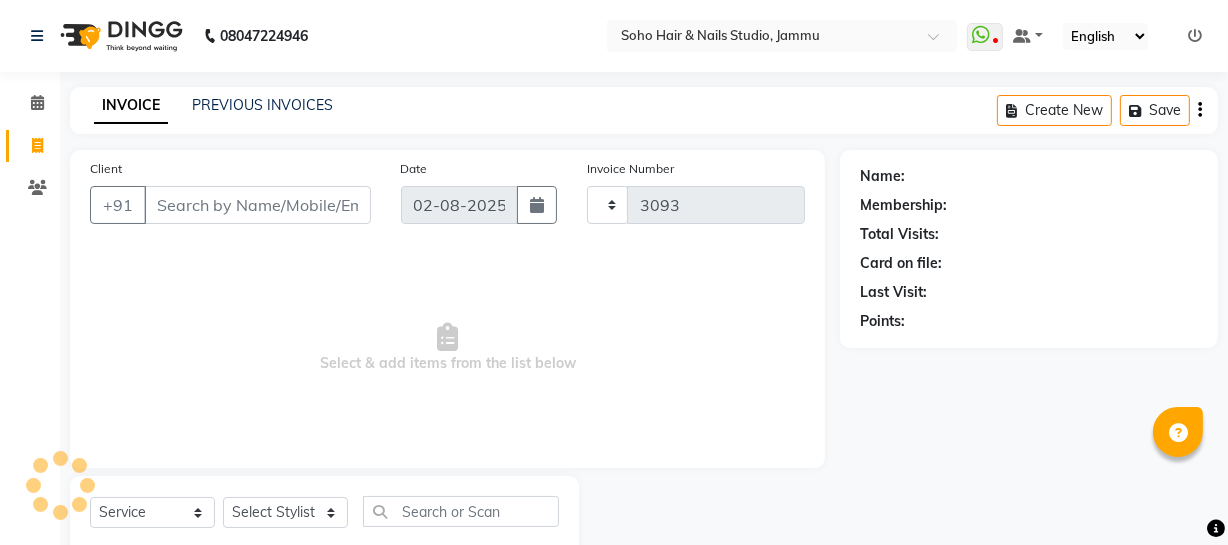 select on "735" 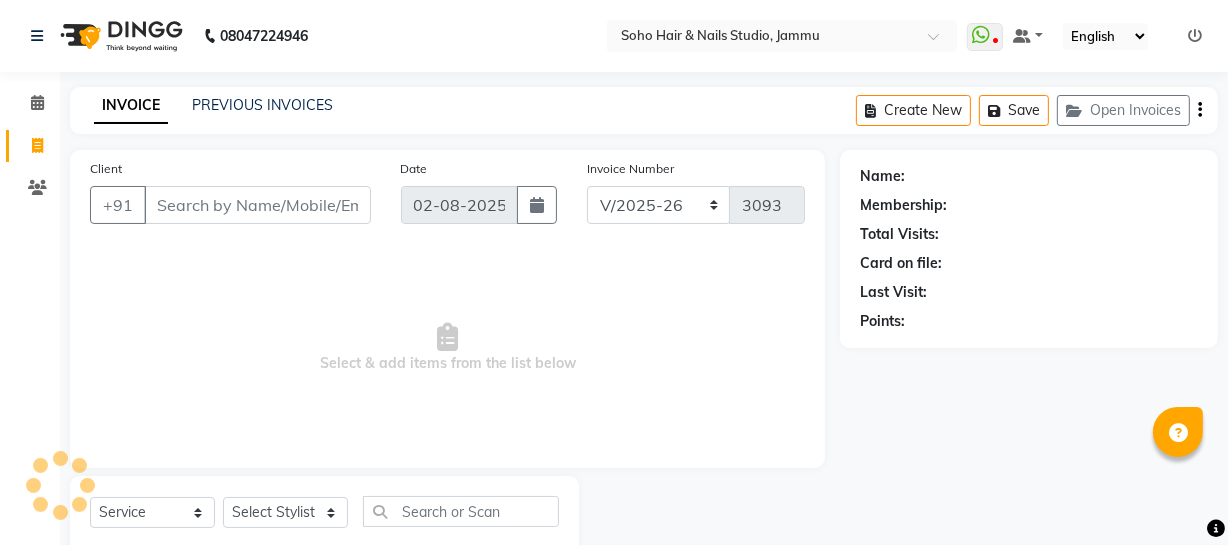 scroll, scrollTop: 57, scrollLeft: 0, axis: vertical 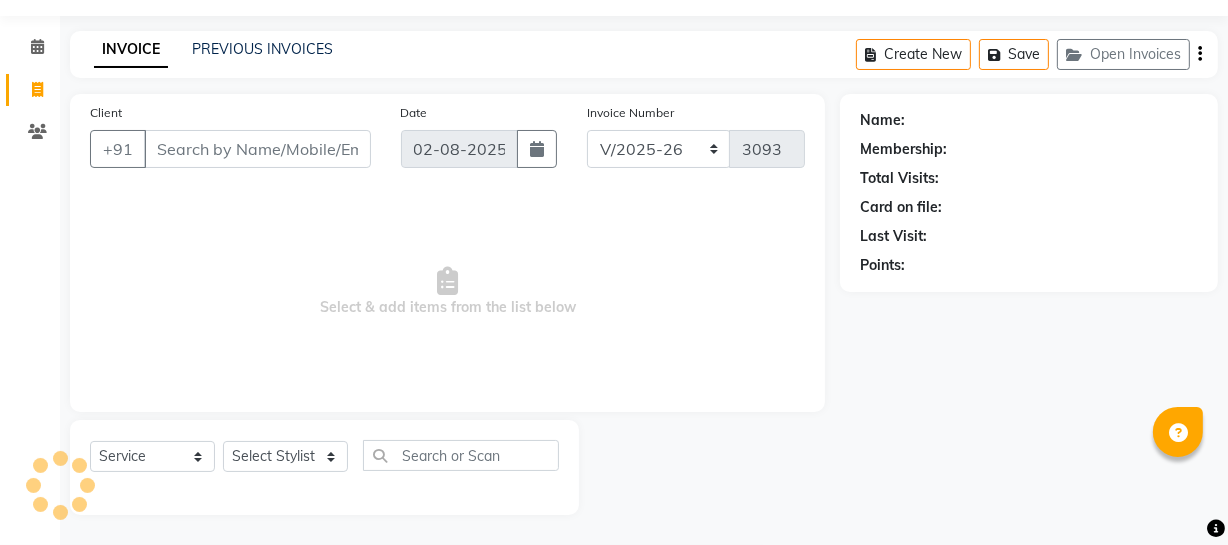 select on "membership" 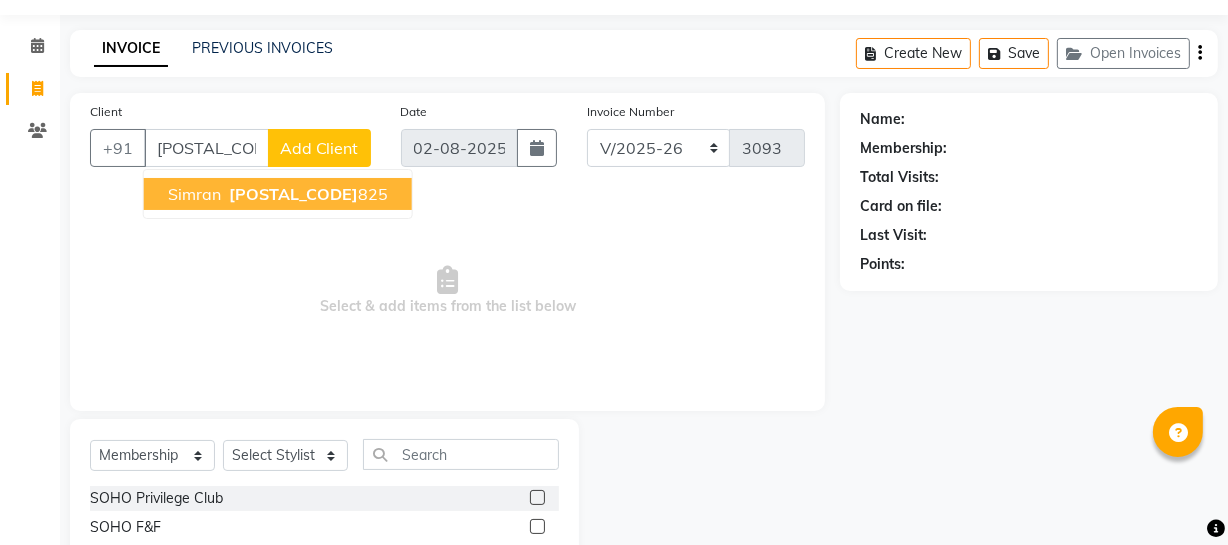 click on "[PHONE]" at bounding box center [306, 194] 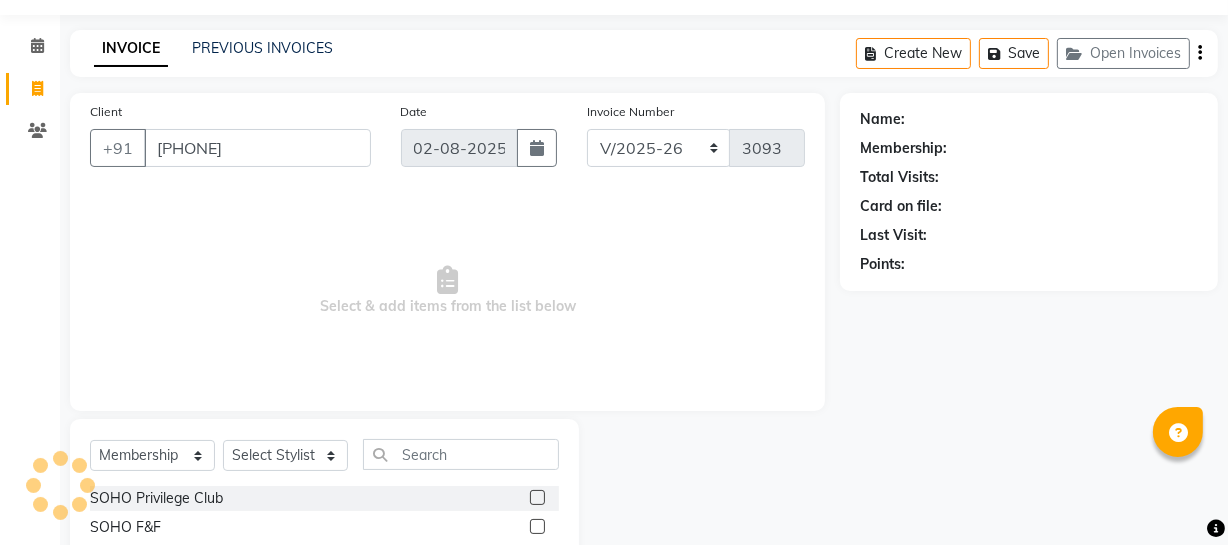 type on "[PHONE]" 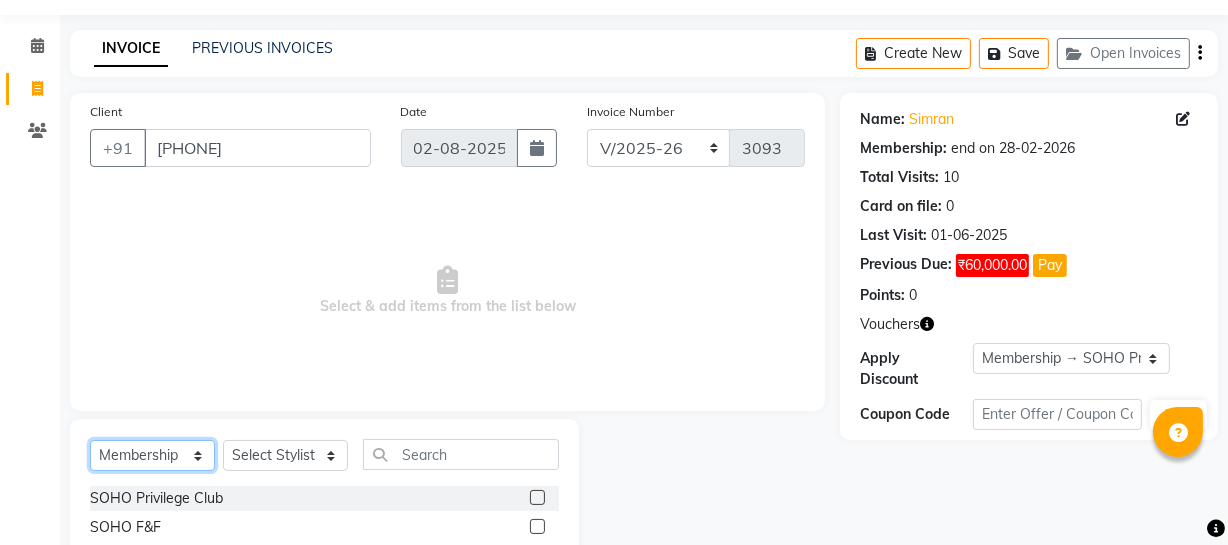 click on "Select  Service  Product  Membership  Package Voucher Prepaid Gift Card" 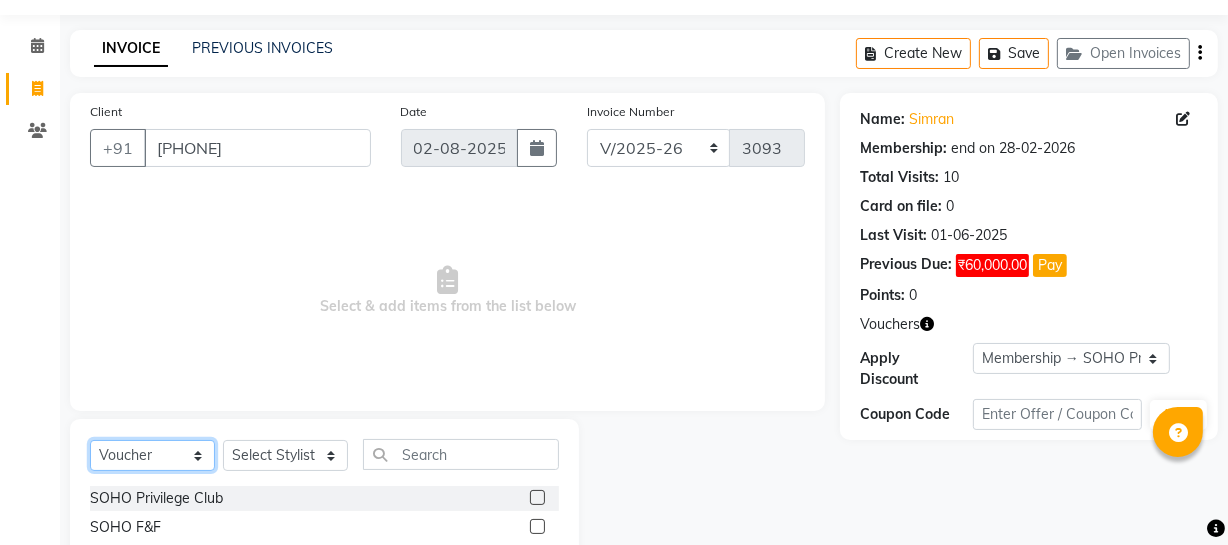 click on "Select  Service  Product  Membership  Package Voucher Prepaid Gift Card" 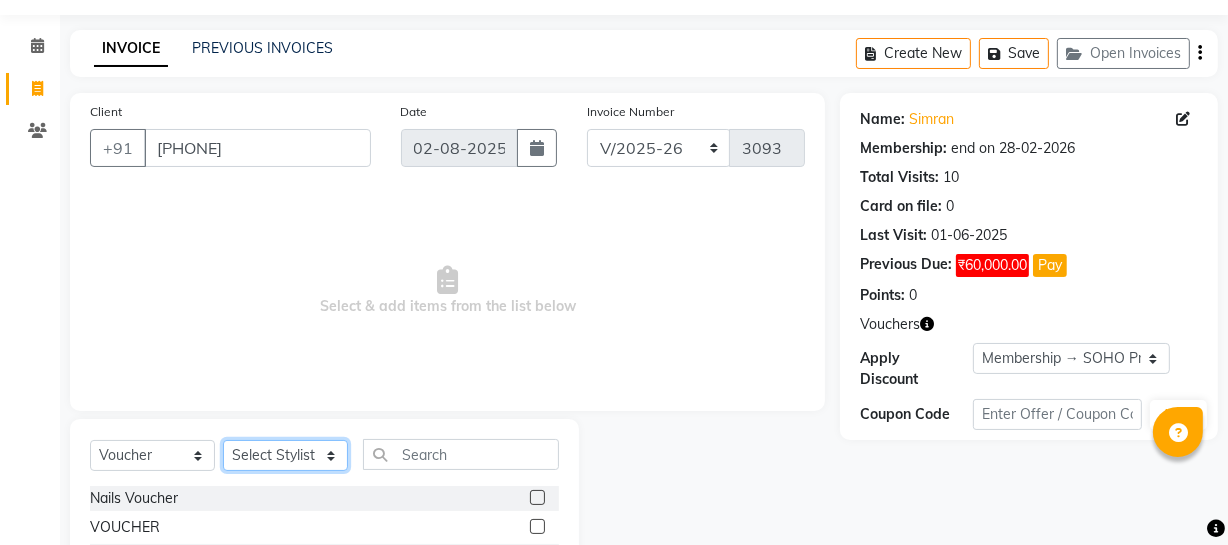 click on "Select Stylist Abhishek Kohli Adhamya Bamotra Amit Anita Kumari Arun Sain Avijit Das Bhabesh Dipanker  Harman Kevi  Komal Lakshya Dogra Meenakshi Jamwal Mitu Neha Nicky Nishant Swalia Nitin Reception Rose  Ruth Sahil sameer Sanjay Saurav pedi Saurav SAM Shameem Sharan Sorabh Salmani Vicky VISHAL DOGRA" 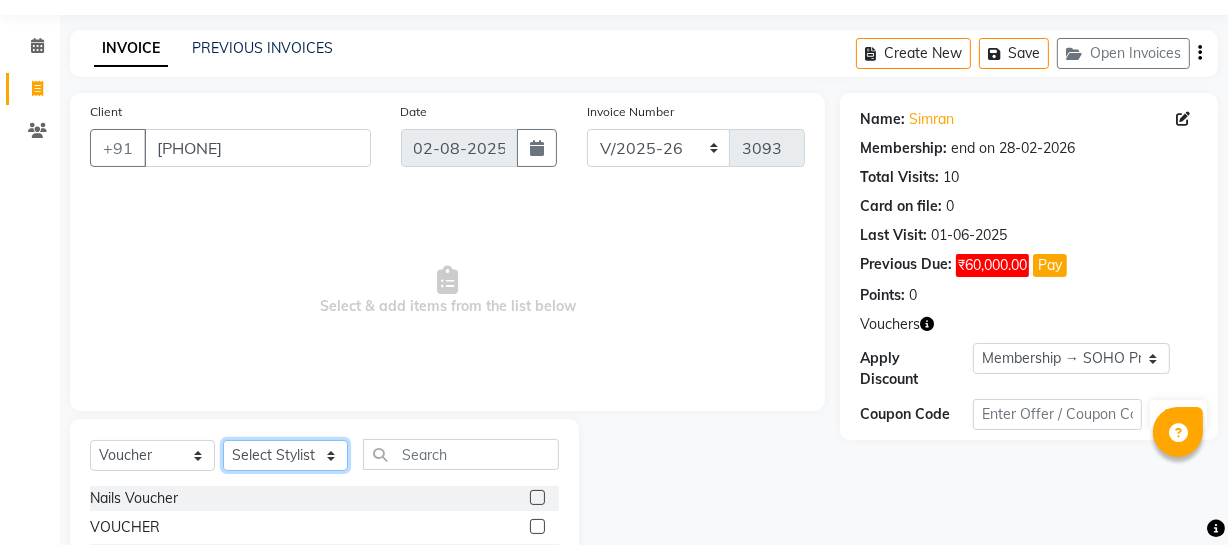 scroll, scrollTop: 239, scrollLeft: 0, axis: vertical 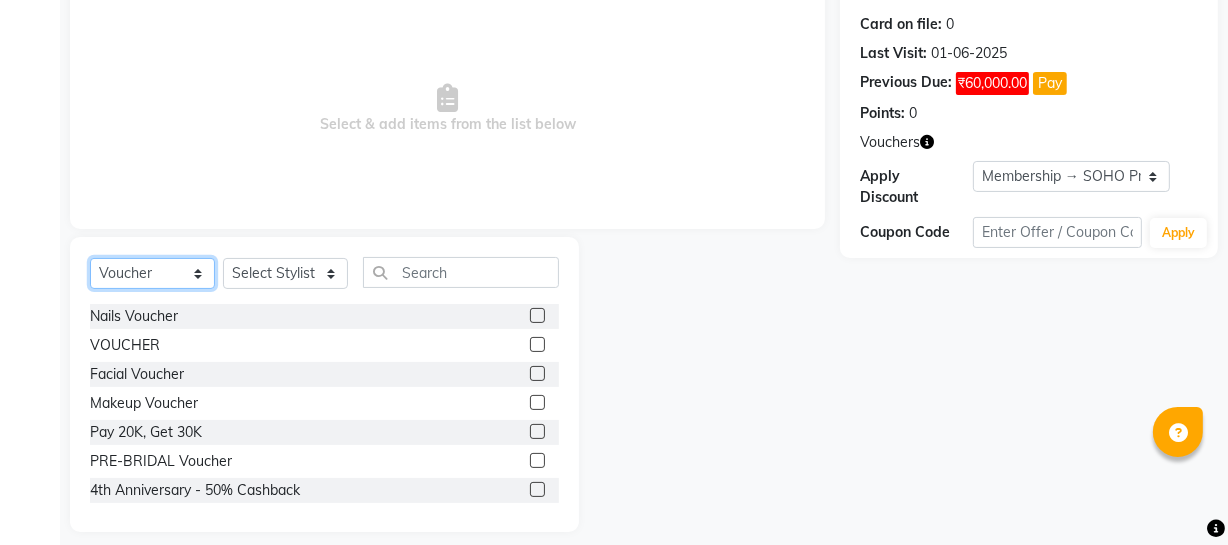 drag, startPoint x: 213, startPoint y: 265, endPoint x: 198, endPoint y: 266, distance: 15.033297 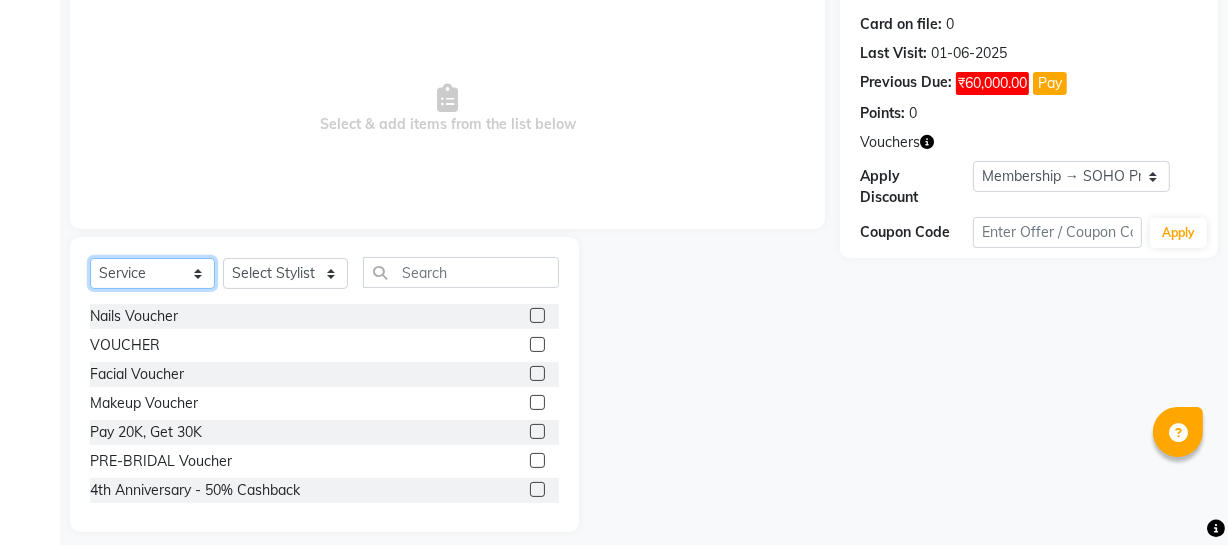 click on "Select  Service  Product  Membership  Package Voucher Prepaid Gift Card" 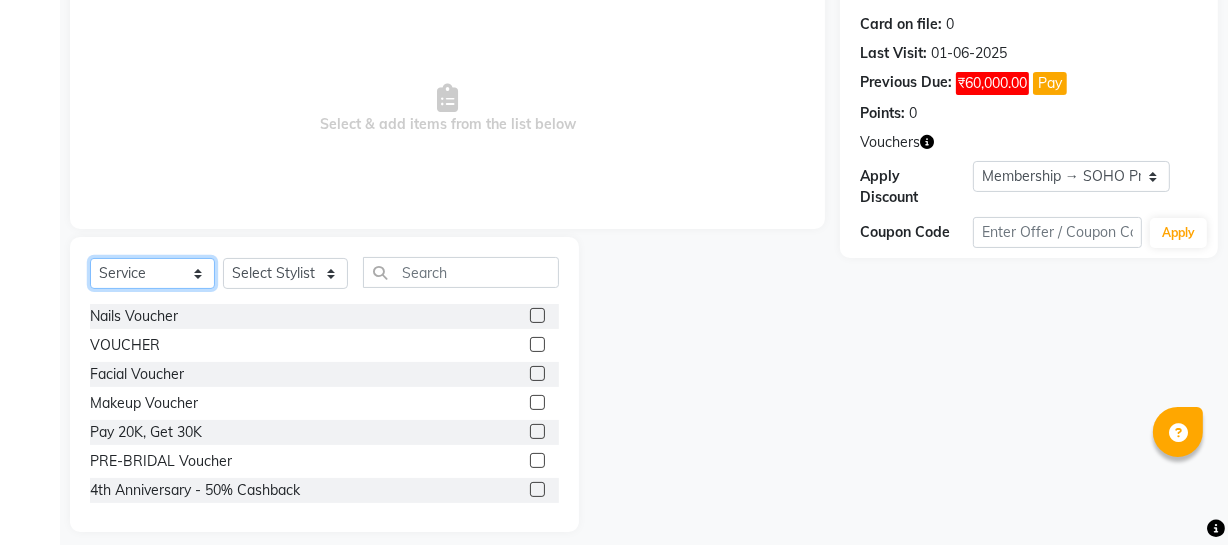 scroll, scrollTop: 57, scrollLeft: 0, axis: vertical 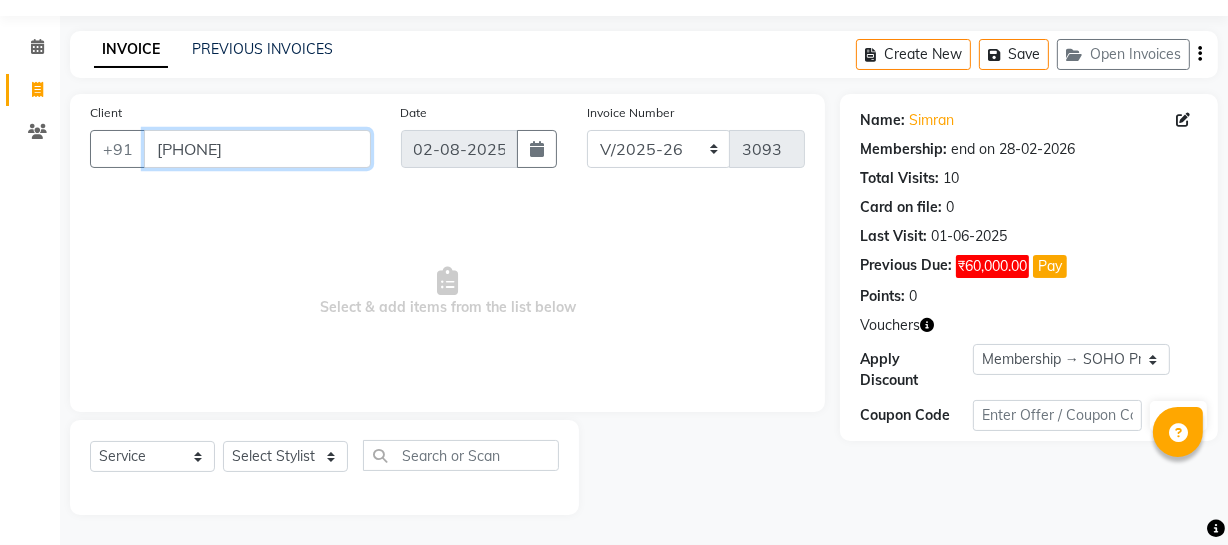 drag, startPoint x: 285, startPoint y: 143, endPoint x: 0, endPoint y: 106, distance: 287.39172 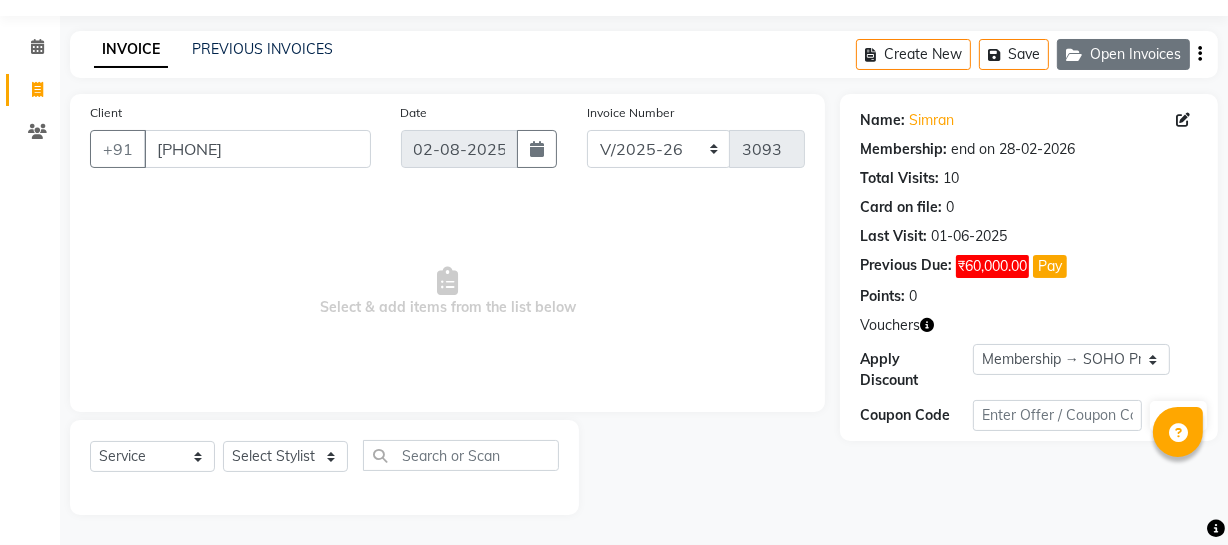 click on "Open Invoices" 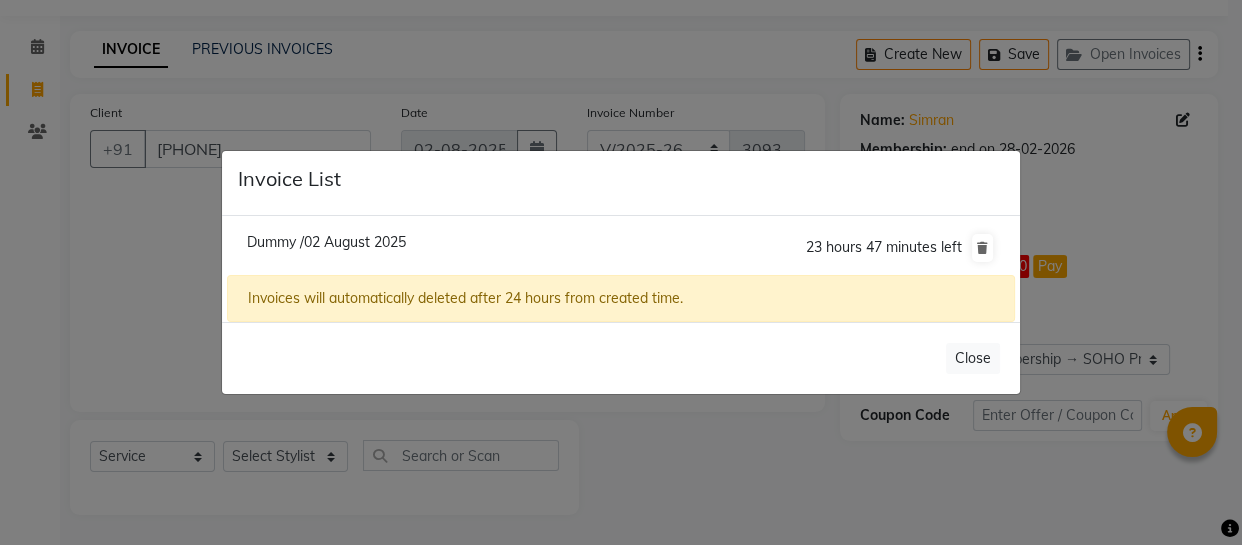 click on "Dummy /02 August 2025" 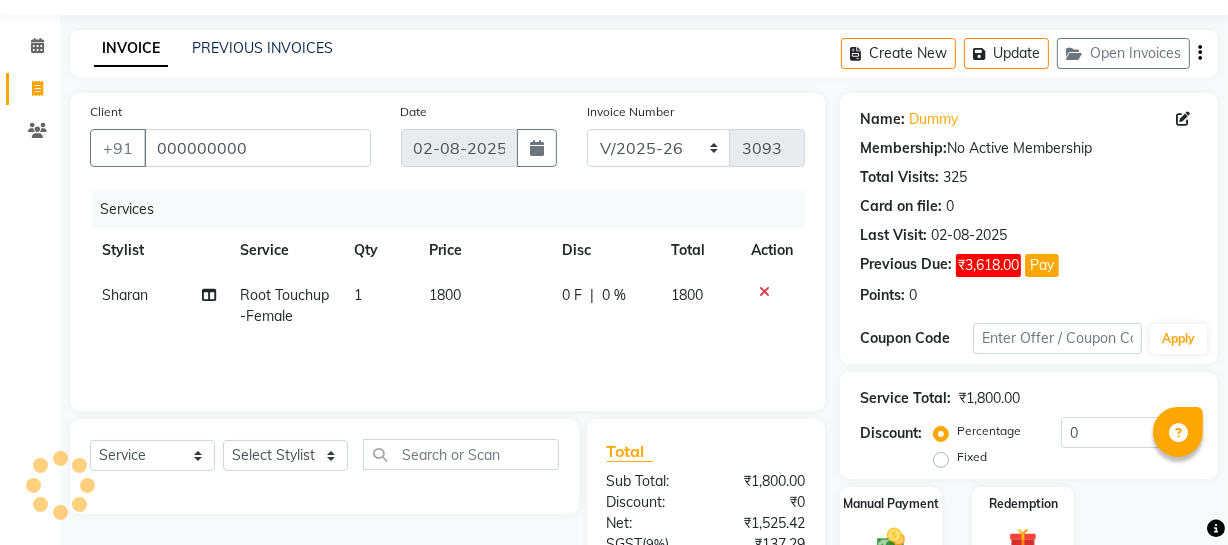 select on "membership" 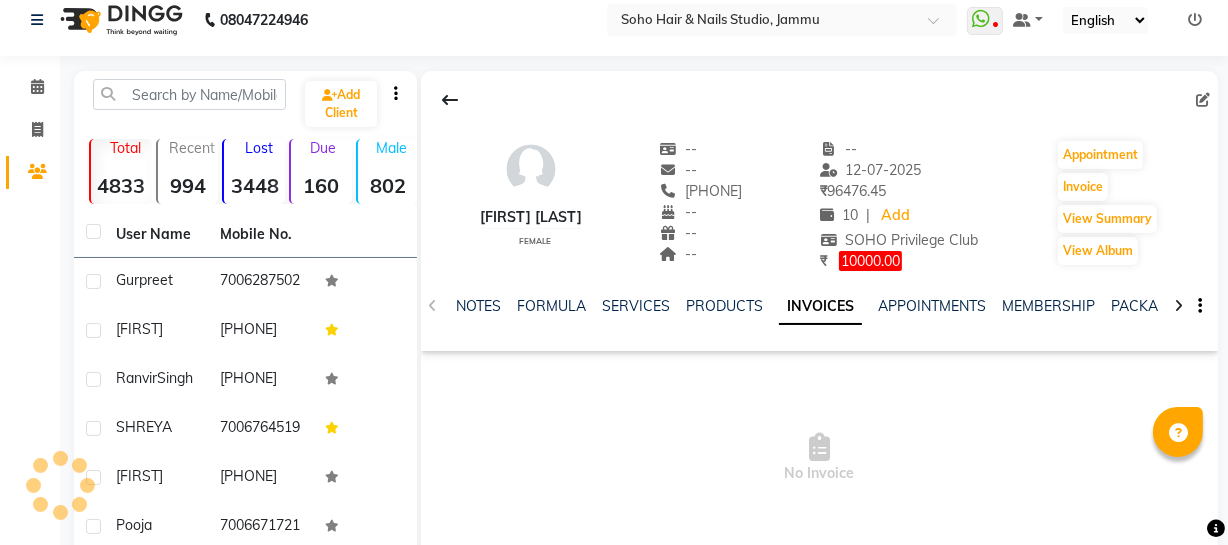 scroll, scrollTop: 0, scrollLeft: 0, axis: both 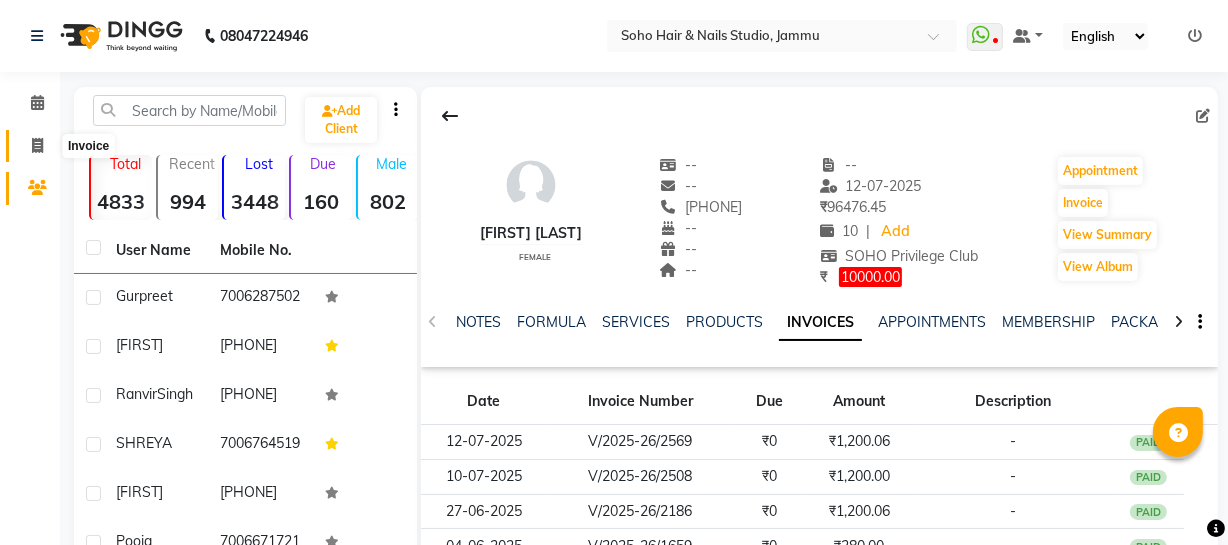 drag, startPoint x: 42, startPoint y: 150, endPoint x: 64, endPoint y: 144, distance: 22.803509 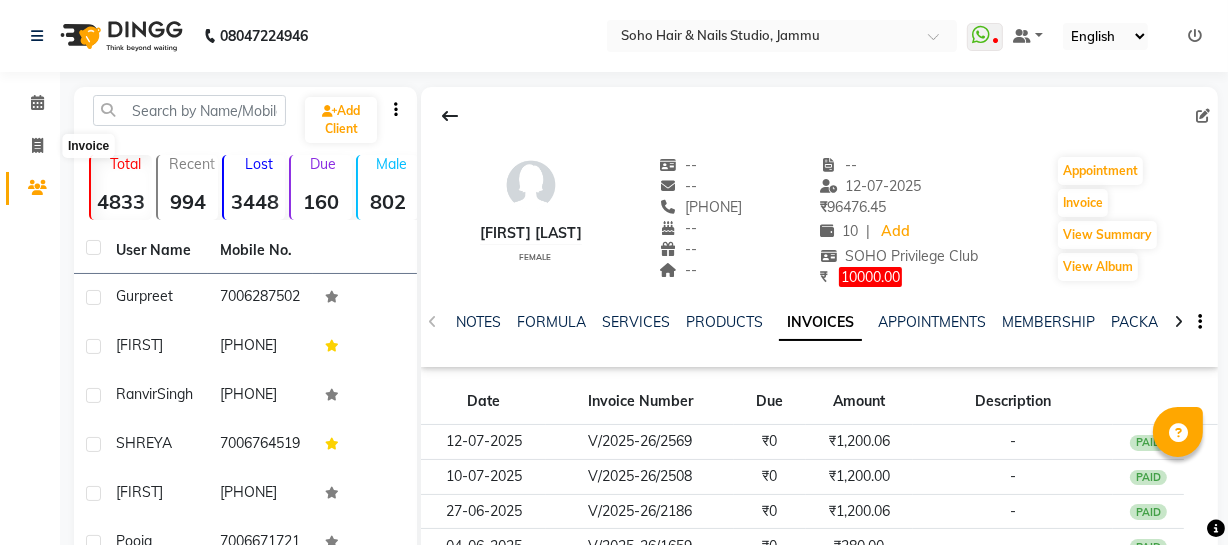 select on "service" 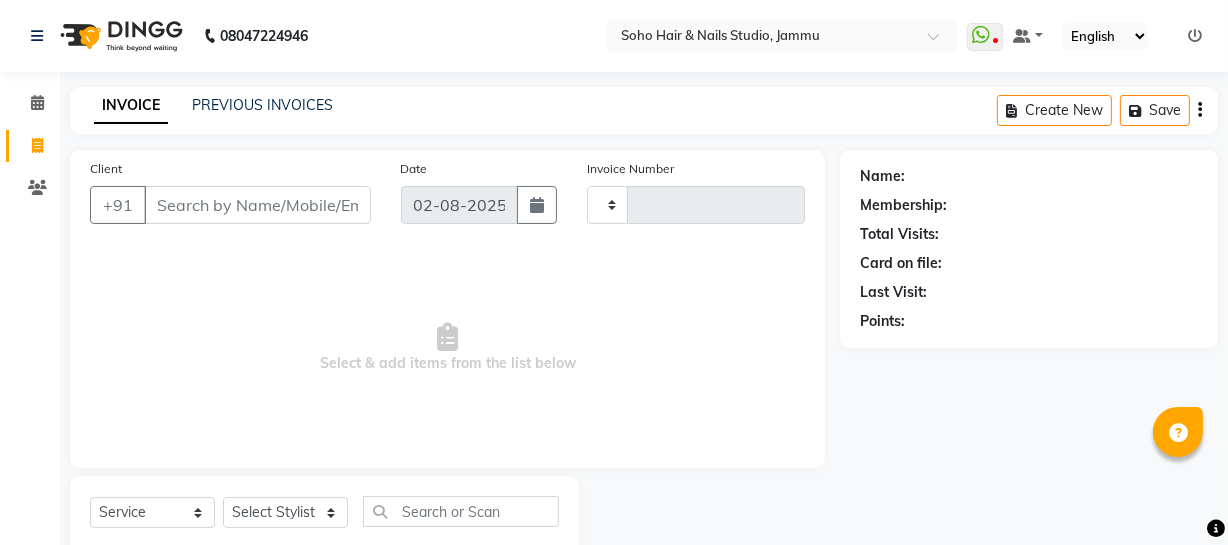 type on "3093" 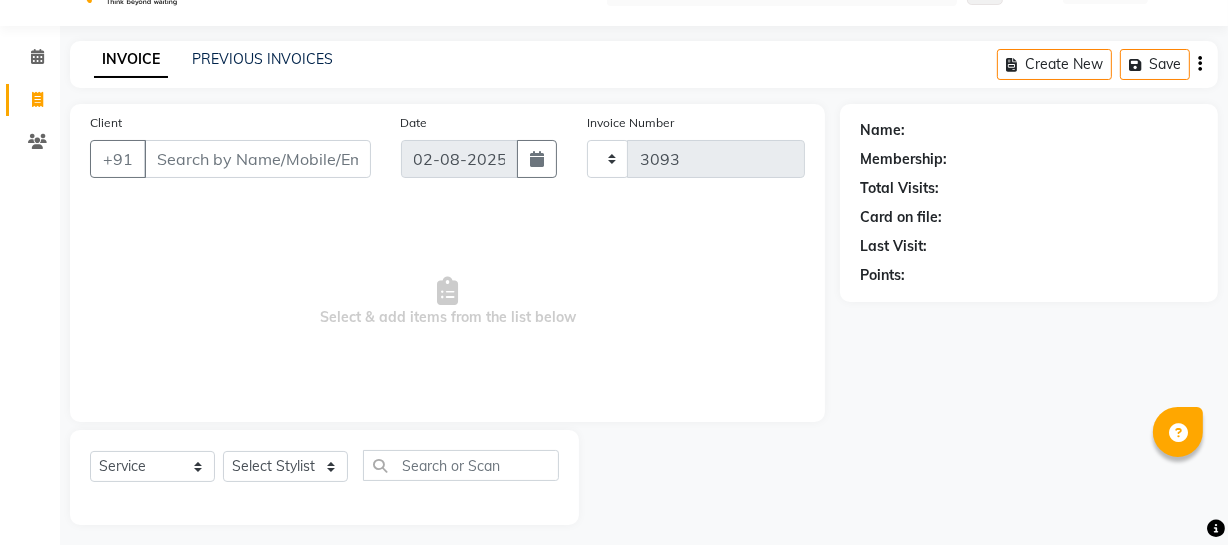 select on "735" 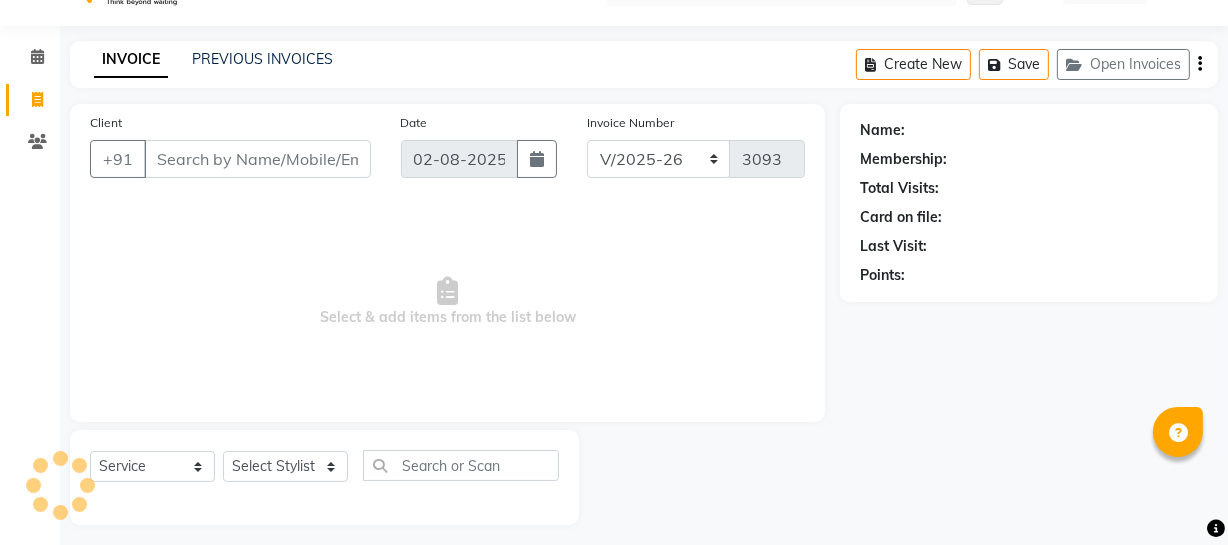 scroll, scrollTop: 57, scrollLeft: 0, axis: vertical 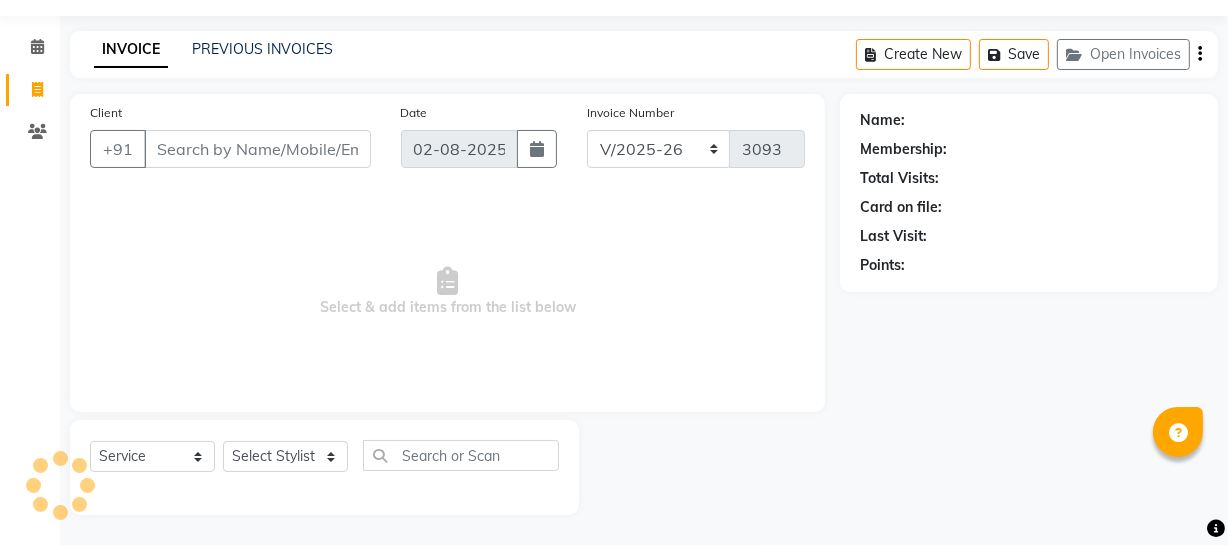 select on "membership" 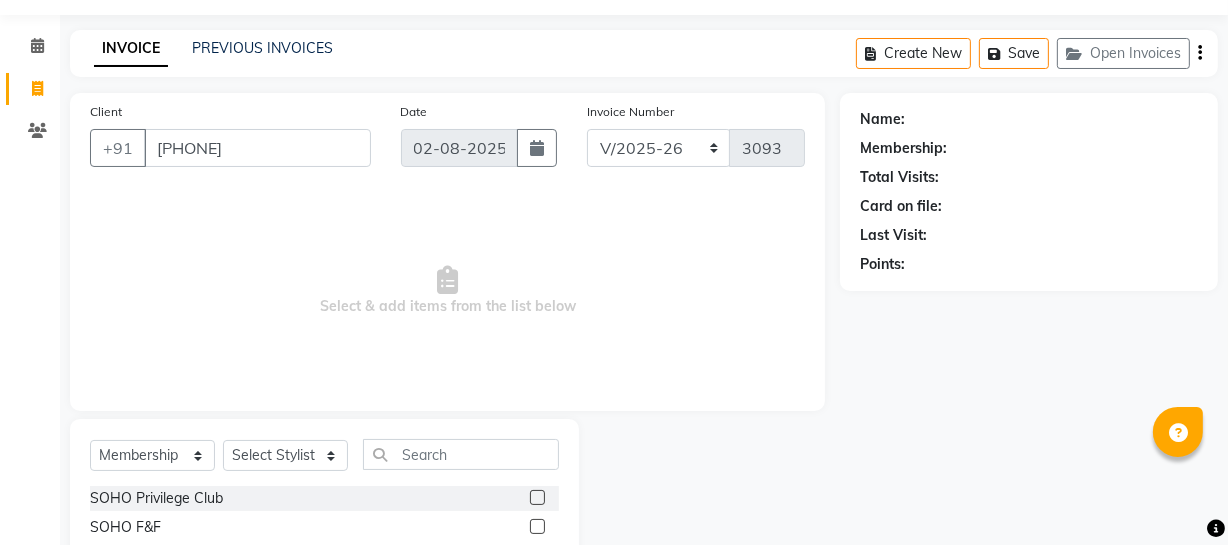 type on "[PHONE]" 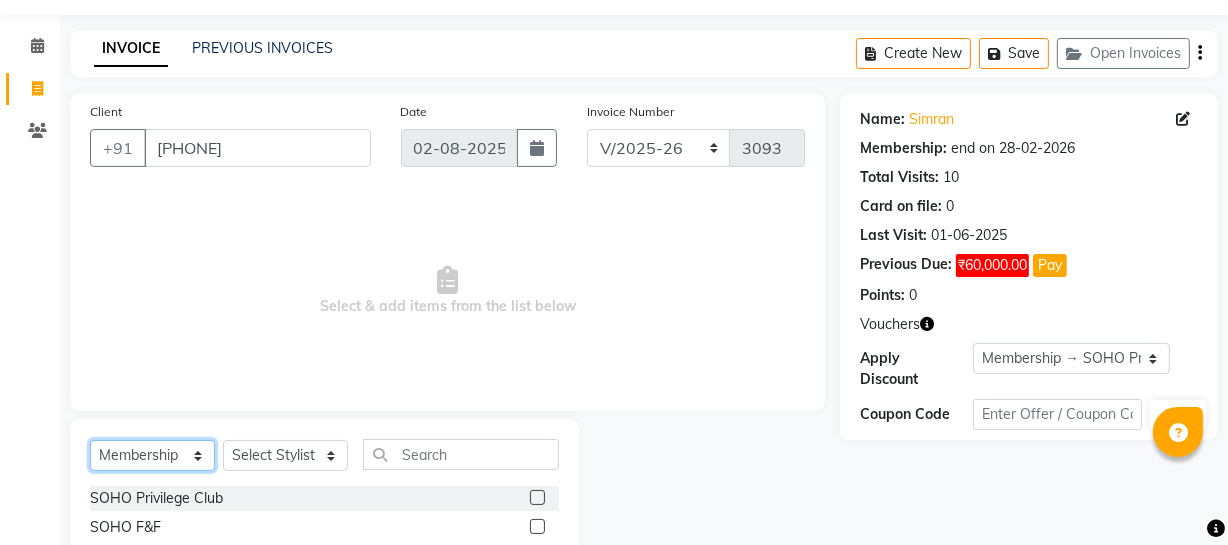 click on "Select  Service  Product  Membership  Package Voucher Prepaid Gift Card" 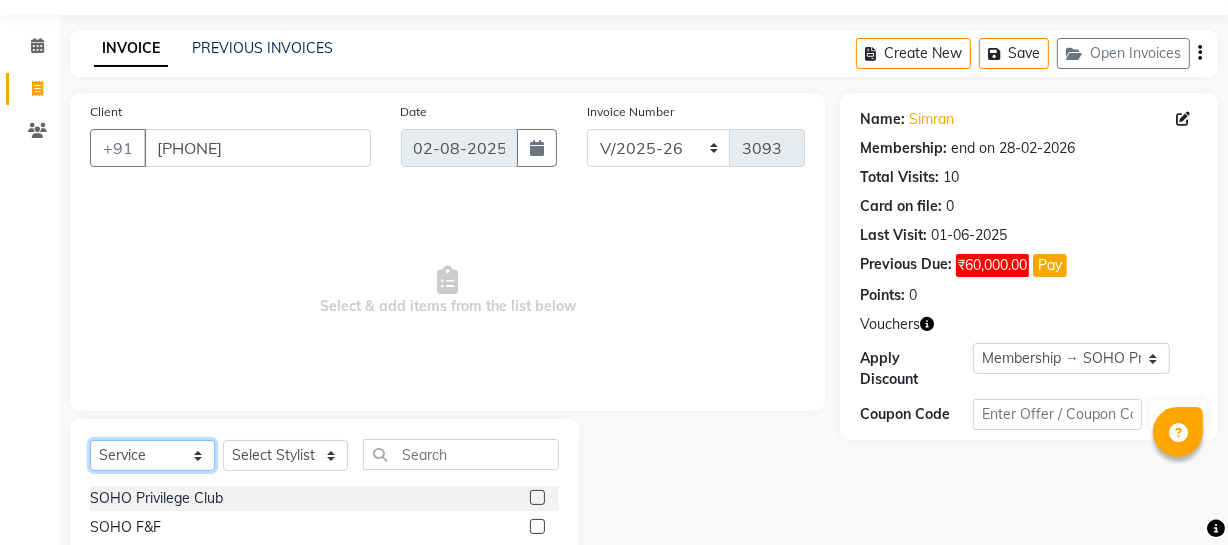 click on "Select  Service  Product  Membership  Package Voucher Prepaid Gift Card" 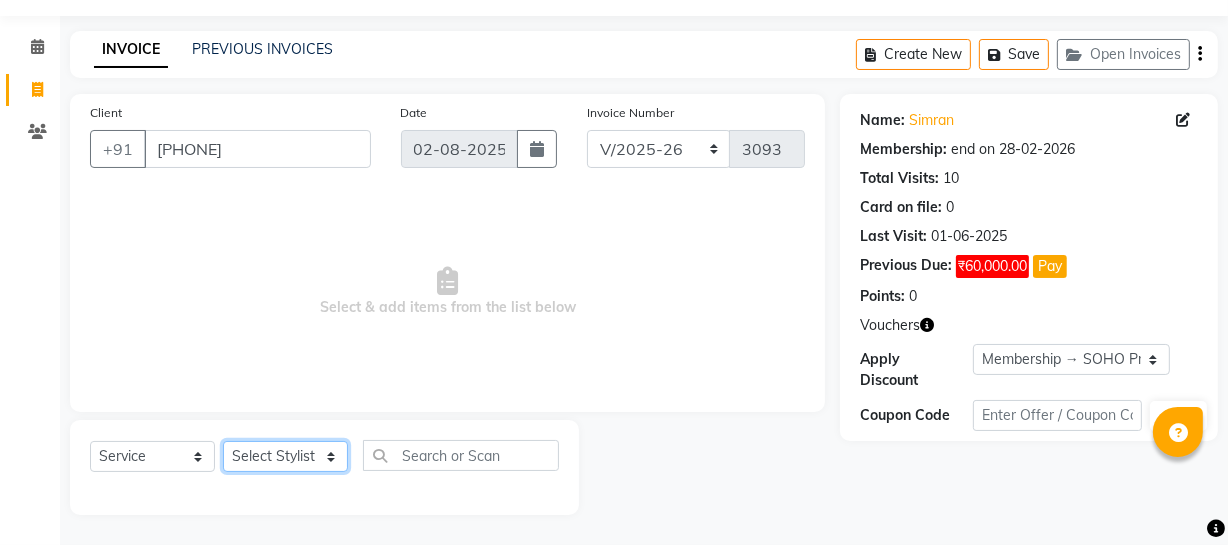 click on "Select Stylist Abhishek Kohli Adhamya Bamotra Amit Anita Kumari Arun Sain Avijit Das Bhabesh Dipanker  Harman Kevi  Komal Lakshya Dogra Meenakshi Jamwal Mitu Neha Nicky Nishant Swalia Nitin Reception Rose  Ruth Sahil sameer Sanjay Saurav pedi Saurav SAM Shameem Sharan Sorabh Salmani Vicky VISHAL DOGRA" 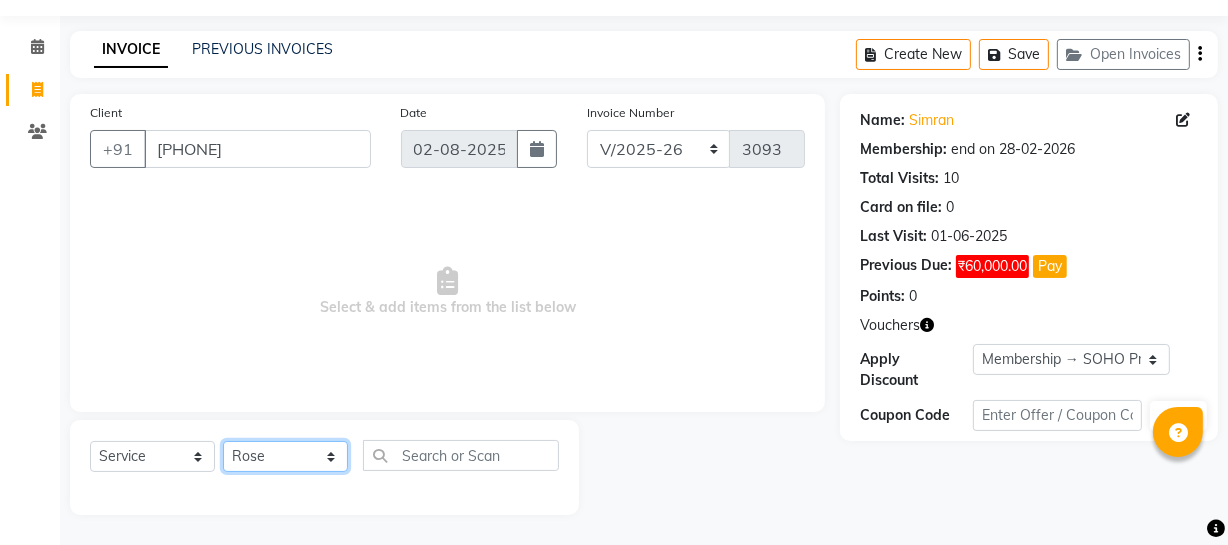 click on "Select Stylist Abhishek Kohli Adhamya Bamotra Amit Anita Kumari Arun Sain Avijit Das Bhabesh Dipanker  Harman Kevi  Komal Lakshya Dogra Meenakshi Jamwal Mitu Neha Nicky Nishant Swalia Nitin Reception Rose  Ruth Sahil sameer Sanjay Saurav pedi Saurav SAM Shameem Sharan Sorabh Salmani Vicky VISHAL DOGRA" 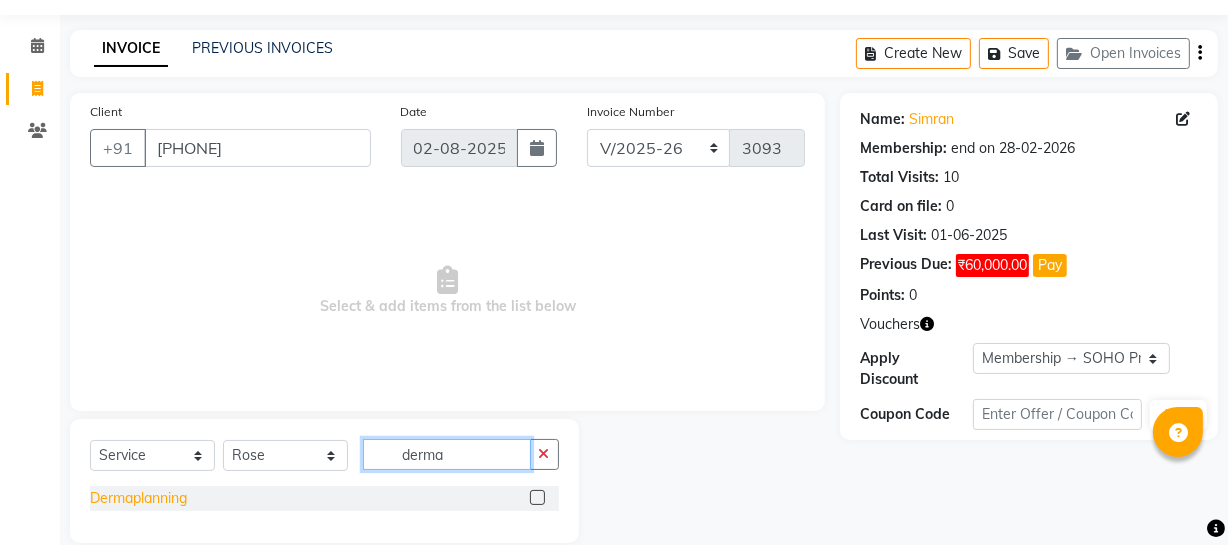 type on "derma" 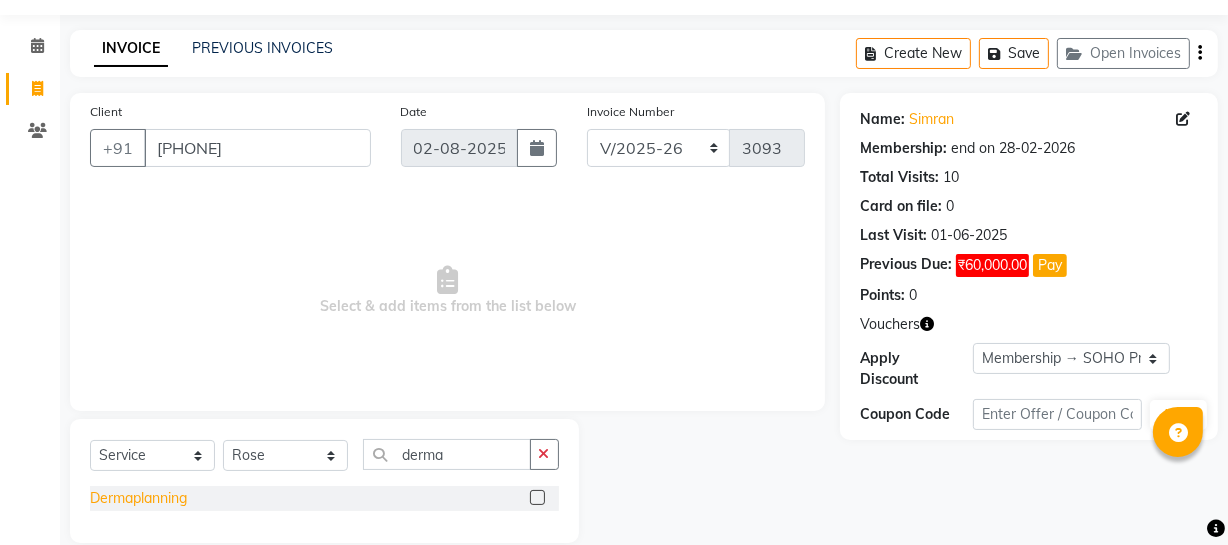 click on "Dermaplanning" 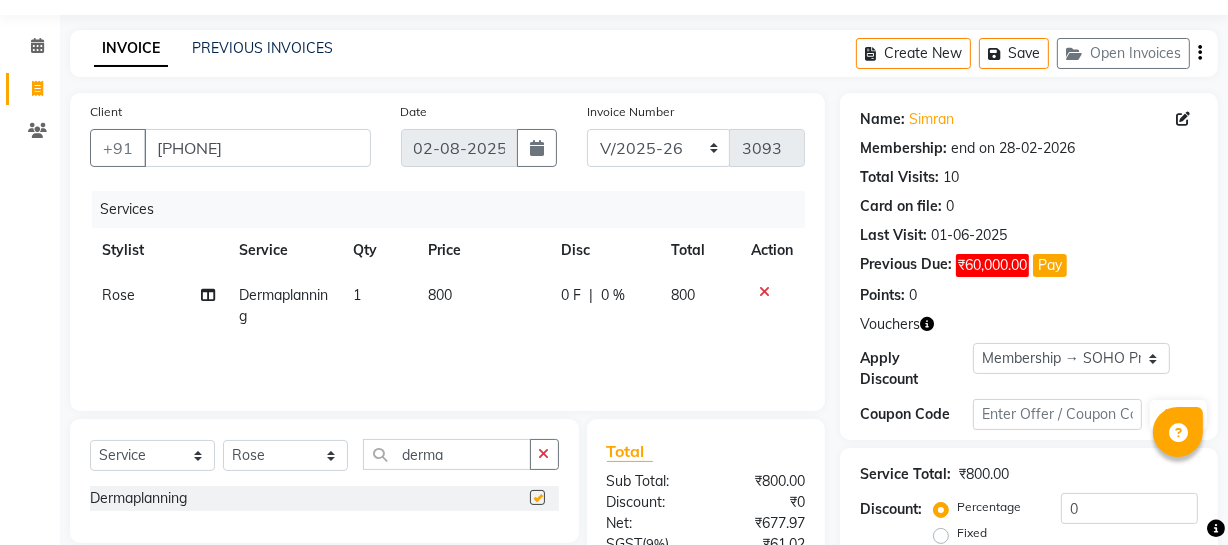 checkbox on "false" 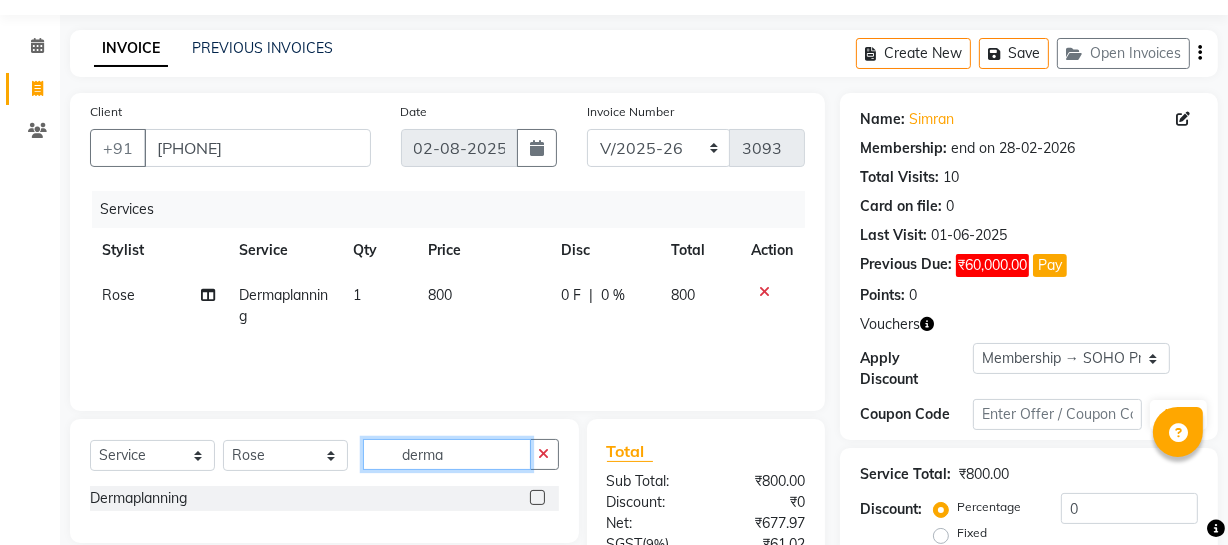 drag, startPoint x: 446, startPoint y: 453, endPoint x: 320, endPoint y: 449, distance: 126.06348 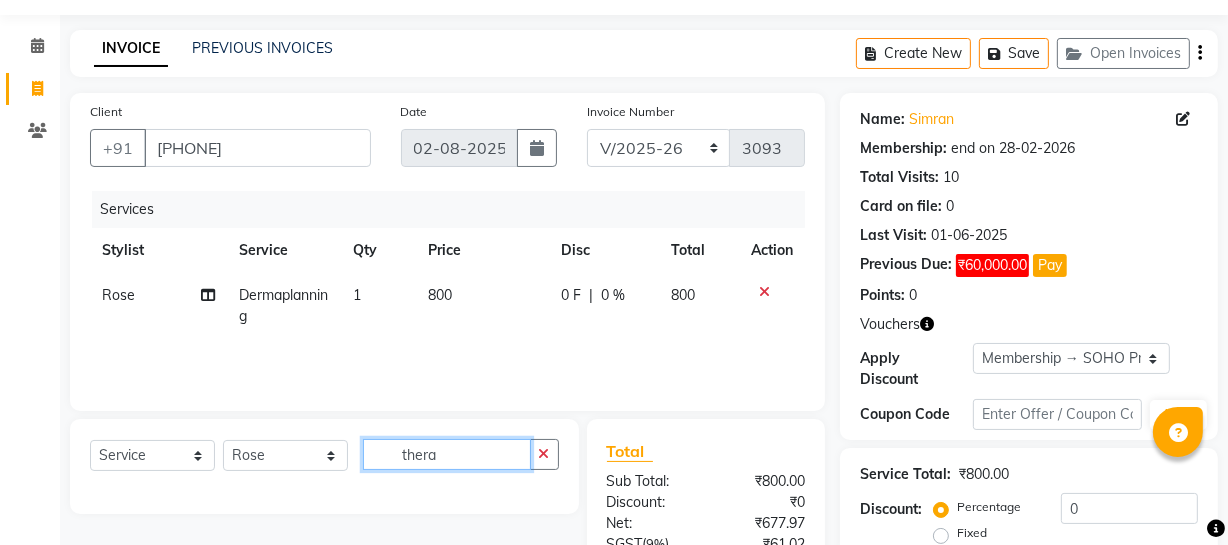 scroll, scrollTop: 256, scrollLeft: 0, axis: vertical 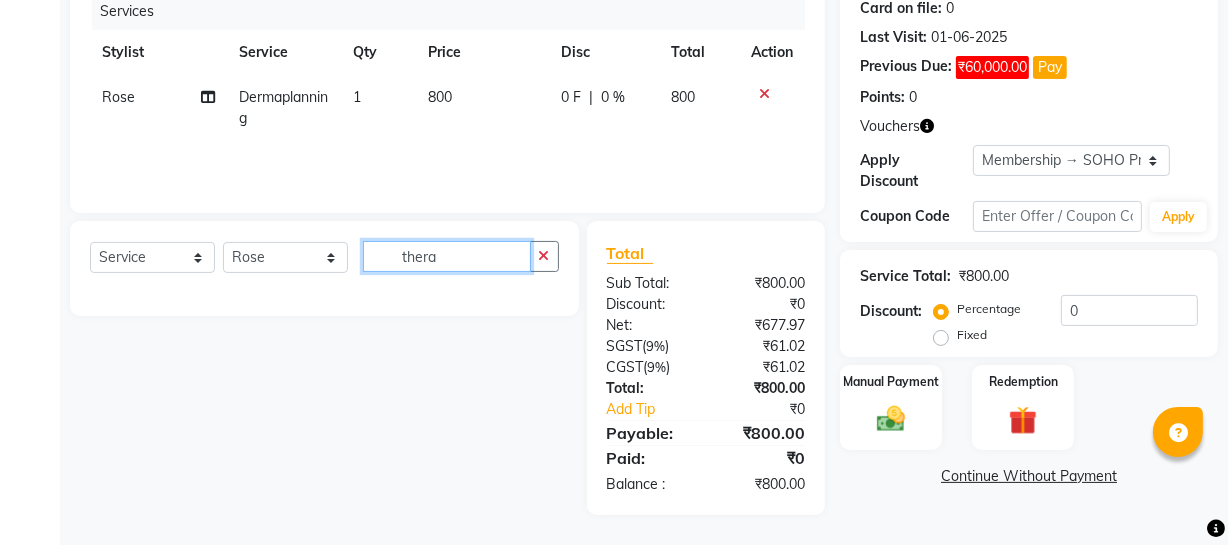 drag, startPoint x: 419, startPoint y: 258, endPoint x: 236, endPoint y: 245, distance: 183.46117 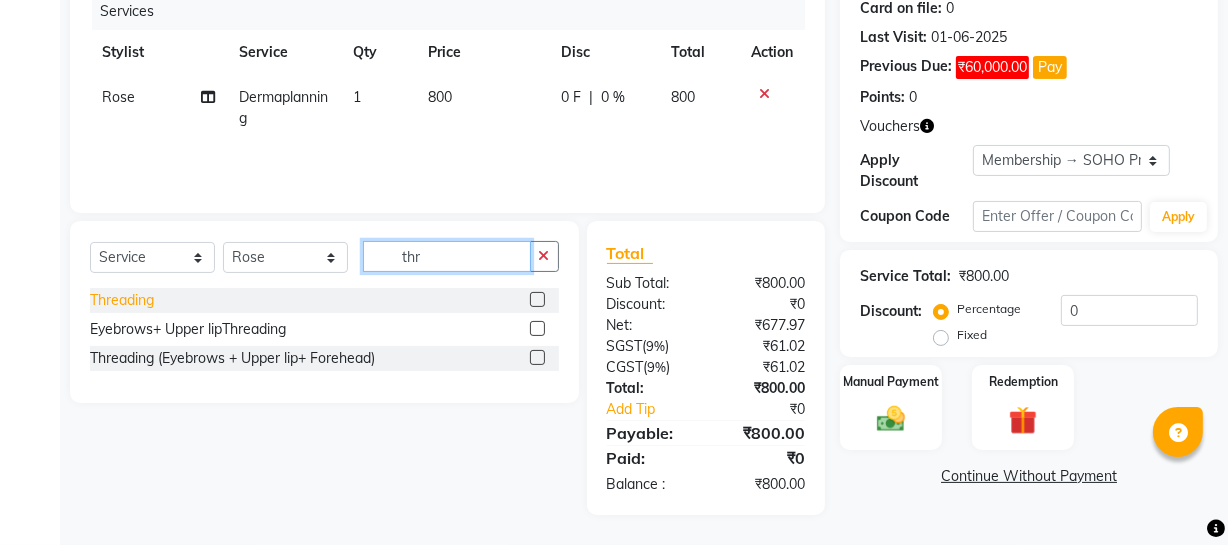 type on "thr" 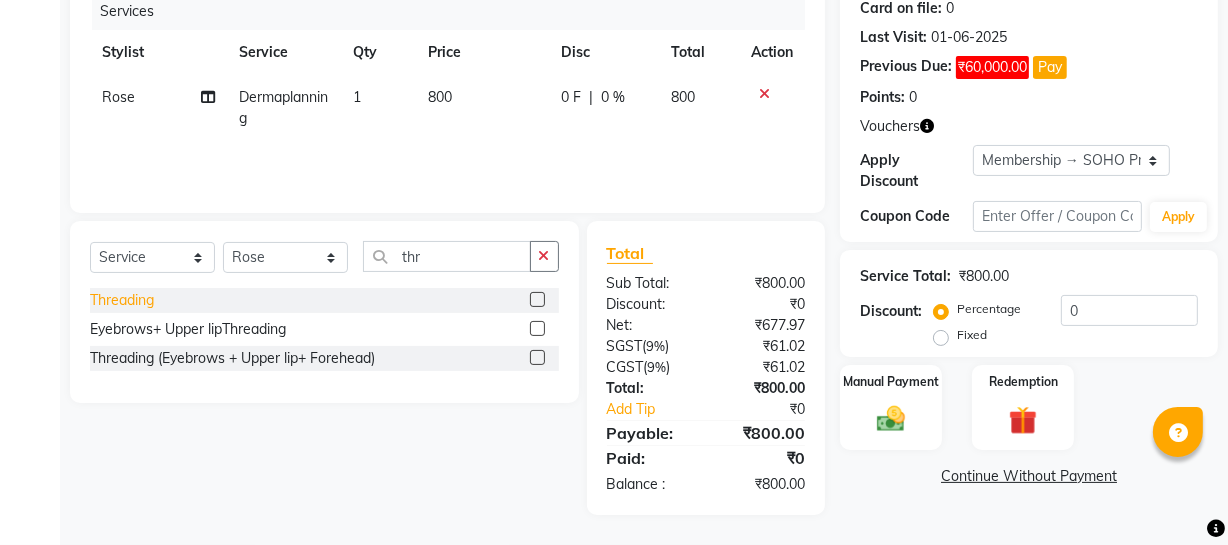 click on "Threading" 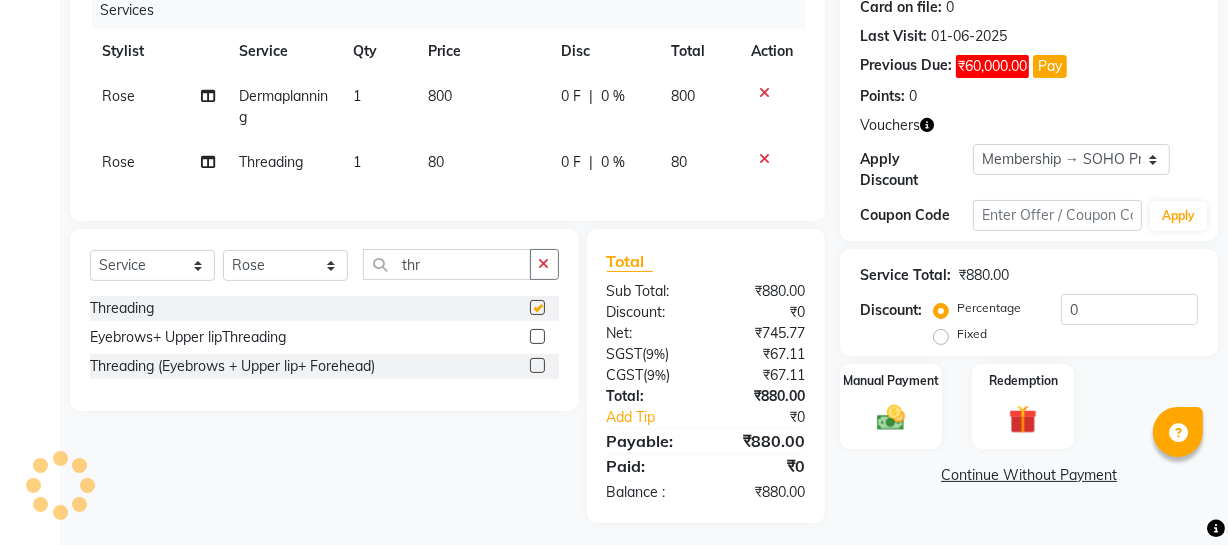 checkbox on "false" 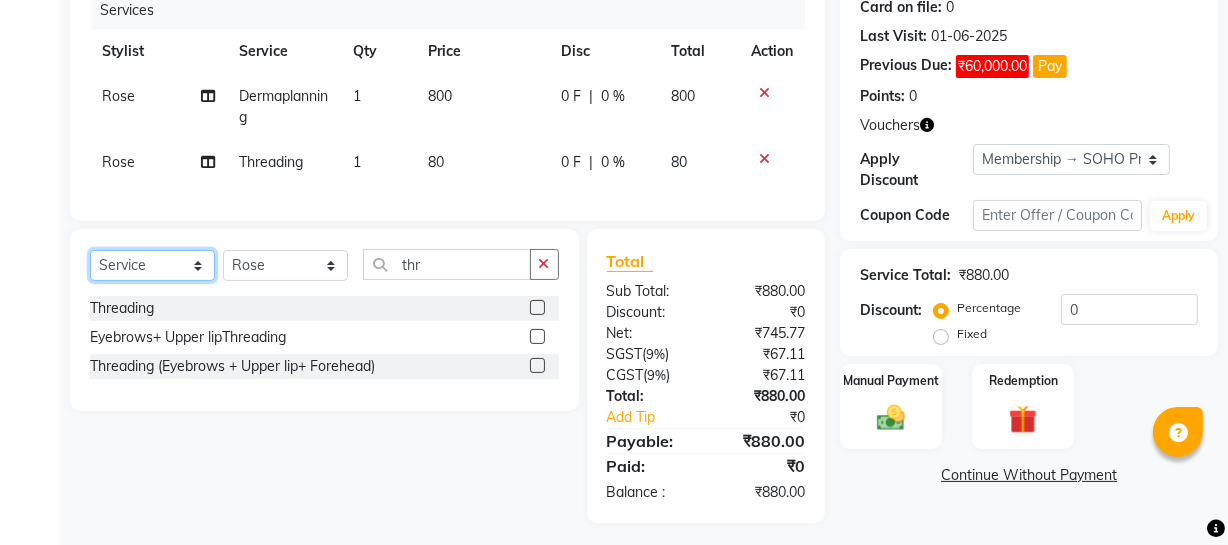 click on "Select  Service  Product  Membership  Package Voucher Prepaid Gift Card" 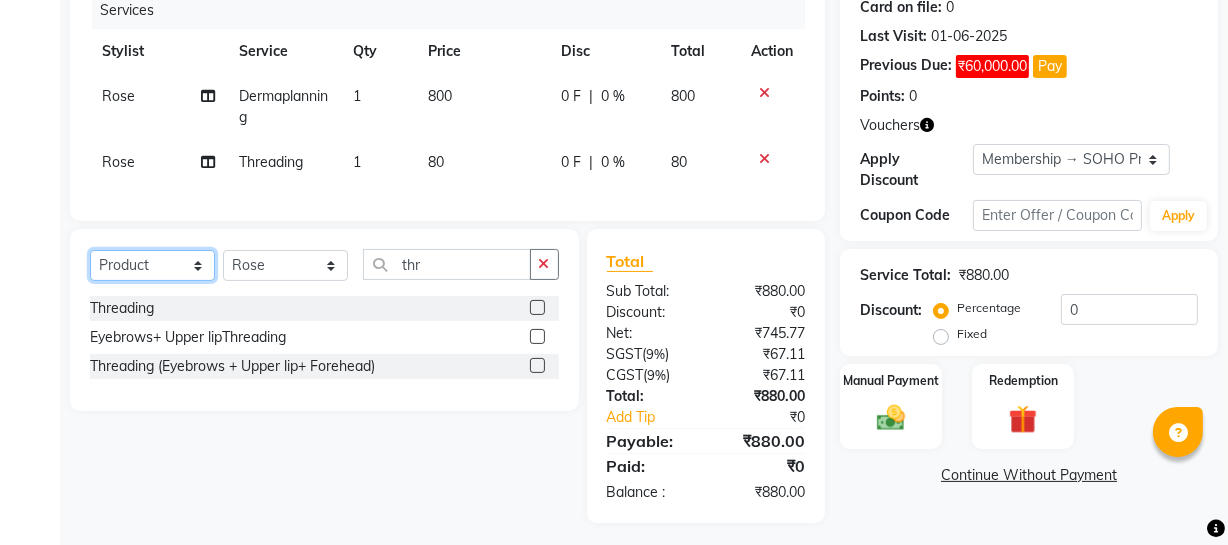 click on "Select  Service  Product  Membership  Package Voucher Prepaid Gift Card" 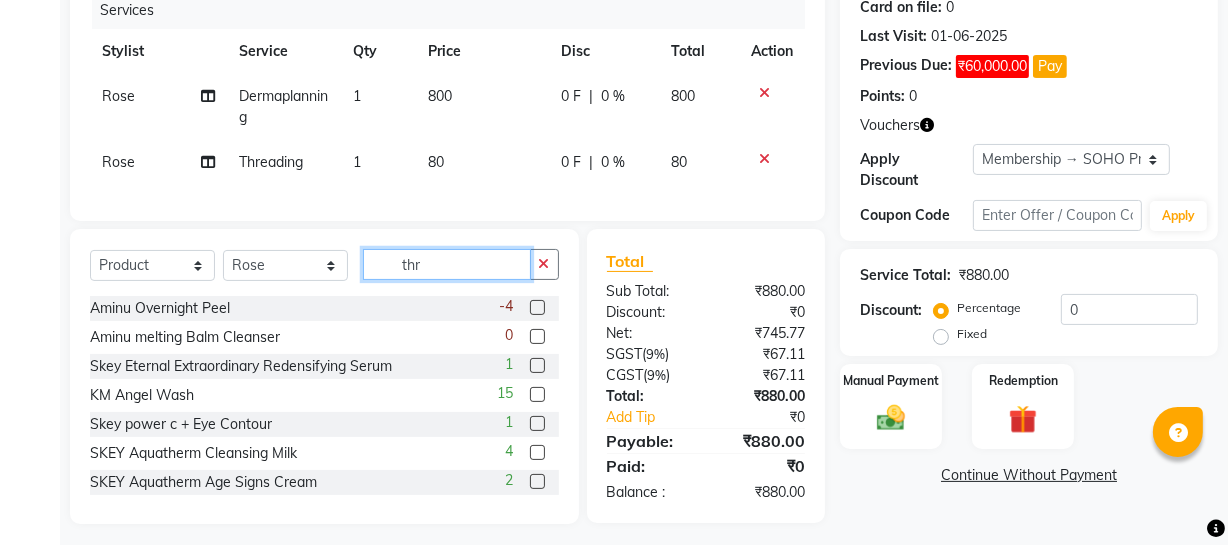 drag, startPoint x: 281, startPoint y: 271, endPoint x: 119, endPoint y: 271, distance: 162 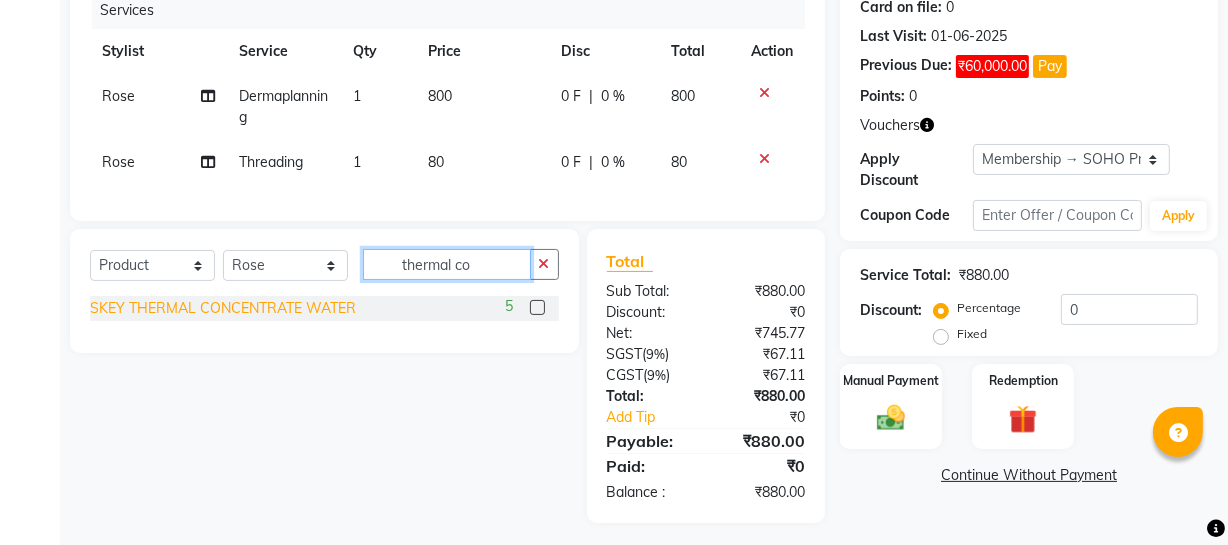 type on "thermal co" 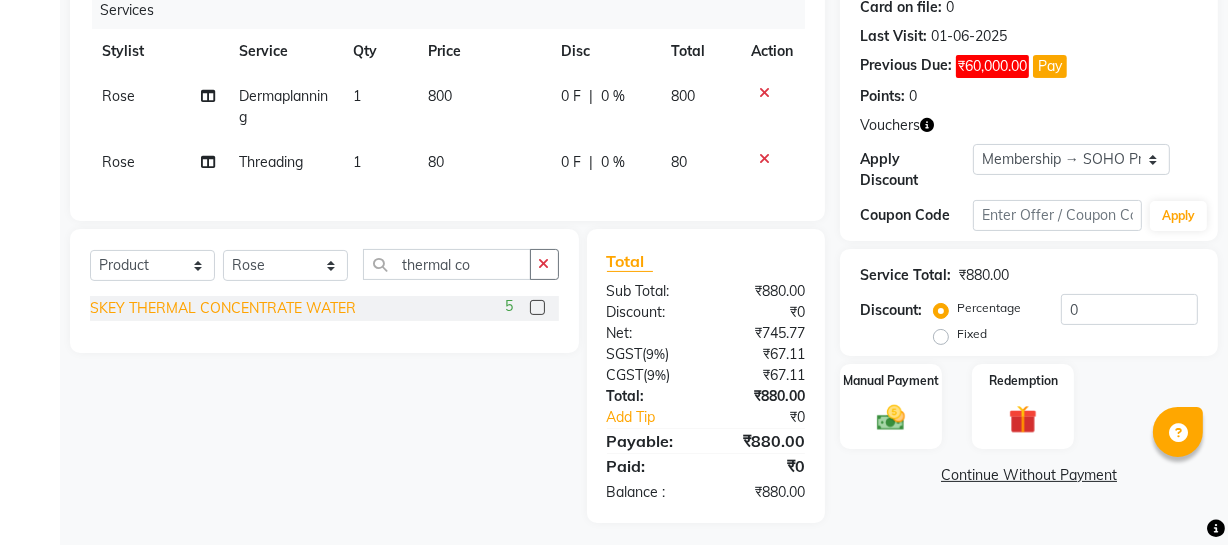 click on "SKEY THERMAL CONCENTRATE WATER" 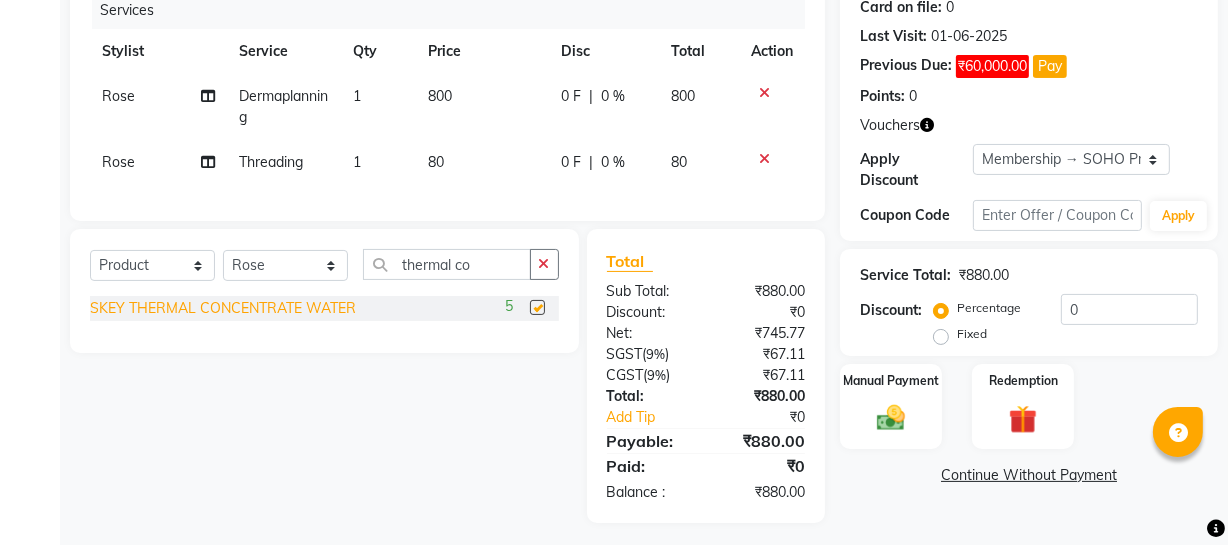 checkbox on "false" 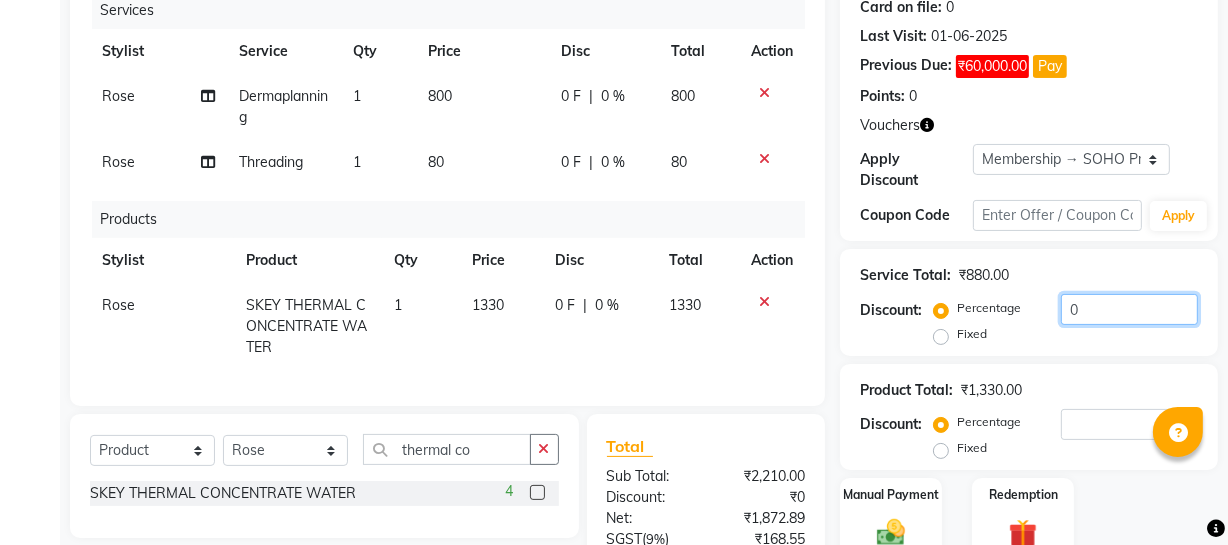click on "Service Total:  ₹880.00  Discount:  Percentage   Fixed  0" 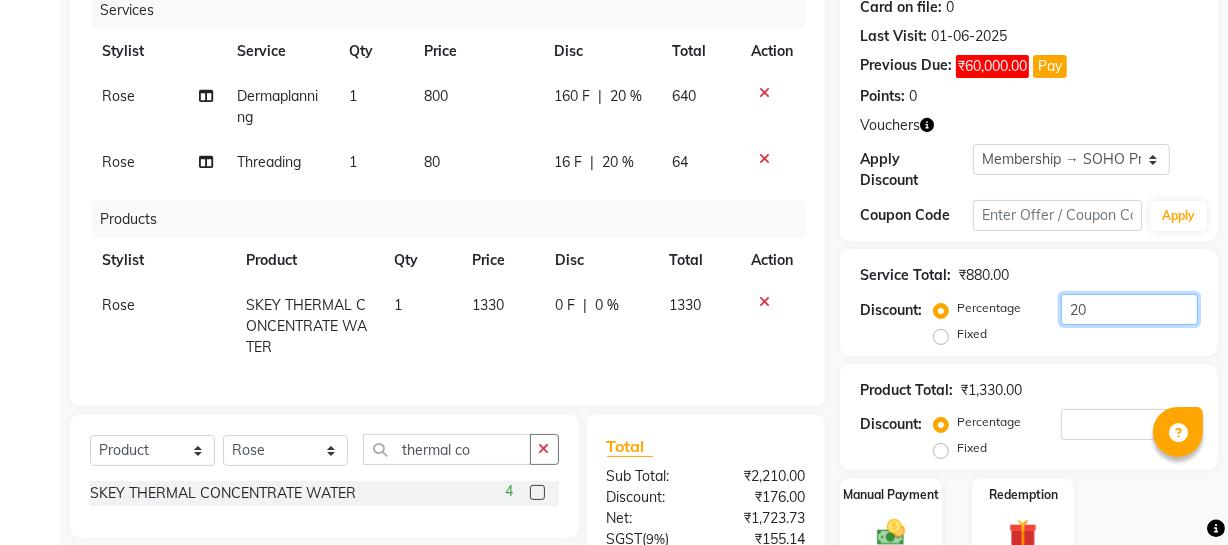 type on "20" 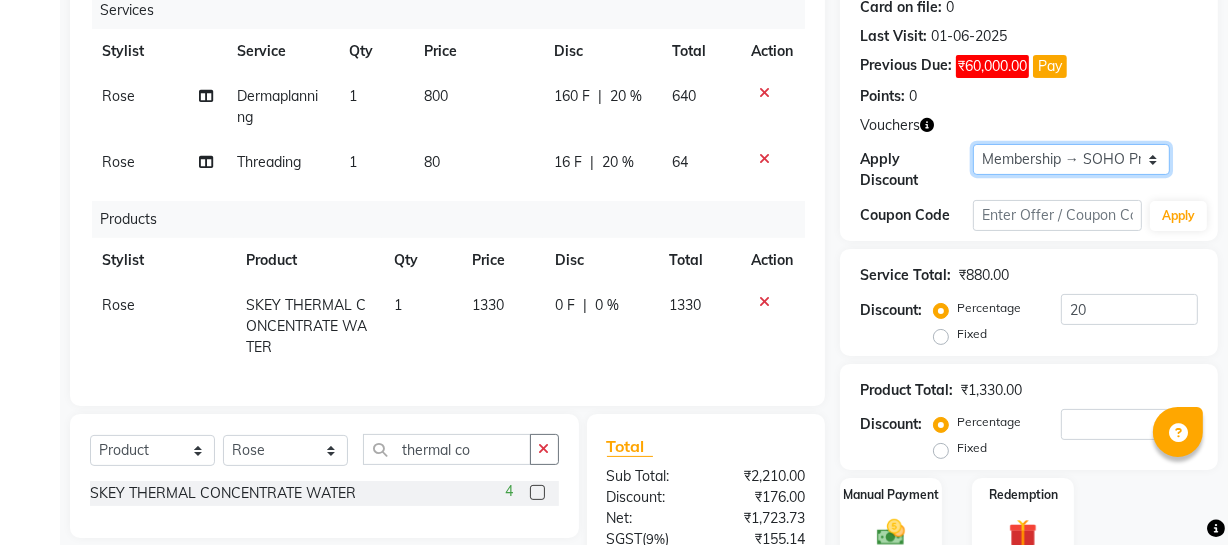 click on "Select Membership → SOHO Privilege Club" 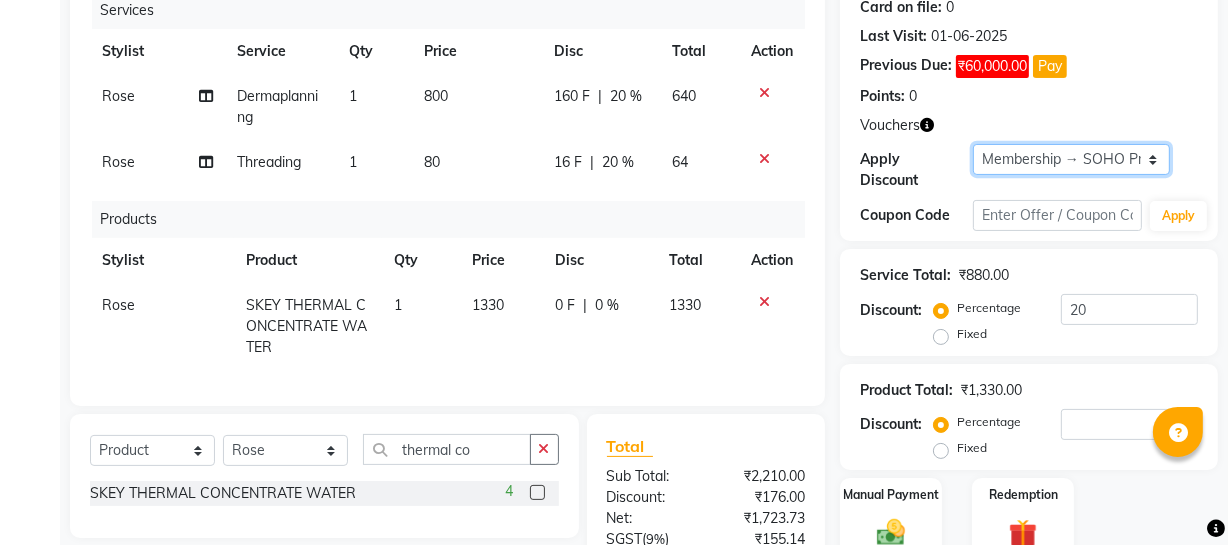 scroll, scrollTop: 463, scrollLeft: 0, axis: vertical 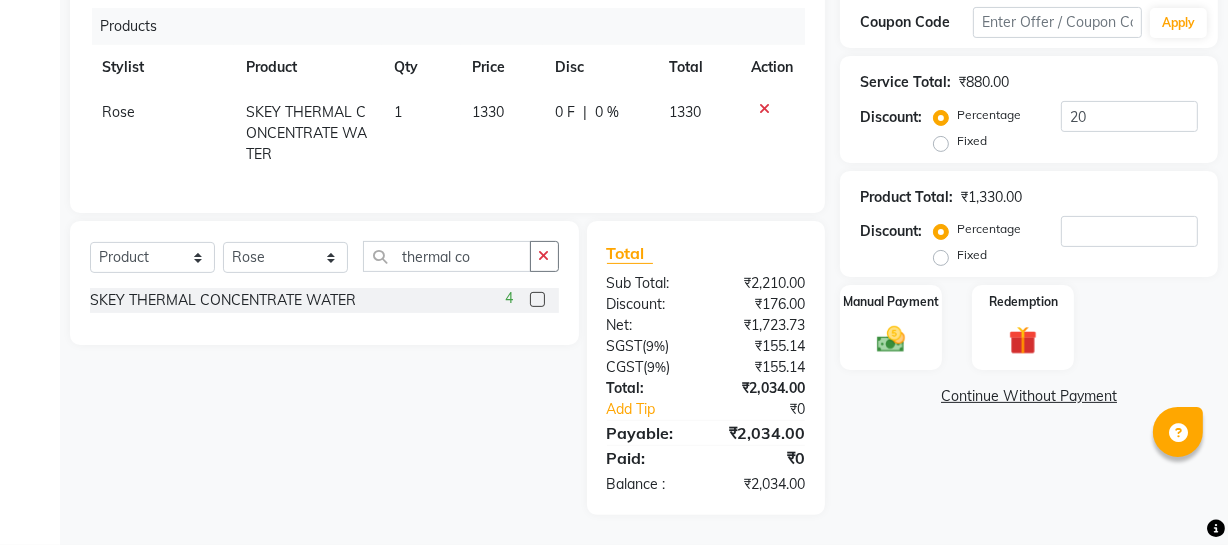 click on "Fixed" 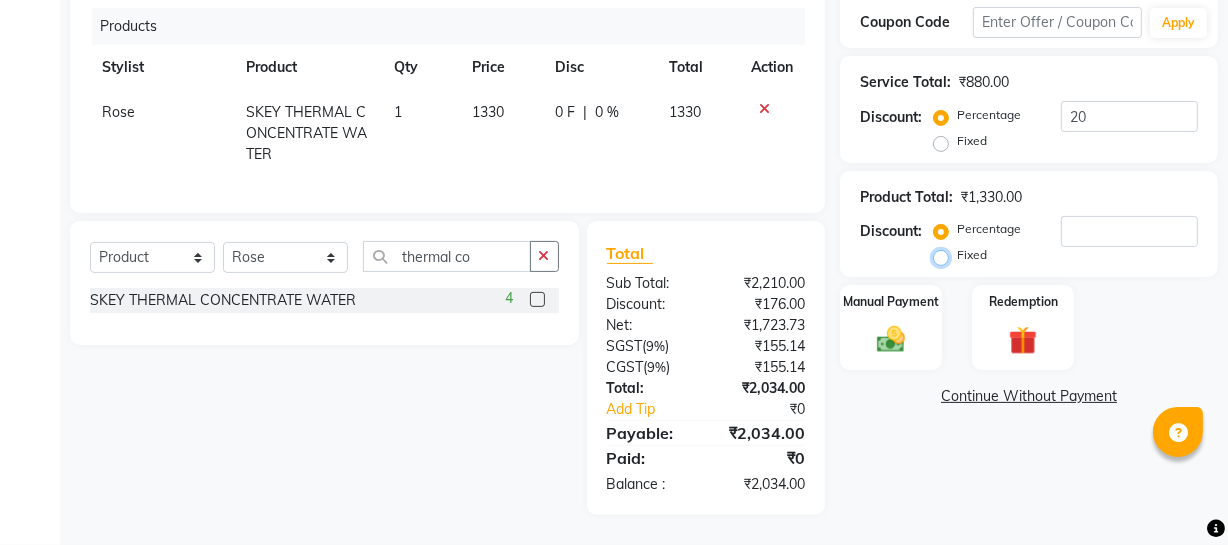 click on "Fixed" at bounding box center (945, 255) 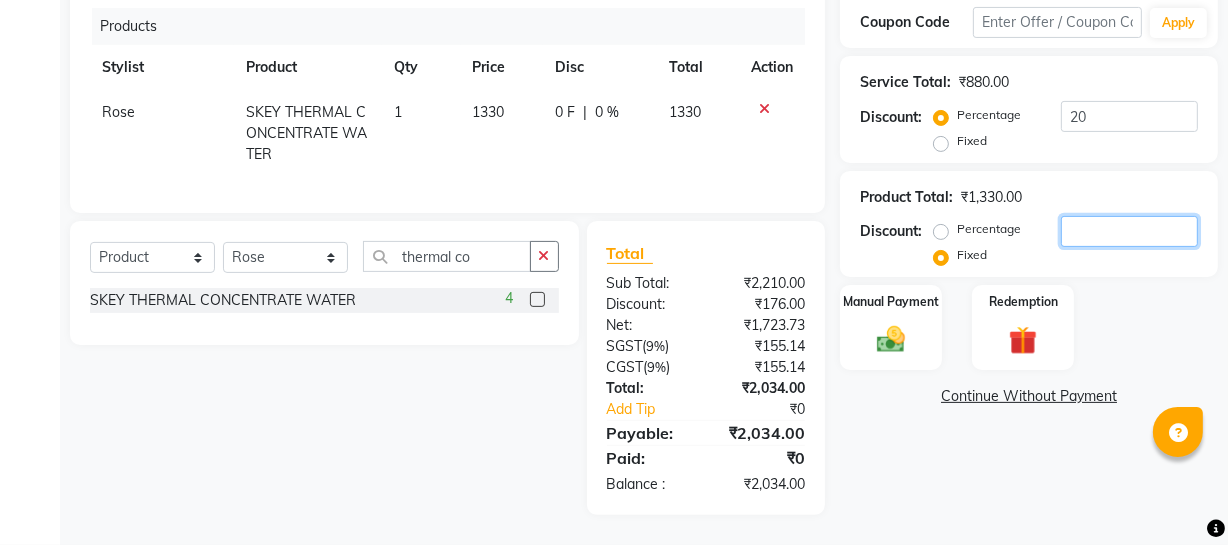 click 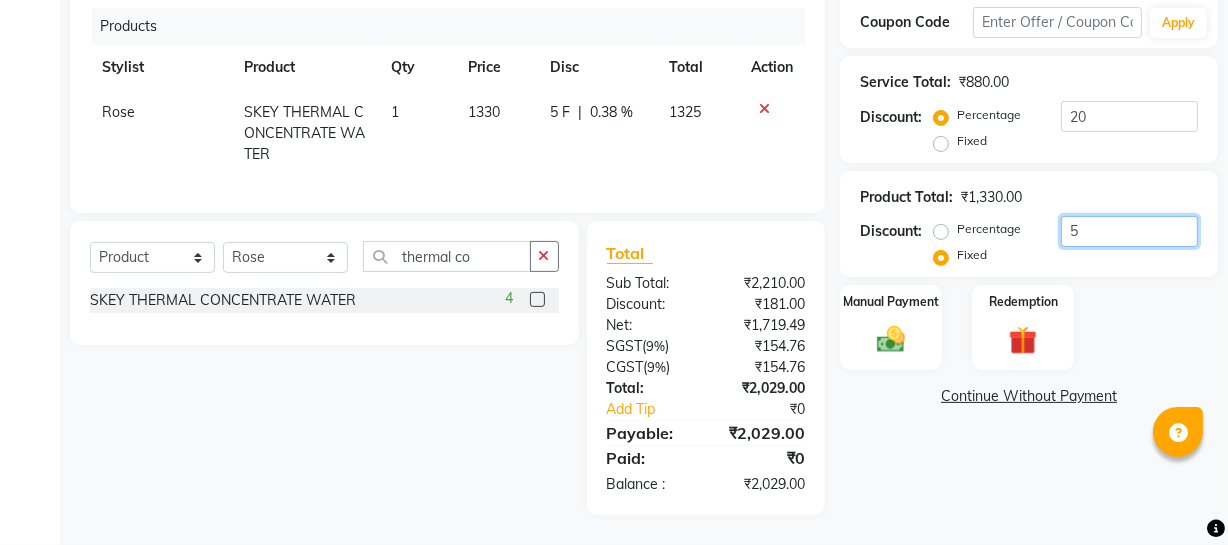 type on "5" 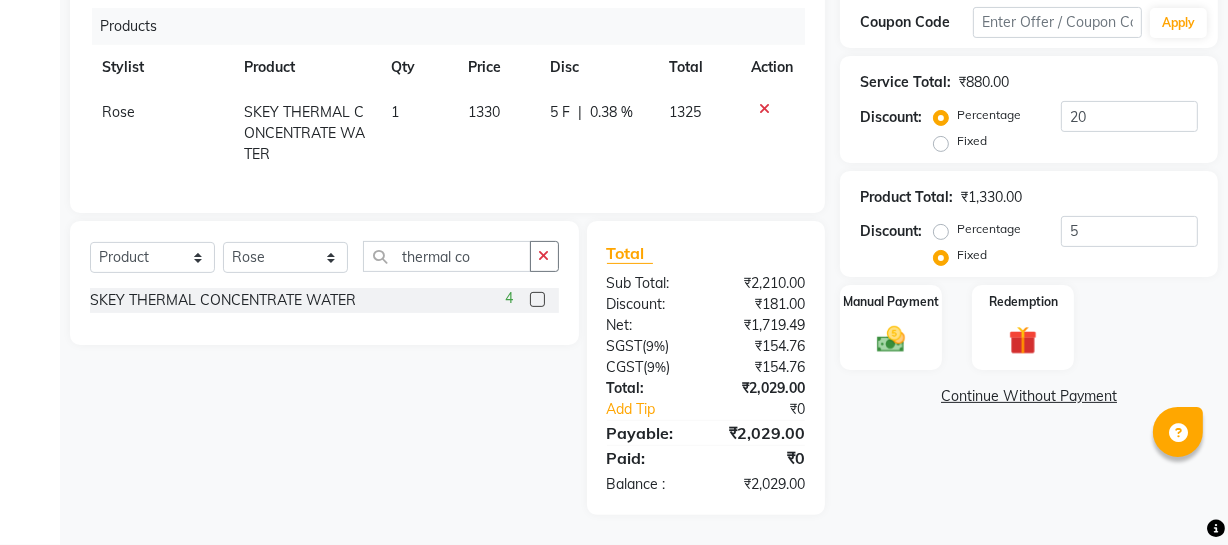 click on "Percentage" 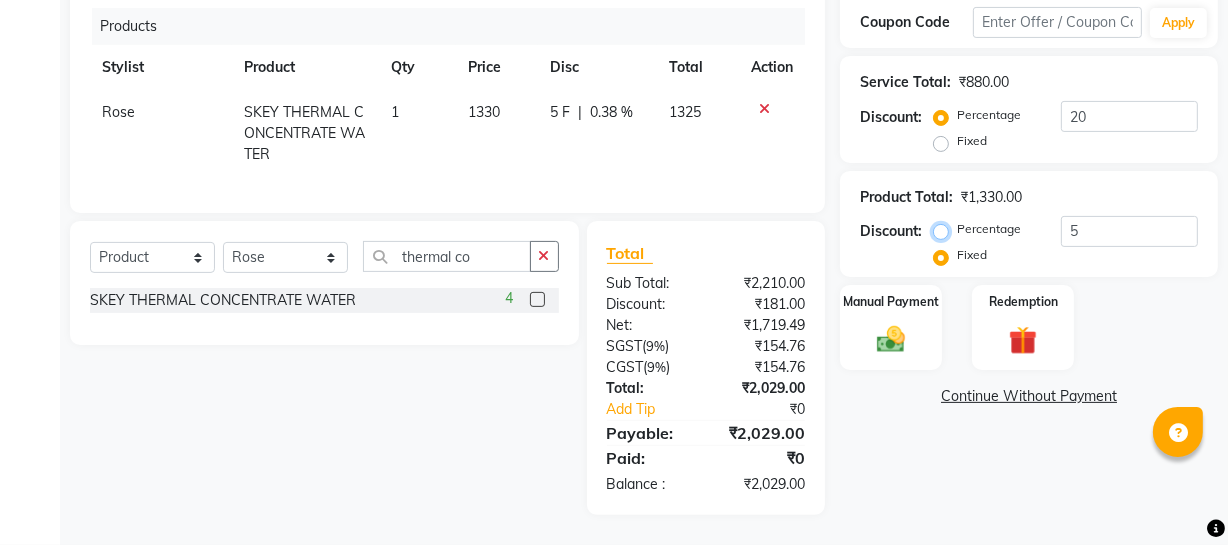 click on "Percentage" at bounding box center (945, 229) 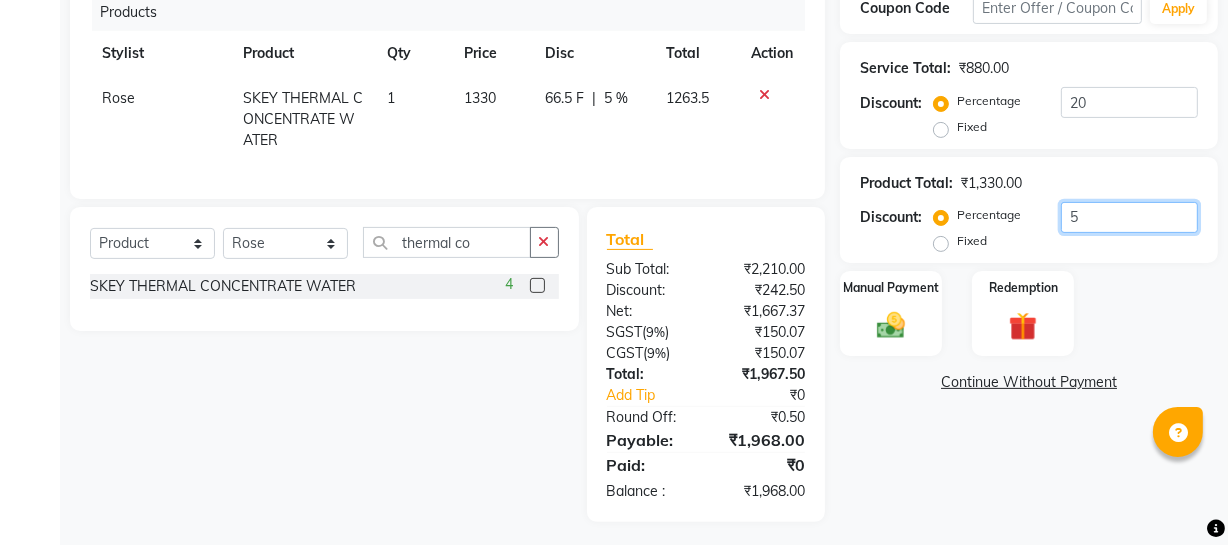 drag, startPoint x: 1113, startPoint y: 210, endPoint x: 950, endPoint y: 226, distance: 163.78339 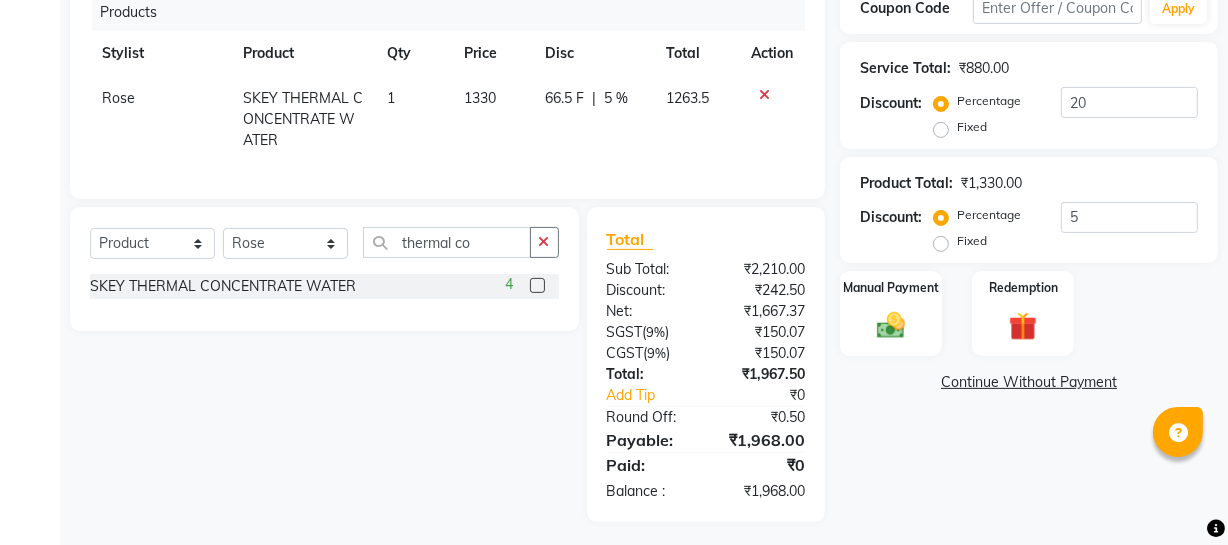 click on "Name: [FIRST] Membership: end on 28-02-2026 Total Visits: 10 Card on file: 0 Last Visit: 01-06-2025 Previous Due: [PRICE] Pay Points: 0 Vouchers Apply Discount Select Membership → SOHO Privilege Club Coupon Code Apply Service Total: [PRICE] Discount: Percentage Fixed 20 Product Total: [PRICE] Discount: Percentage Fixed 5 Manual Payment Redemption Continue Without Payment" 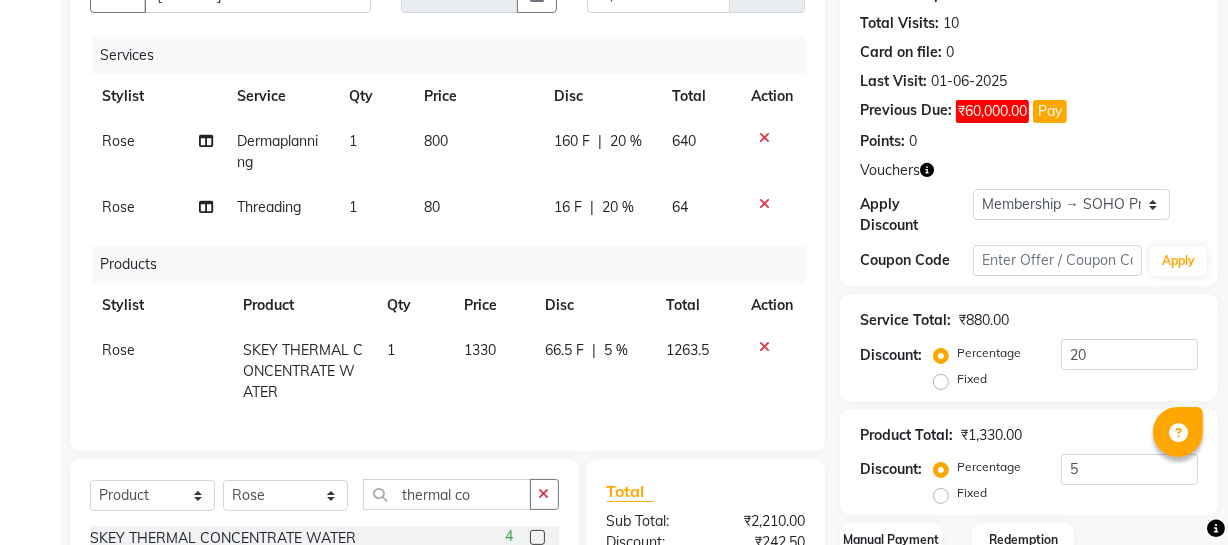 scroll, scrollTop: 484, scrollLeft: 0, axis: vertical 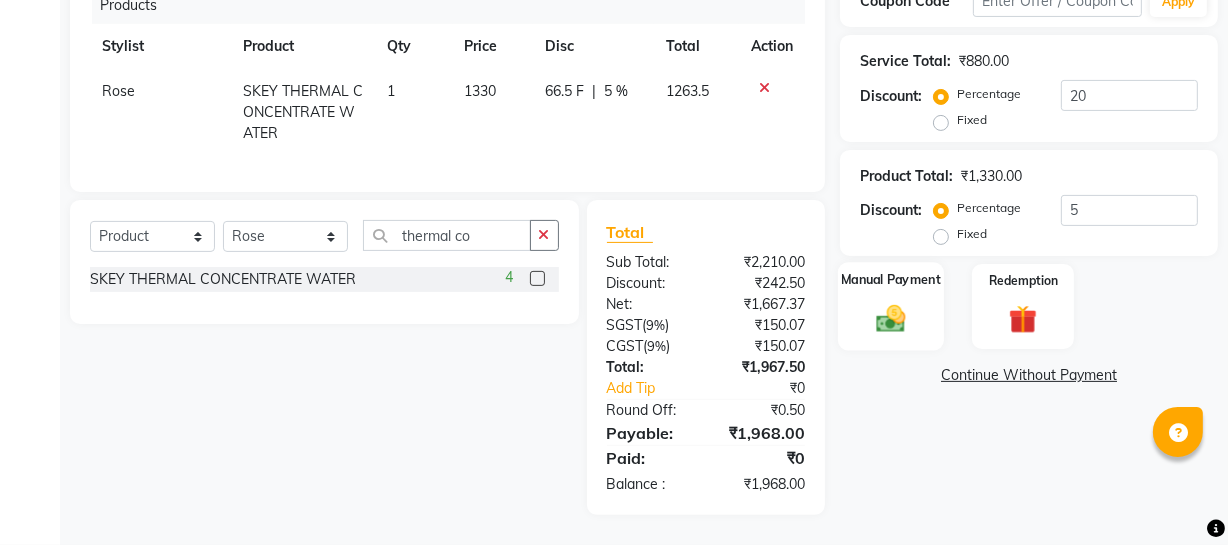 click 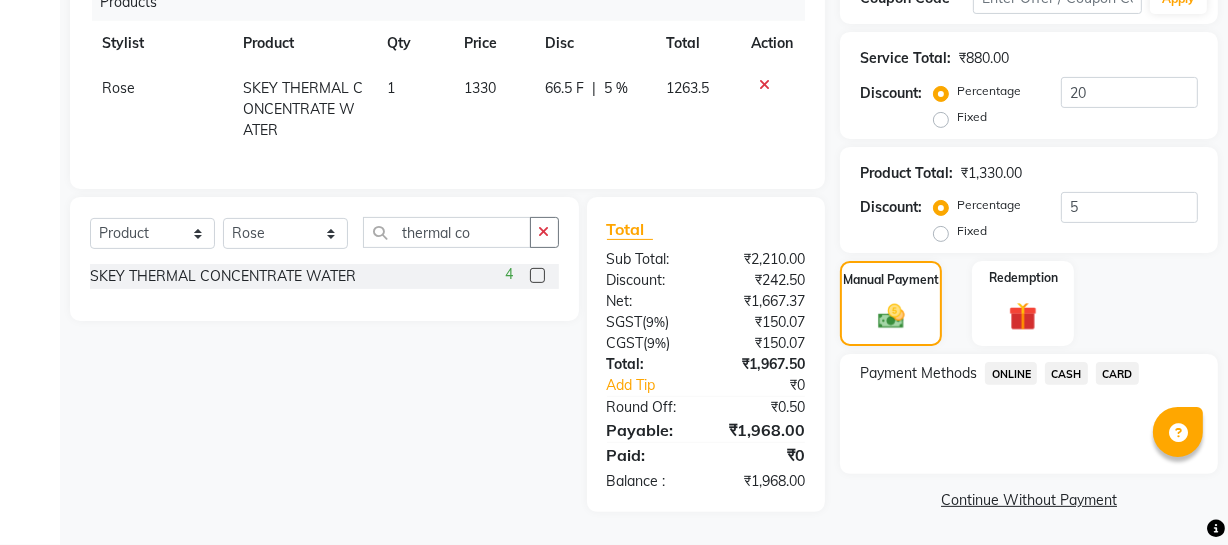 click on "ONLINE" 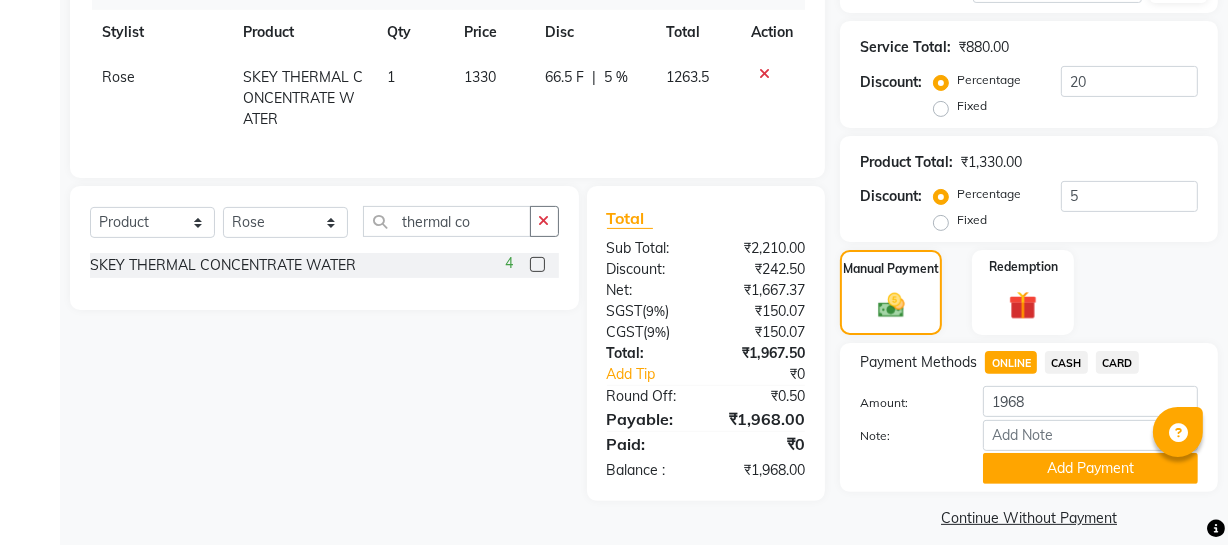 drag, startPoint x: 1090, startPoint y: 473, endPoint x: 1113, endPoint y: 461, distance: 25.942244 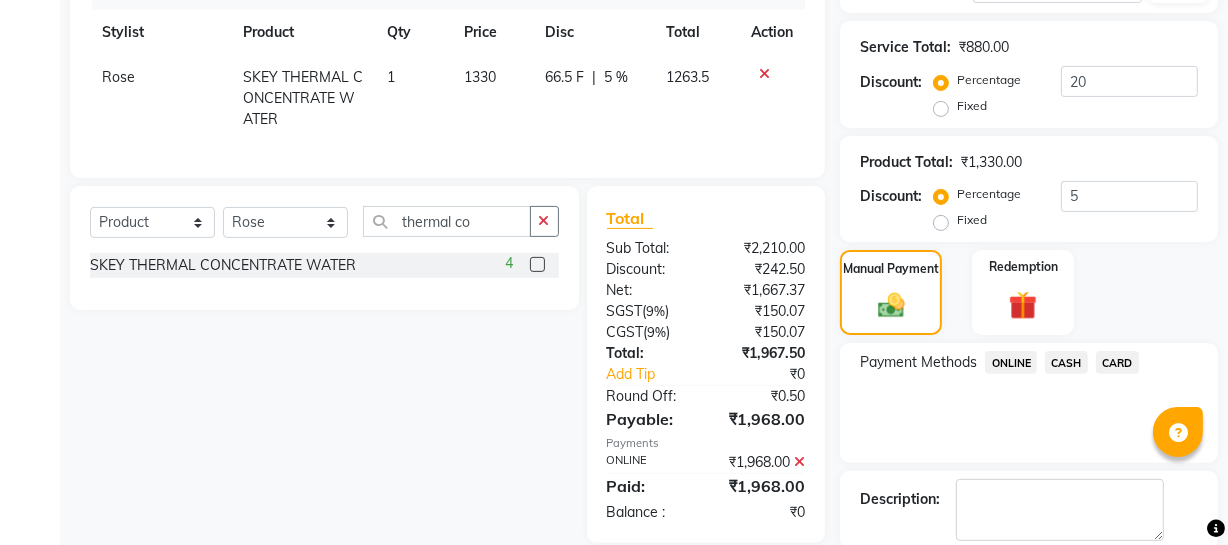 scroll, scrollTop: 688, scrollLeft: 0, axis: vertical 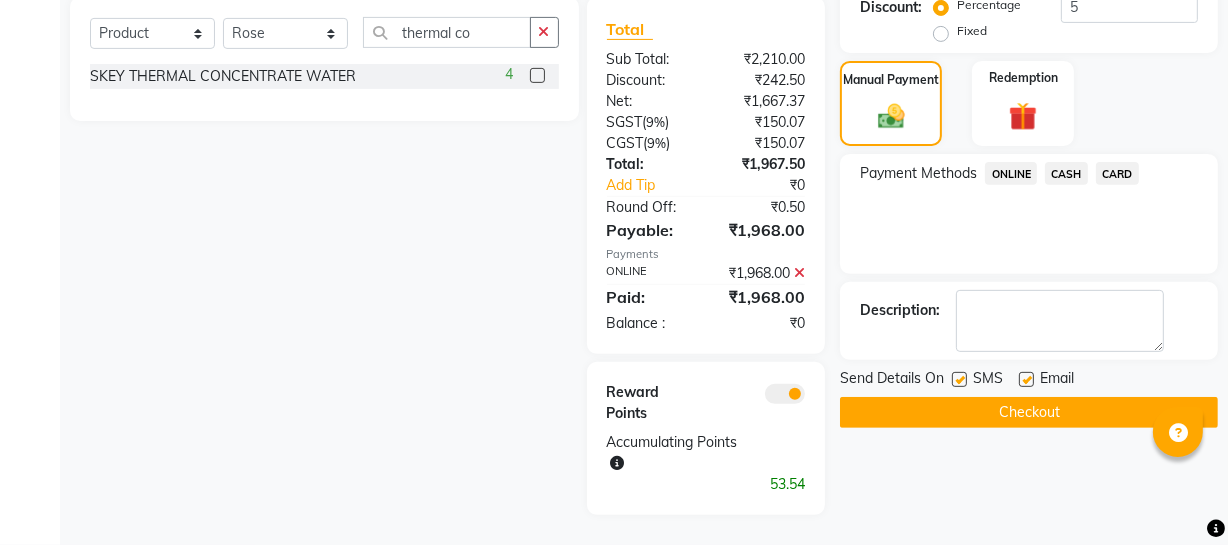 click on "Checkout" 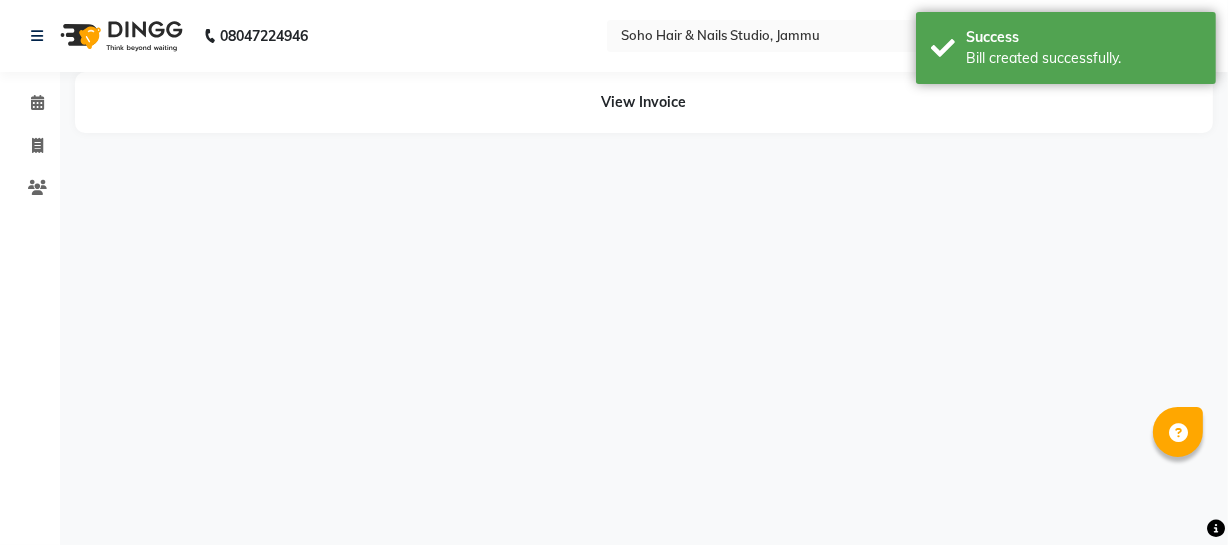scroll, scrollTop: 0, scrollLeft: 0, axis: both 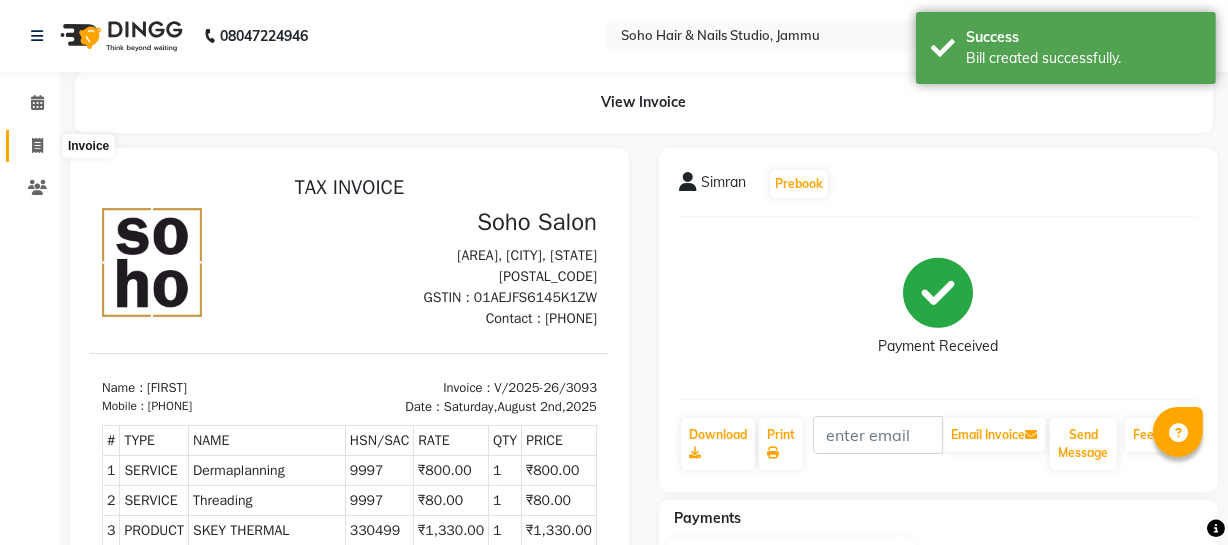 click 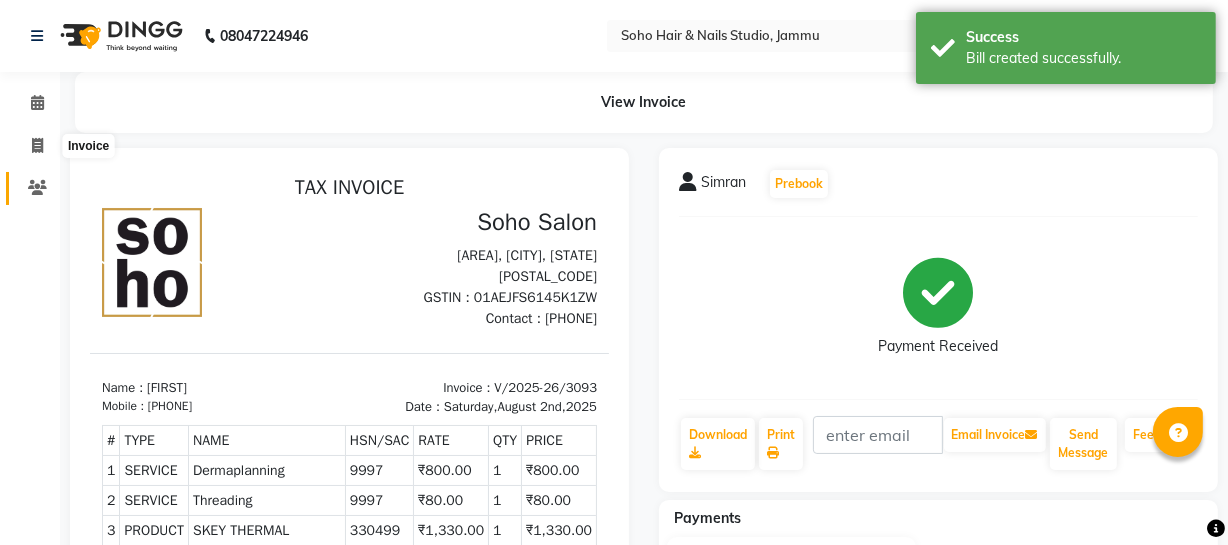 select on "service" 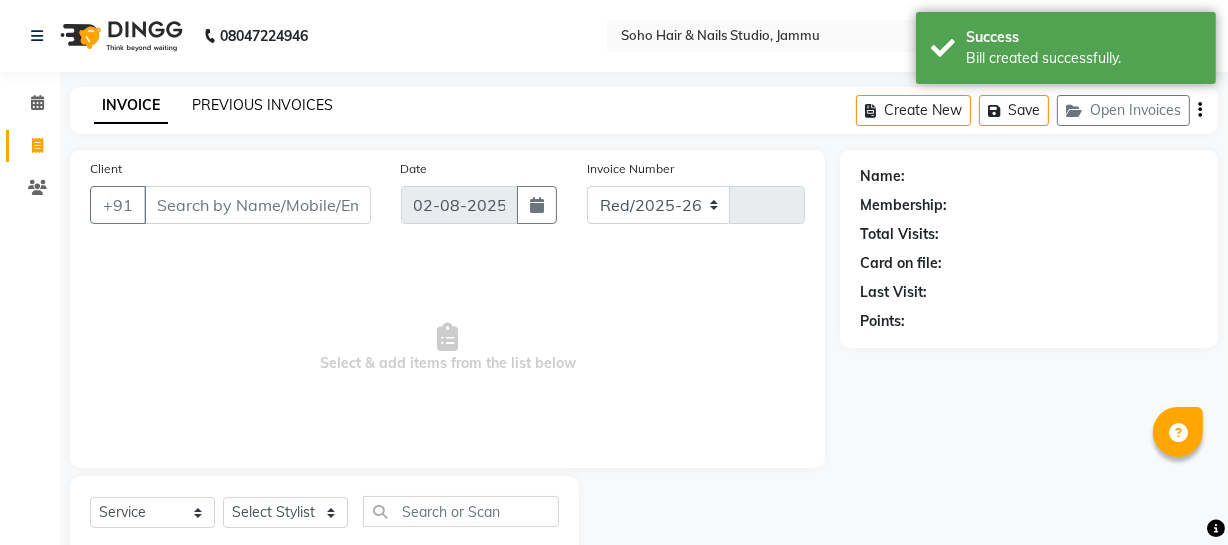 select on "735" 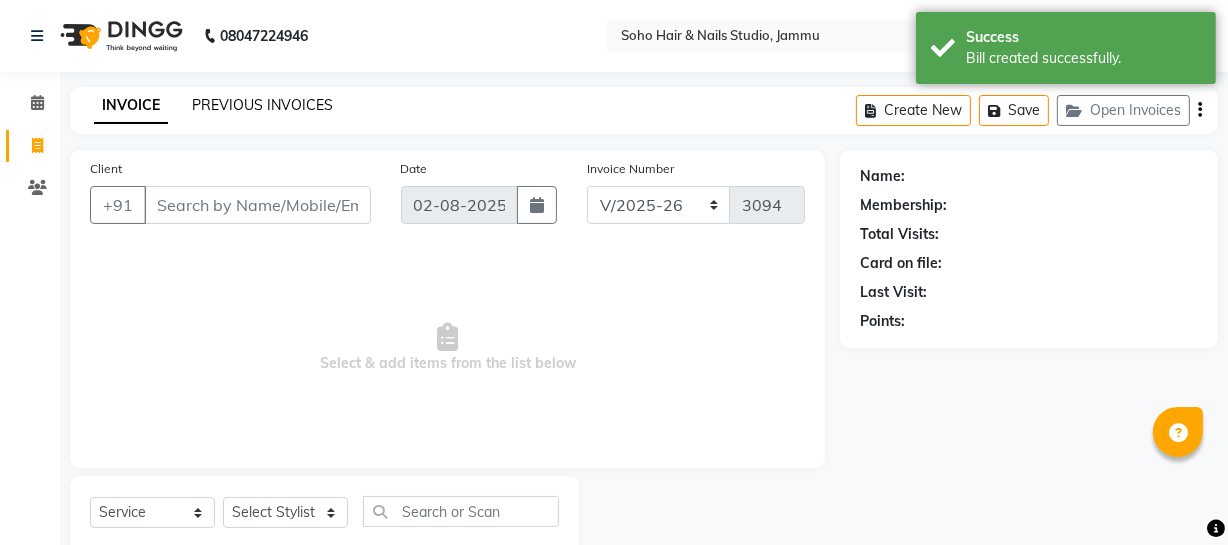 scroll, scrollTop: 57, scrollLeft: 0, axis: vertical 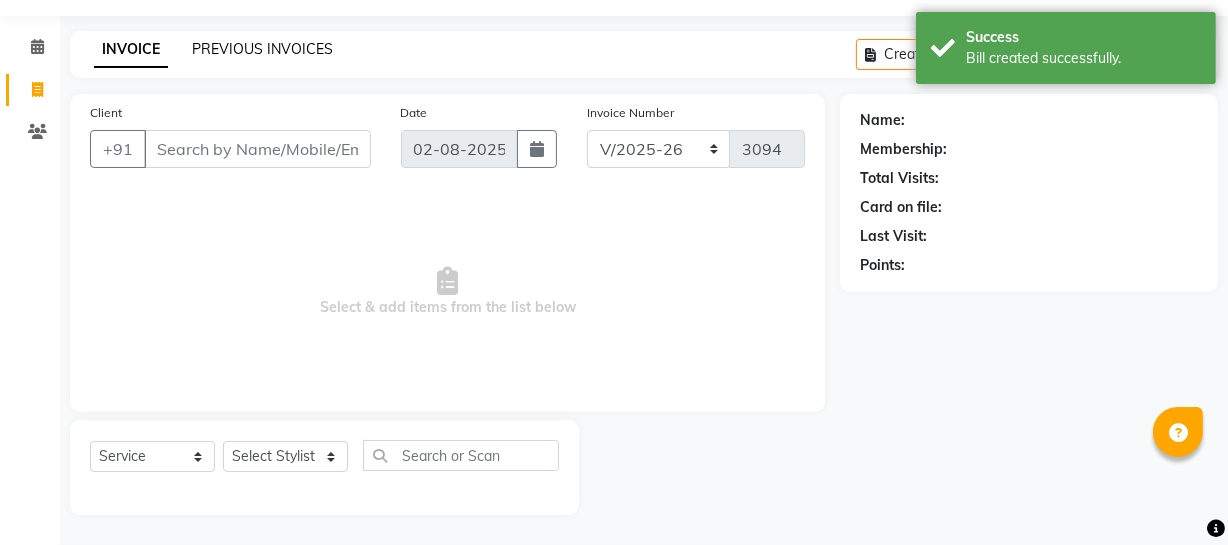 select on "membership" 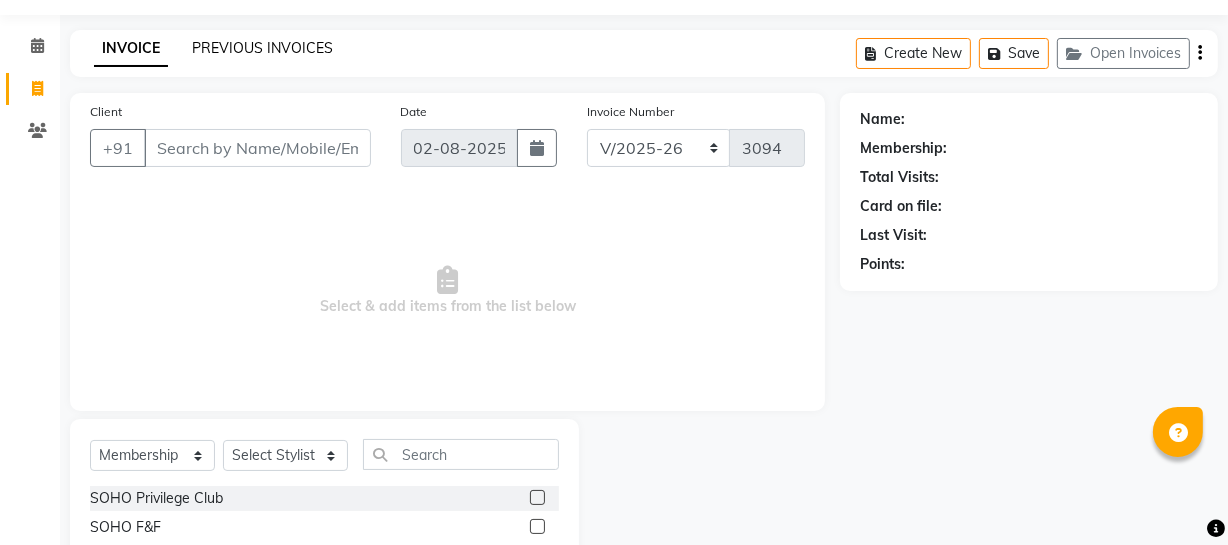 click on "PREVIOUS INVOICES" 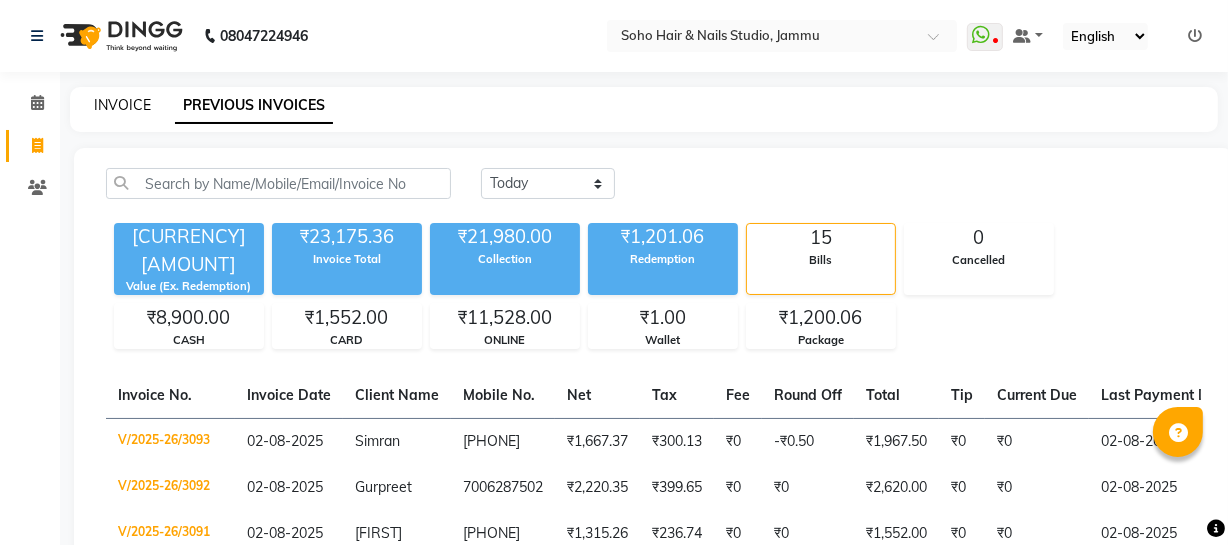 click on "INVOICE" 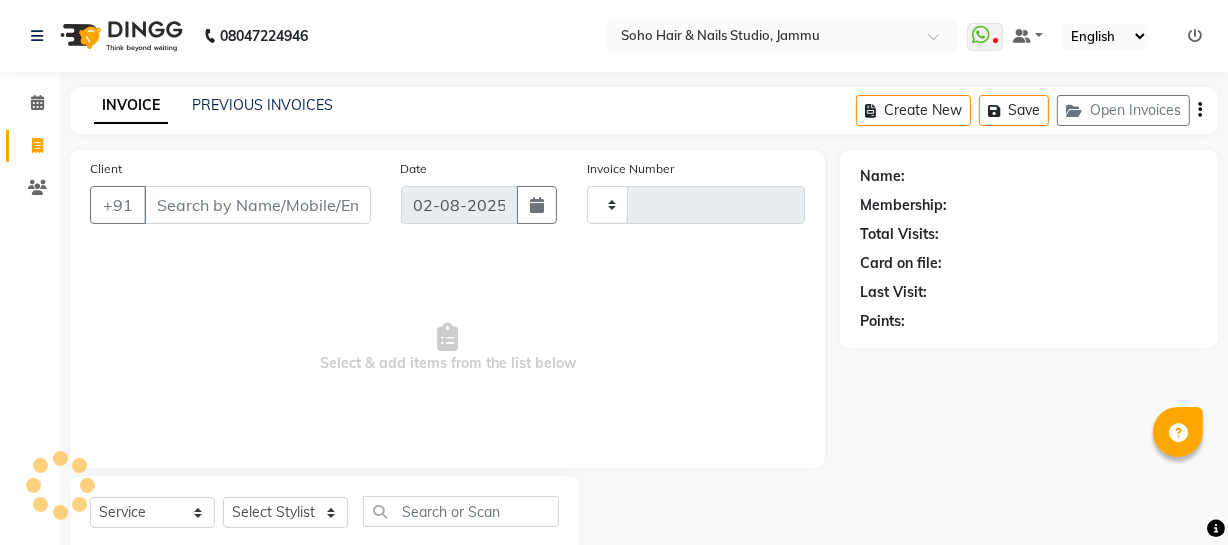 type on "3094" 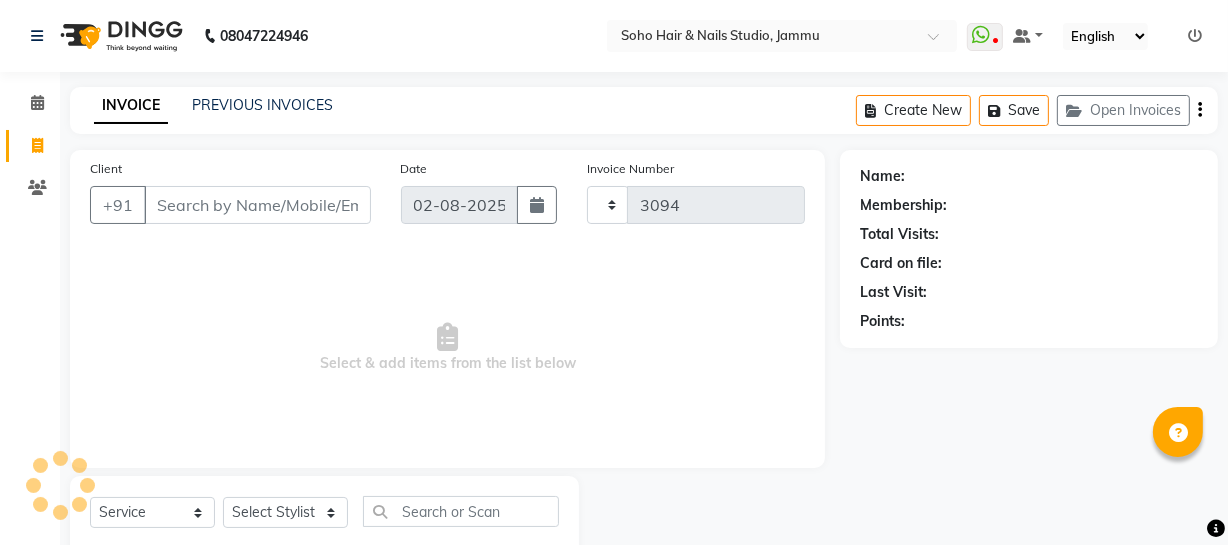 scroll, scrollTop: 57, scrollLeft: 0, axis: vertical 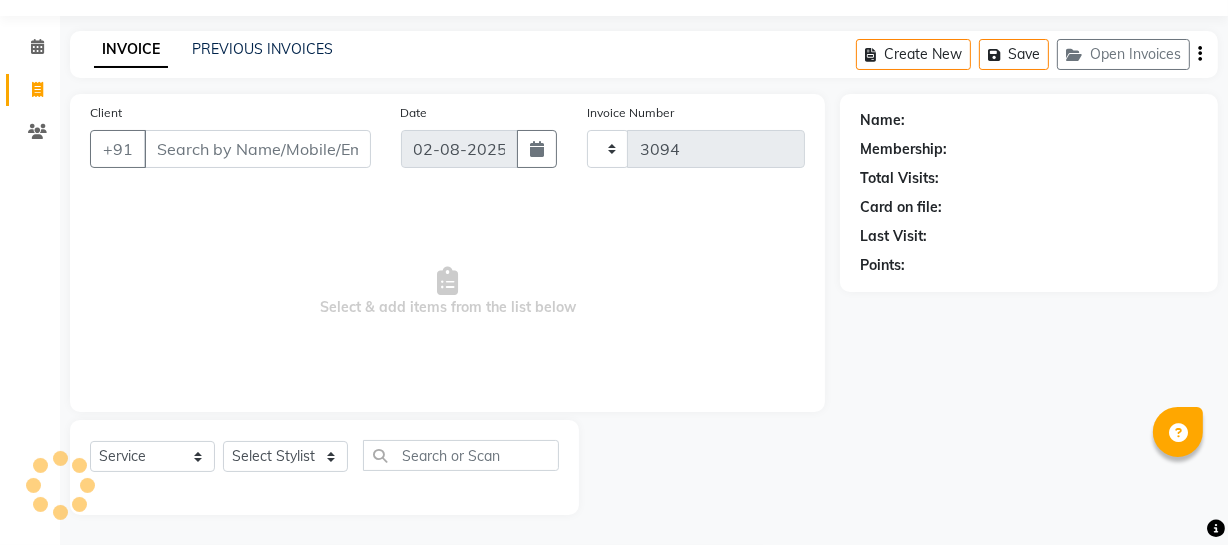 select on "735" 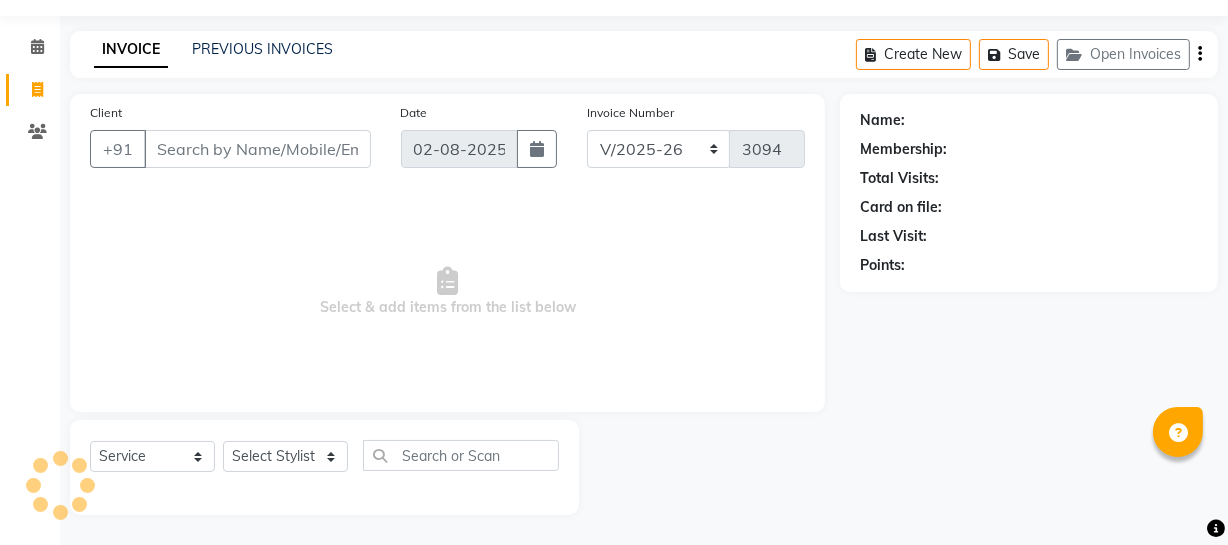select on "membership" 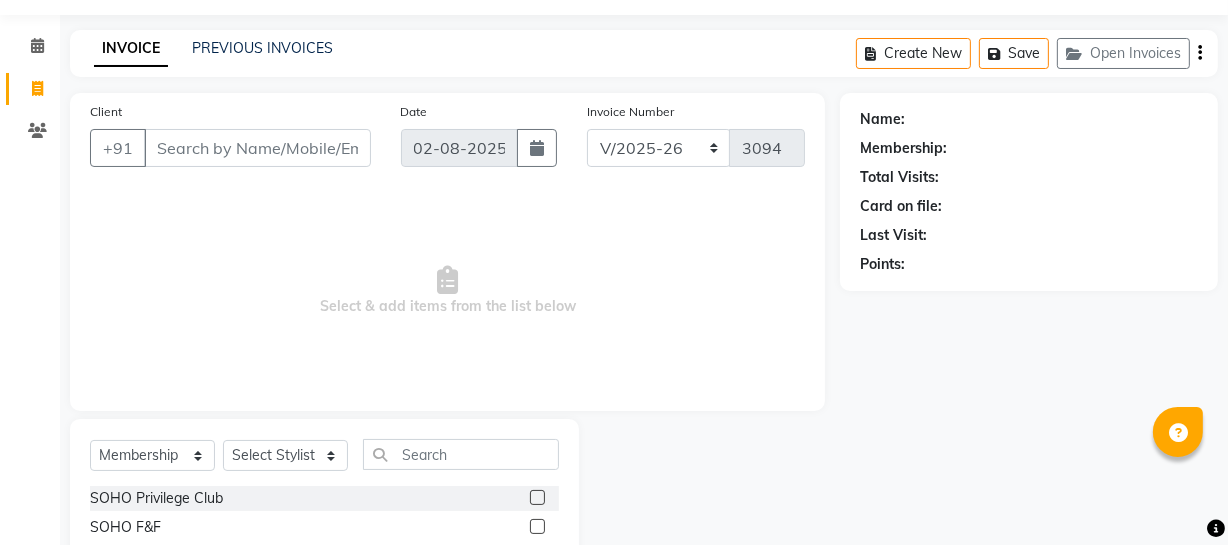 scroll, scrollTop: 0, scrollLeft: 0, axis: both 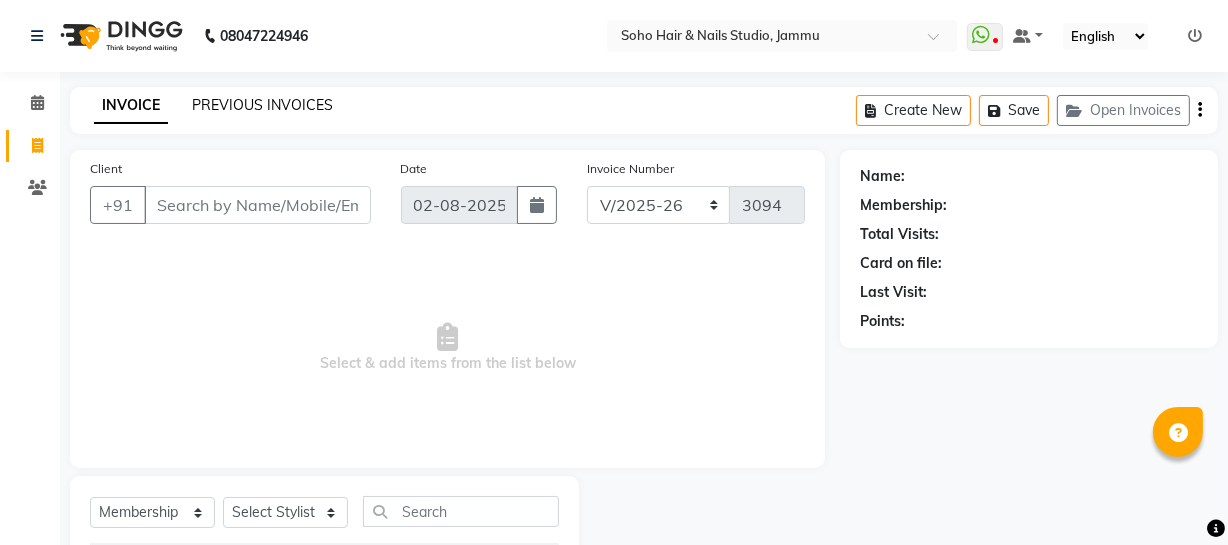 click on "PREVIOUS INVOICES" 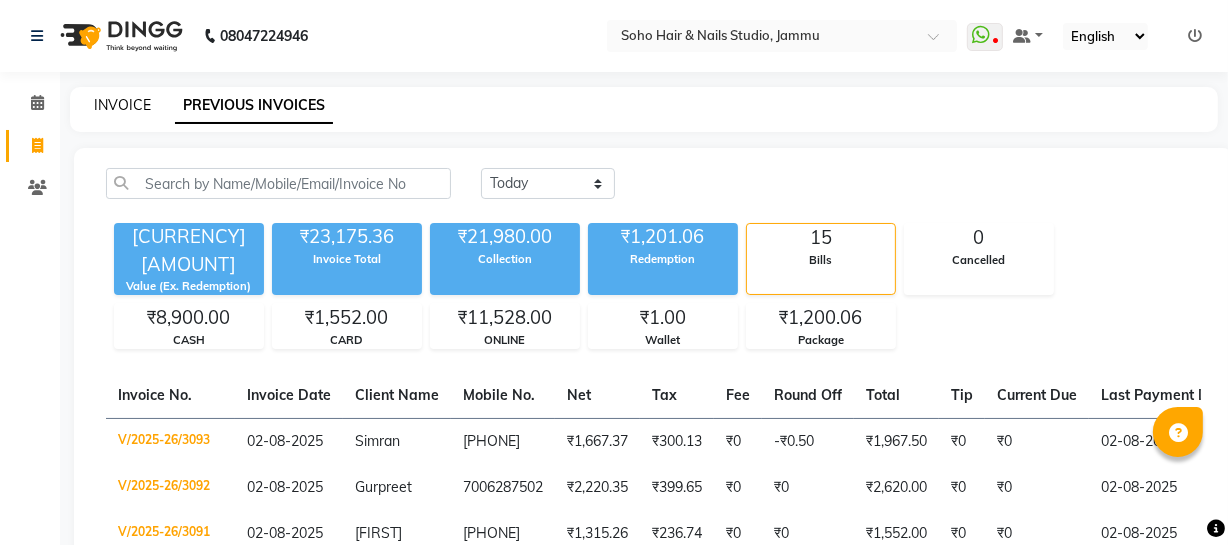 click on "INVOICE" 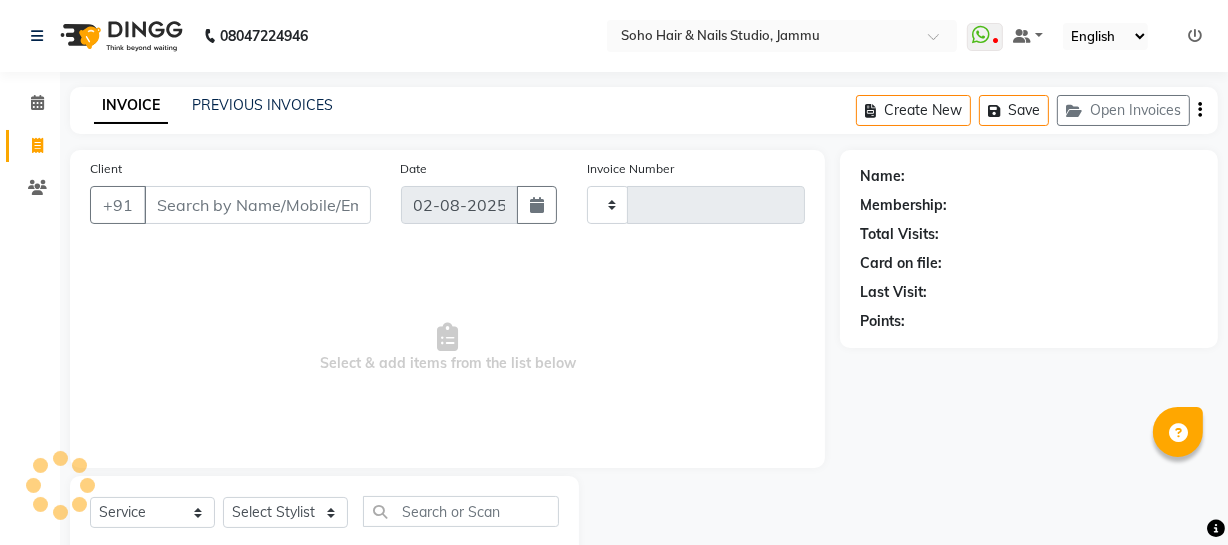 type on "3094" 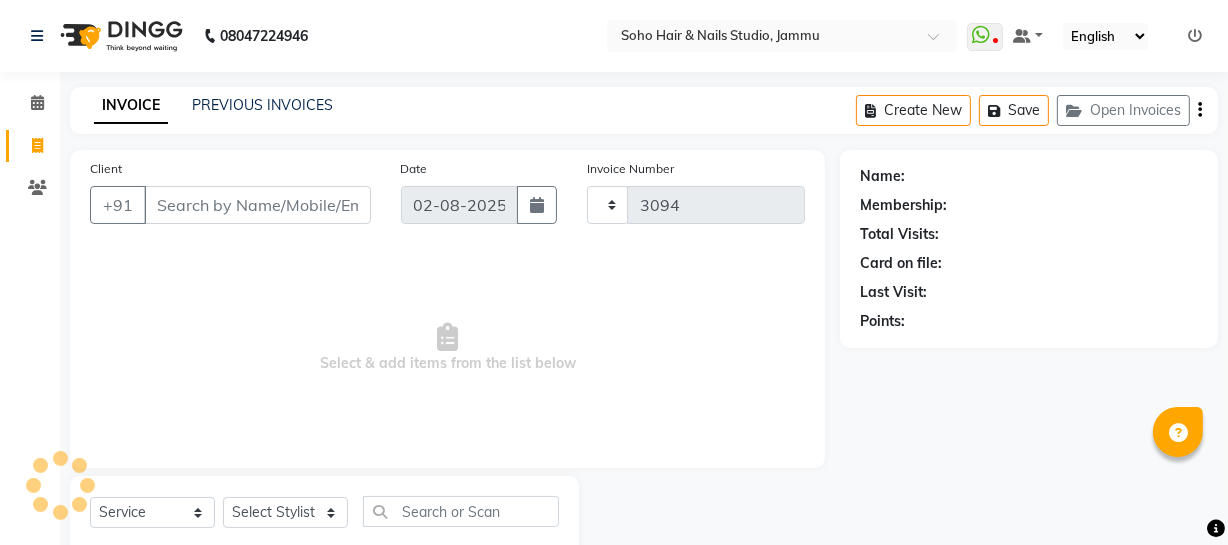 scroll, scrollTop: 57, scrollLeft: 0, axis: vertical 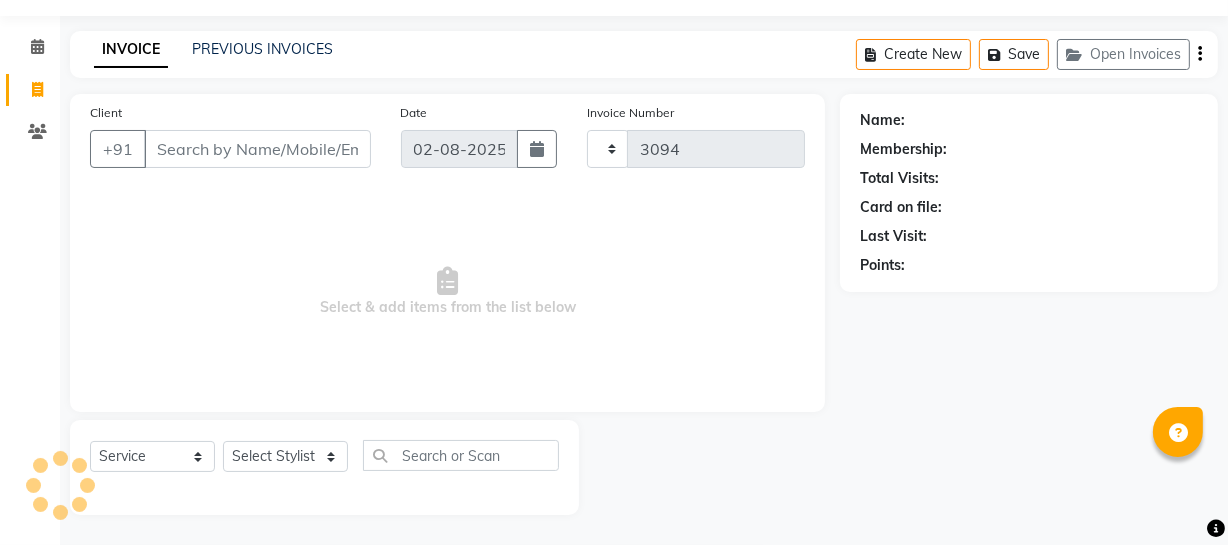 select on "735" 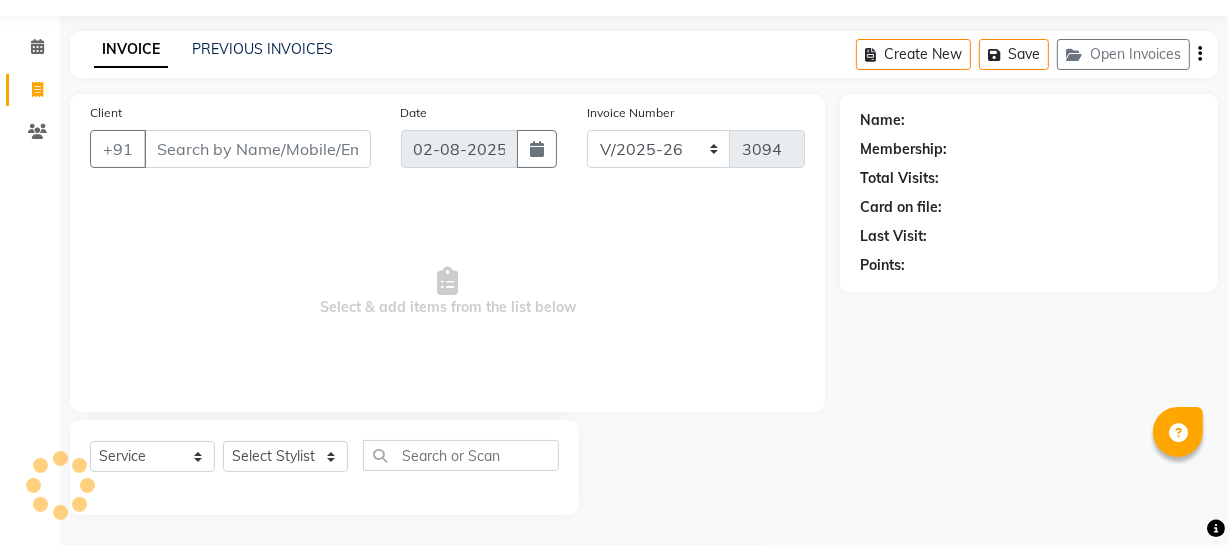 select on "membership" 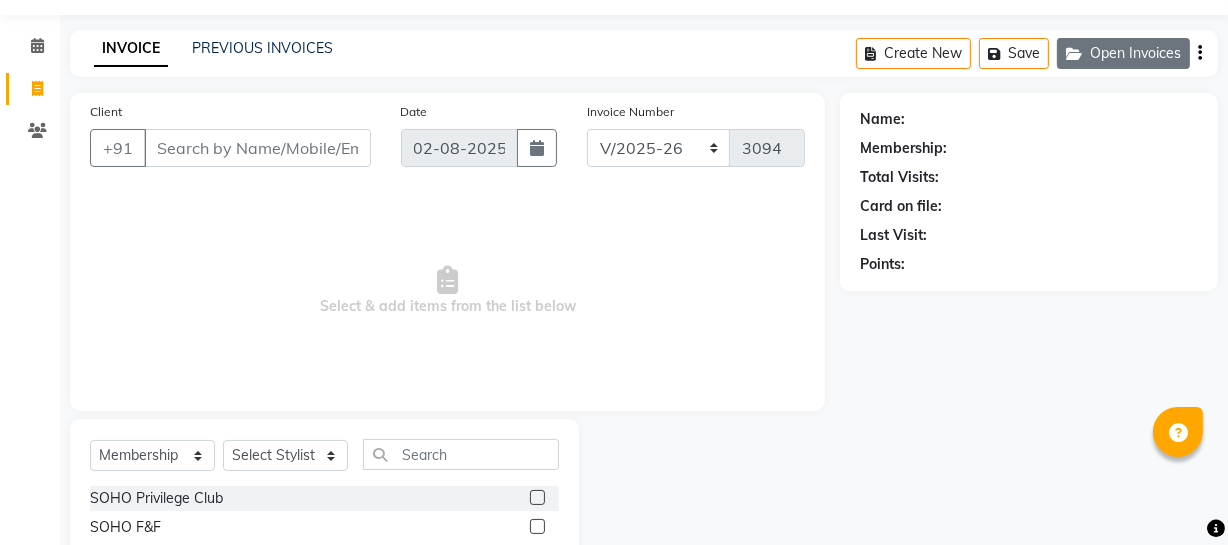 click on "Open Invoices" 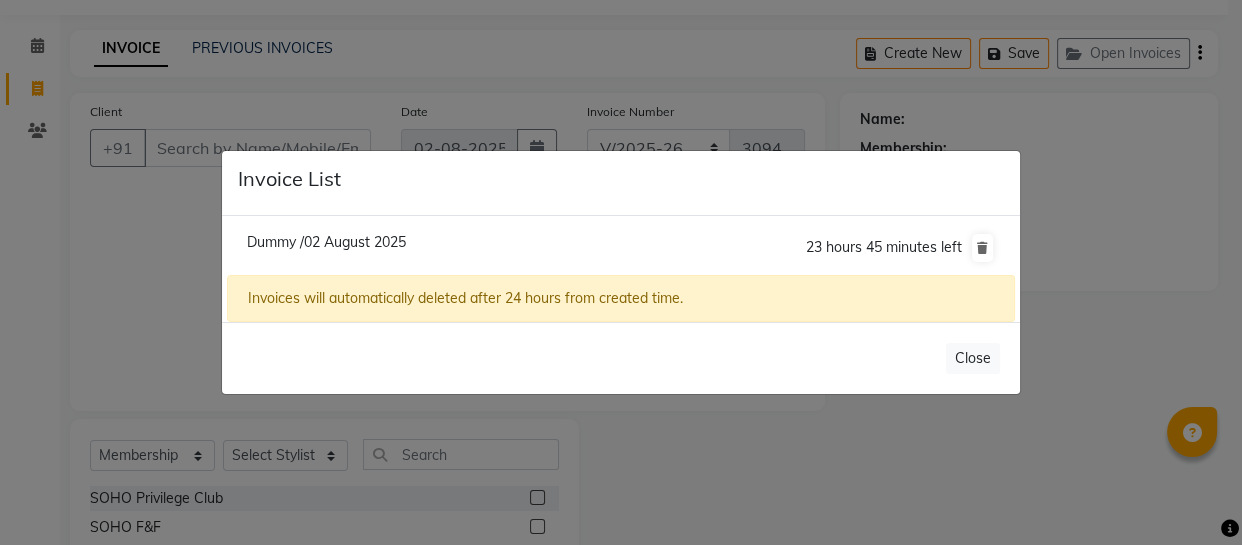 click on "Dummy /02 August 2025" 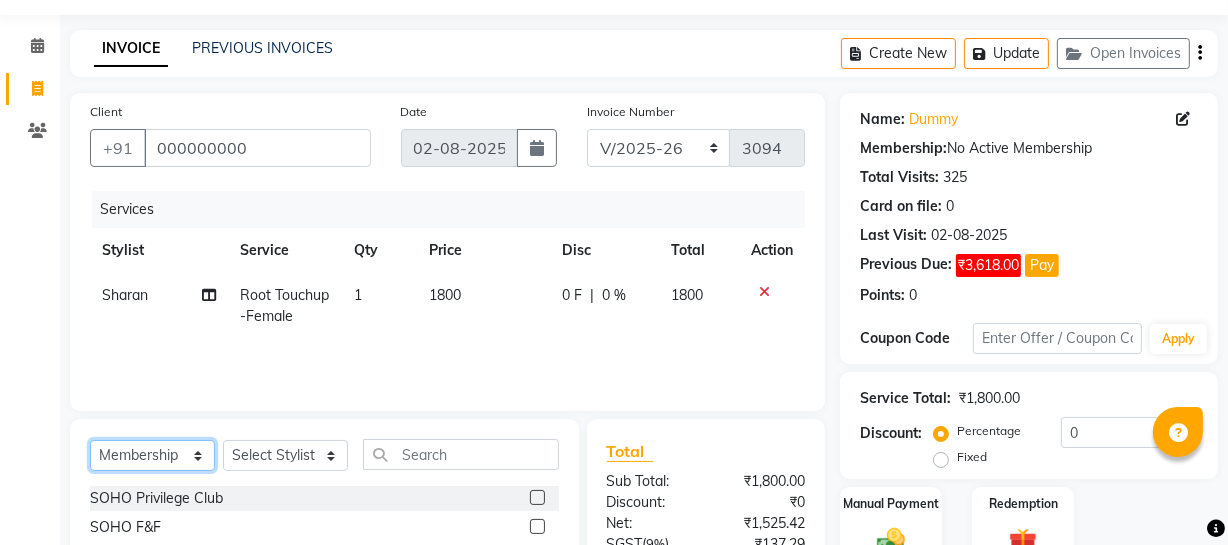click on "Select  Service  Product  Membership  Package Voucher Prepaid Gift Card" 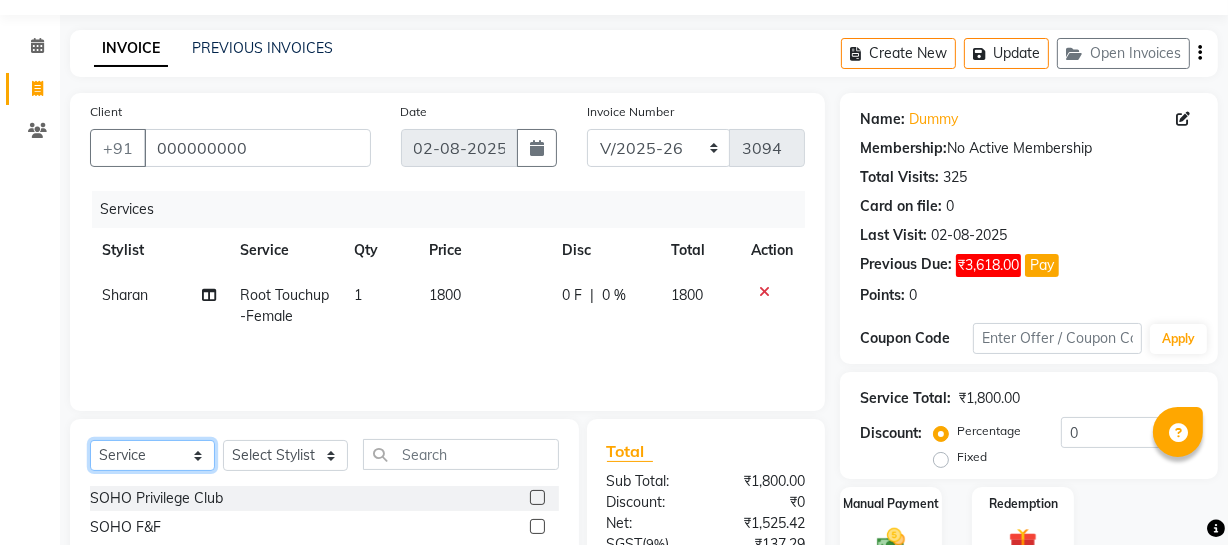 click on "Select  Service  Product  Membership  Package Voucher Prepaid Gift Card" 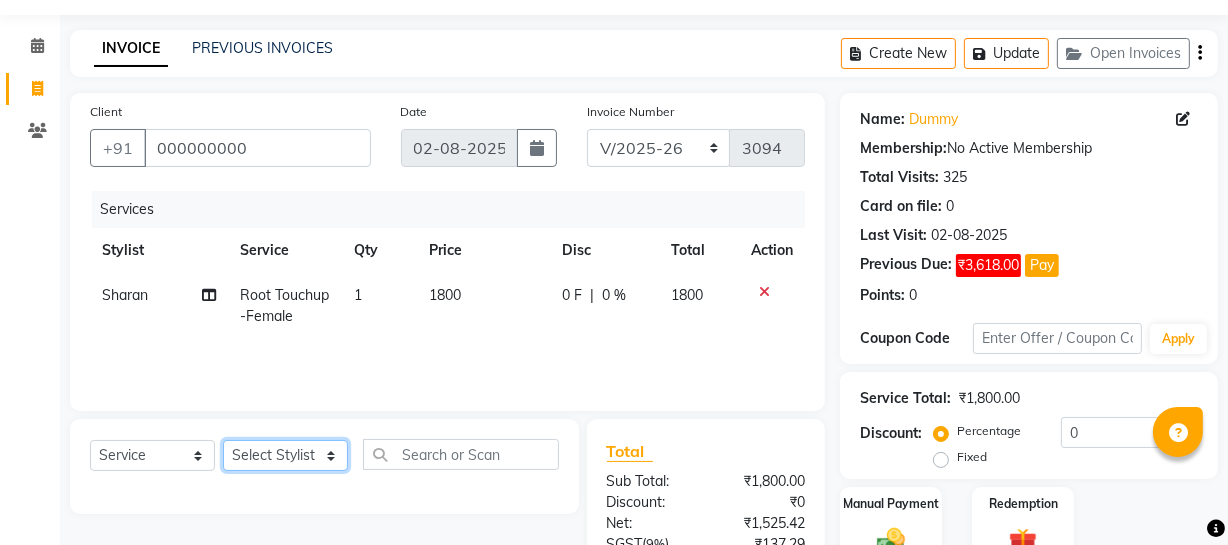 click on "Select Stylist Abhishek Kohli Adhamya Bamotra Amit Anita Kumari Arun Sain Avijit Das Bhabesh Dipanker  Harman Kevi  Komal Lakshya Dogra Meenakshi Jamwal Mitu Neha Nicky Nishant Swalia Nitin Reception Rose  Ruth Sahil sameer Sanjay Saurav pedi Saurav SAM Shameem Sharan Sorabh Salmani Vicky VISHAL DOGRA" 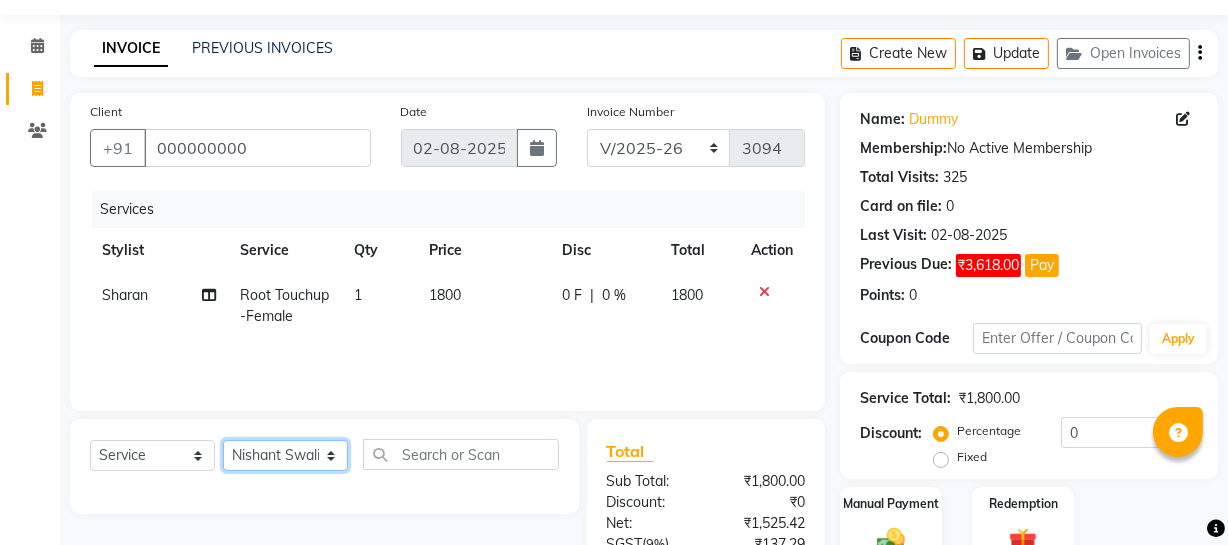 click on "Select Stylist Abhishek Kohli Adhamya Bamotra Amit Anita Kumari Arun Sain Avijit Das Bhabesh Dipanker  Harman Kevi  Komal Lakshya Dogra Meenakshi Jamwal Mitu Neha Nicky Nishant Swalia Nitin Reception Rose  Ruth Sahil sameer Sanjay Saurav pedi Saurav SAM Shameem Sharan Sorabh Salmani Vicky VISHAL DOGRA" 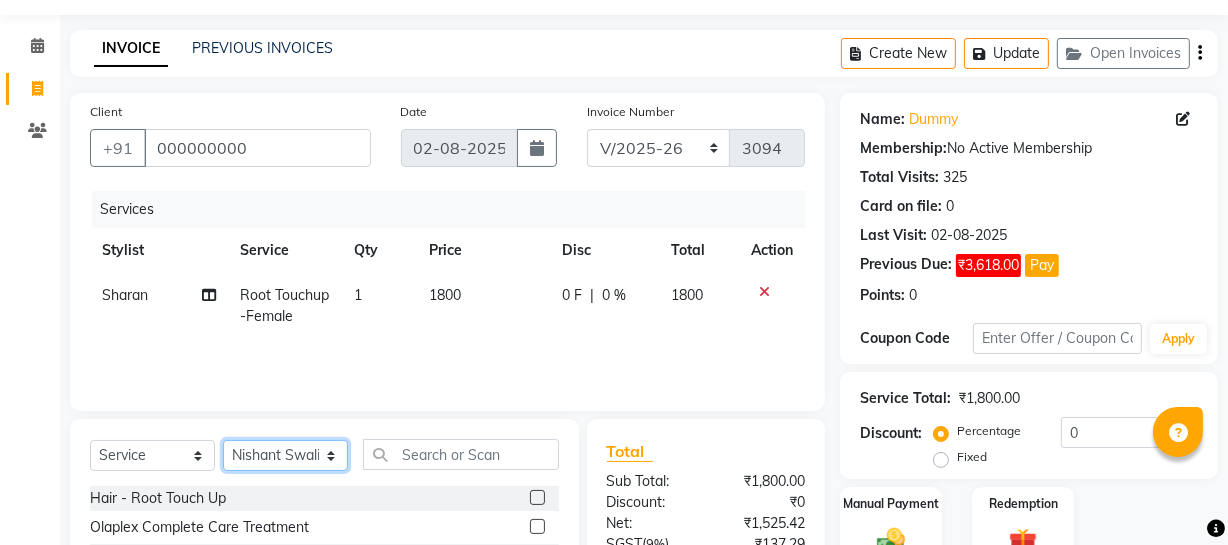 click on "Select Stylist Abhishek Kohli Adhamya Bamotra Amit Anita Kumari Arun Sain Avijit Das Bhabesh Dipanker  Harman Kevi  Komal Lakshya Dogra Meenakshi Jamwal Mitu Neha Nicky Nishant Swalia Nitin Reception Rose  Ruth Sahil sameer Sanjay Saurav pedi Saurav SAM Shameem Sharan Sorabh Salmani Vicky VISHAL DOGRA" 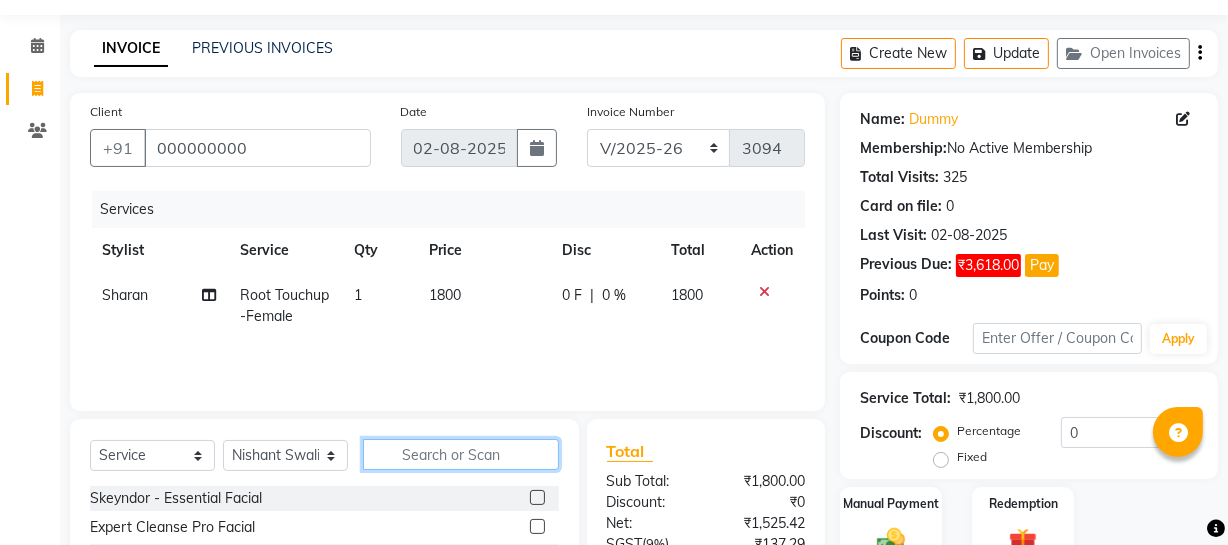 click 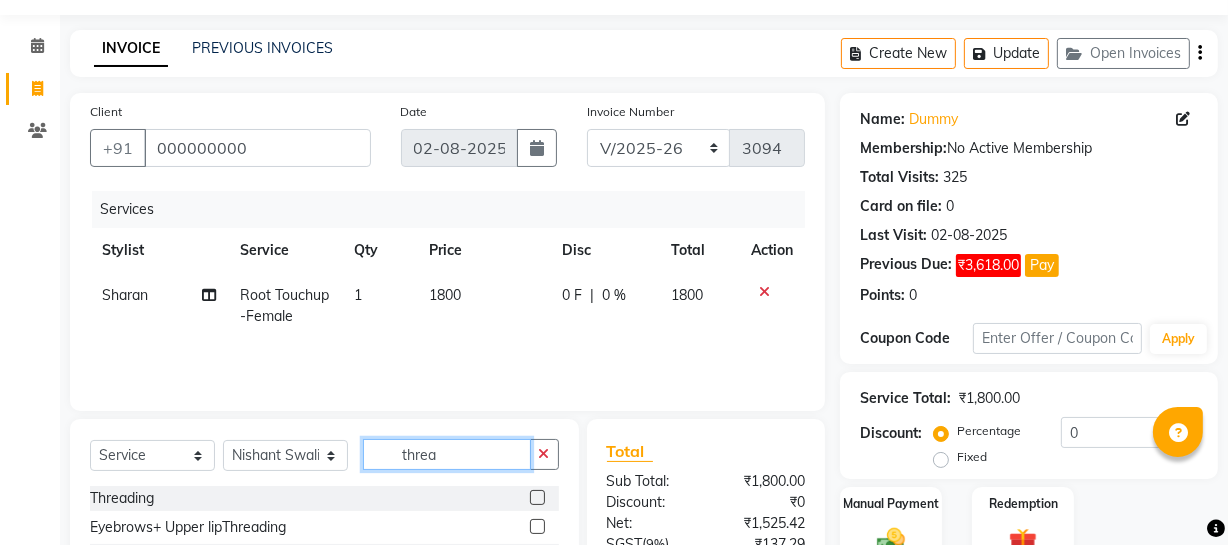 scroll, scrollTop: 148, scrollLeft: 0, axis: vertical 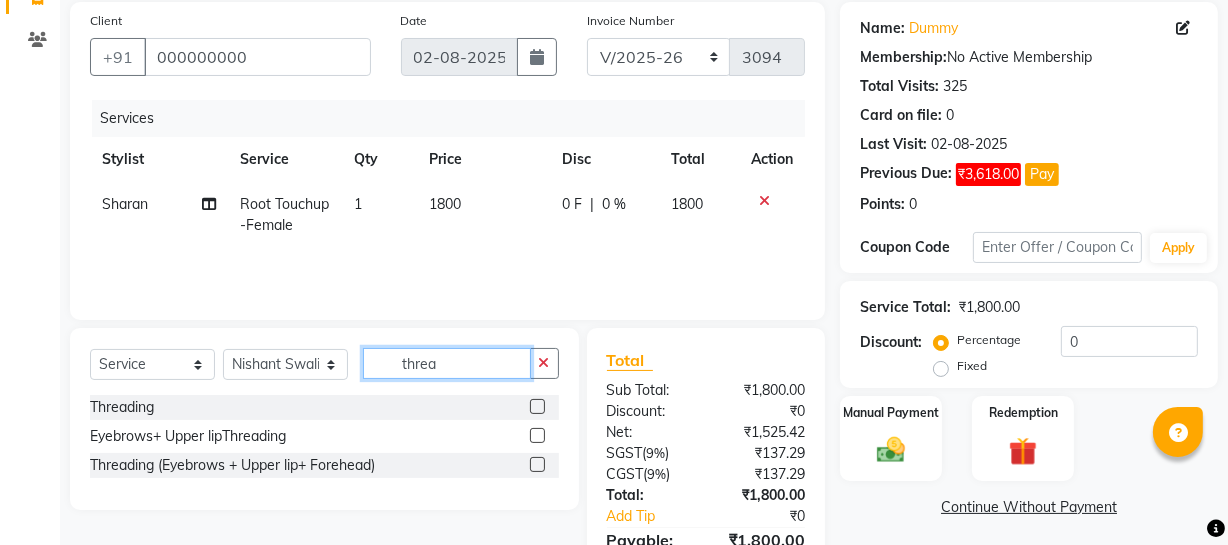 type on "threa" 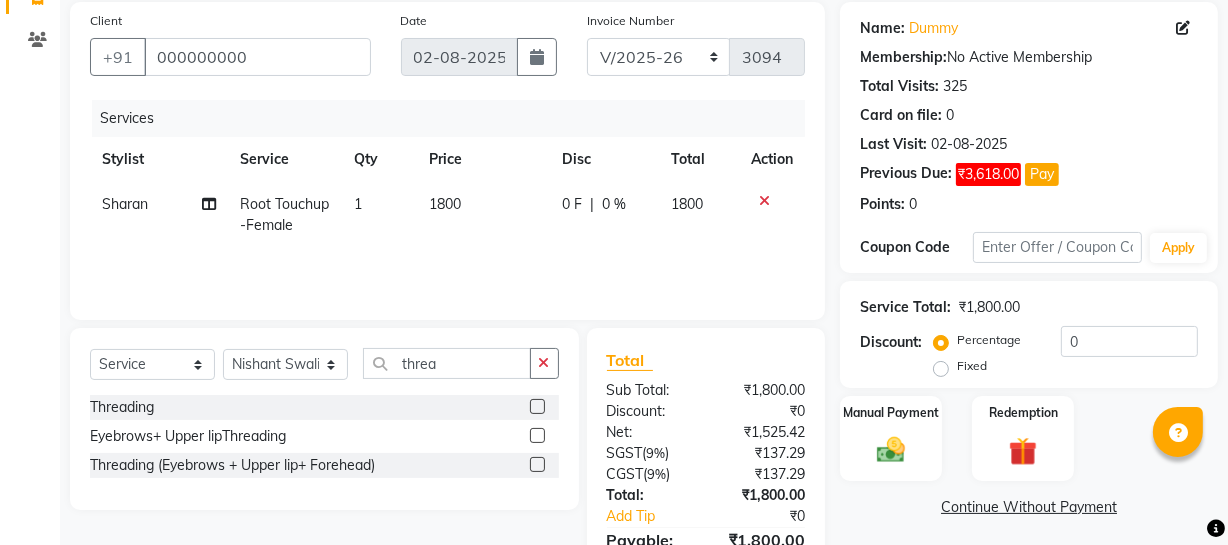 click 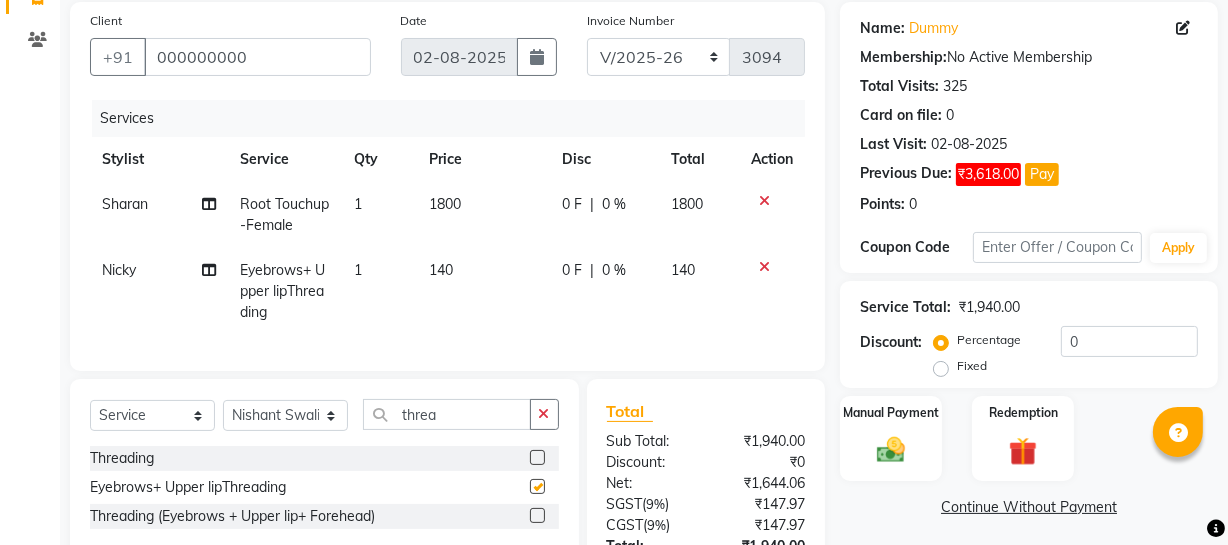 checkbox on "false" 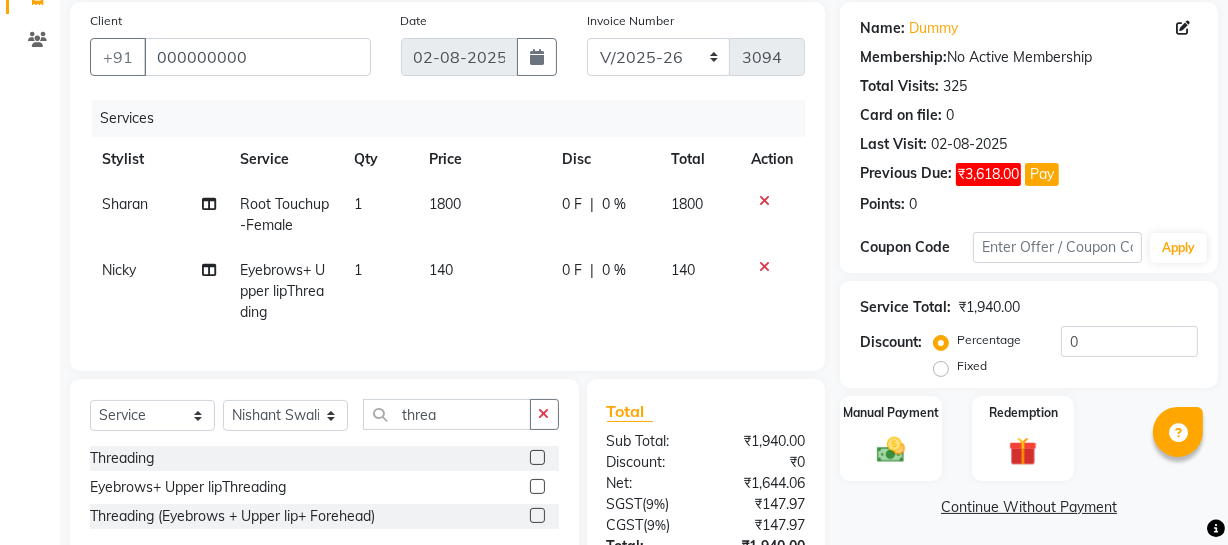scroll, scrollTop: 0, scrollLeft: 0, axis: both 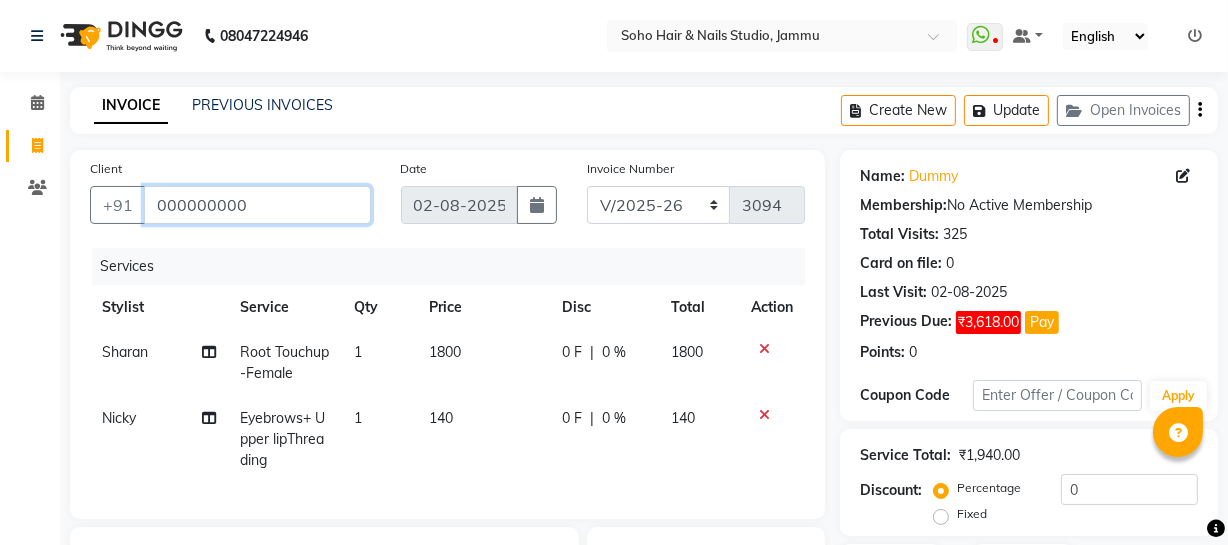 click on "000000000" at bounding box center [257, 205] 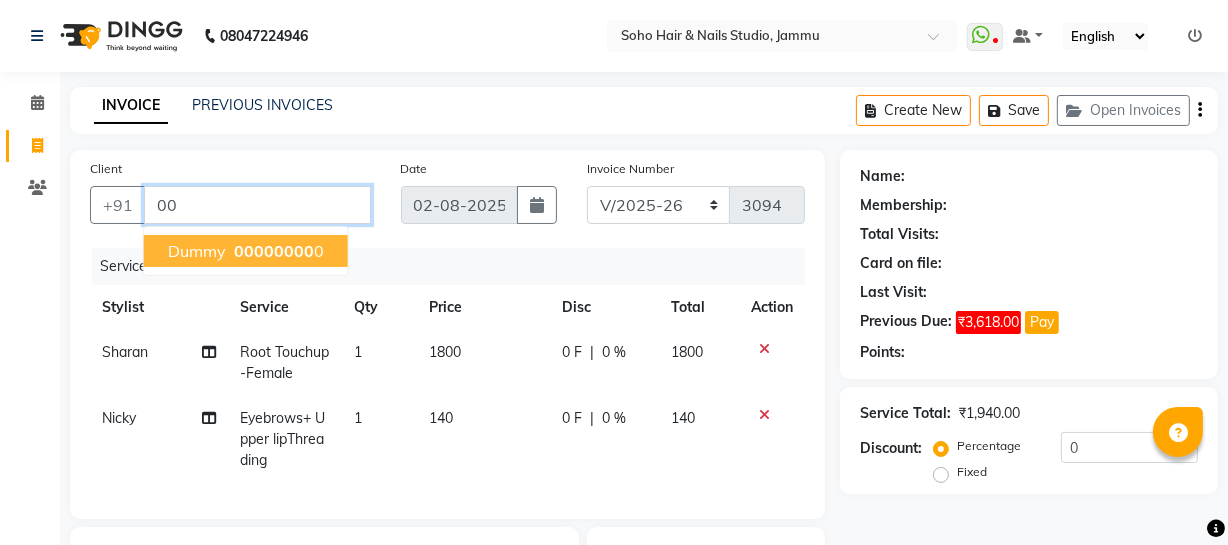 type 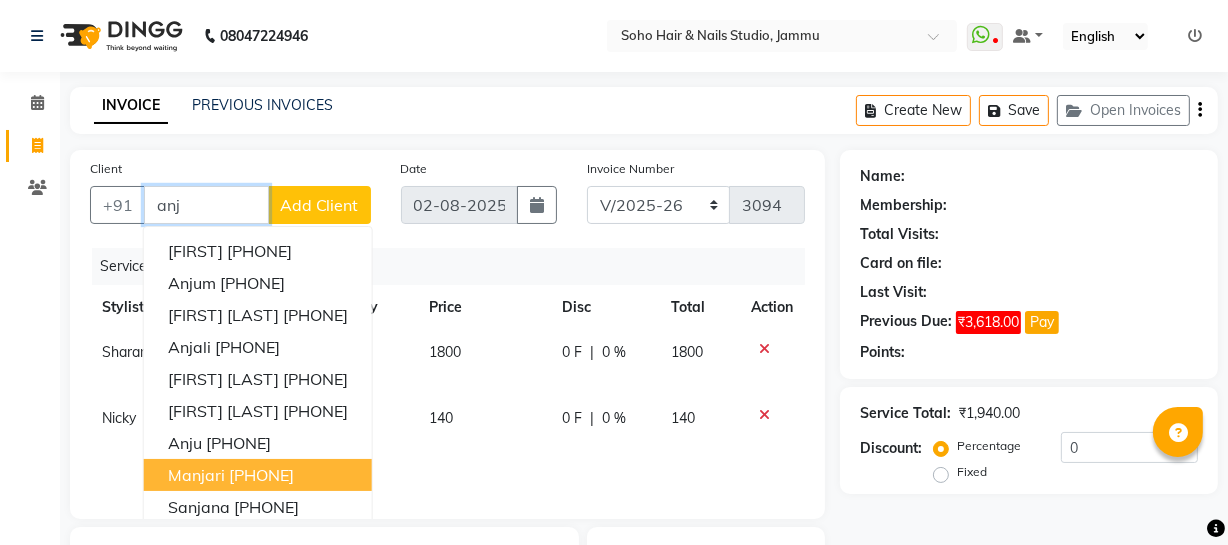 scroll, scrollTop: 90, scrollLeft: 0, axis: vertical 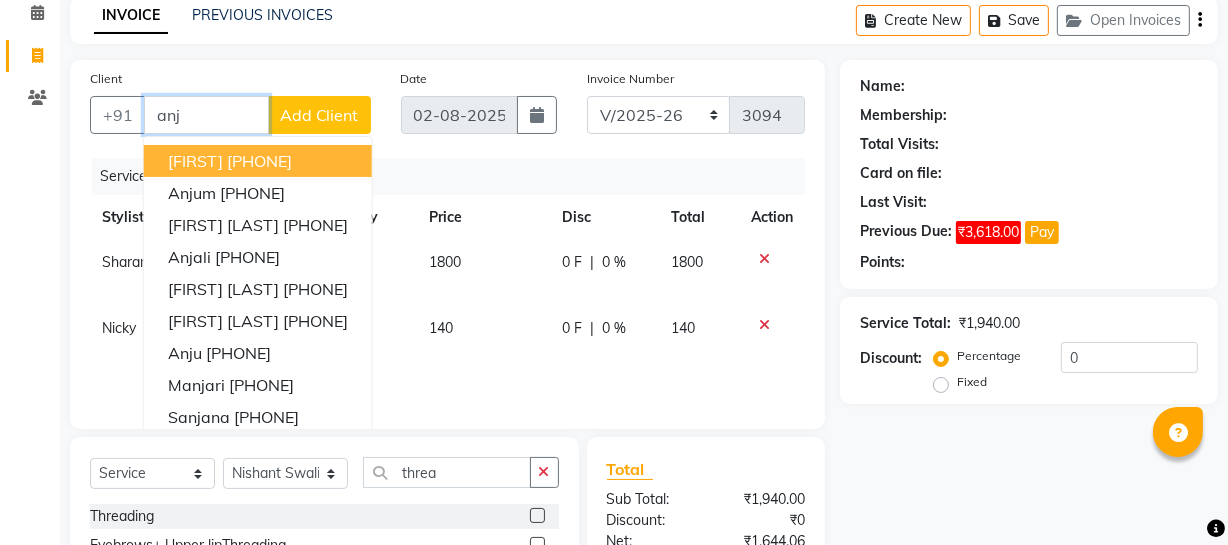 click on "anj" at bounding box center [206, 115] 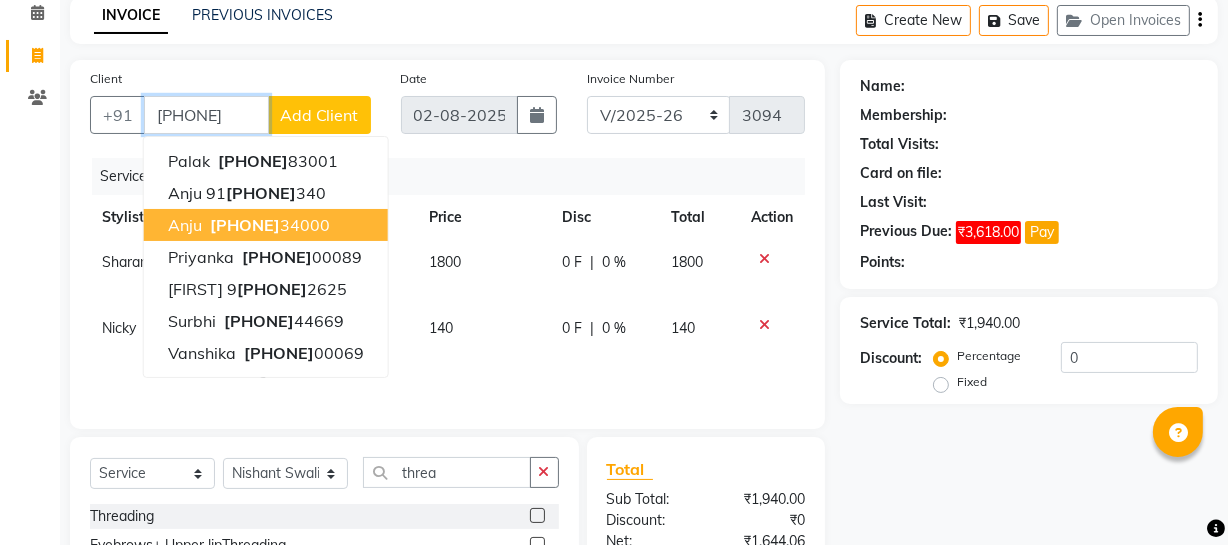 click on "[PHONE]" at bounding box center (268, 225) 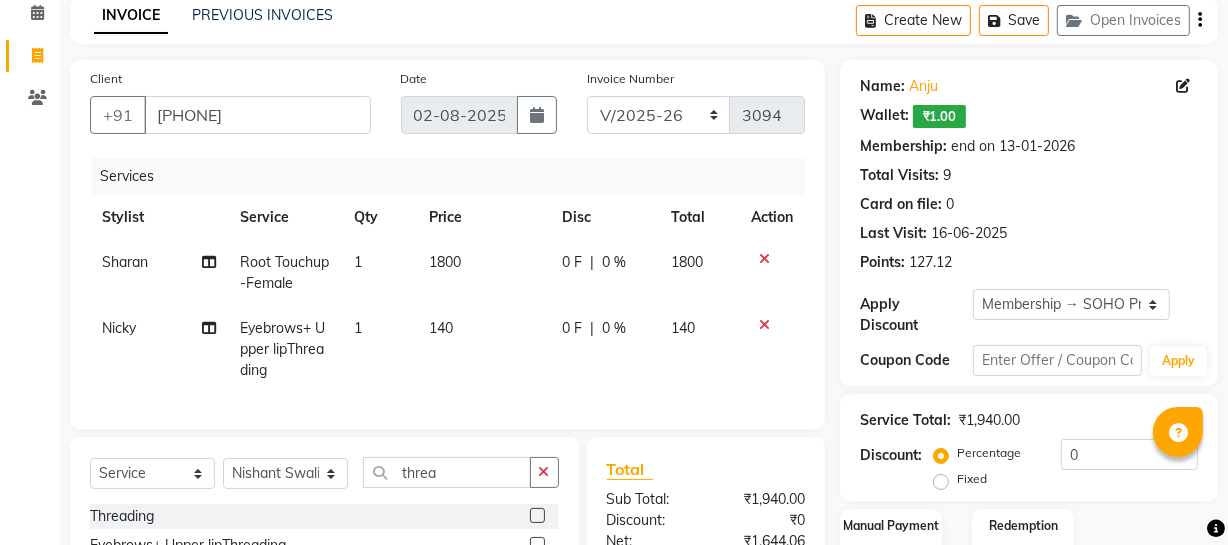 scroll, scrollTop: 181, scrollLeft: 0, axis: vertical 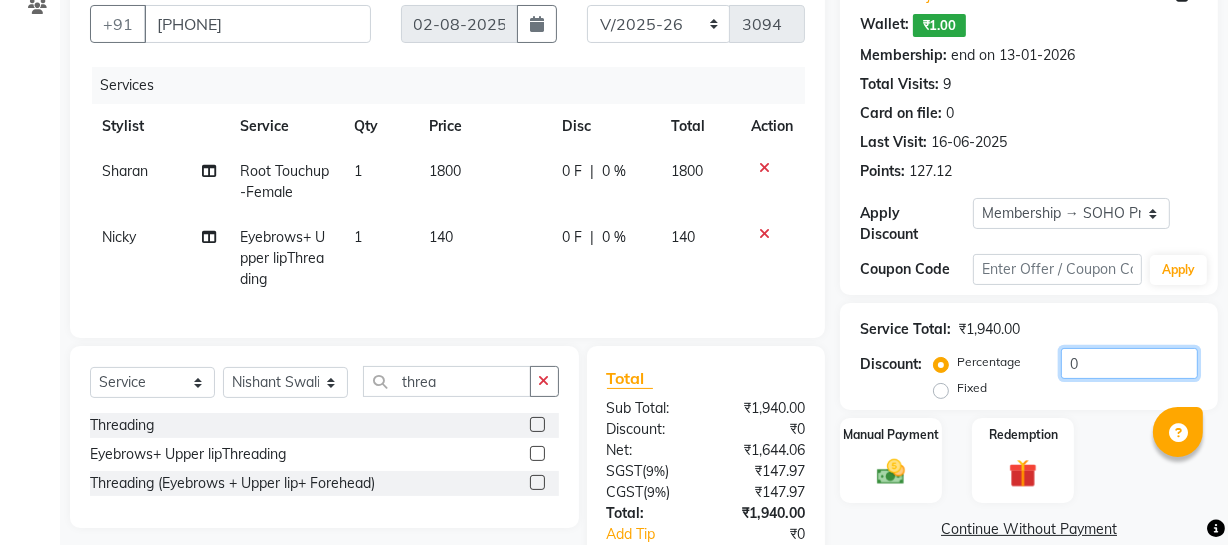 click on "0" 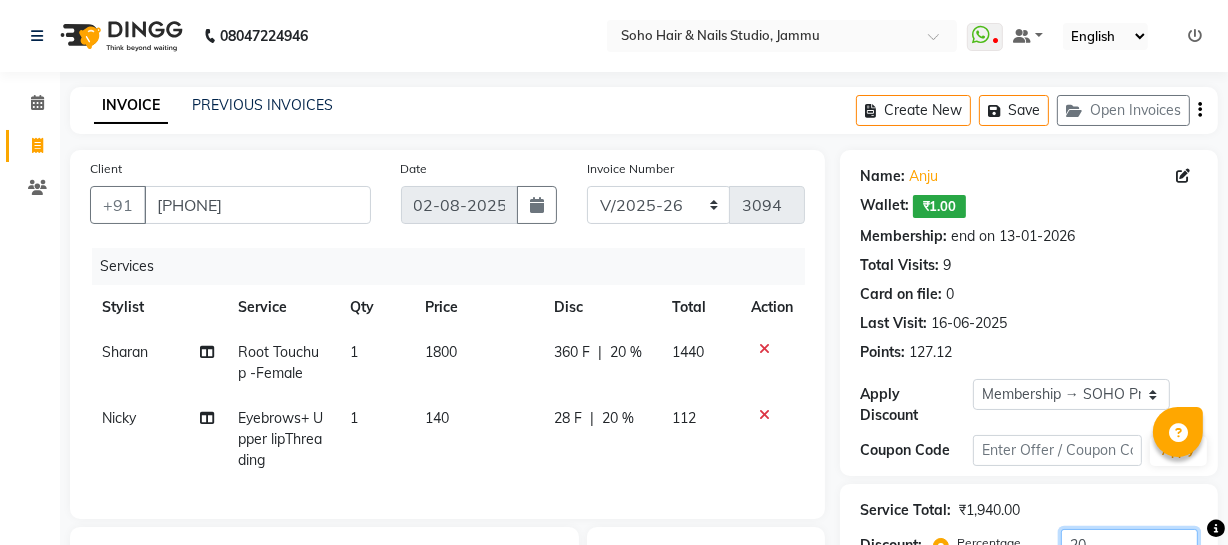 scroll, scrollTop: 320, scrollLeft: 0, axis: vertical 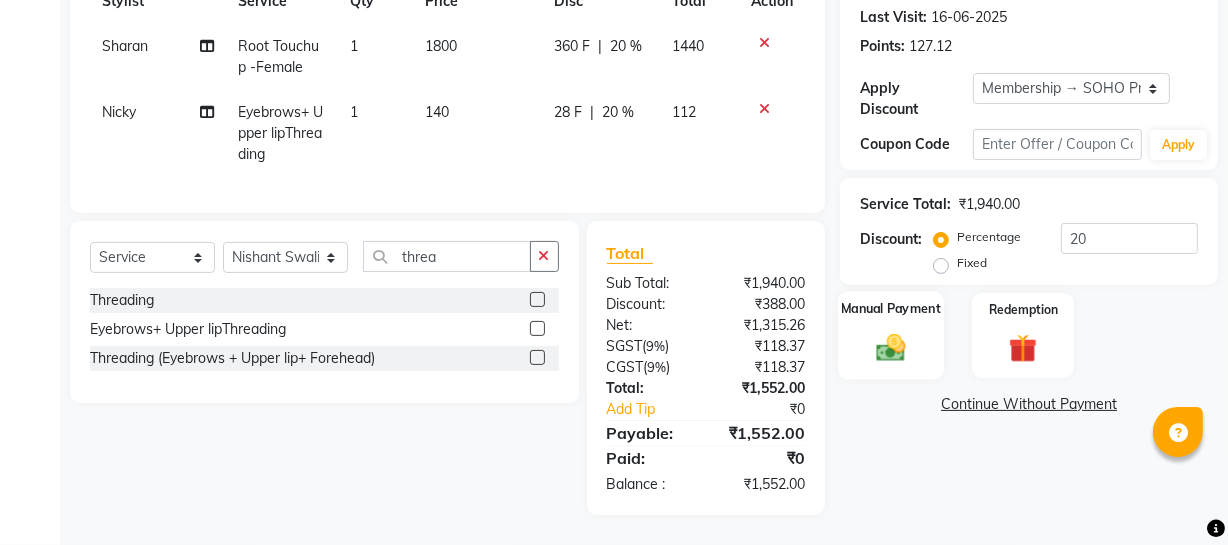 click on "Manual Payment" 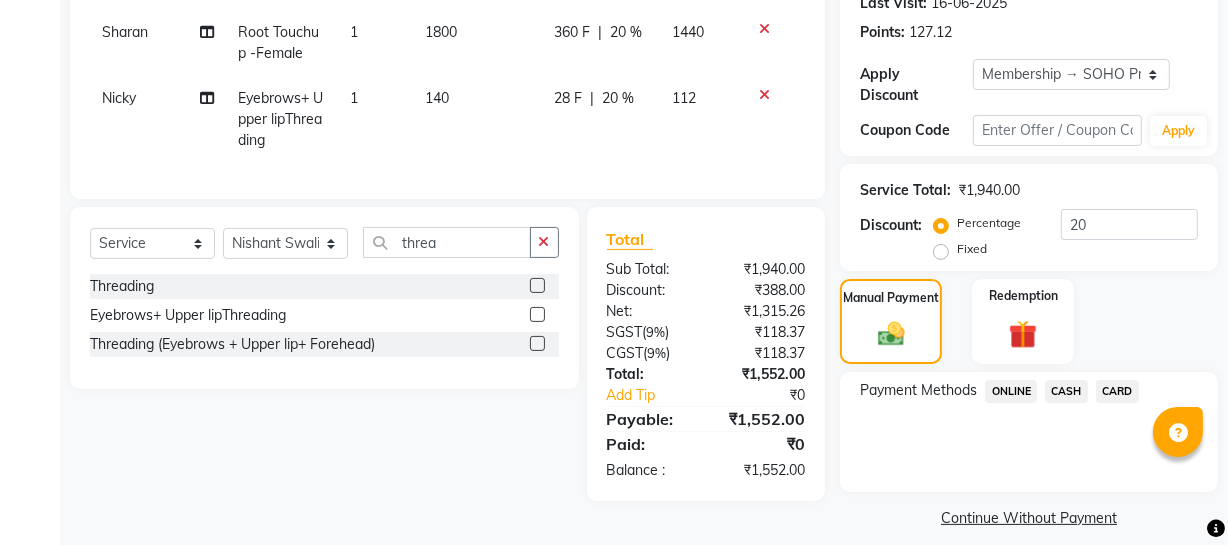 click on "CASH" 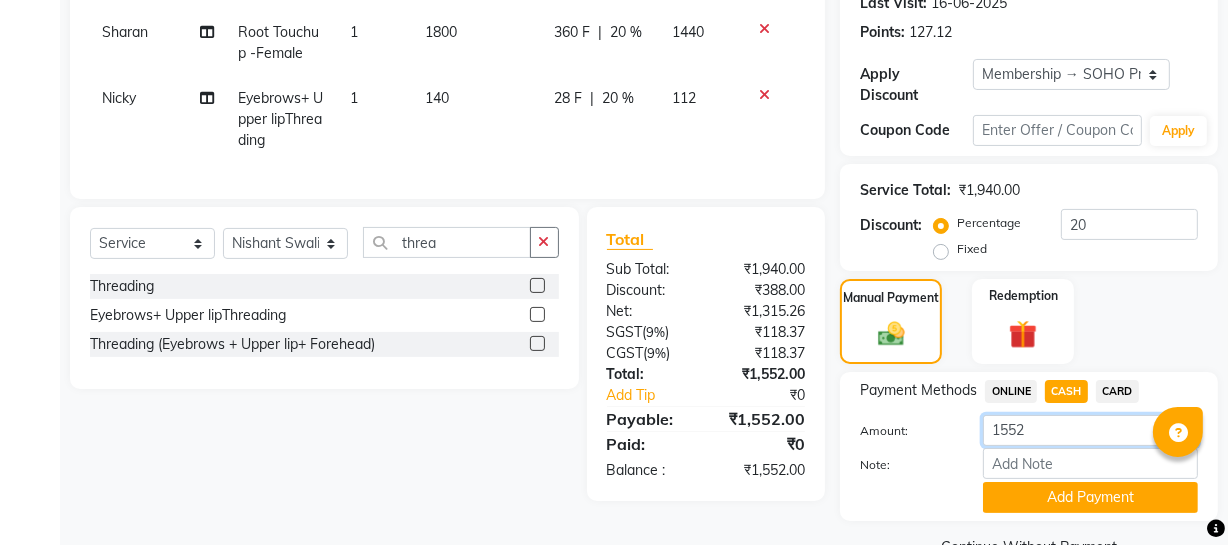 drag, startPoint x: 1056, startPoint y: 423, endPoint x: 1010, endPoint y: 427, distance: 46.173584 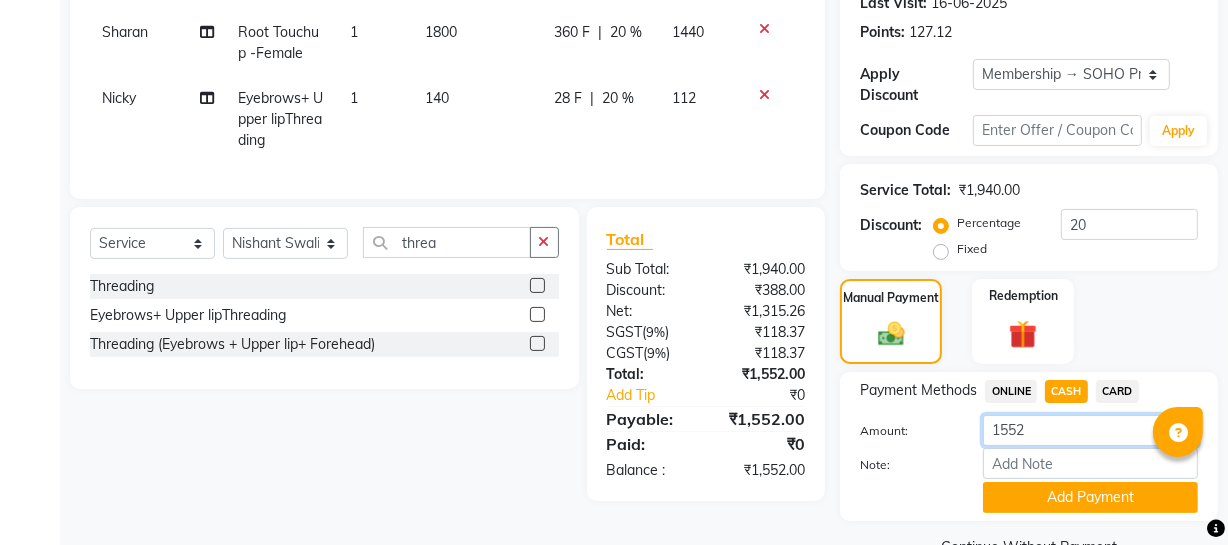 click on "1552" 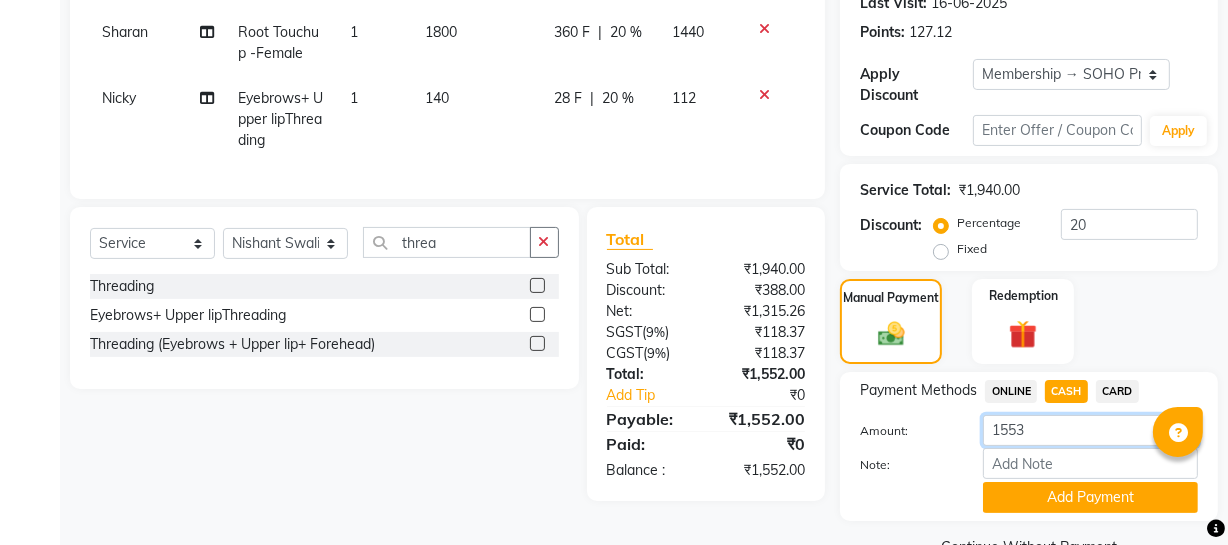 drag, startPoint x: 1026, startPoint y: 427, endPoint x: 1013, endPoint y: 427, distance: 13 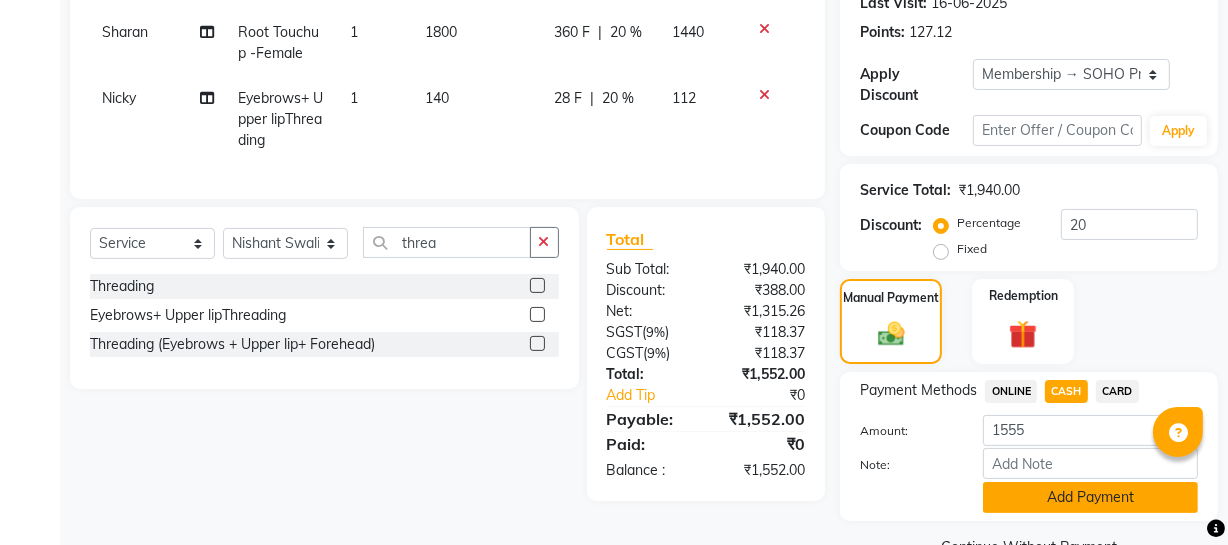 click on "Add Payment" 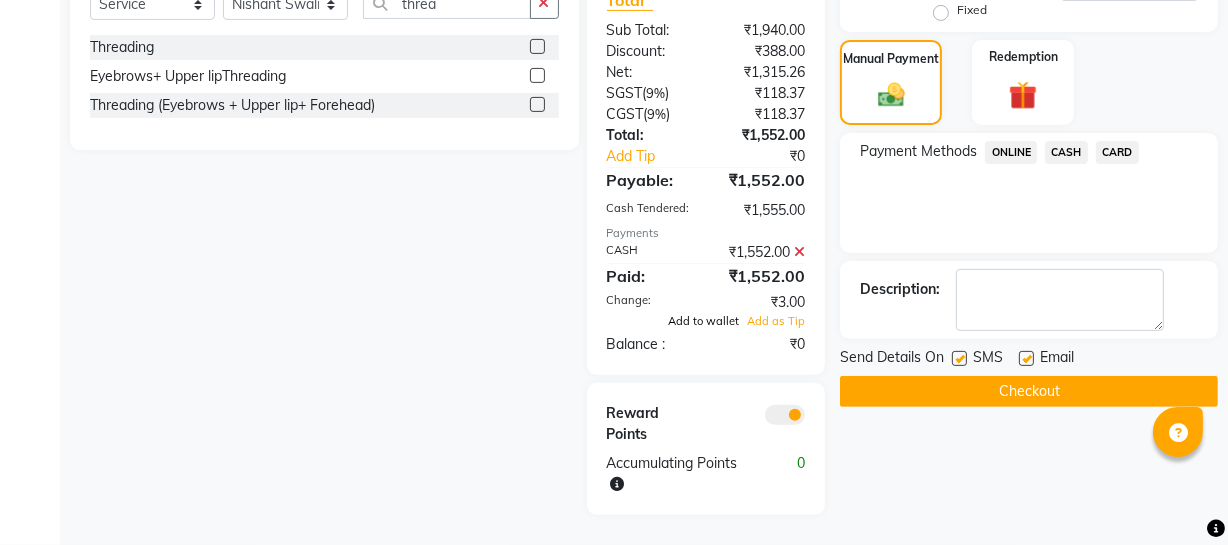 click on "Add to wallet" 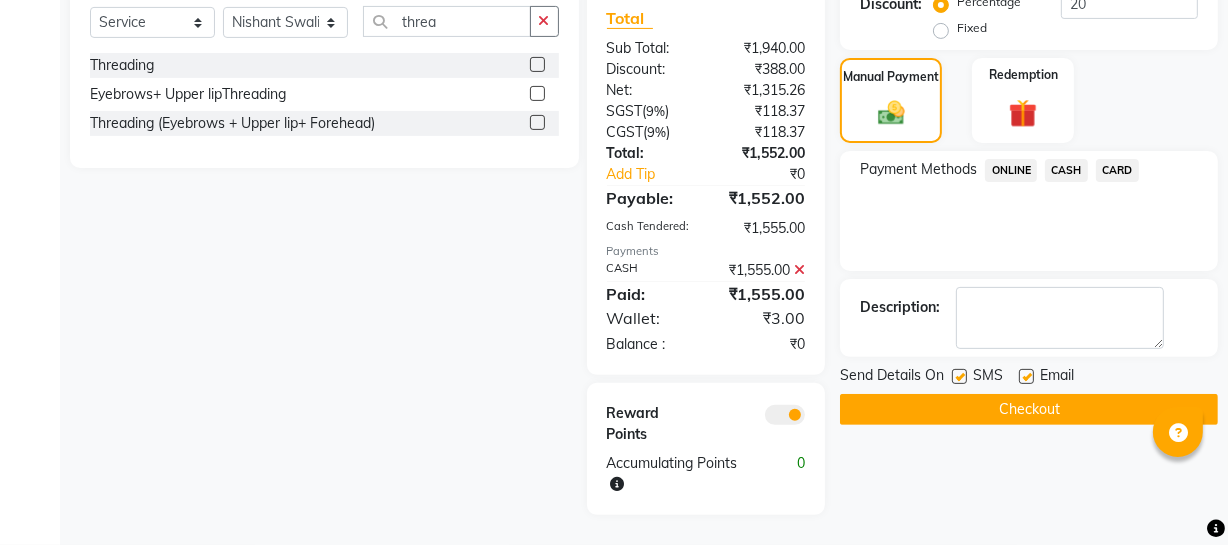 scroll, scrollTop: 555, scrollLeft: 0, axis: vertical 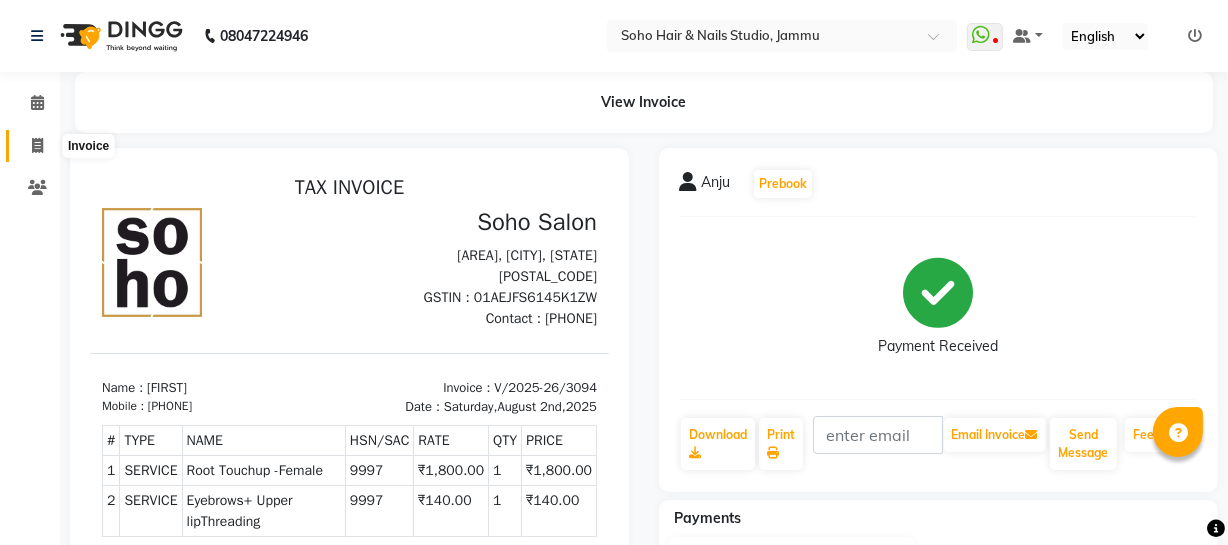click 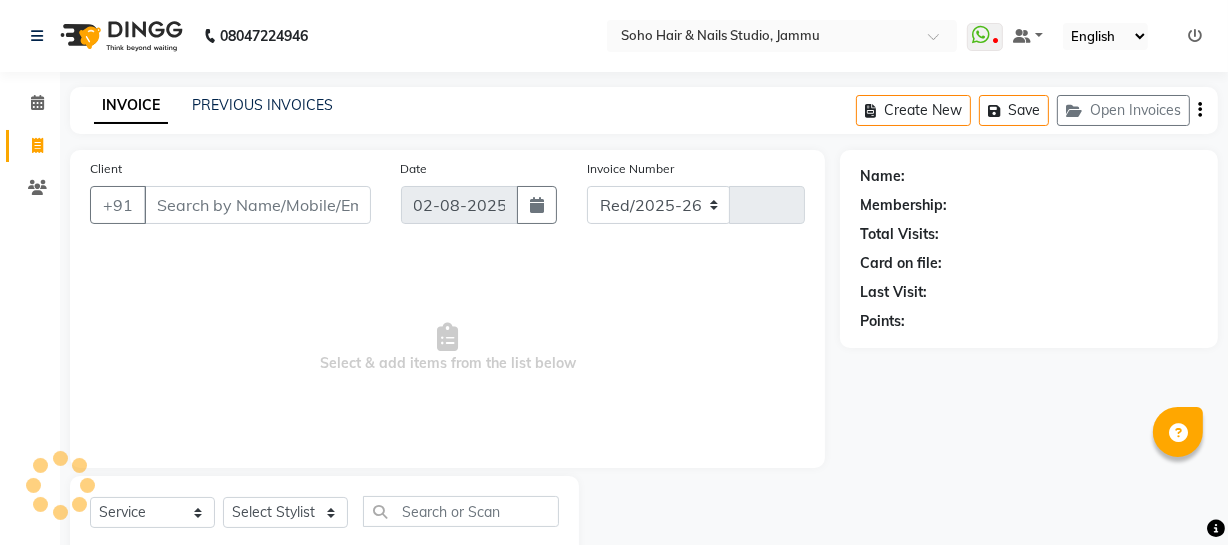 scroll, scrollTop: 57, scrollLeft: 0, axis: vertical 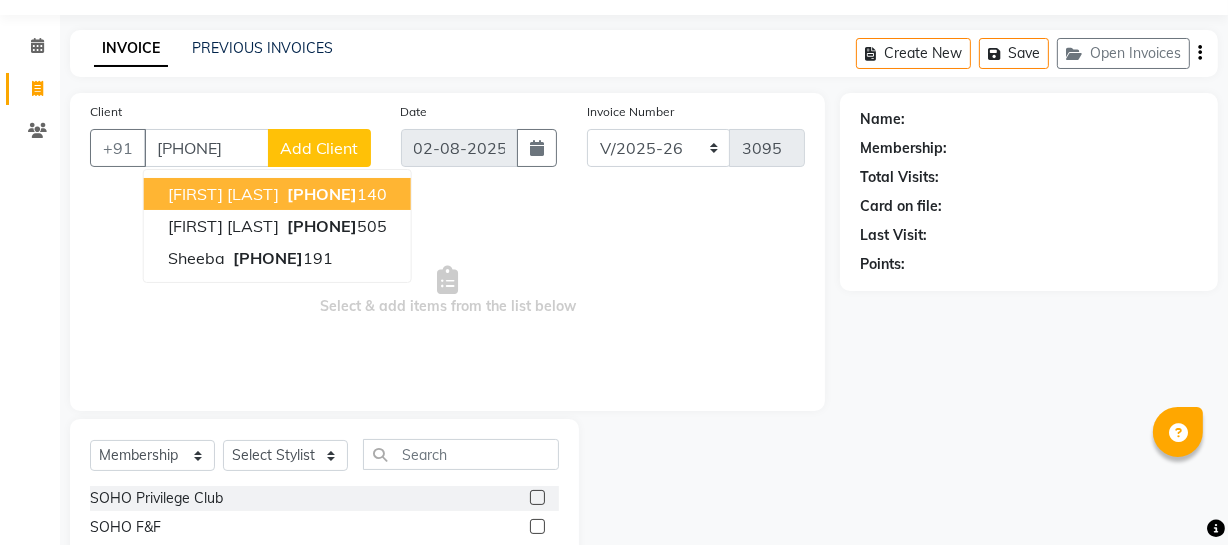 click on "[PHONE]" at bounding box center [322, 194] 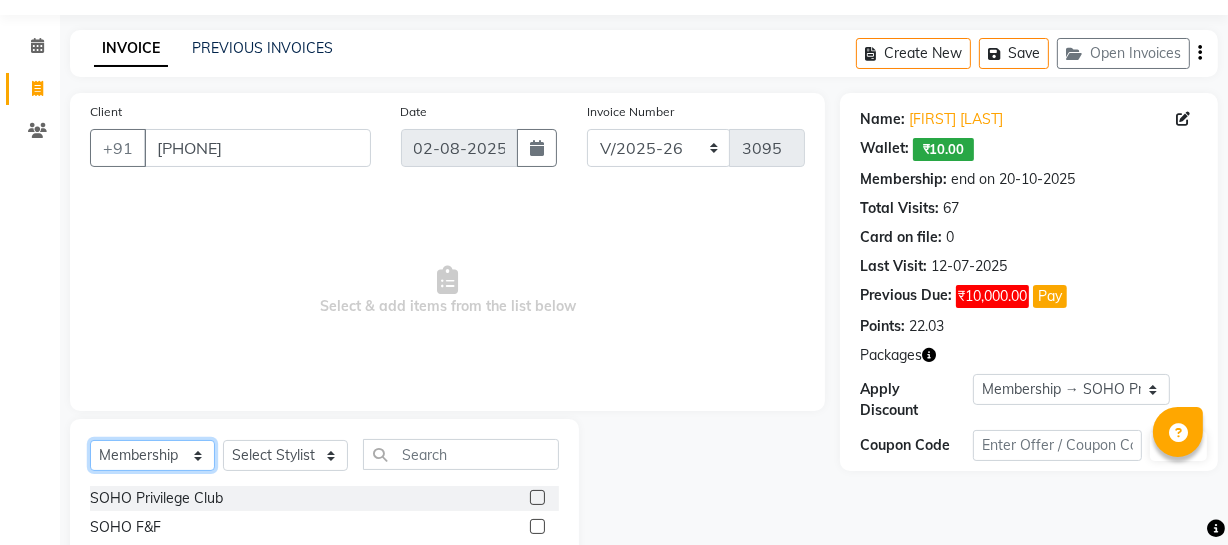 click on "Select  Service  Product  Membership  Package Voucher Prepaid Gift Card" 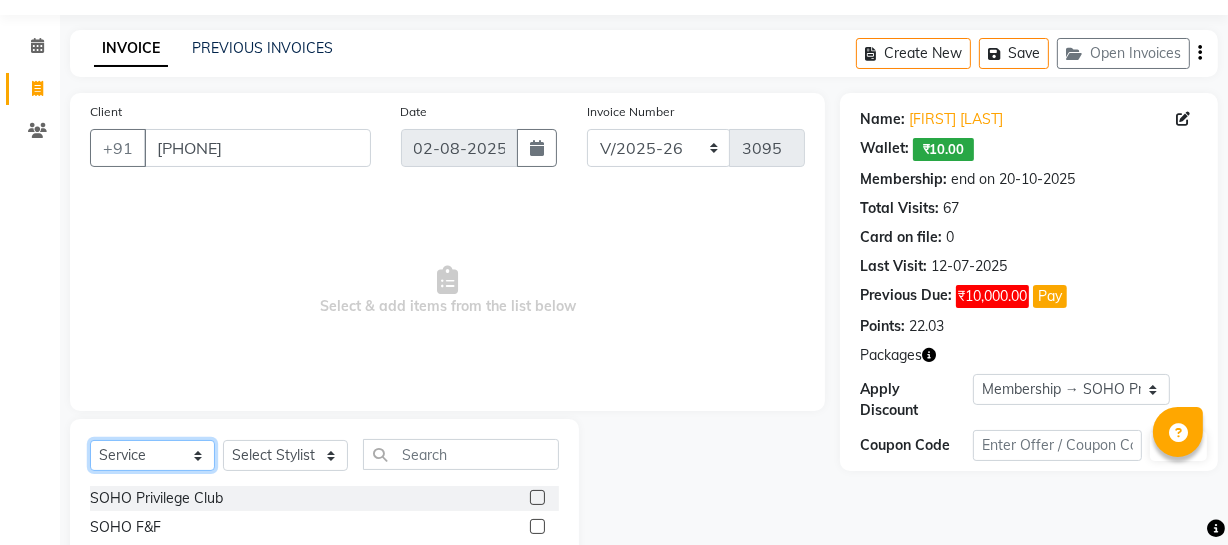 click on "Select  Service  Product  Membership  Package Voucher Prepaid Gift Card" 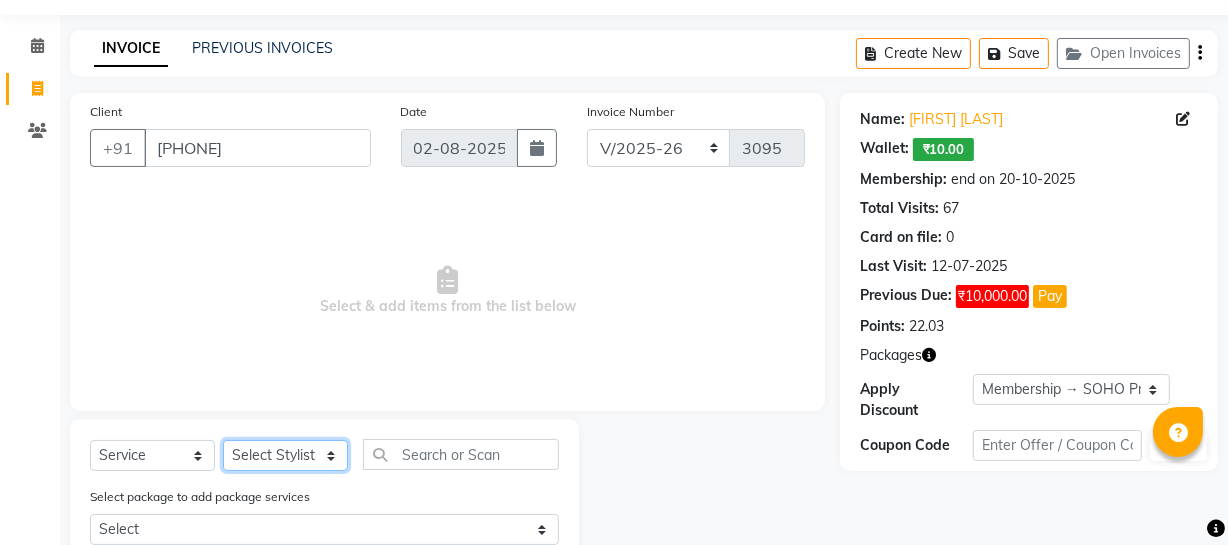 click on "Select Stylist Abhishek Kohli Adhamya Bamotra Amit Anita Kumari Arun Sain Avijit Das Bhabesh Dipanker  Harman Kevi  Komal Lakshya Dogra Meenakshi Jamwal Mitu Neha Nicky Nishant Swalia Nitin Reception Rose  Ruth Sahil sameer Sanjay Saurav pedi Saurav SAM Shameem Sharan Sorabh Salmani Vicky VISHAL DOGRA" 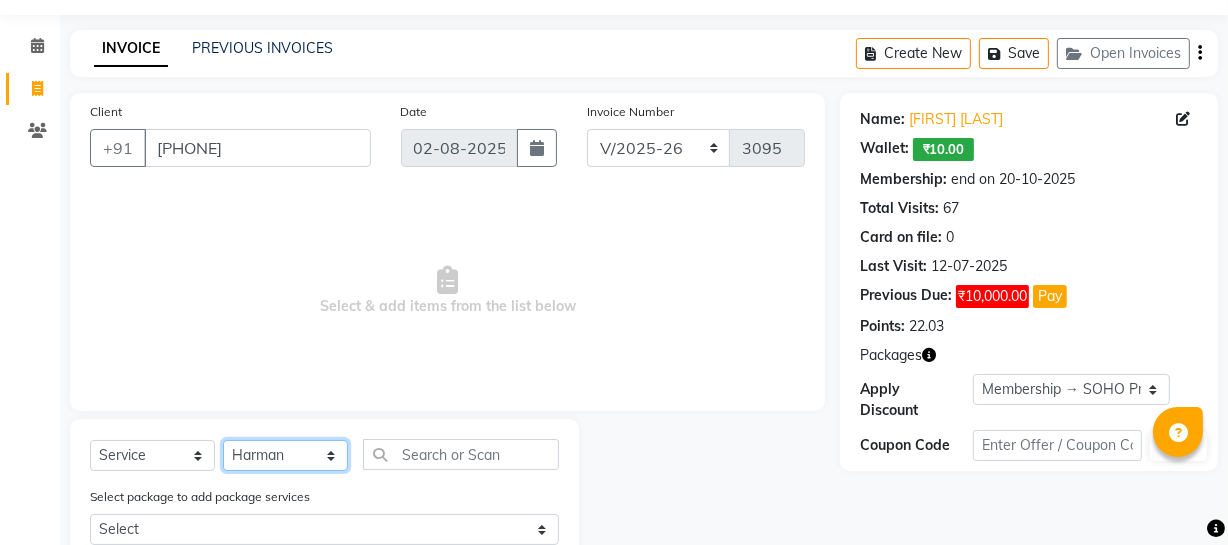 click on "Select Stylist Abhishek Kohli Adhamya Bamotra Amit Anita Kumari Arun Sain Avijit Das Bhabesh Dipanker  Harman Kevi  Komal Lakshya Dogra Meenakshi Jamwal Mitu Neha Nicky Nishant Swalia Nitin Reception Rose  Ruth Sahil sameer Sanjay Saurav pedi Saurav SAM Shameem Sharan Sorabh Salmani Vicky VISHAL DOGRA" 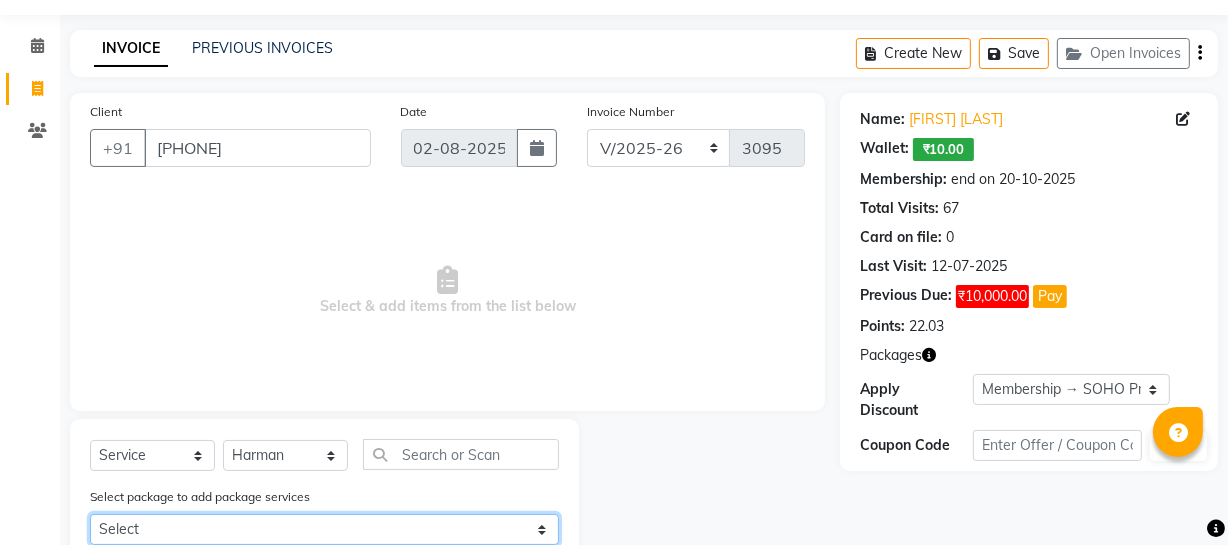 click on "Select RootTouchUp, P12G18" 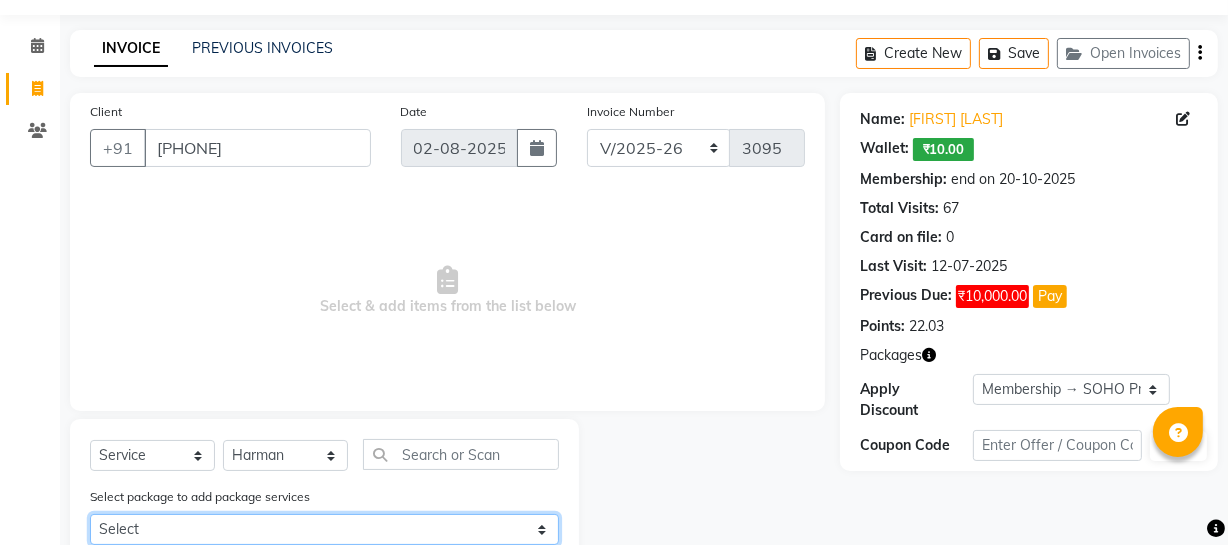 scroll, scrollTop: 59, scrollLeft: 0, axis: vertical 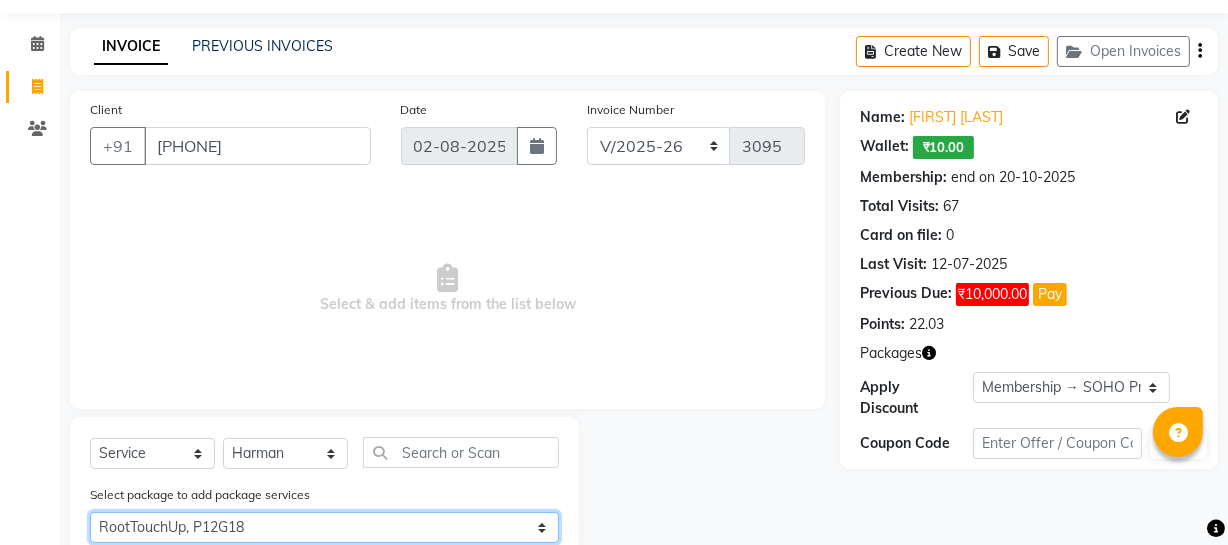 click on "Select RootTouchUp, P12G18" 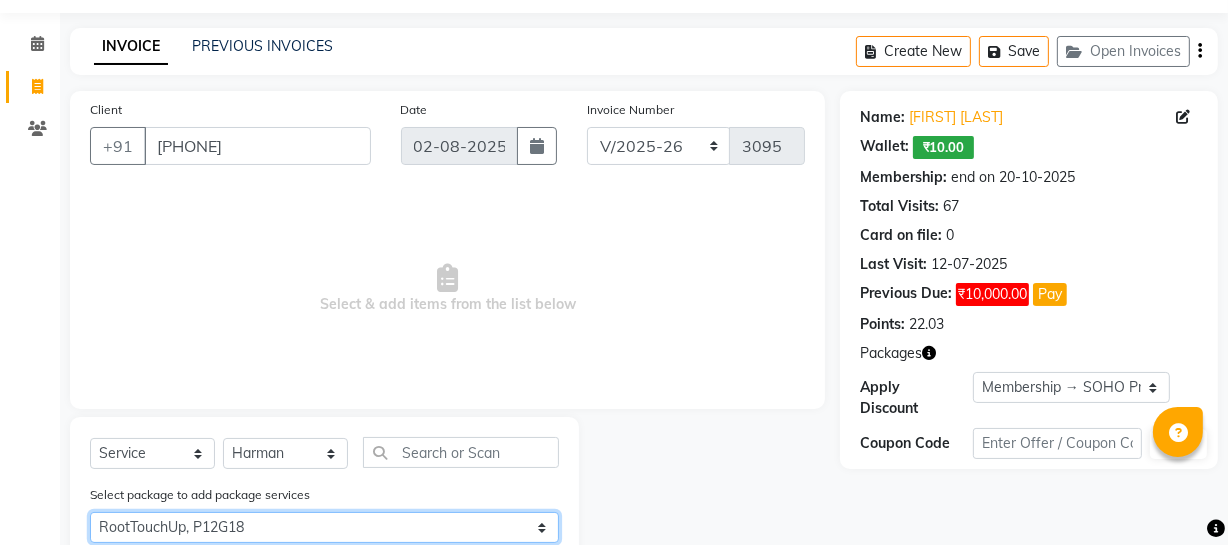scroll, scrollTop: 153, scrollLeft: 0, axis: vertical 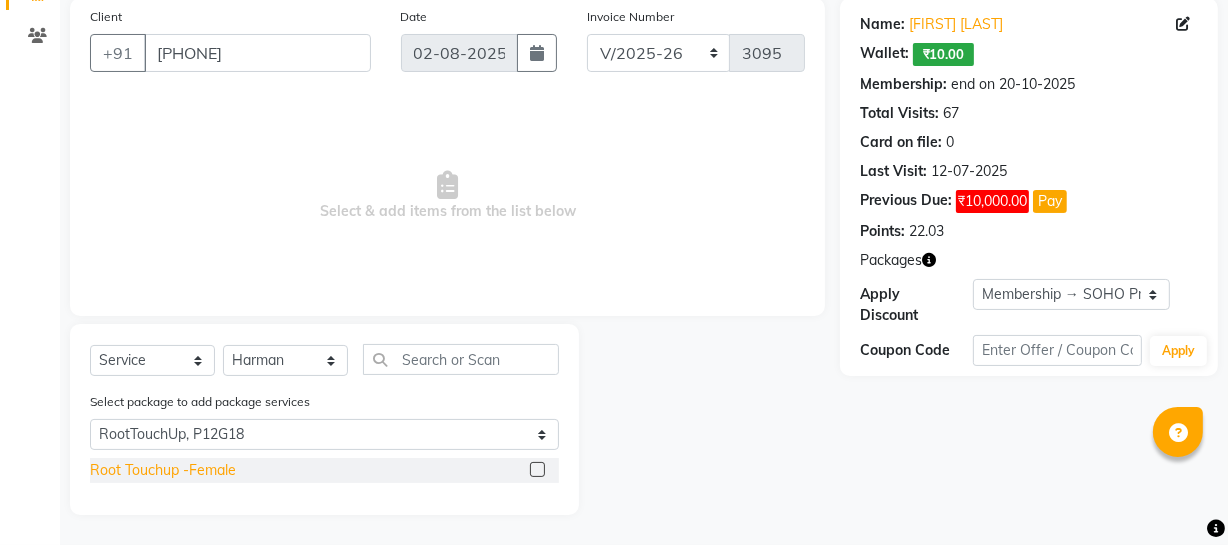 click on "Root Touchup -Female" 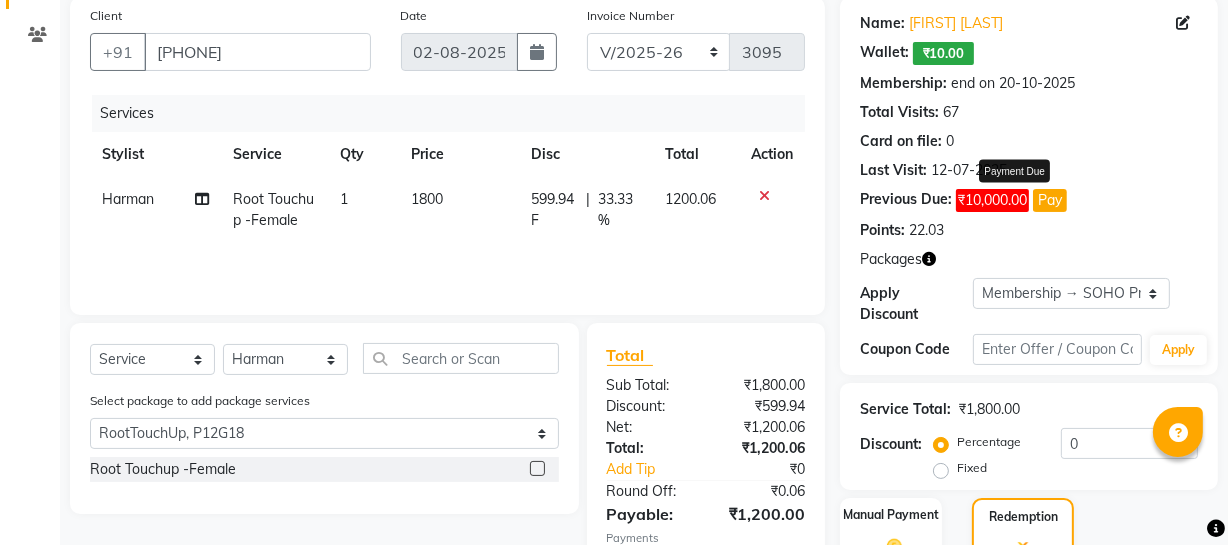 scroll, scrollTop: 244, scrollLeft: 0, axis: vertical 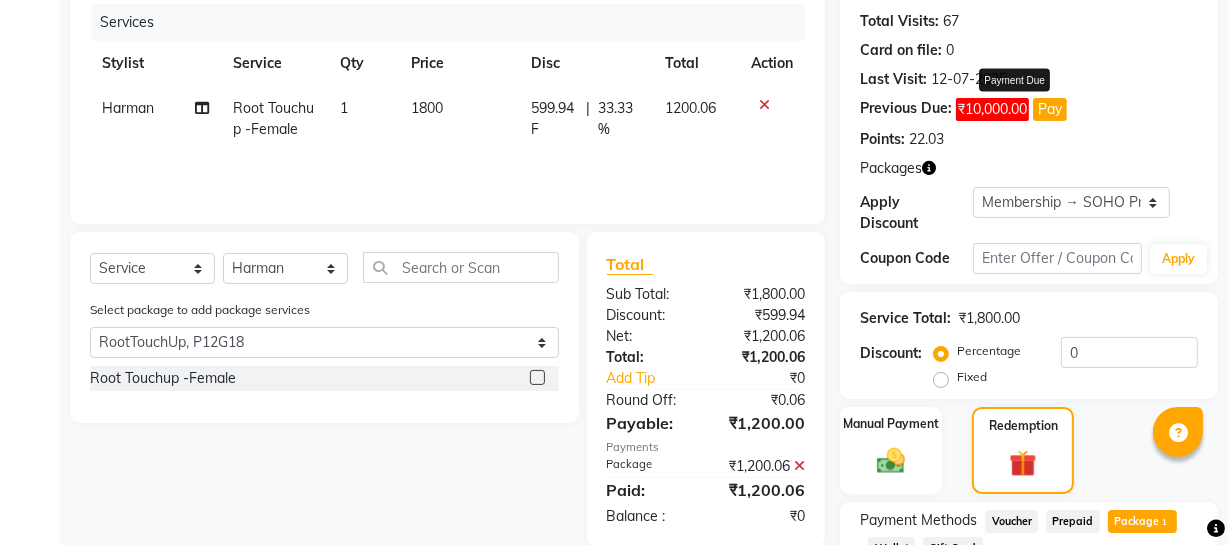 click on "Pay" 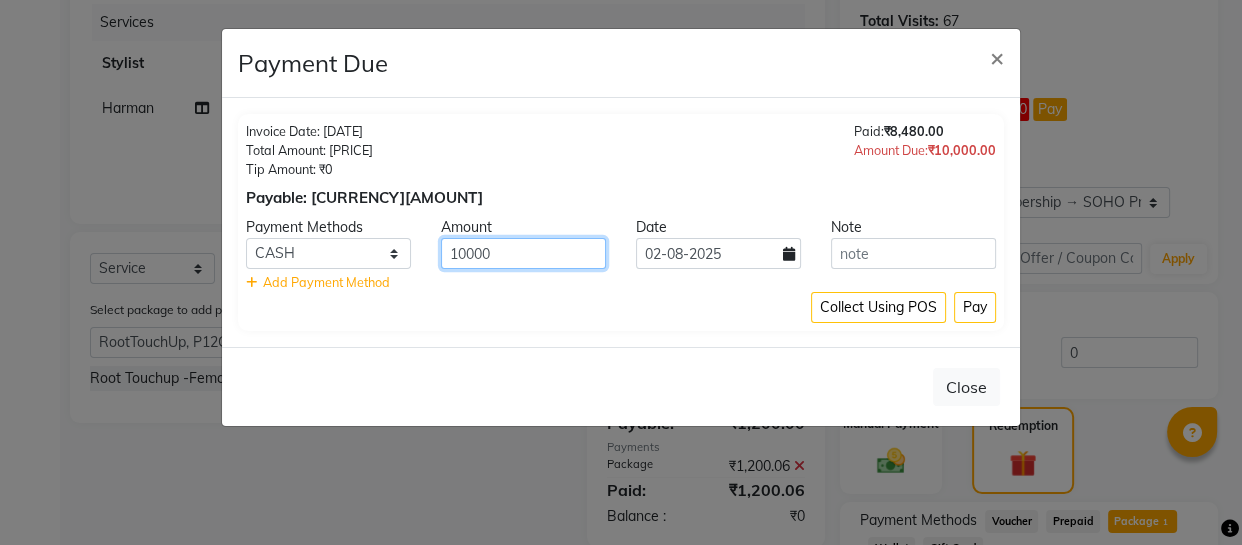 drag, startPoint x: 515, startPoint y: 252, endPoint x: 300, endPoint y: 289, distance: 218.16049 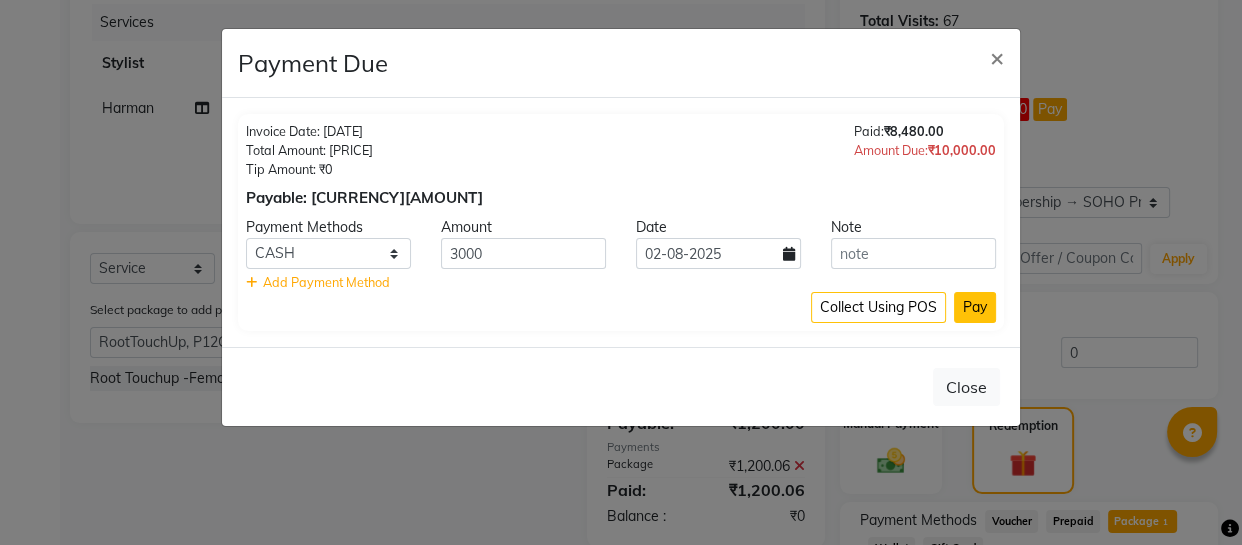click on "Pay" 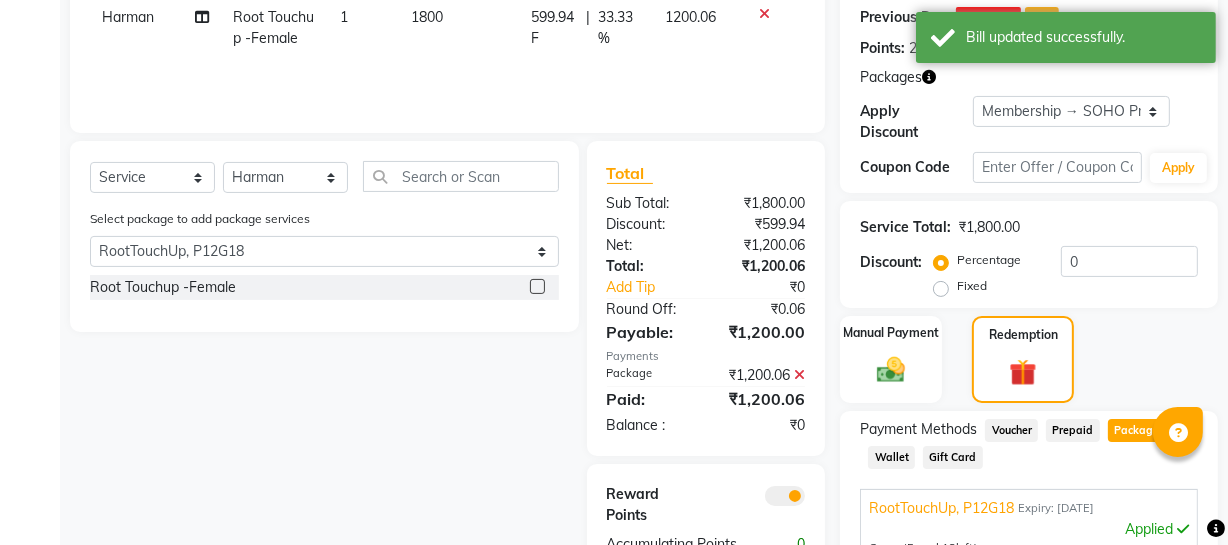 scroll, scrollTop: 580, scrollLeft: 0, axis: vertical 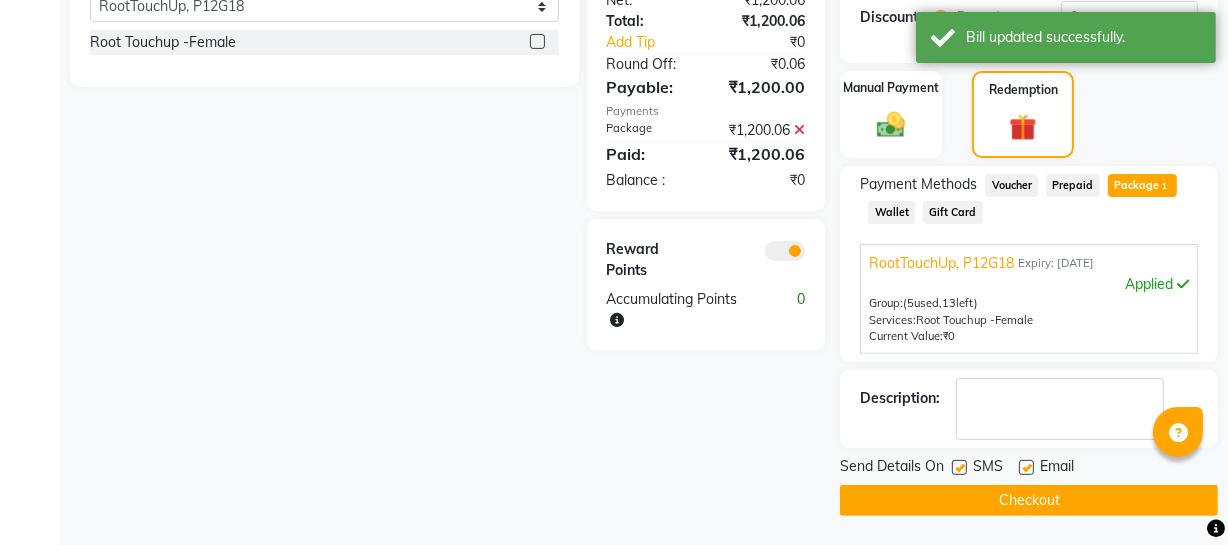 click on "Checkout" 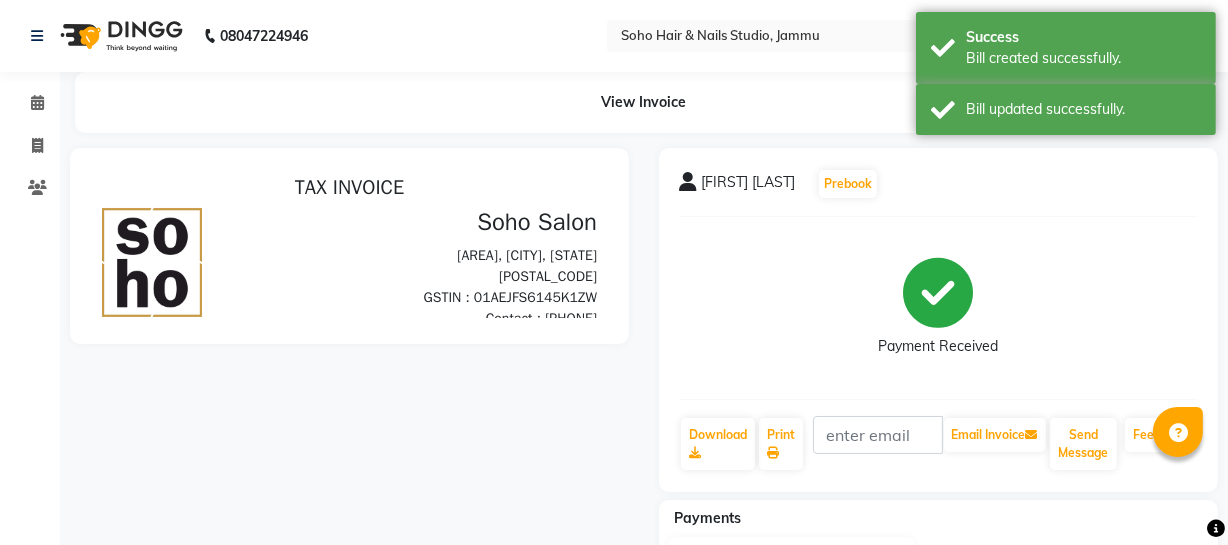 scroll, scrollTop: 0, scrollLeft: 0, axis: both 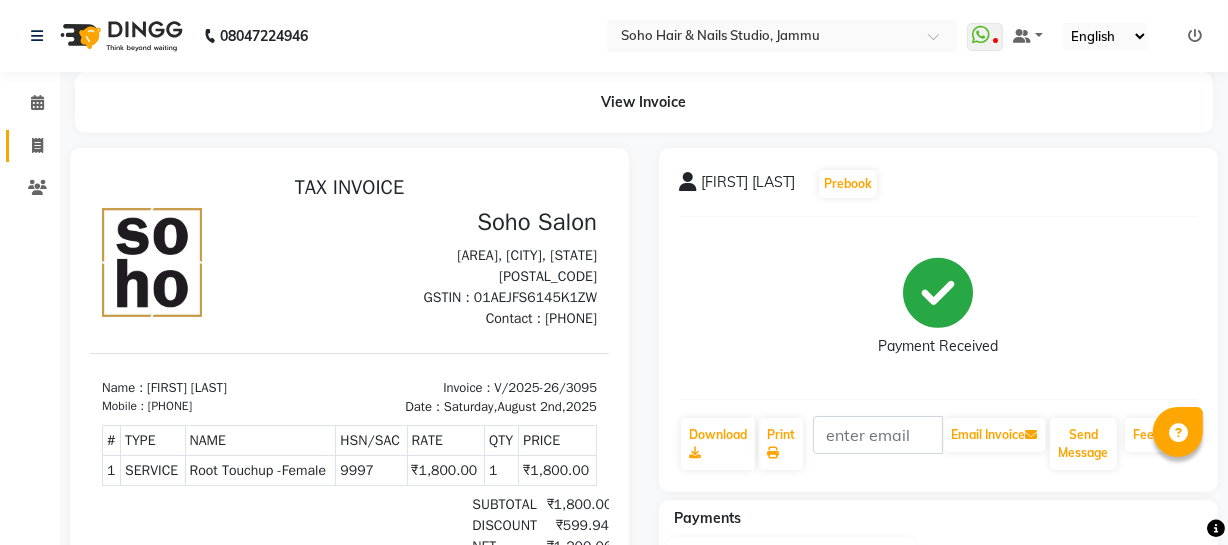 click 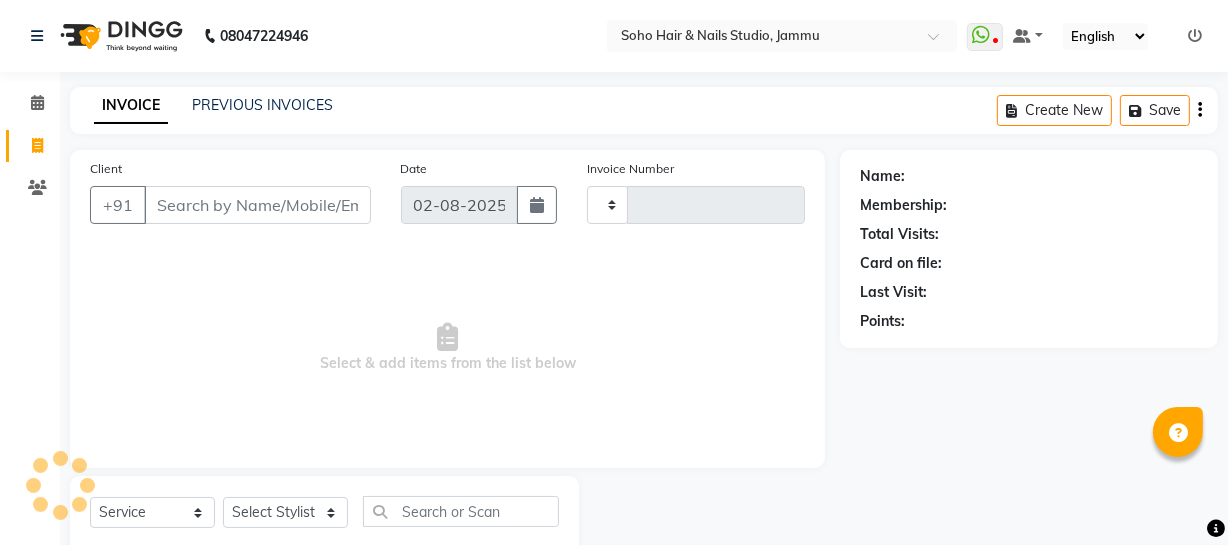 scroll, scrollTop: 57, scrollLeft: 0, axis: vertical 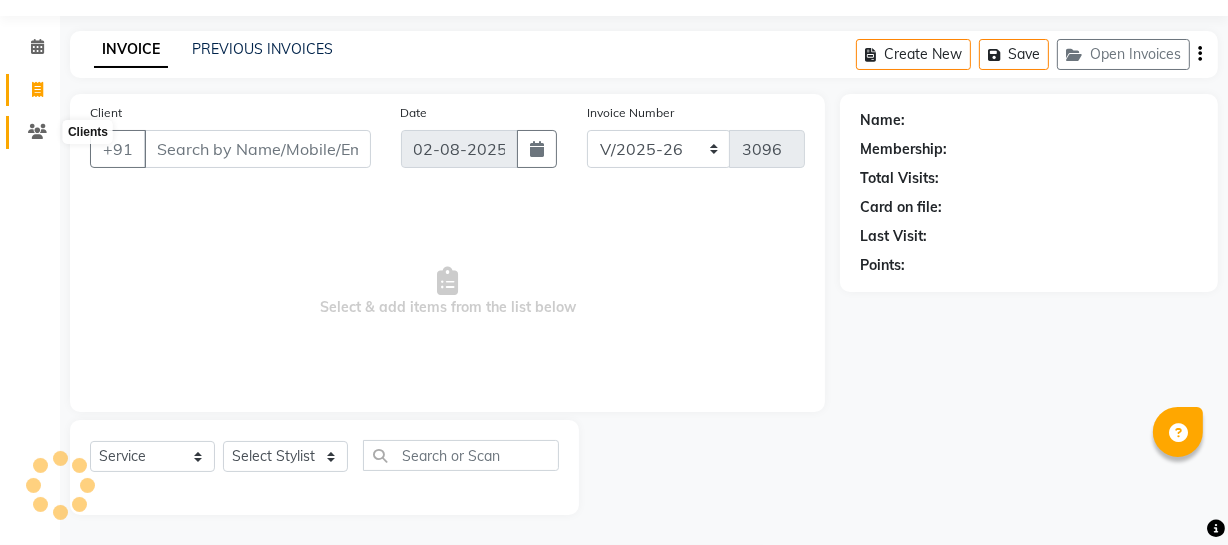 click 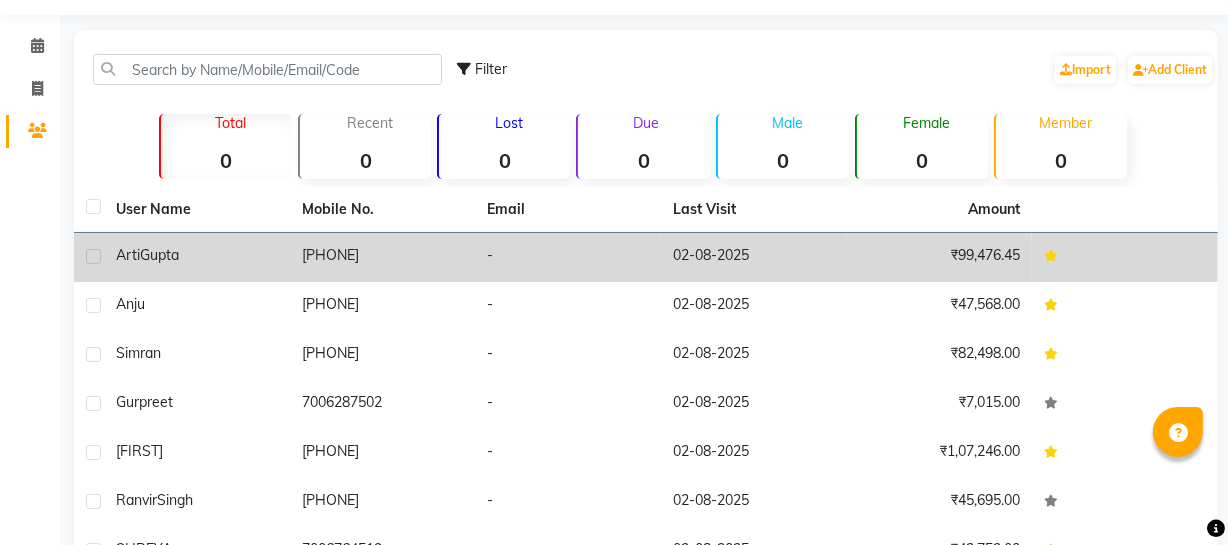 click on "[FIRST] [LAST]" 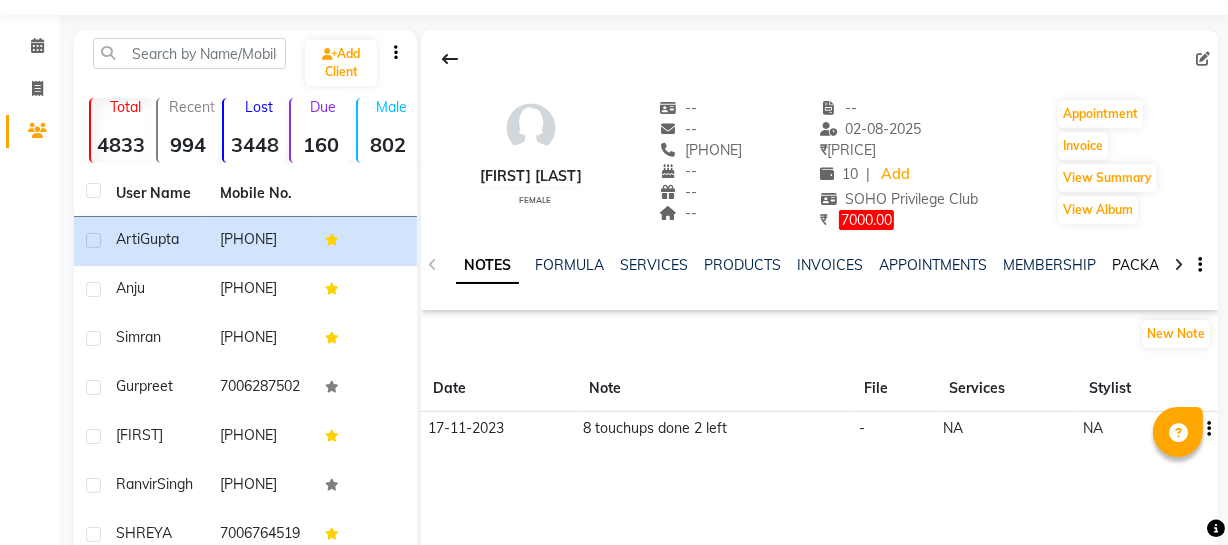 click on "PACKAGES" 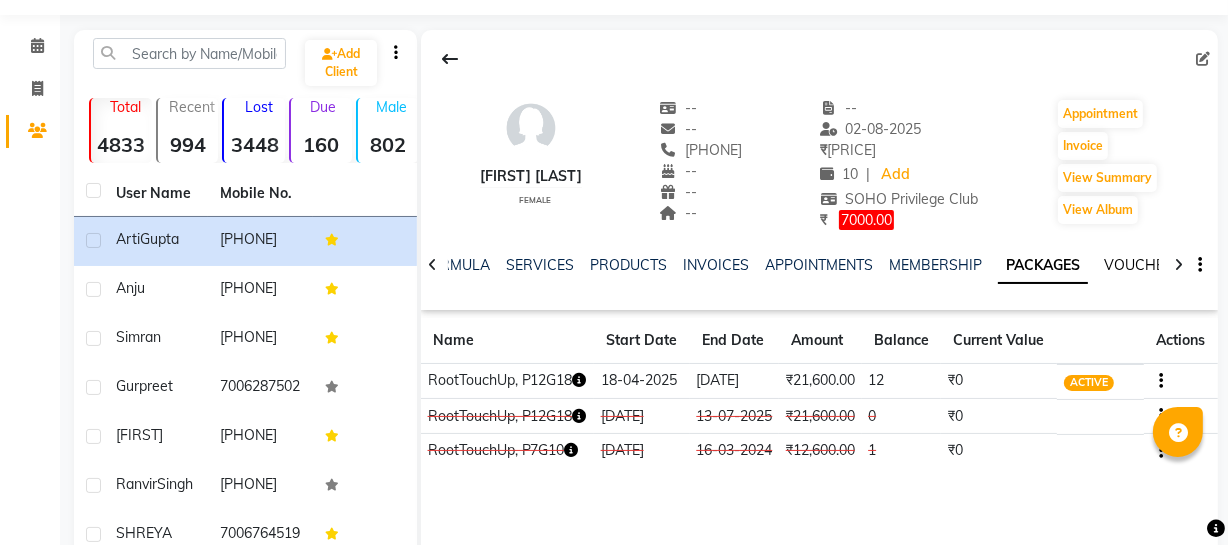 click on "VOUCHERS" 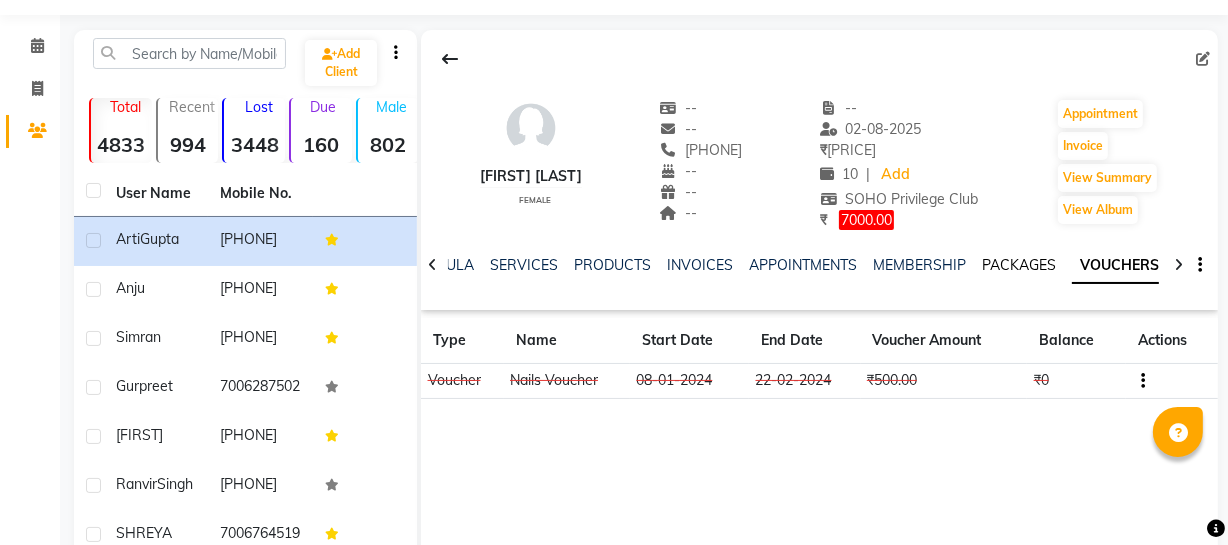 click on "PACKAGES" 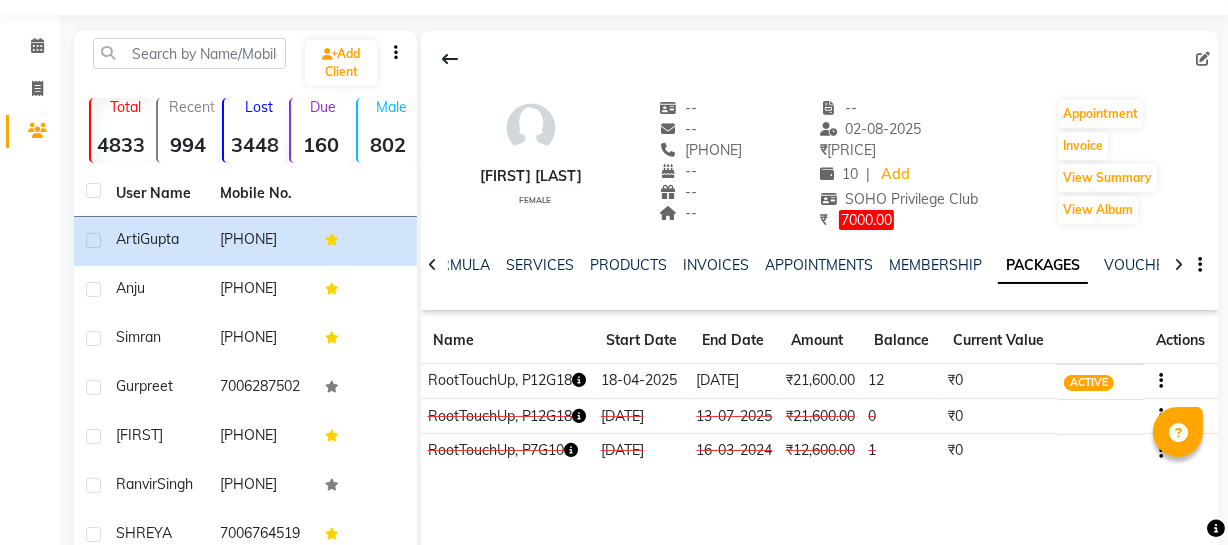 scroll, scrollTop: 0, scrollLeft: 0, axis: both 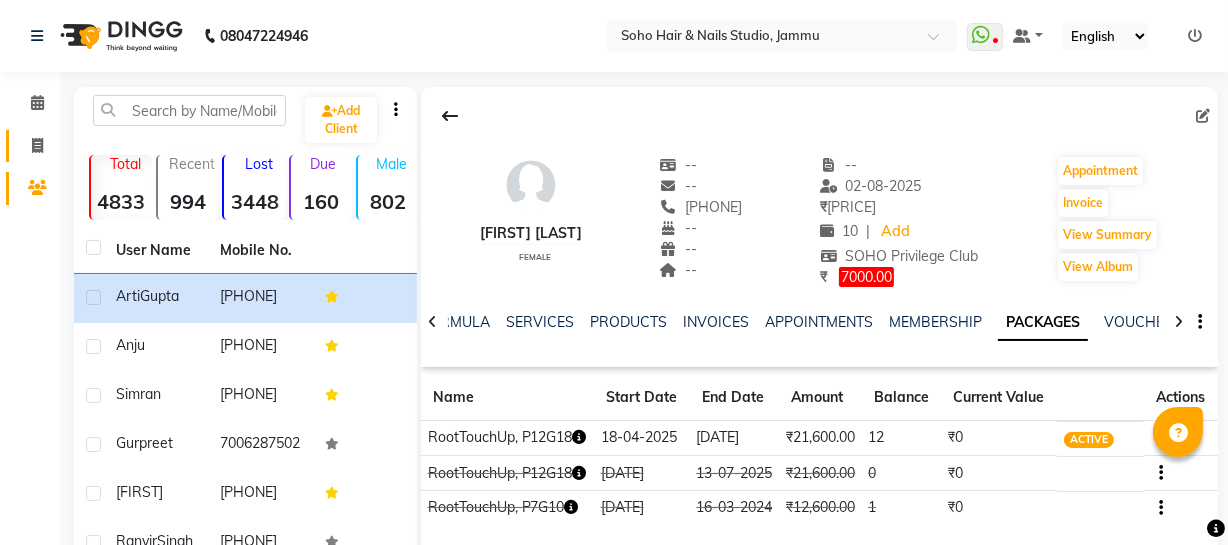 click 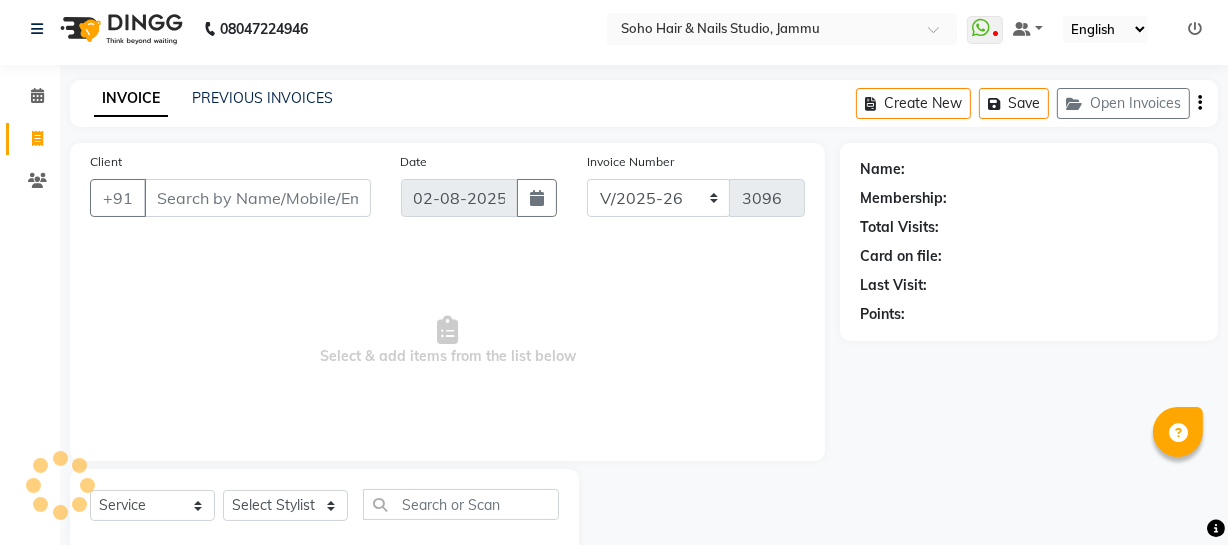 scroll, scrollTop: 57, scrollLeft: 0, axis: vertical 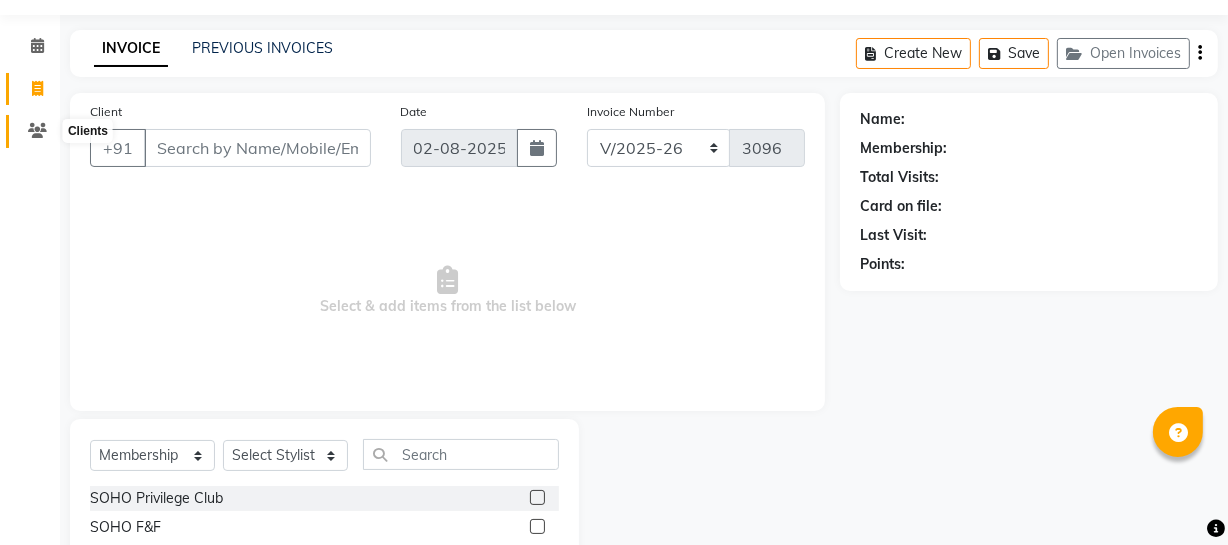 click 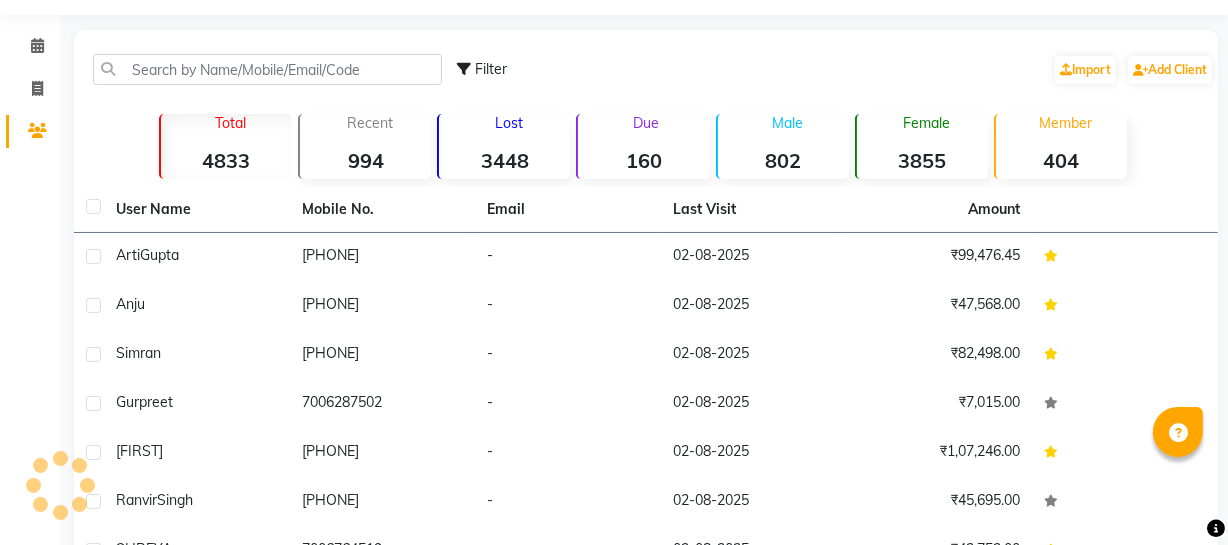 click on "Filter  Import   Add Client" 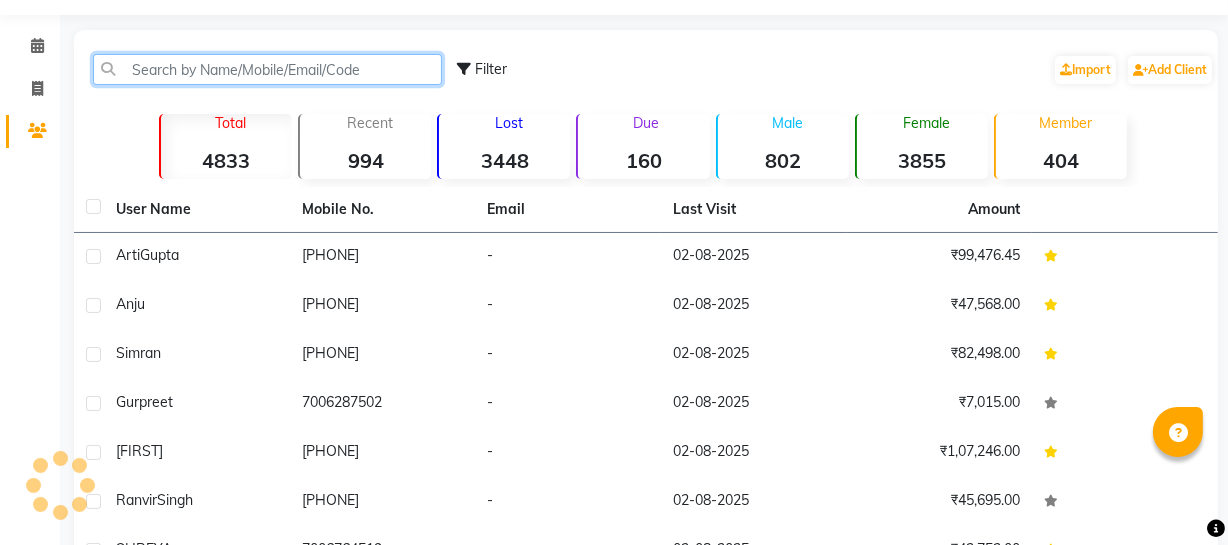 click 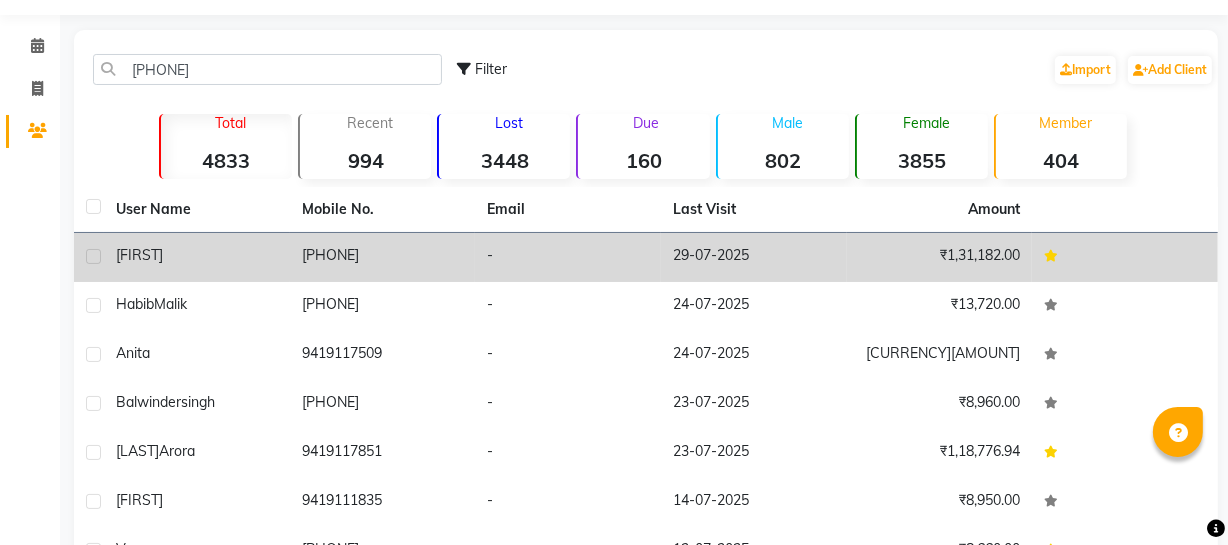 click on "[PHONE]" 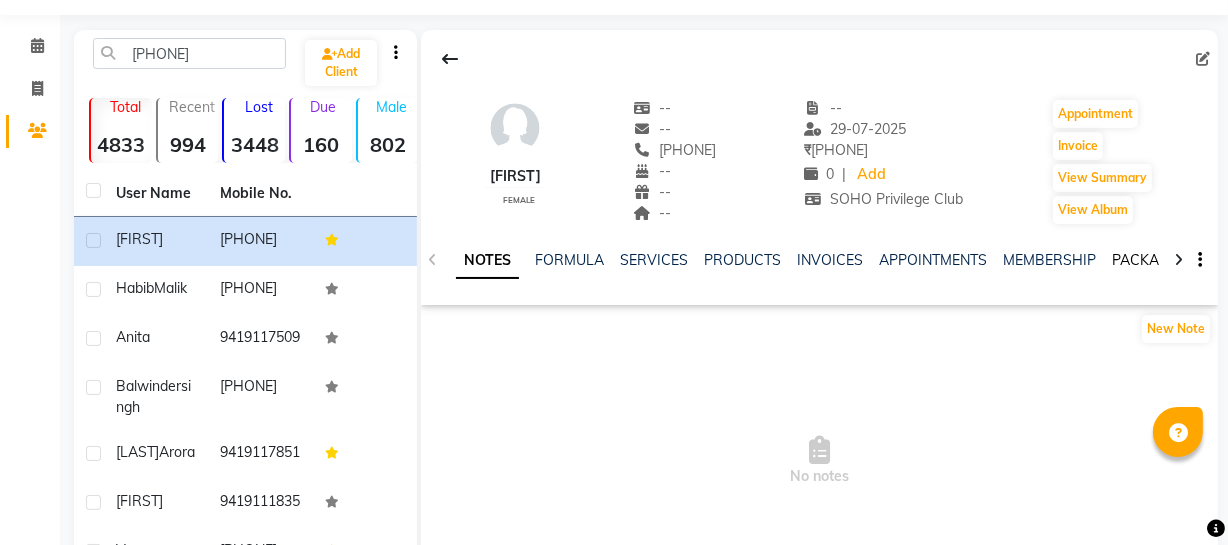 click on "PACKAGES" 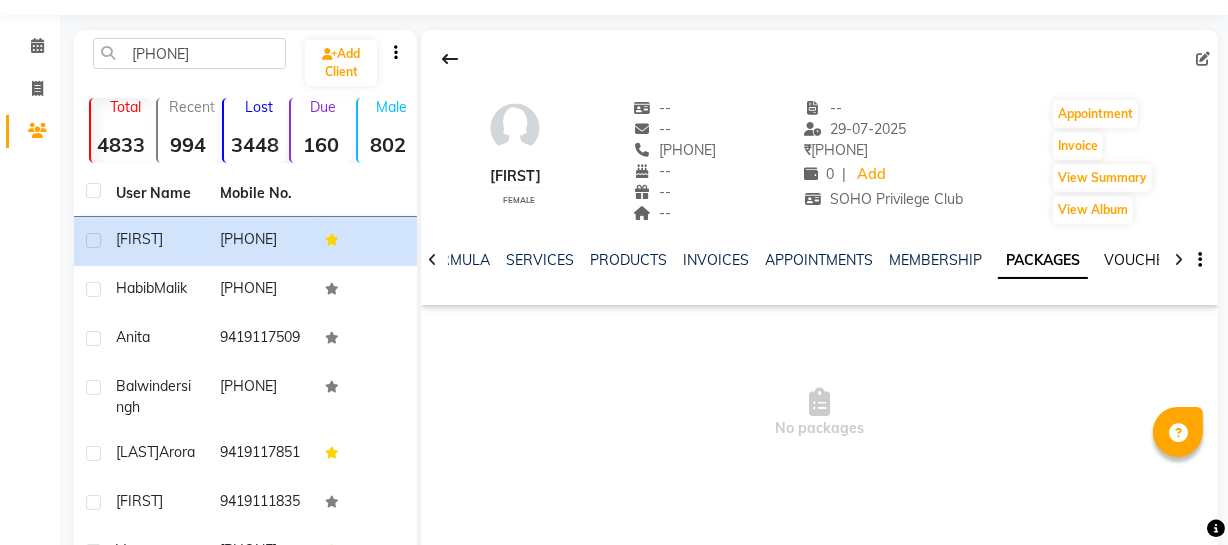 click on "VOUCHERS" 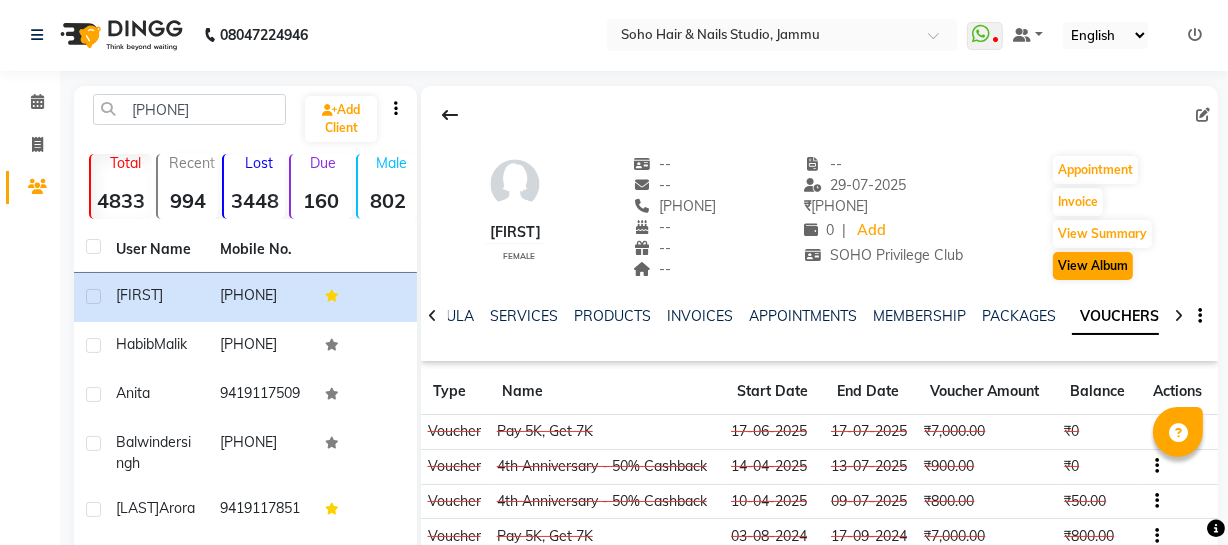 scroll, scrollTop: 0, scrollLeft: 0, axis: both 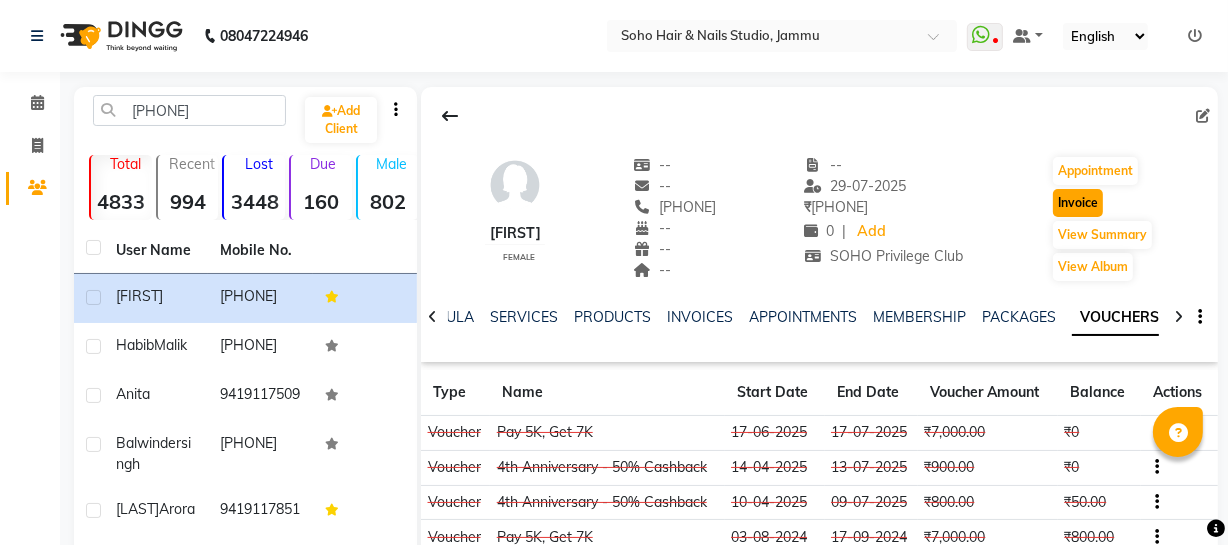 click on "Invoice" 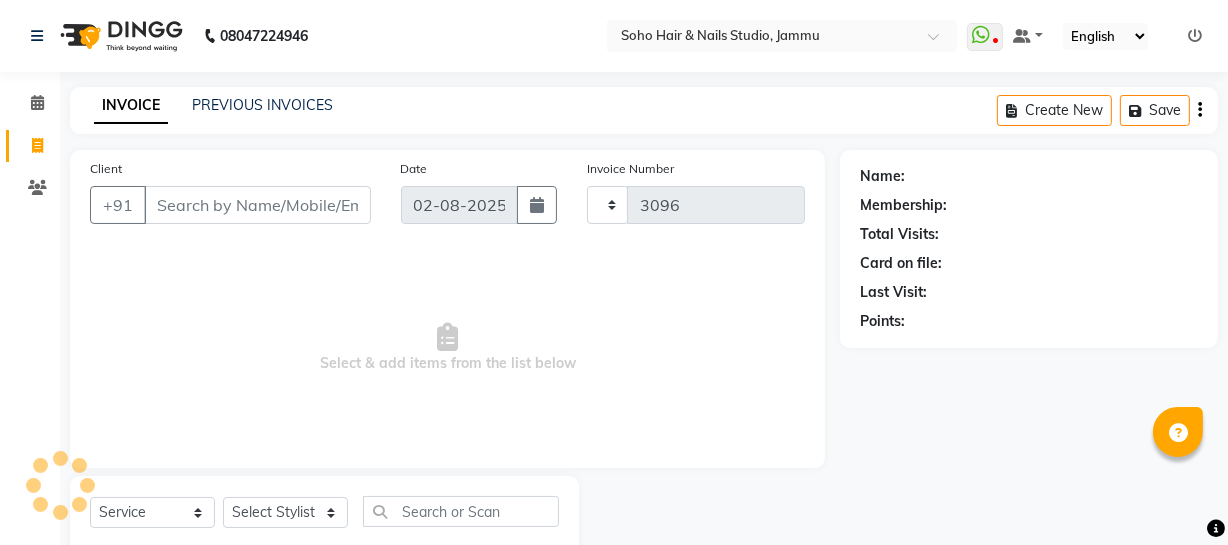 scroll, scrollTop: 57, scrollLeft: 0, axis: vertical 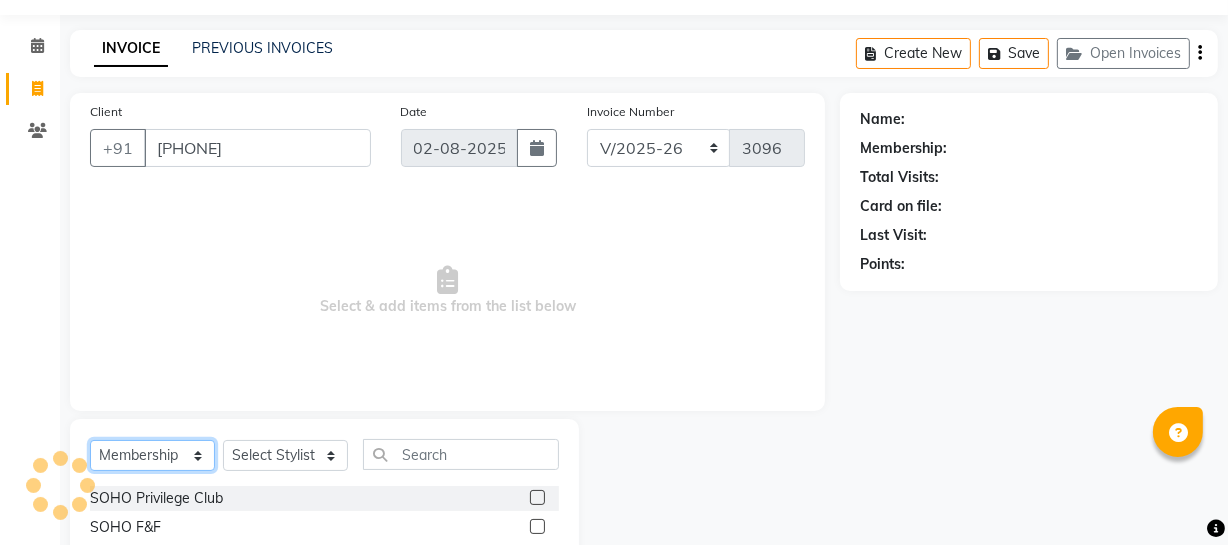 click on "Select  Service  Product  Membership  Package Voucher Prepaid Gift Card" 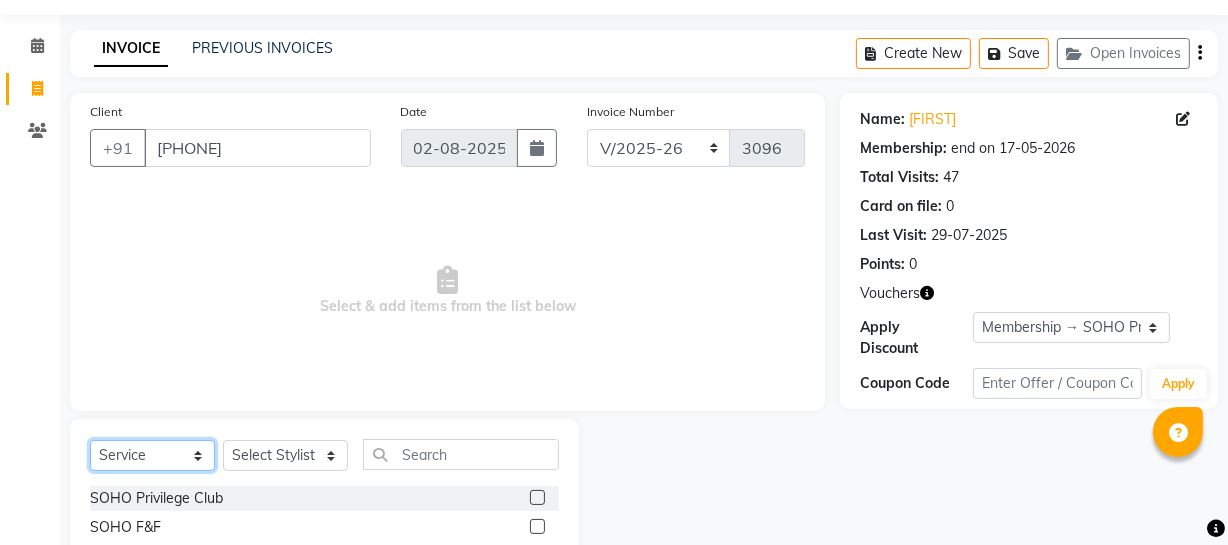 click on "Select  Service  Product  Membership  Package Voucher Prepaid Gift Card" 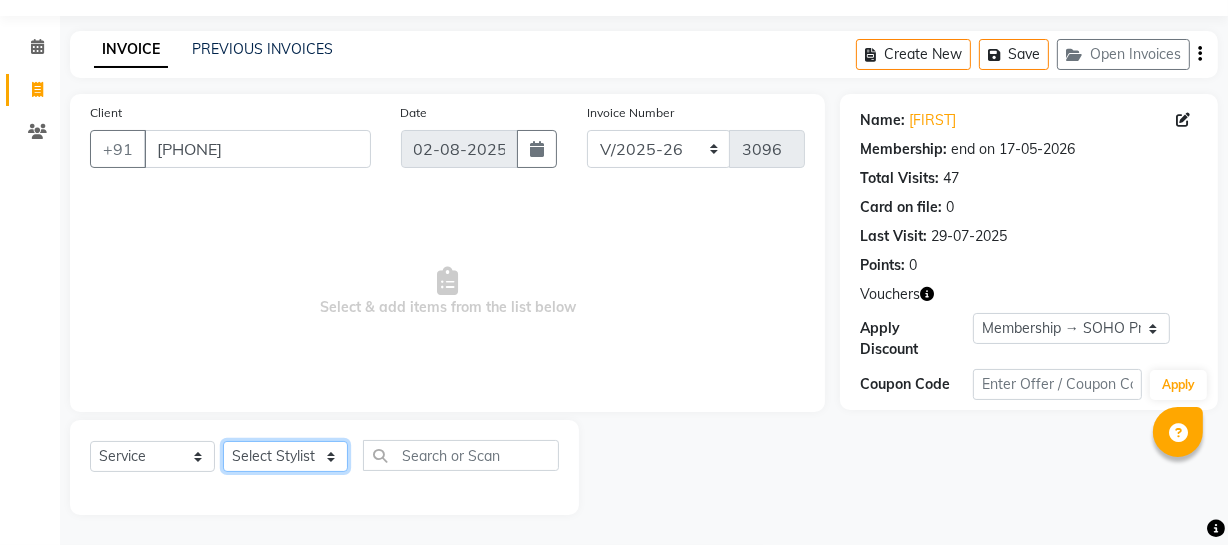 click on "Select Stylist Abhishek Kohli Adhamya Bamotra Amit Anita Kumari Arun Sain Avijit Das Bhabesh Dipanker  Harman Kevi  Komal Lakshya Dogra Meenakshi Jamwal Mitu Neha Nicky Nishant Swalia Nitin Reception Rose  Ruth Sahil sameer Sanjay Saurav pedi Saurav SAM Shameem Sharan Sorabh Salmani Vicky VISHAL DOGRA" 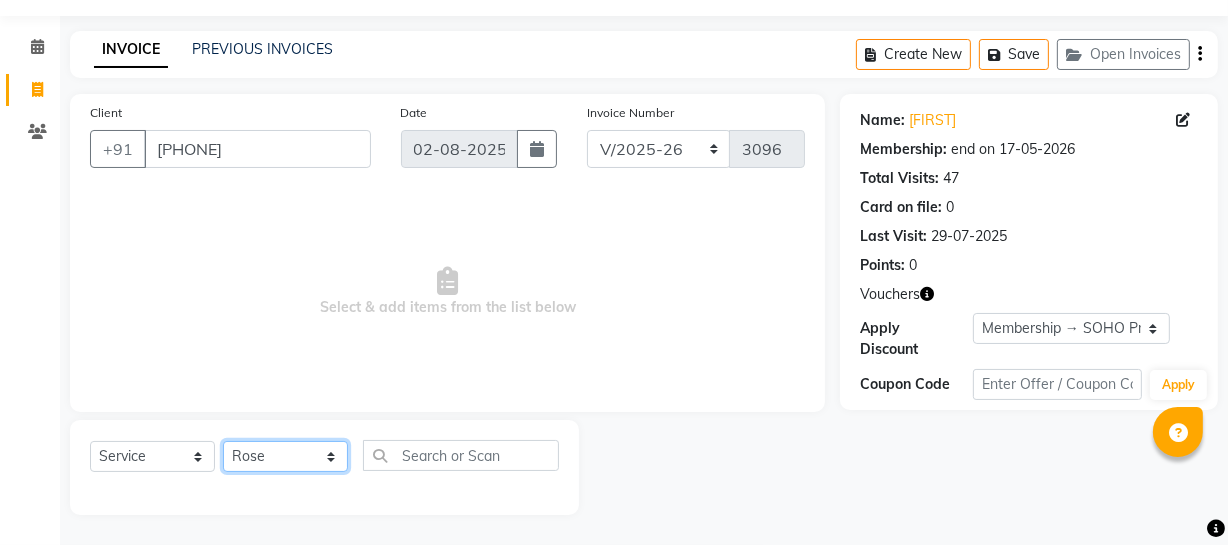 click on "Select Stylist Abhishek Kohli Adhamya Bamotra Amit Anita Kumari Arun Sain Avijit Das Bhabesh Dipanker  Harman Kevi  Komal Lakshya Dogra Meenakshi Jamwal Mitu Neha Nicky Nishant Swalia Nitin Reception Rose  Ruth Sahil sameer Sanjay Saurav pedi Saurav SAM Shameem Sharan Sorabh Salmani Vicky VISHAL DOGRA" 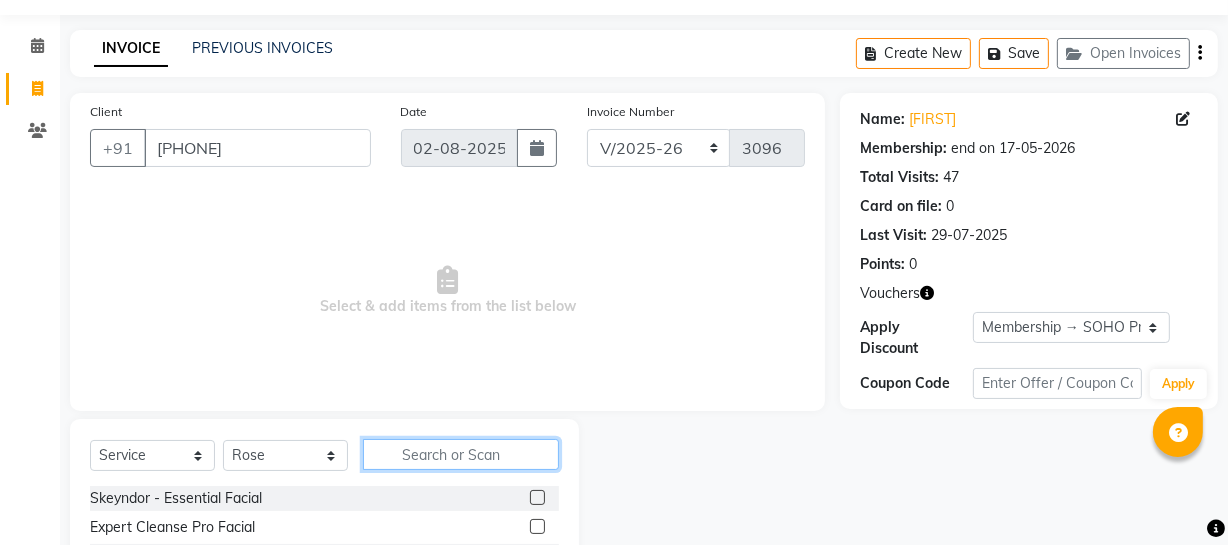 click 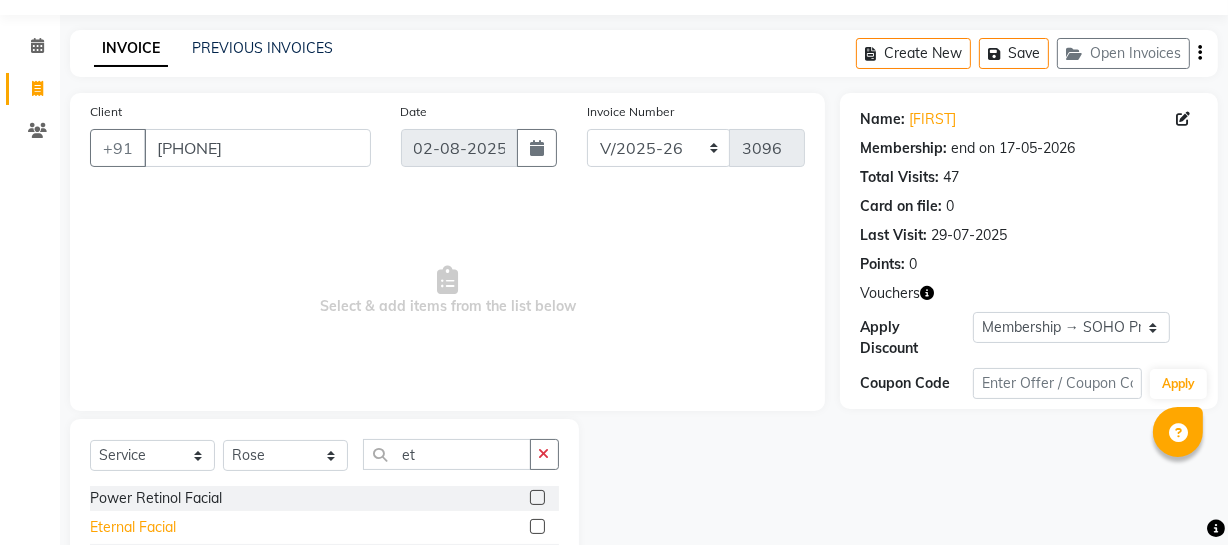 click on "Eternal Facial" 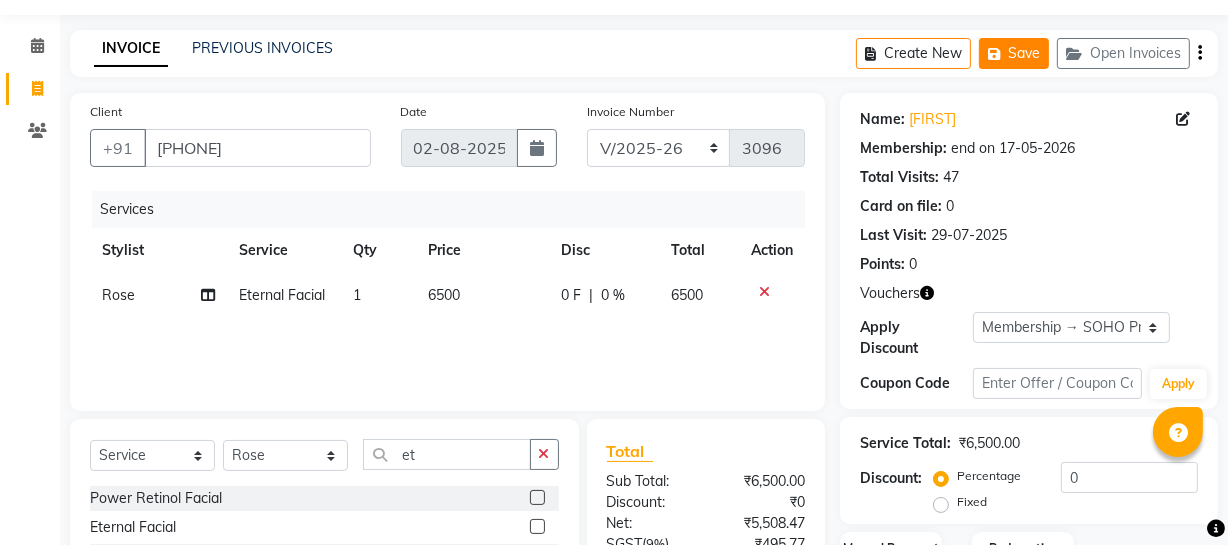 click on "Save" 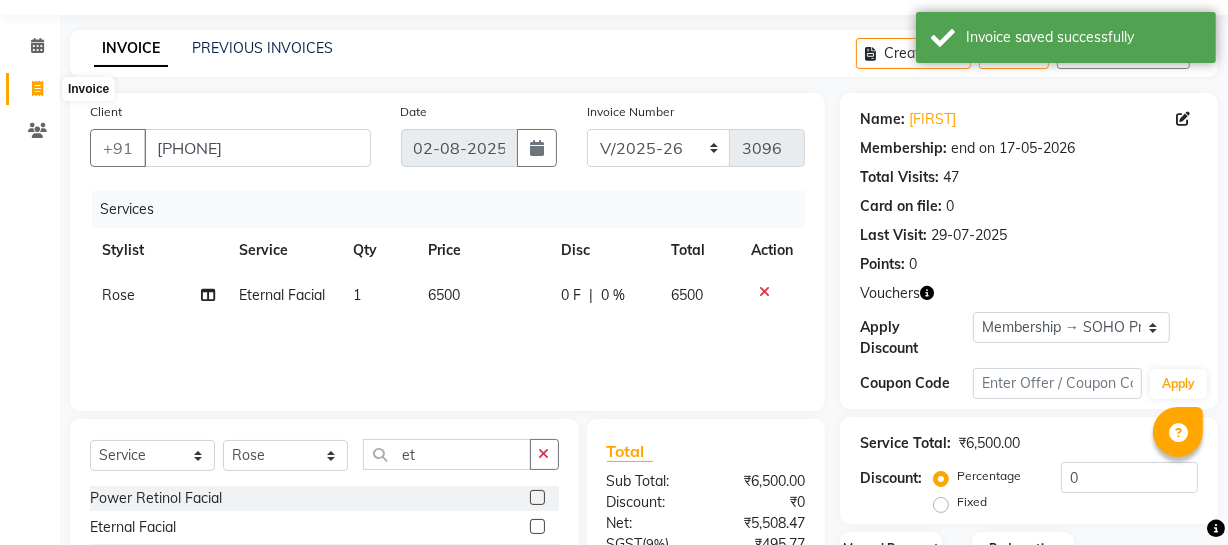 click 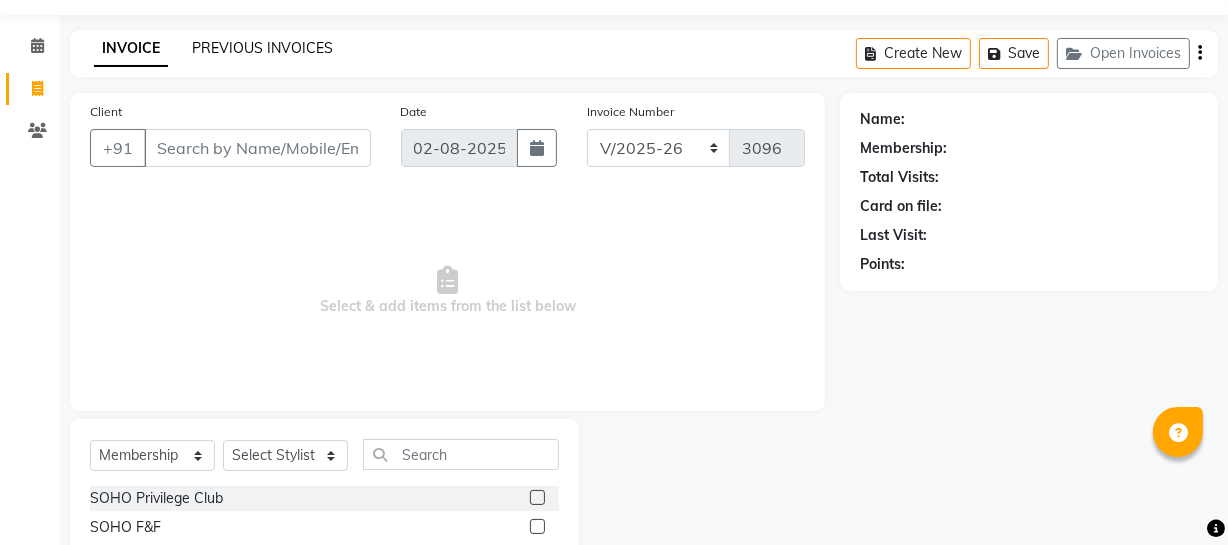 click on "PREVIOUS INVOICES" 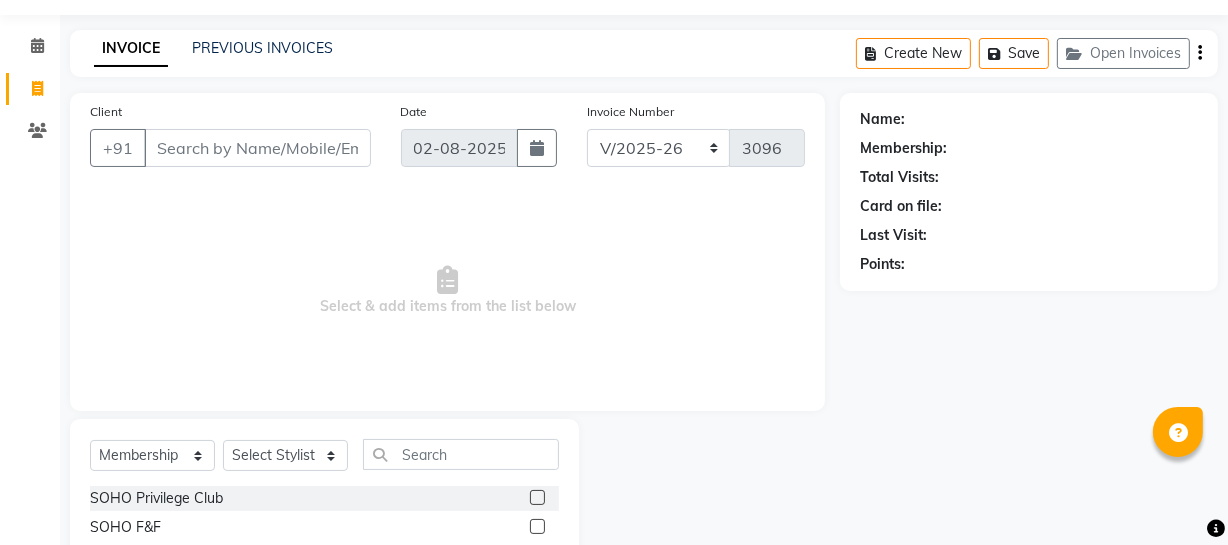 scroll, scrollTop: 0, scrollLeft: 0, axis: both 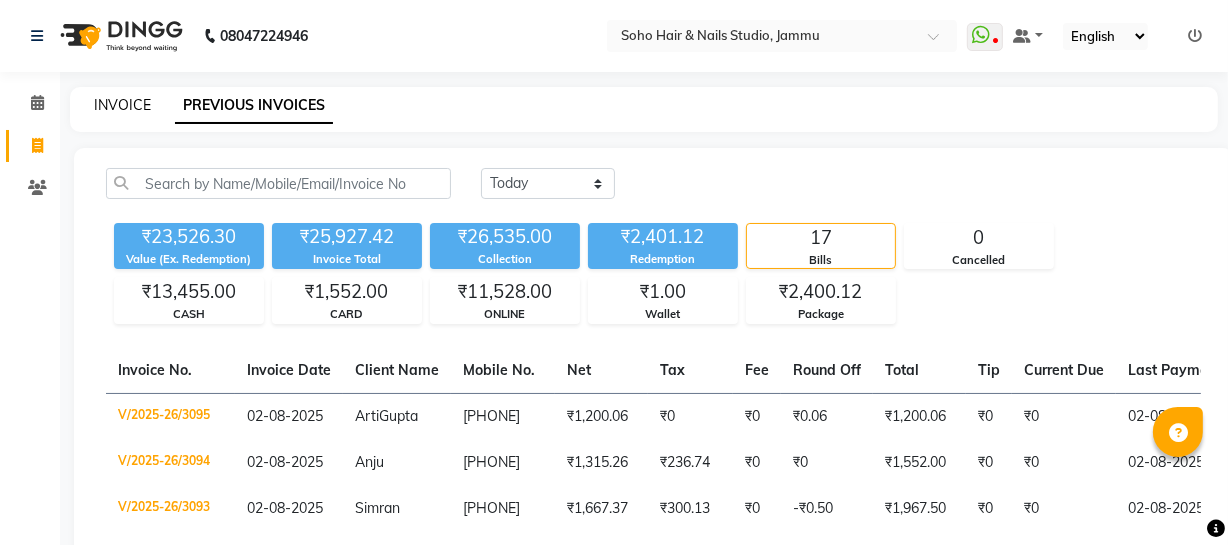 click on "INVOICE" 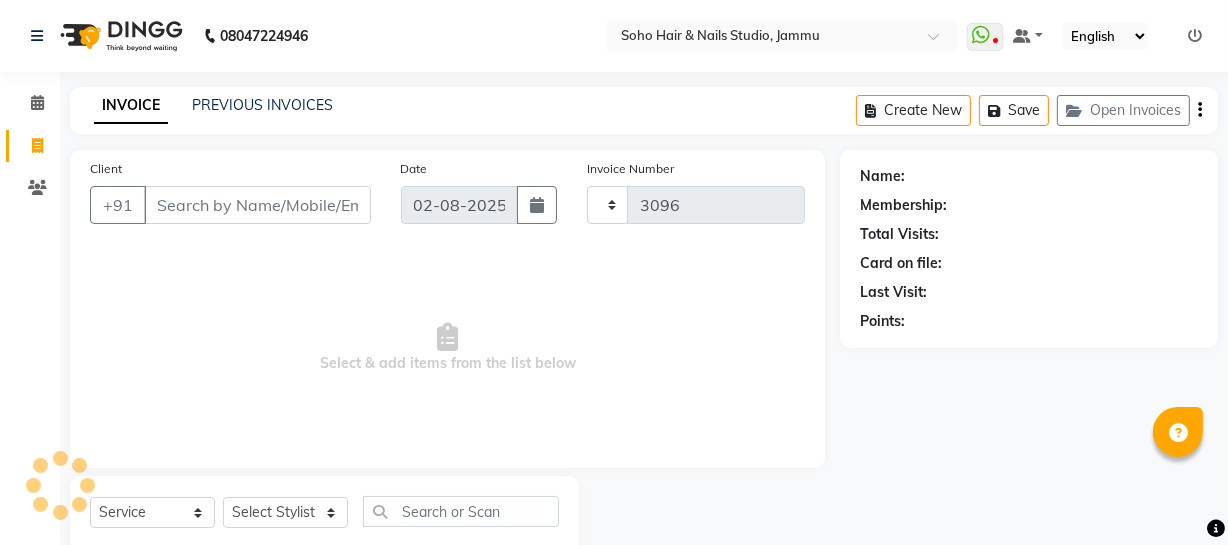 scroll, scrollTop: 57, scrollLeft: 0, axis: vertical 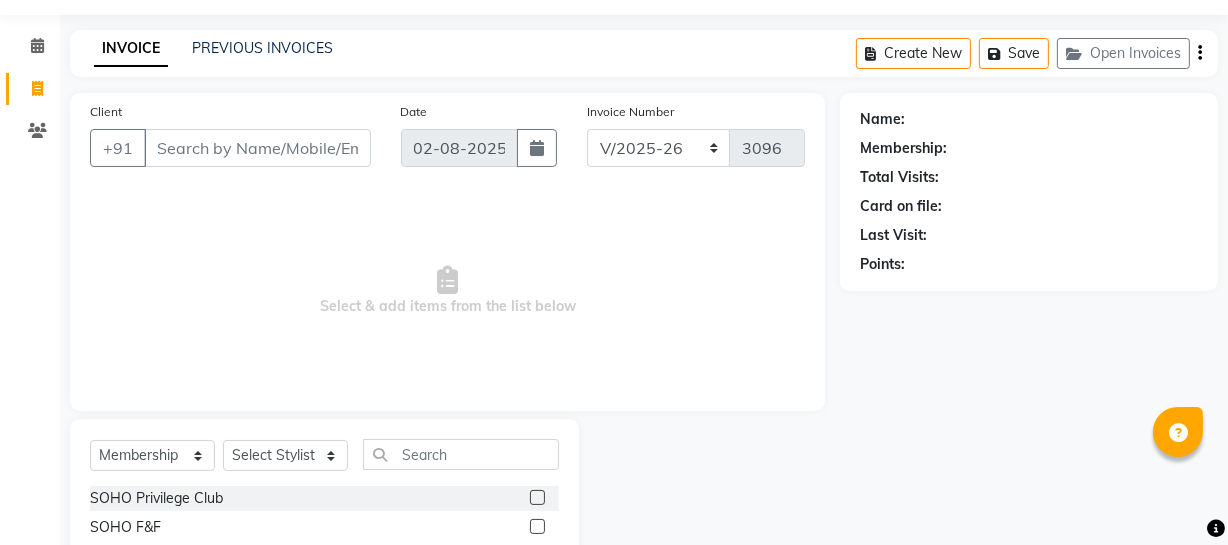 click on "08047224946 Select Location × Soho Hair & Nails Studio, Jammu WhatsApp Status ✕ Status: Disconnected Recent Service Activity: 01-01-1970 05:30 AM 08047224946 Whatsapp Settings Default Panel My Panel English ENGLISH Español العربية मराठी हिंदी ગુજરાતી தமிழ் 中文 Notifications nothing to show ☀ Soho Hair & Nails Studio, Jammu Calendar Invoice Clients Completed InProgress Upcoming Dropped Tentative Check-In Confirm Bookings Segments Page Builder INVOICE PREVIOUS INVOICES Create New Save Open Invoices Client +91 Date 02-08-2025 Invoice Number Red/2025-26 V/2025 V/2025-26 3096 Select & add items from the list below Select Service Product Membership Package Voucher Prepaid Gift Card Select Stylist Abhishek Kohli Adhamya Bamotra Amit Anita Kumari Arun Sain Avijit Das Bhabesh Dipanker Harman Kevi Komal Lakshya Dogra Meenakshi Jamwal Mitu Neha Nicky Nishant Swalia Nitin Reception Rose Ruth Sahil sameer Sanjay Saurav pedi" at bounding box center (614, 215) 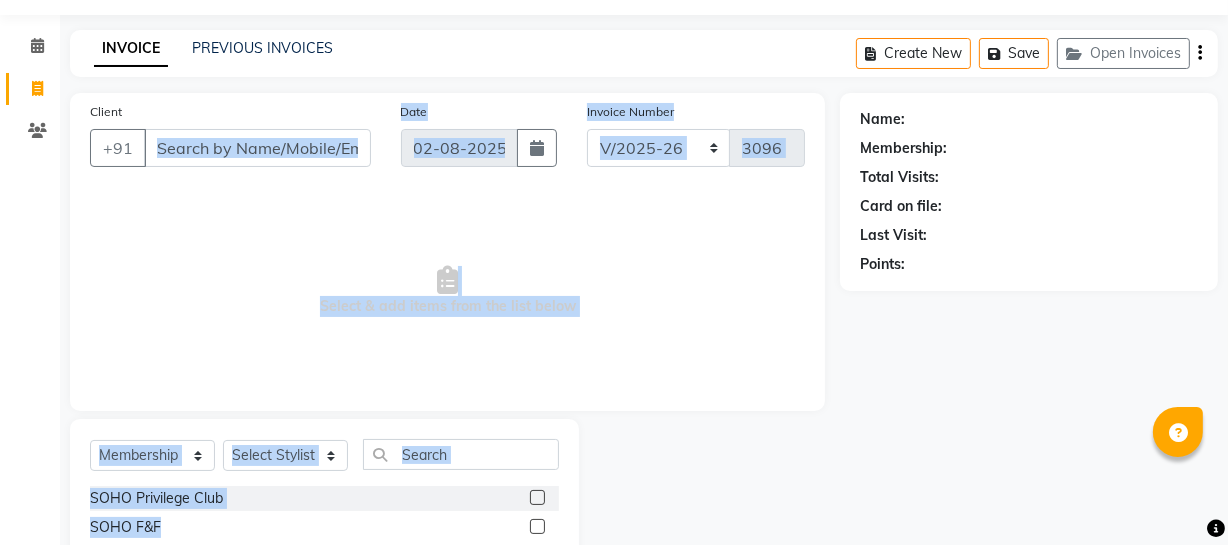 click on "Select & add items from the list below" at bounding box center [447, 291] 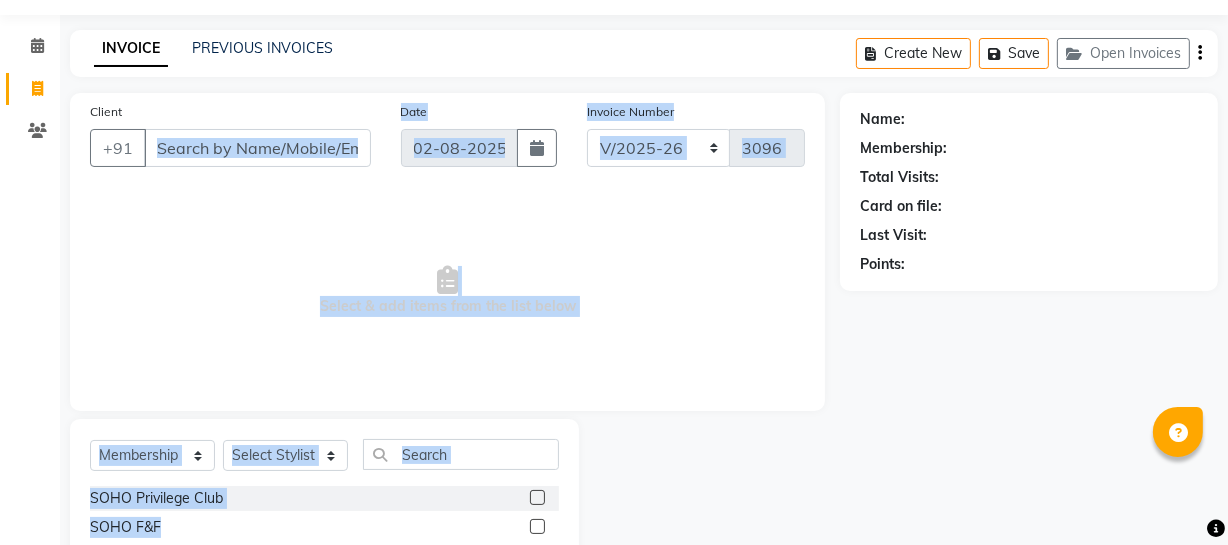 click on "Client +91 Date 02-08-2025 Invoice Number Red/2025-26 V/2025 V/2025-26 Select & add items from the list below Select Service Product Membership Package Voucher Prepaid Gift Card Select Stylist Abhishek Kohli Adhamya Bamotra Amit Anita Kumari Arun Sain Avijit Das Bhabesh Dipanker Harman Kevi Komal Lakshya Dogra Meenakshi Jamwal Mitu Neha Nicky Nishant Swalia Nitin Reception Rose Ruth Sahil sameer Sanjay Saurav pedi Saurav SAM Shameem Sharan Sorabh Salmani Vicky [FIRST] [LAST] SOHO Privilege Club SOHO F&F" 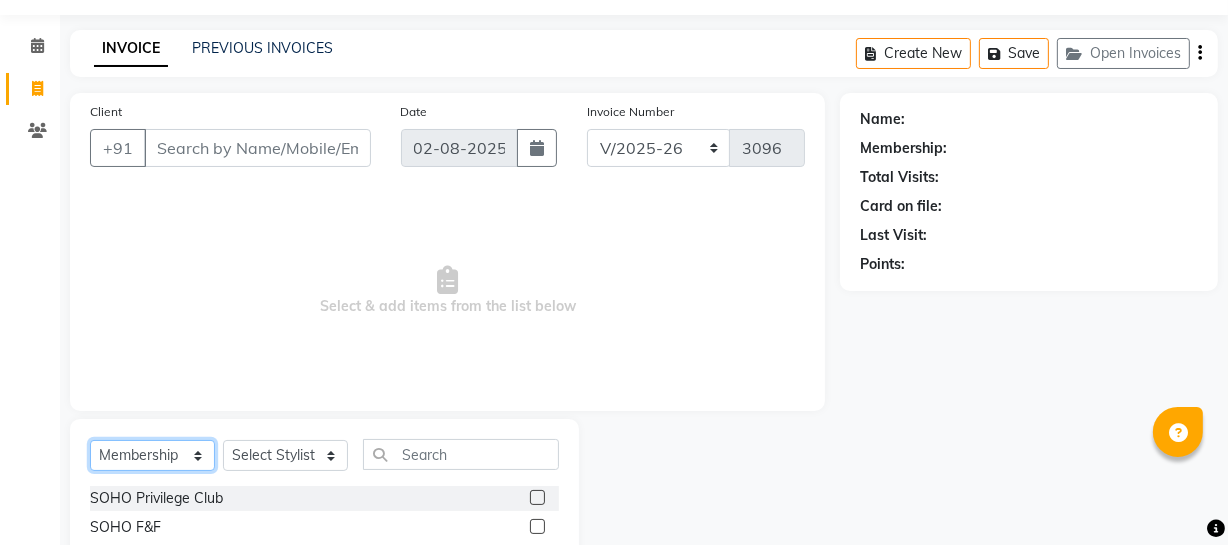 click on "Select  Service  Product  Membership  Package Voucher Prepaid Gift Card" 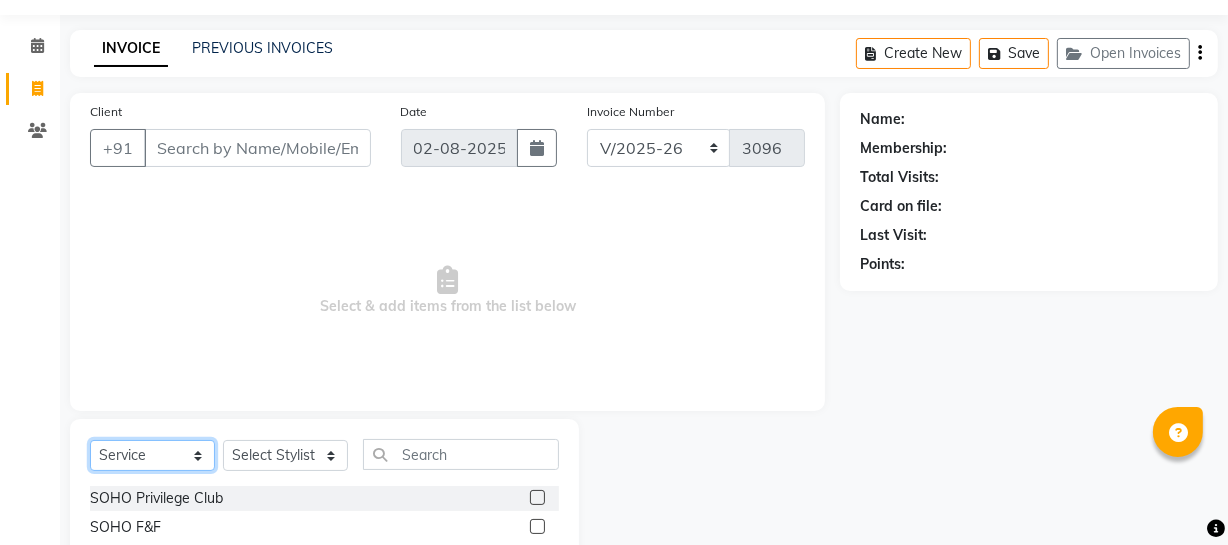 click on "Select  Service  Product  Membership  Package Voucher Prepaid Gift Card" 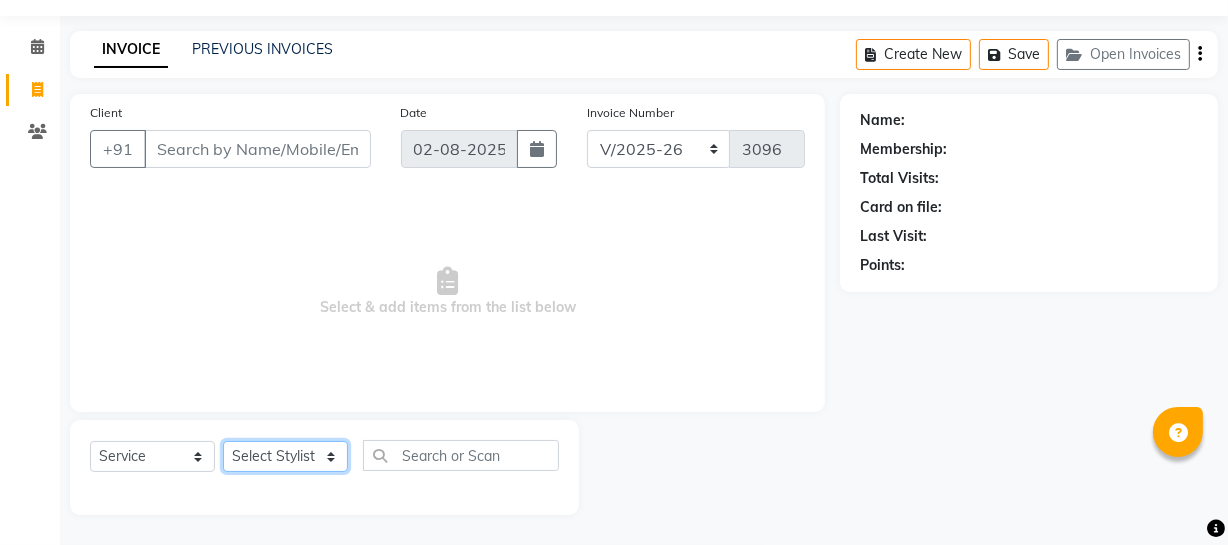 drag, startPoint x: 317, startPoint y: 451, endPoint x: 312, endPoint y: 440, distance: 12.083046 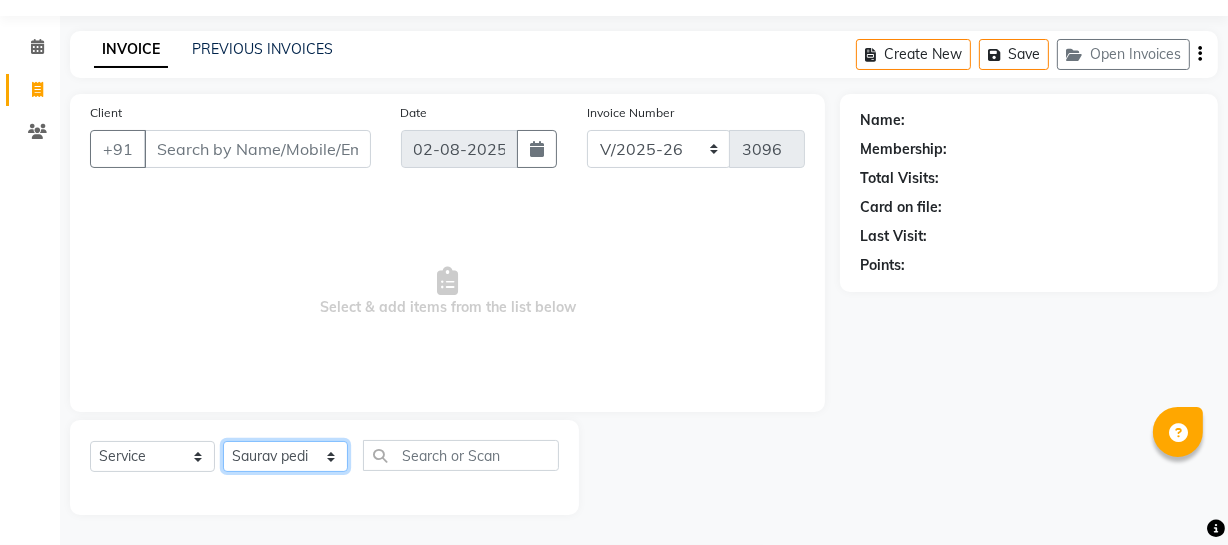 click on "Select Stylist Abhishek Kohli Adhamya Bamotra Amit Anita Kumari Arun Sain Avijit Das Bhabesh Dipanker  Harman Kevi  Komal Lakshya Dogra Meenakshi Jamwal Mitu Neha Nicky Nishant Swalia Nitin Reception Rose  Ruth Sahil sameer Sanjay Saurav pedi Saurav SAM Shameem Sharan Sorabh Salmani Vicky VISHAL DOGRA" 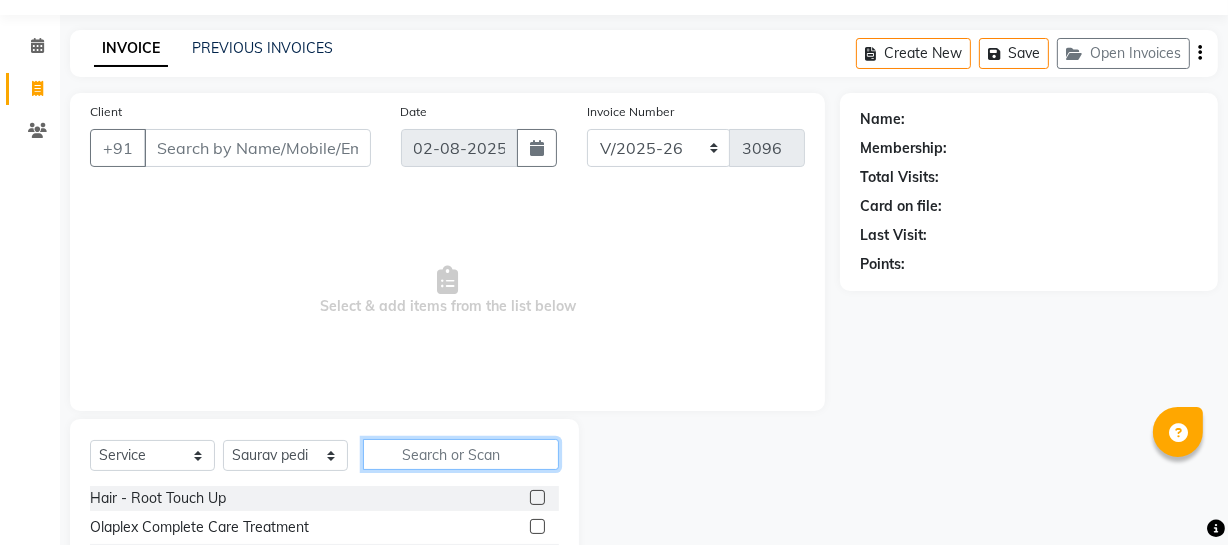 click 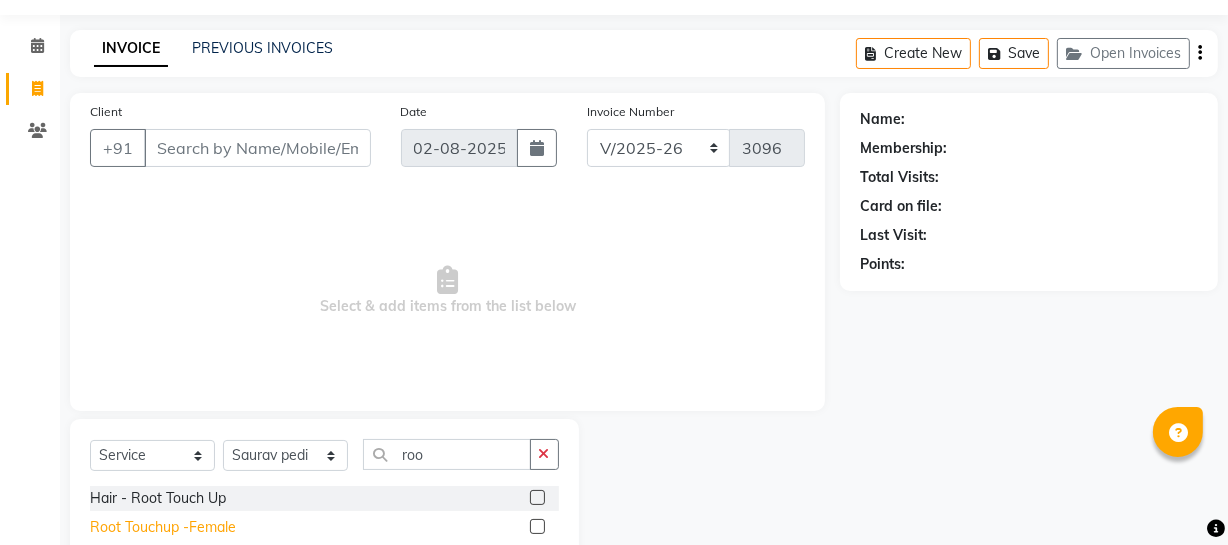 click on "Root Touchup -Female" 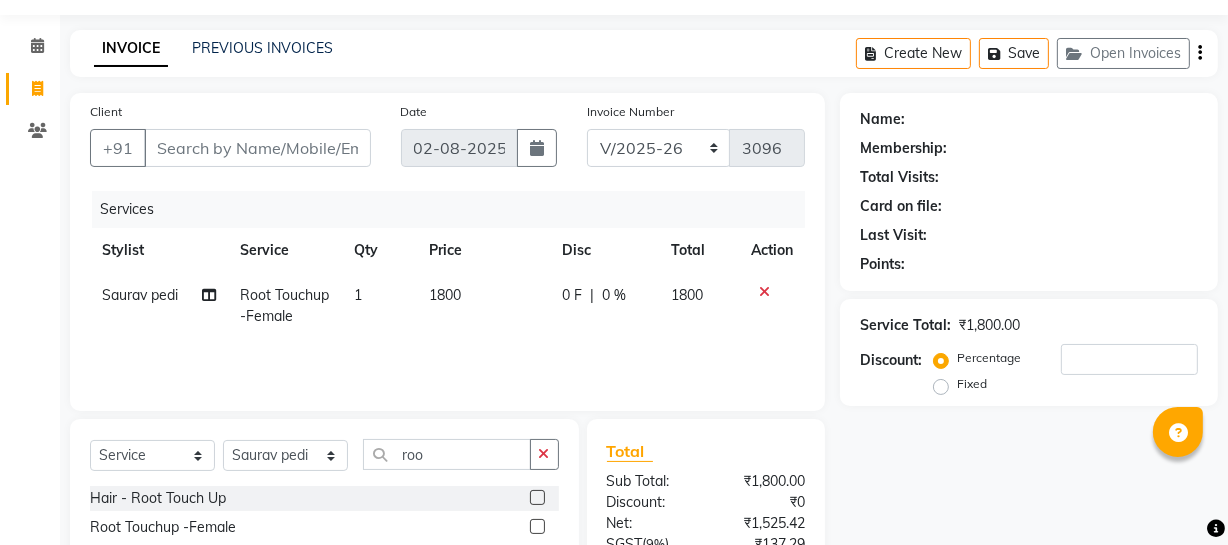 scroll, scrollTop: 256, scrollLeft: 0, axis: vertical 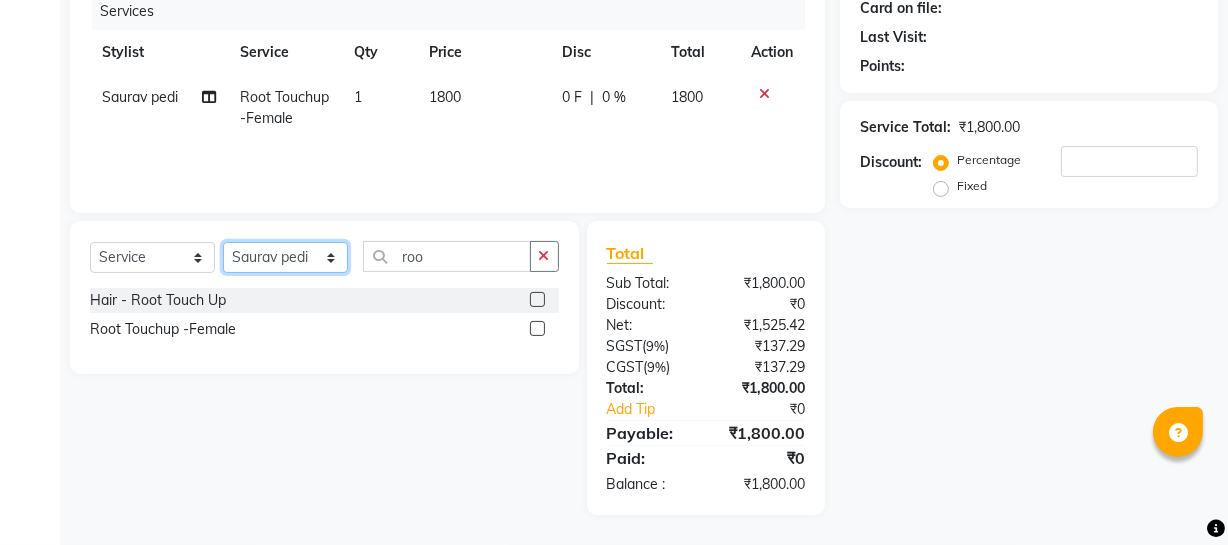 click on "Select Stylist Abhishek Kohli Adhamya Bamotra Amit Anita Kumari Arun Sain Avijit Das Bhabesh Dipanker  Harman Kevi  Komal Lakshya Dogra Meenakshi Jamwal Mitu Neha Nicky Nishant Swalia Nitin Reception Rose  Ruth Sahil sameer Sanjay Saurav pedi Saurav SAM Shameem Sharan Sorabh Salmani Vicky VISHAL DOGRA" 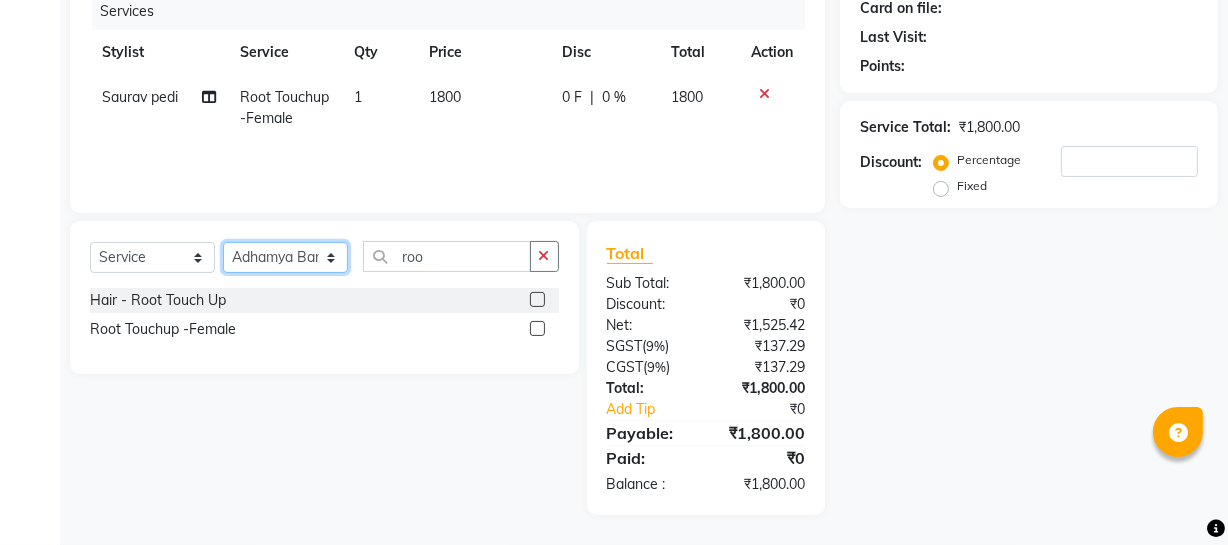 click on "Select Stylist Abhishek Kohli Adhamya Bamotra Amit Anita Kumari Arun Sain Avijit Das Bhabesh Dipanker  Harman Kevi  Komal Lakshya Dogra Meenakshi Jamwal Mitu Neha Nicky Nishant Swalia Nitin Reception Rose  Ruth Sahil sameer Sanjay Saurav pedi Saurav SAM Shameem Sharan Sorabh Salmani Vicky VISHAL DOGRA" 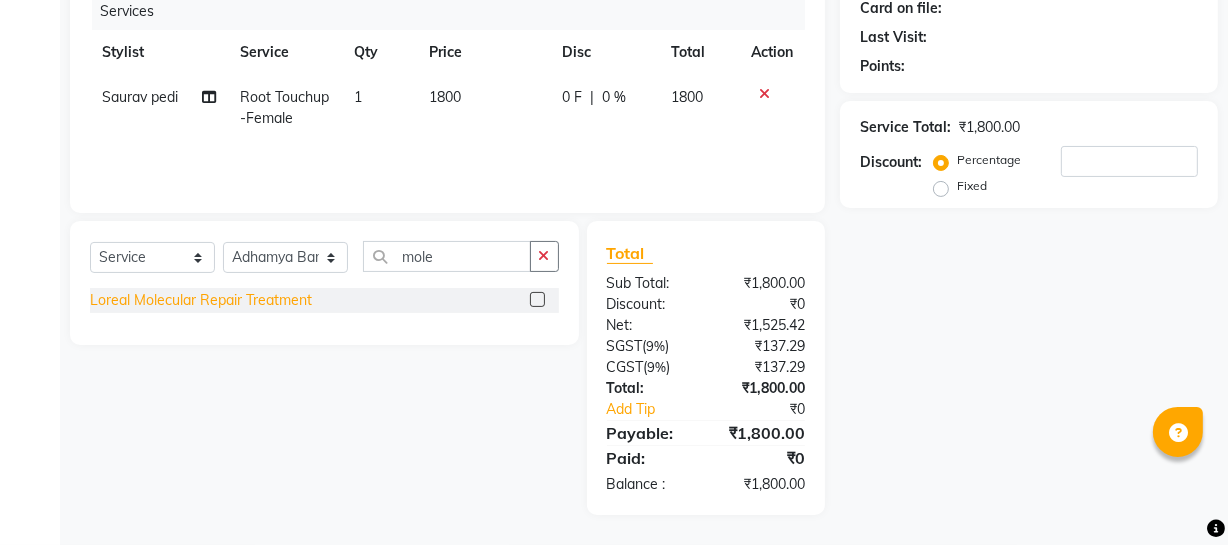 click on "Loreal Molecular Repair Treatment" 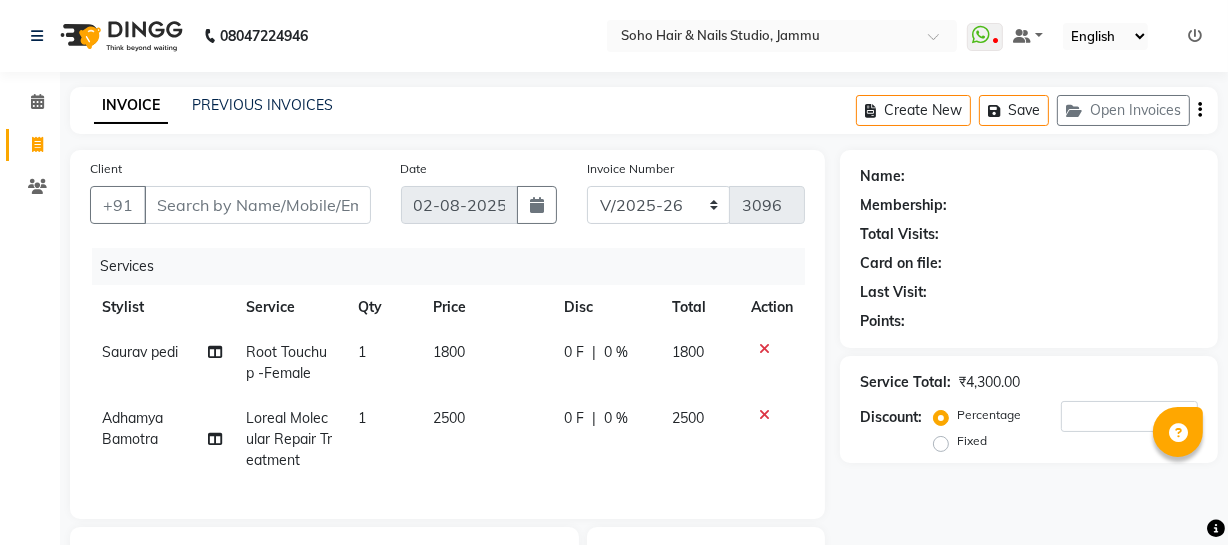 scroll, scrollTop: 272, scrollLeft: 0, axis: vertical 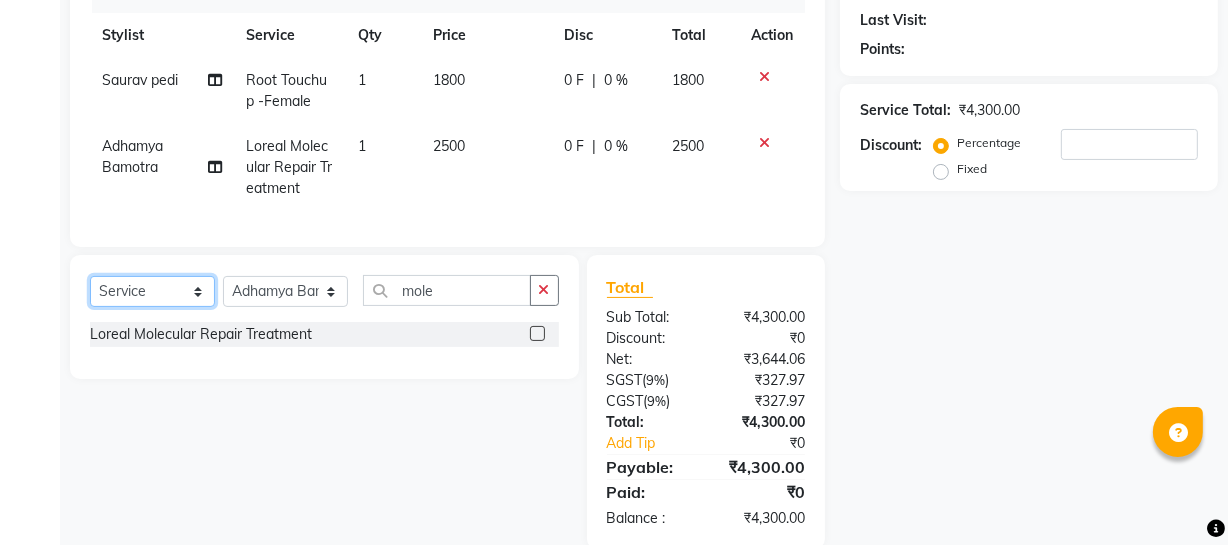 click on "Select  Service  Product  Membership  Package Voucher Prepaid Gift Card" 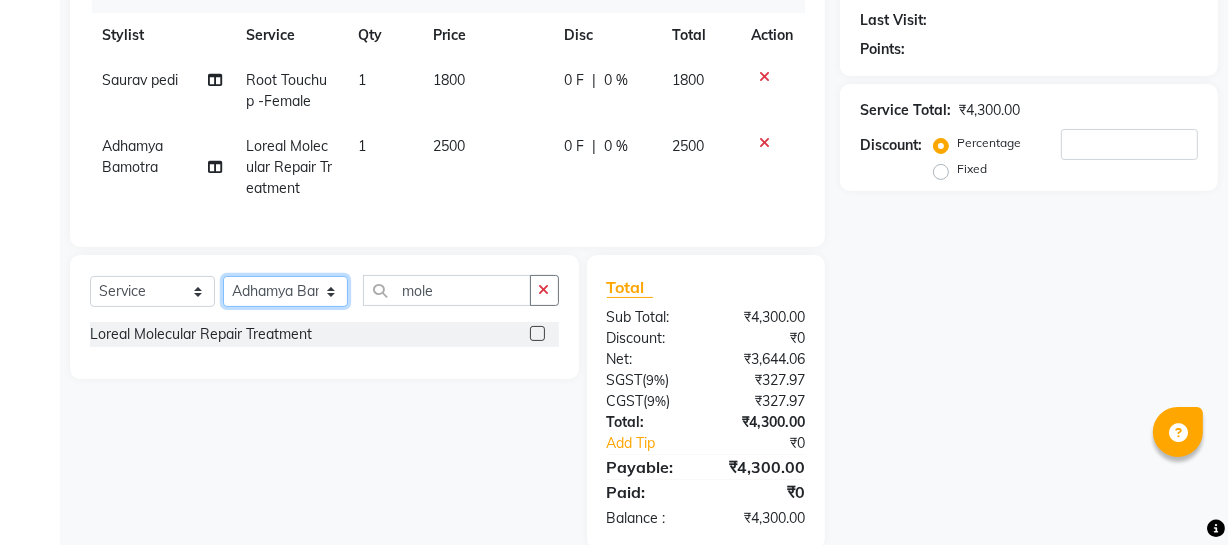 click on "Select Stylist Abhishek Kohli Adhamya Bamotra Amit Anita Kumari Arun Sain Avijit Das Bhabesh Dipanker  Harman Kevi  Komal Lakshya Dogra Meenakshi Jamwal Mitu Neha Nicky Nishant Swalia Nitin Reception Rose  Ruth Sahil sameer Sanjay Saurav pedi Saurav SAM Shameem Sharan Sorabh Salmani Vicky VISHAL DOGRA" 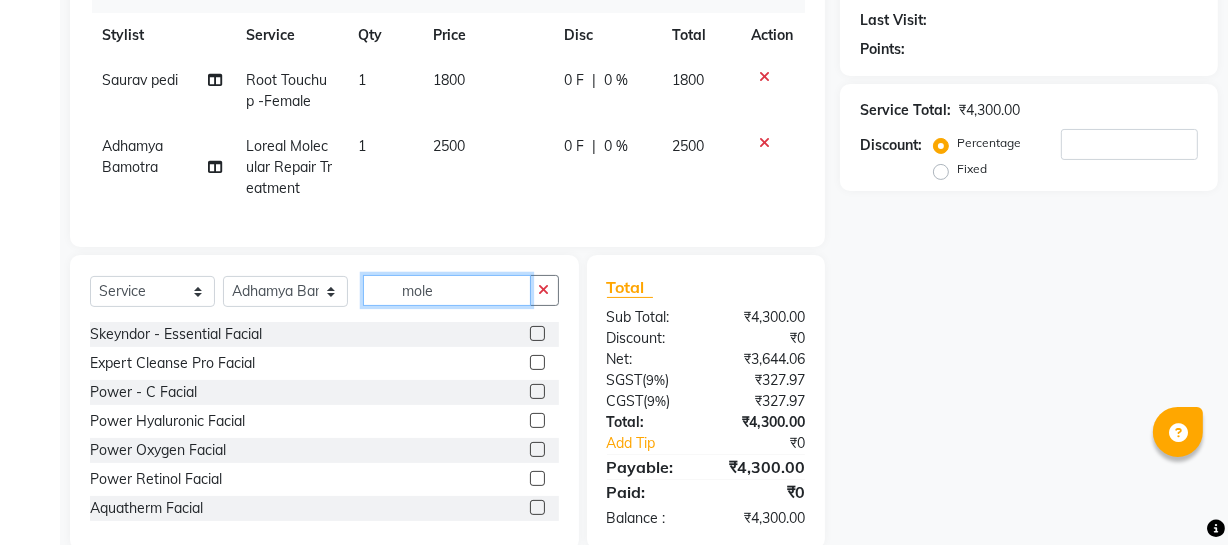 drag, startPoint x: 462, startPoint y: 306, endPoint x: 340, endPoint y: 319, distance: 122.69067 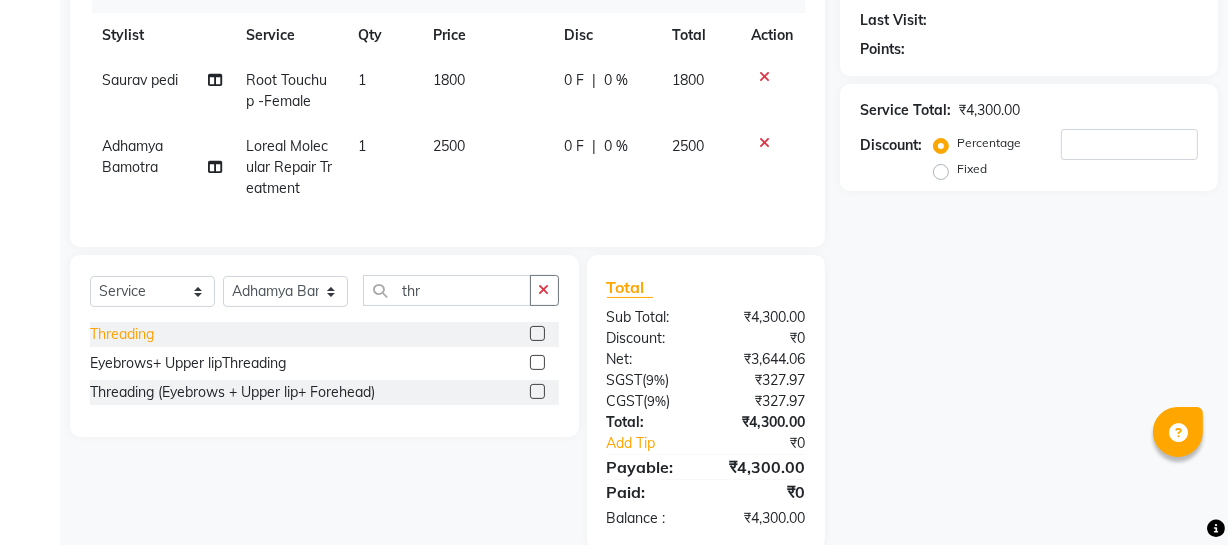 click on "Threading" 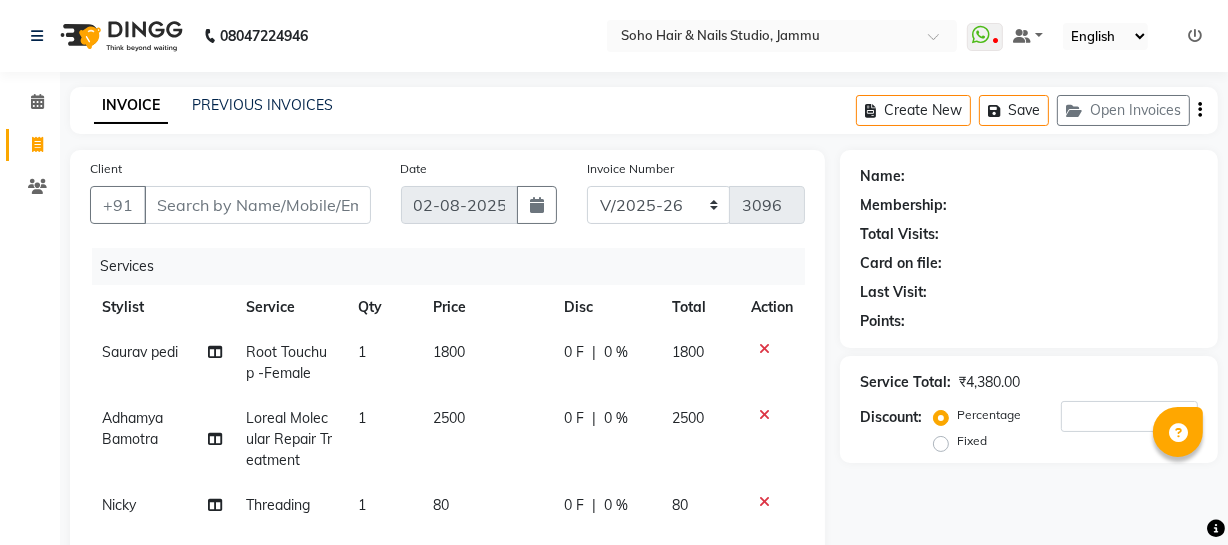 scroll, scrollTop: 181, scrollLeft: 0, axis: vertical 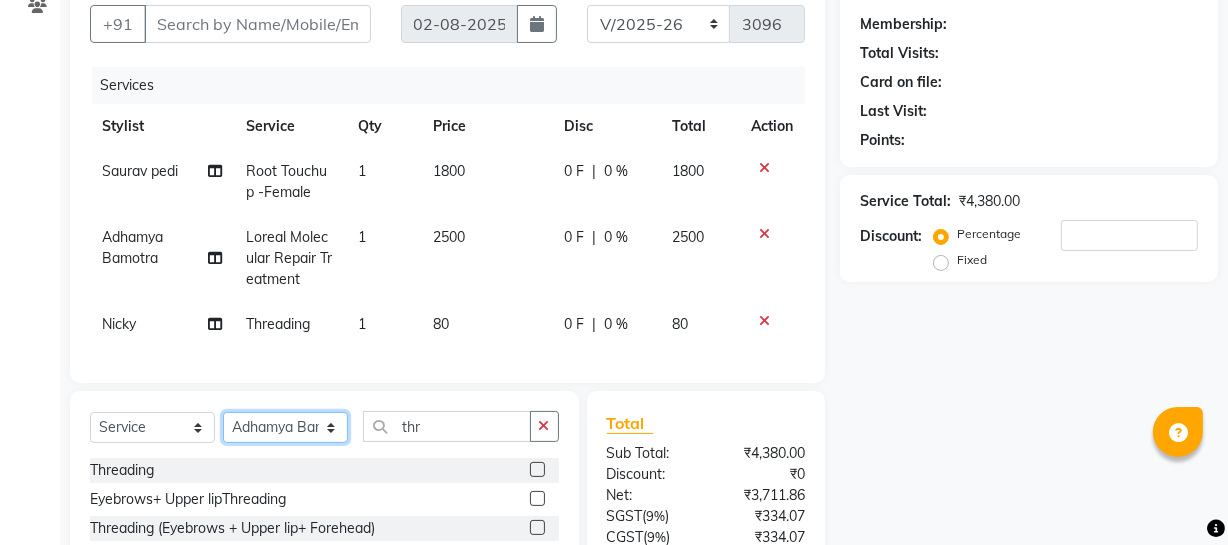 drag, startPoint x: 254, startPoint y: 443, endPoint x: 262, endPoint y: 429, distance: 16.124516 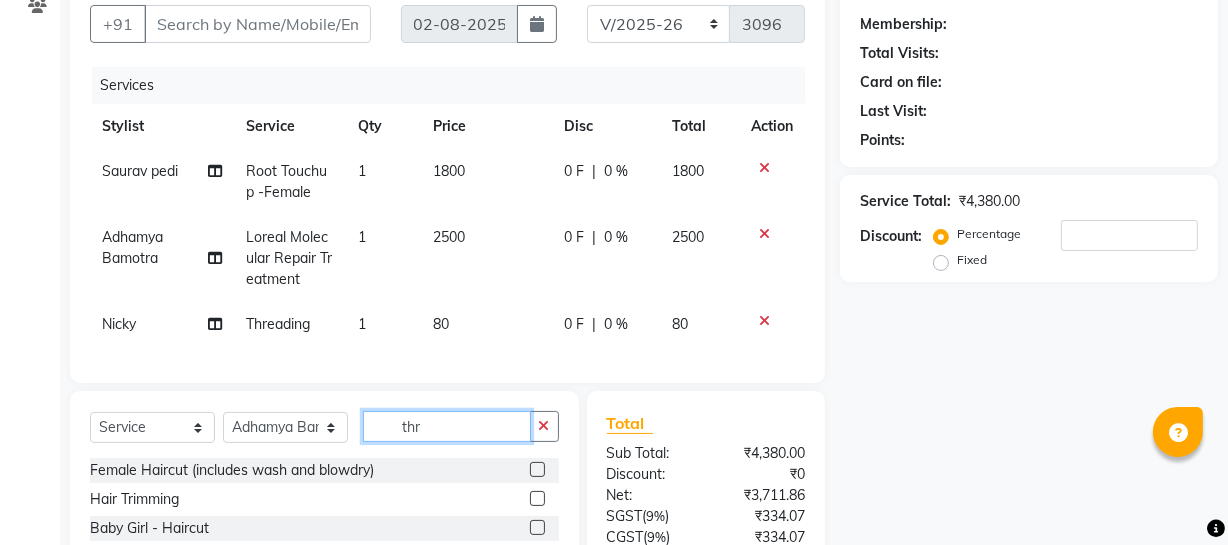 drag, startPoint x: 453, startPoint y: 436, endPoint x: 286, endPoint y: 415, distance: 168.31519 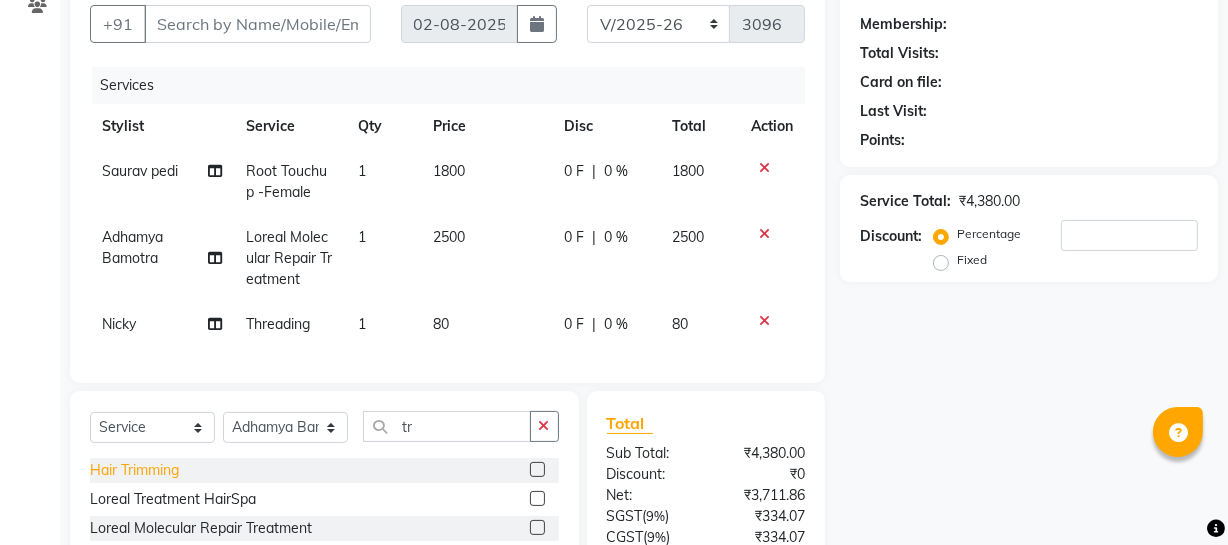 click on "Hair Trimming" 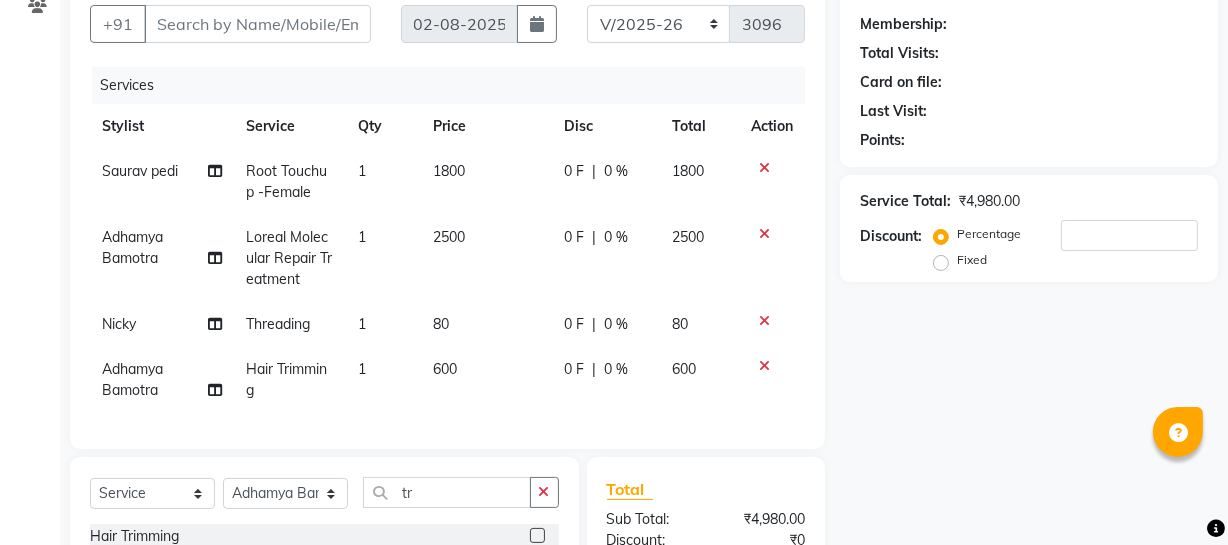 scroll, scrollTop: 0, scrollLeft: 0, axis: both 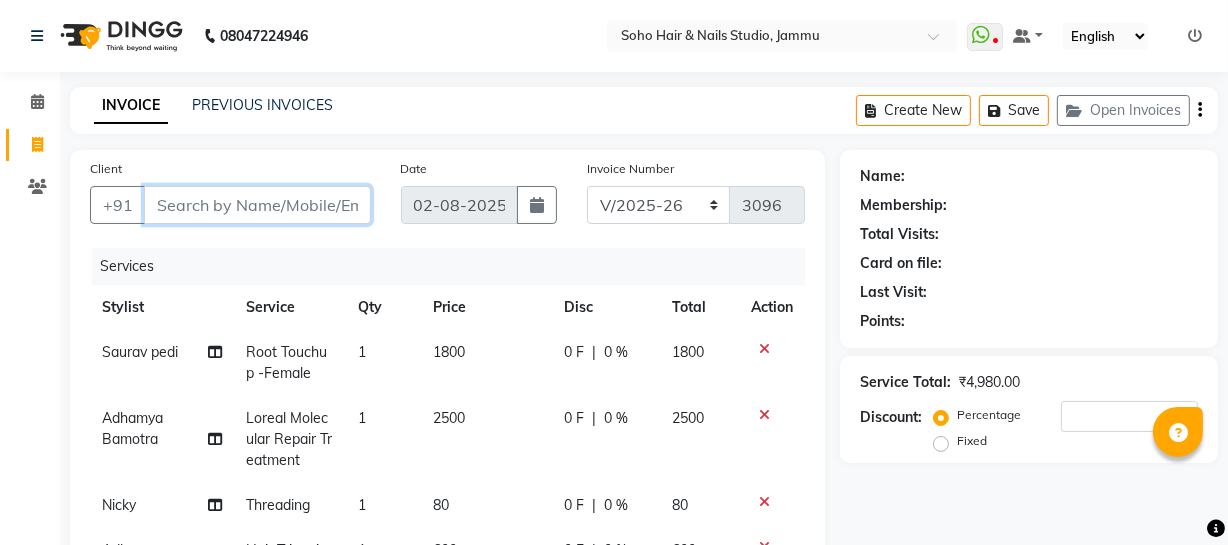 click on "Client" at bounding box center (257, 205) 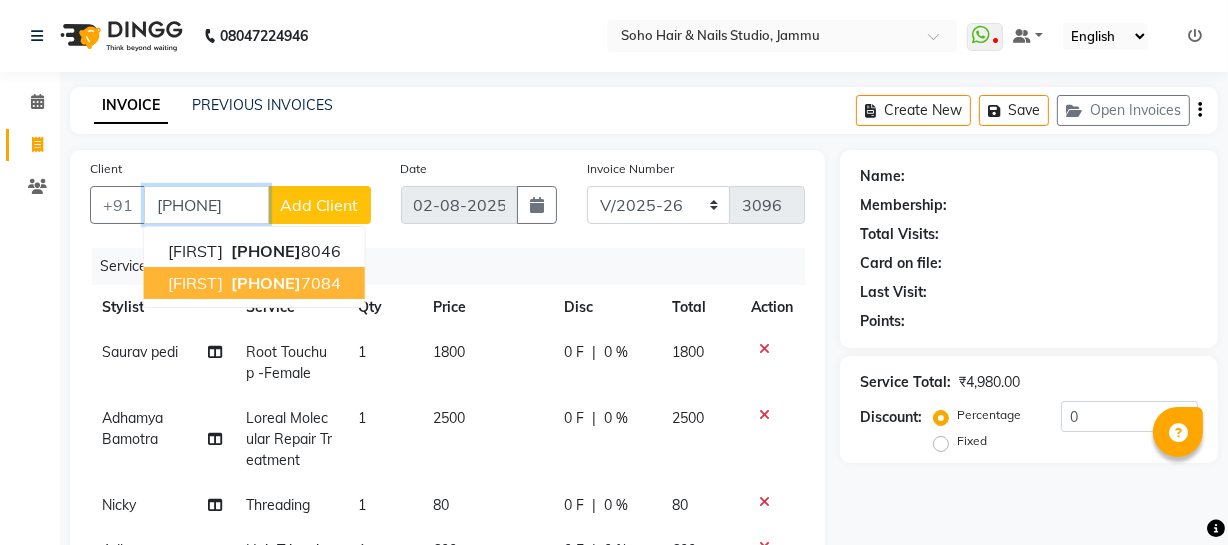 click on "[PHONE]" at bounding box center [266, 283] 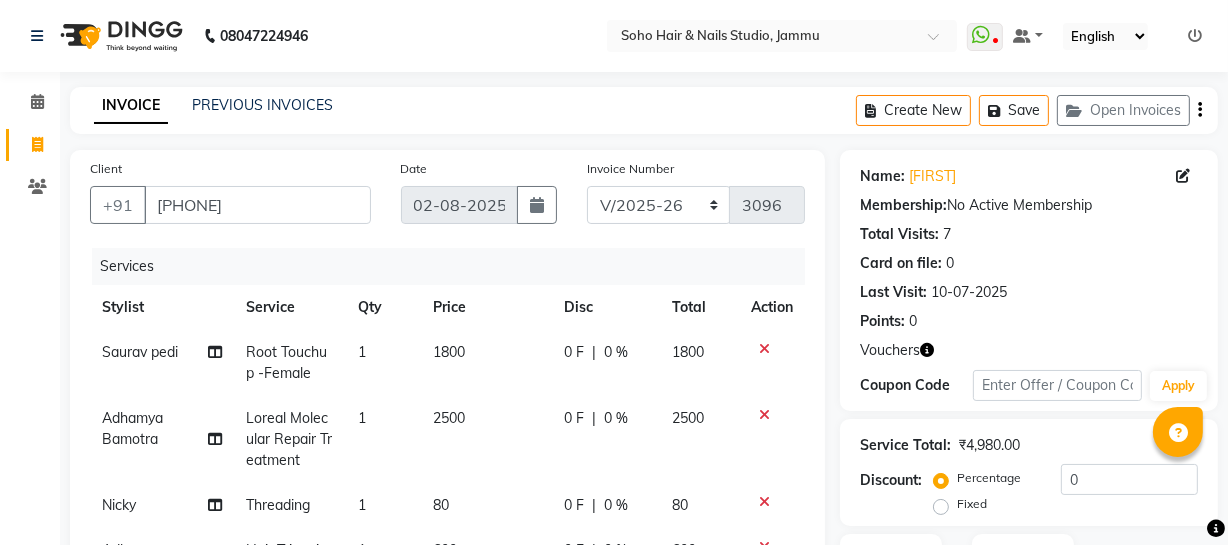 scroll, scrollTop: 90, scrollLeft: 0, axis: vertical 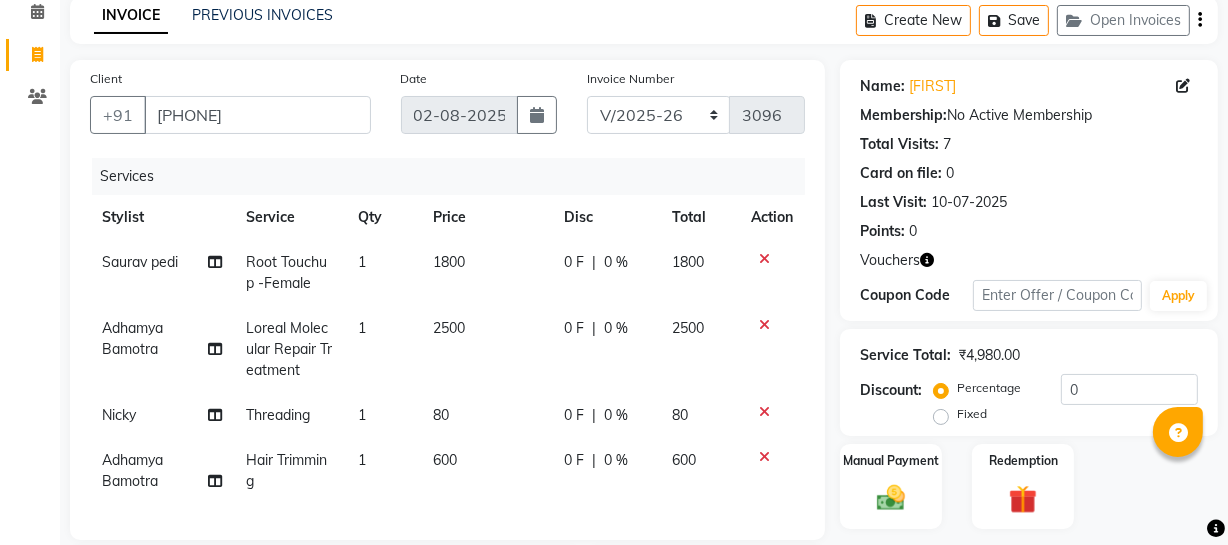 click 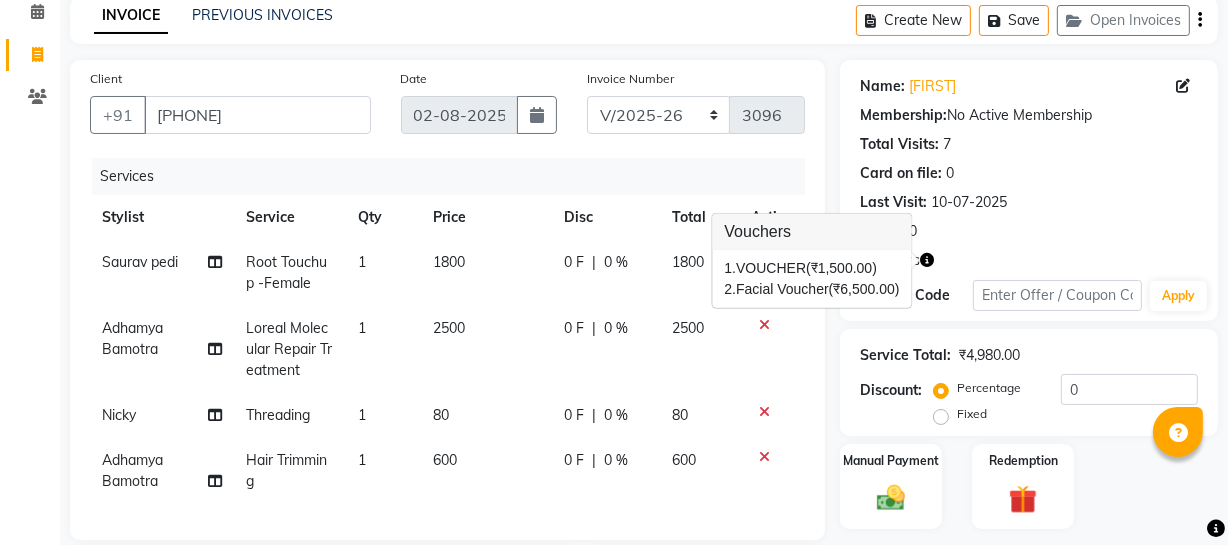 scroll, scrollTop: 432, scrollLeft: 0, axis: vertical 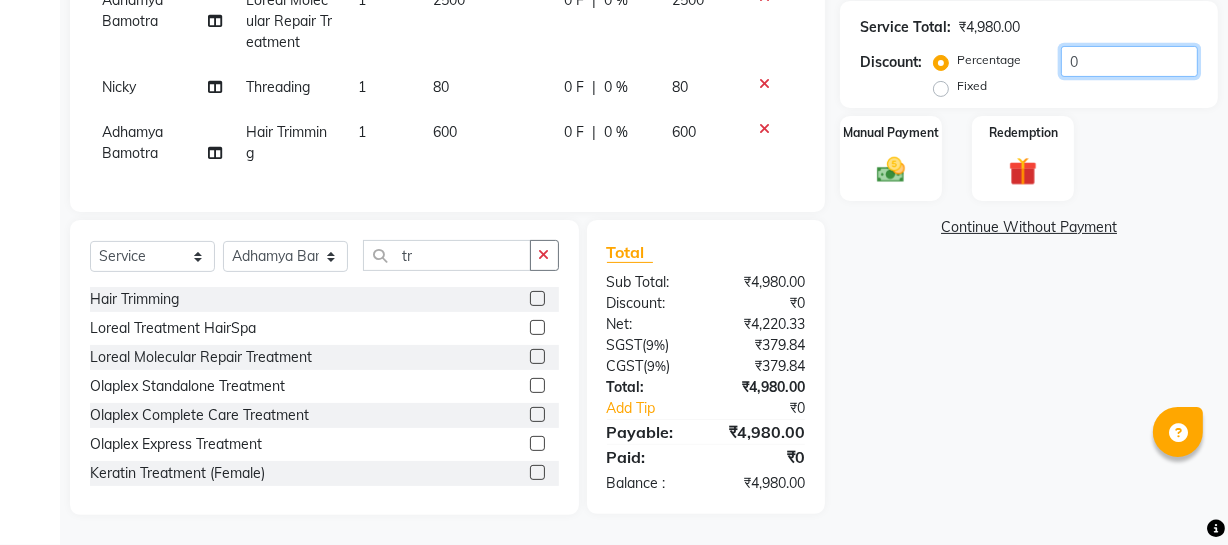 drag, startPoint x: 1127, startPoint y: 42, endPoint x: 417, endPoint y: 1, distance: 711.1828 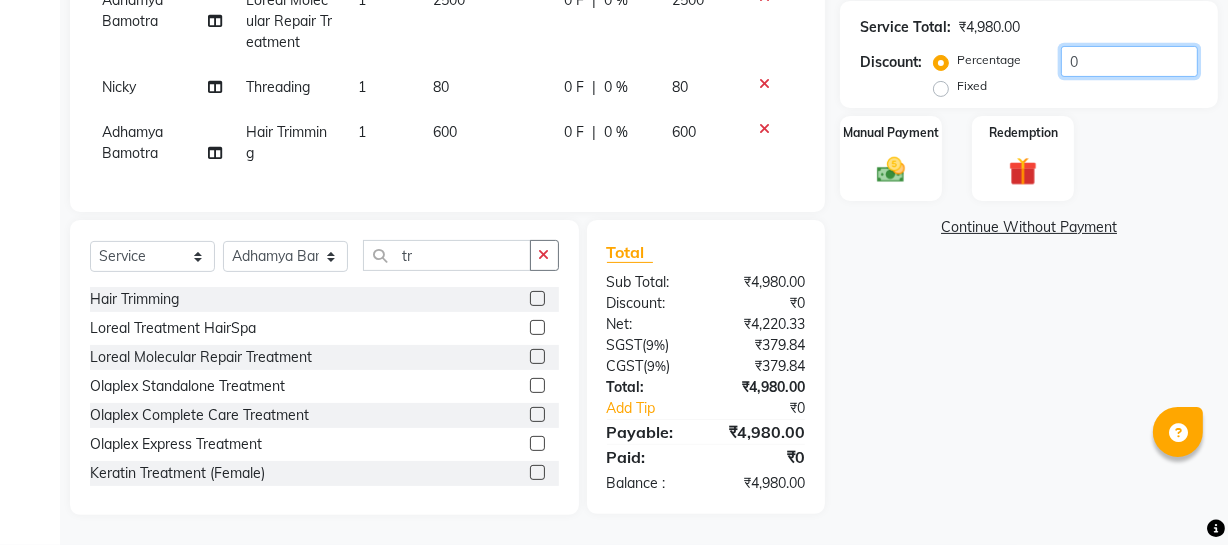 click on "Client +91 [PHONE] Date [DATE] Invoice Number Red/2025-26 V/2025 V/2025-26 3096 Services Stylist Service Qty Price Disc Total Action Saurav pedi Root Touchup -Female 1 1800 0 F | 0 % 1800 Adhamya Bamotra Loreal Molecular Repair Treatment 1 2500 0 F | 0 % 2500 Nicky Threading  1 80 0 F | 0 % 80 Adhamya Bamotra Hair Trimming 1 600 0 F | 0 % 600 Select  Service  Product  Membership  Package Voucher Prepaid Gift Card  Select Stylist Abhishek Kohli Adhamya Bamotra Amit Anita Kumari Arun Sain Avijit Das Bhabesh Dipanker  Harman Kevi  Komal Lakshya Dogra Meenakshi Jamwal Mitu Neha Nicky Nishant Swalia Nitin Reception Rose  Ruth Sahil sameer Sanjay Saurav pedi Saurav SAM Shameem Sharan Sorabh Salmani Vicky VISHAL DOGRA tr Hair Trimming  Loreal Treatment HairSpa  Loreal Molecular Repair Treatment  Olaplex Standalone Treatment  Olaplex Complete Care Treatment  Olaplex Express Treatment  Keratin Treatment (Female)  Smoothening Treatment (Female)  Hair Botox Treatment (Female)  Nanoplastia Treatment (Female)  ₹0" 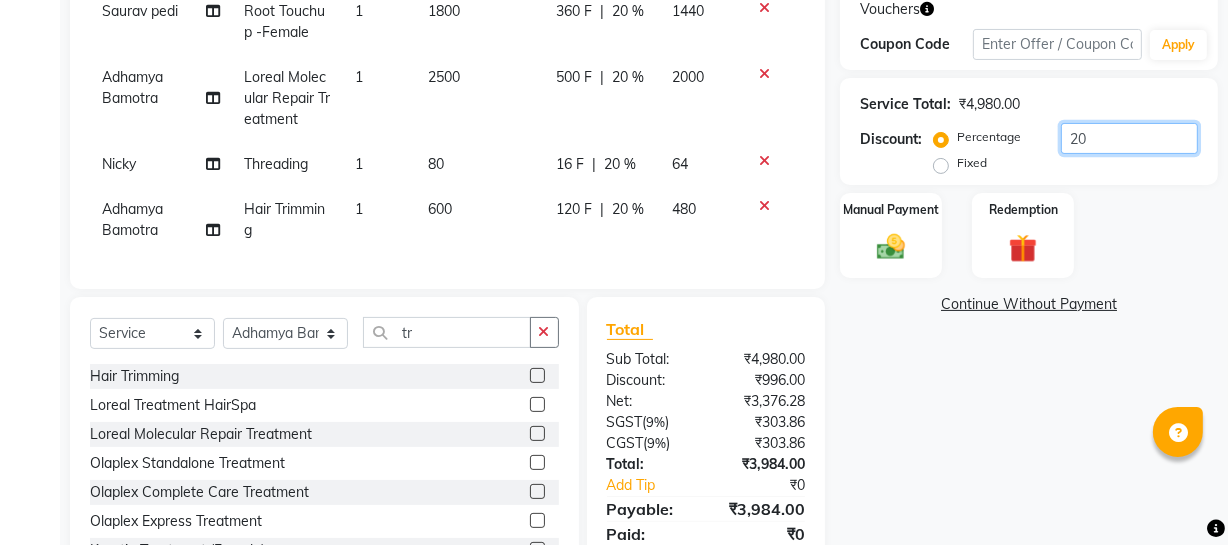 scroll, scrollTop: 250, scrollLeft: 0, axis: vertical 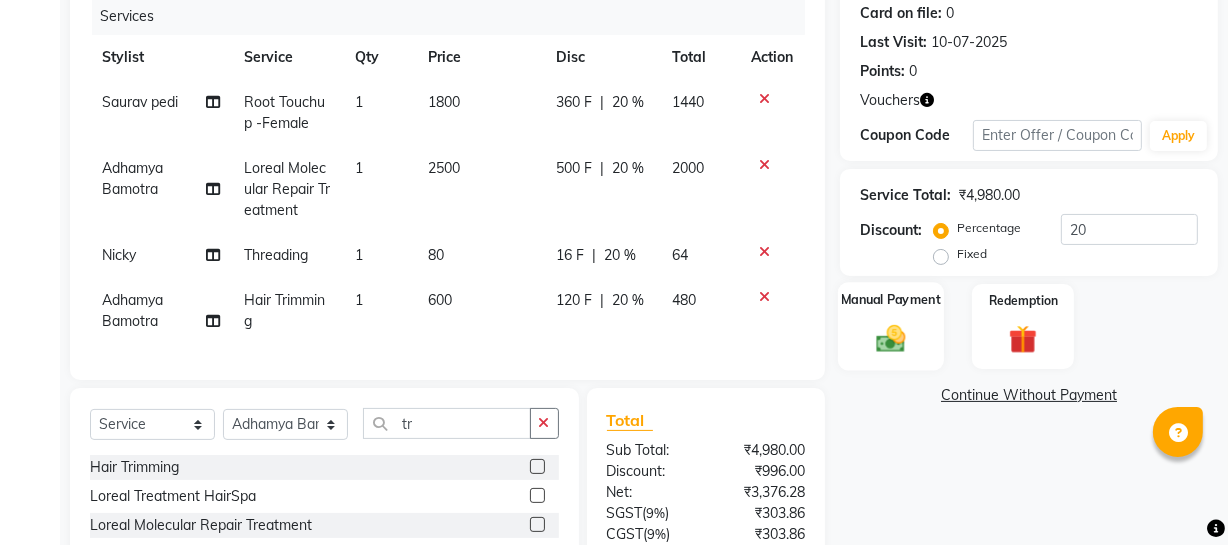 click 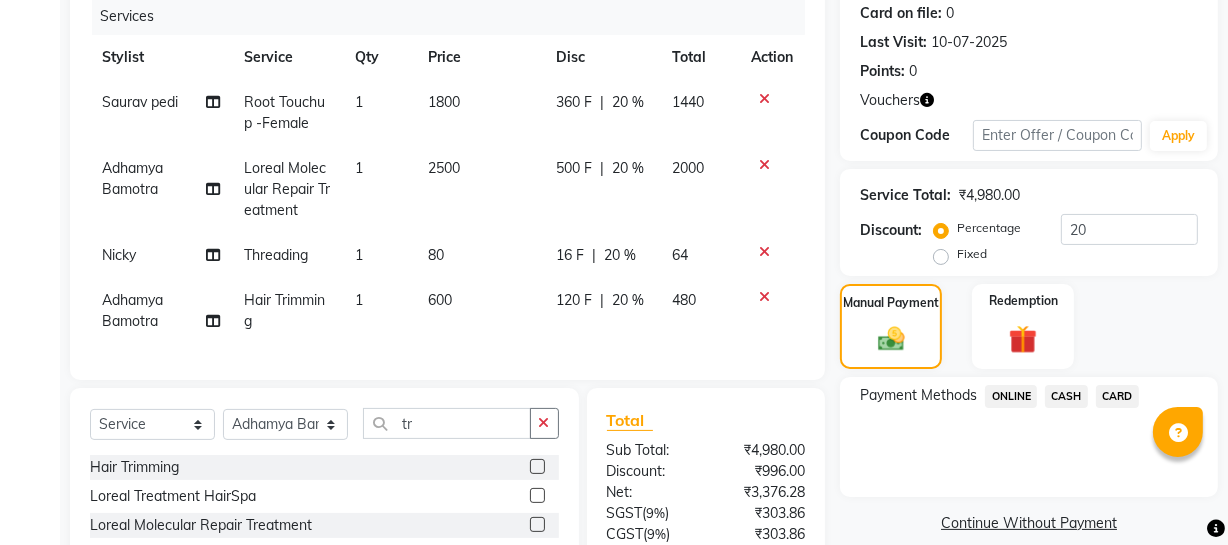 click on "CARD" 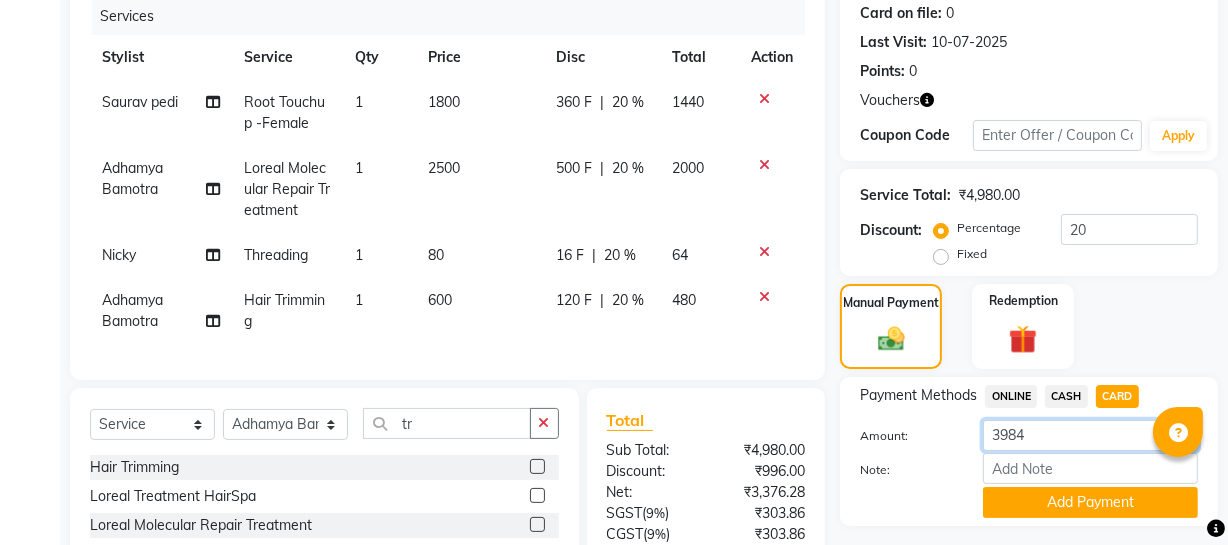 drag, startPoint x: 1075, startPoint y: 445, endPoint x: 513, endPoint y: 457, distance: 562.1281 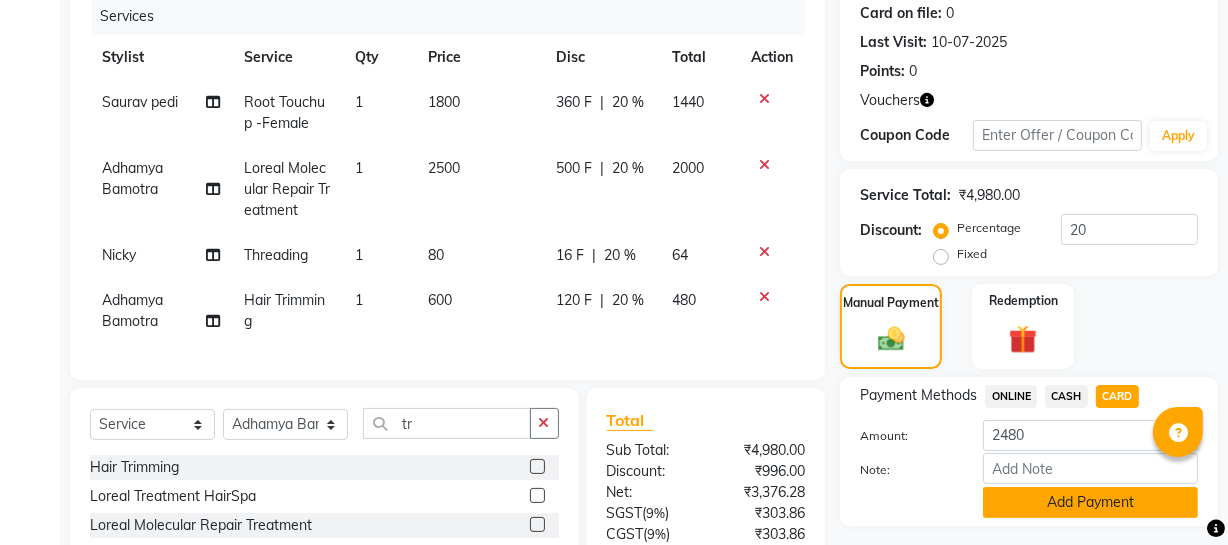 click on "Add Payment" 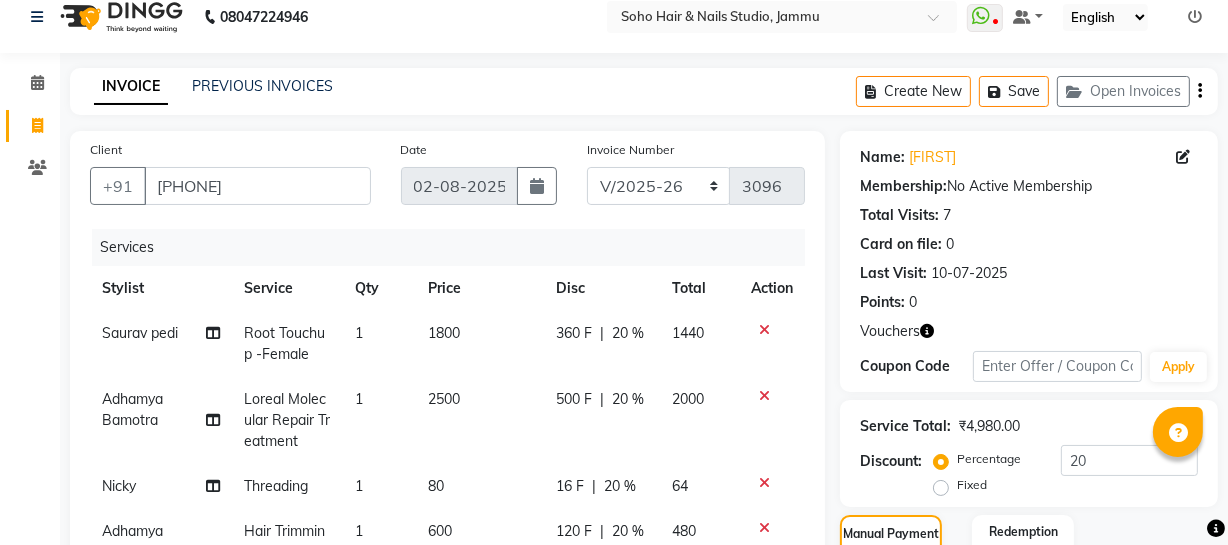 scroll, scrollTop: 473, scrollLeft: 0, axis: vertical 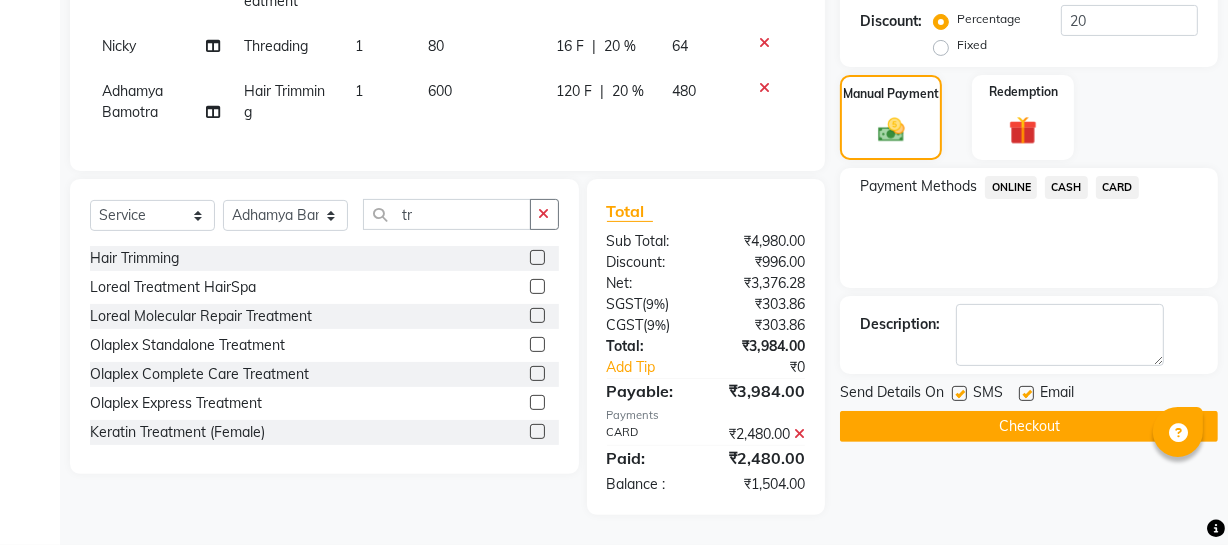 click on "ONLINE" 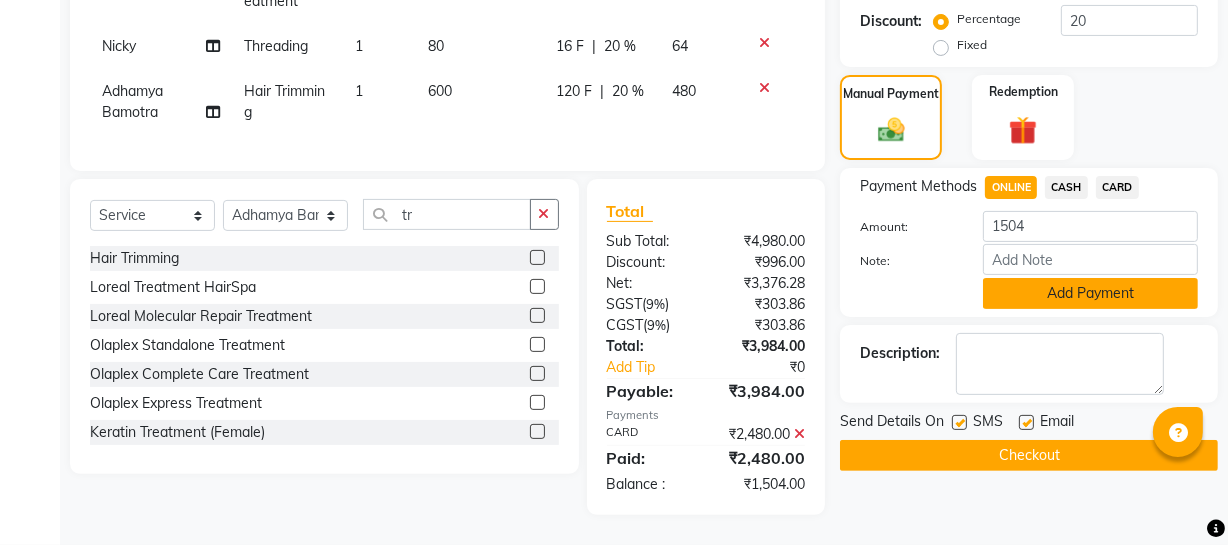 click on "Add Payment" 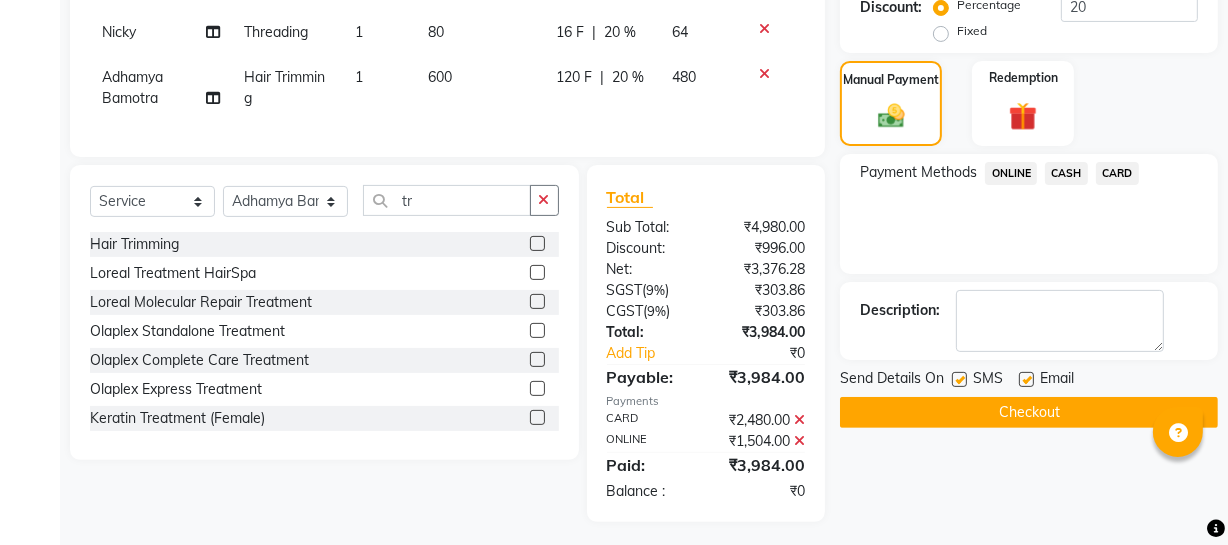 click on "Checkout" 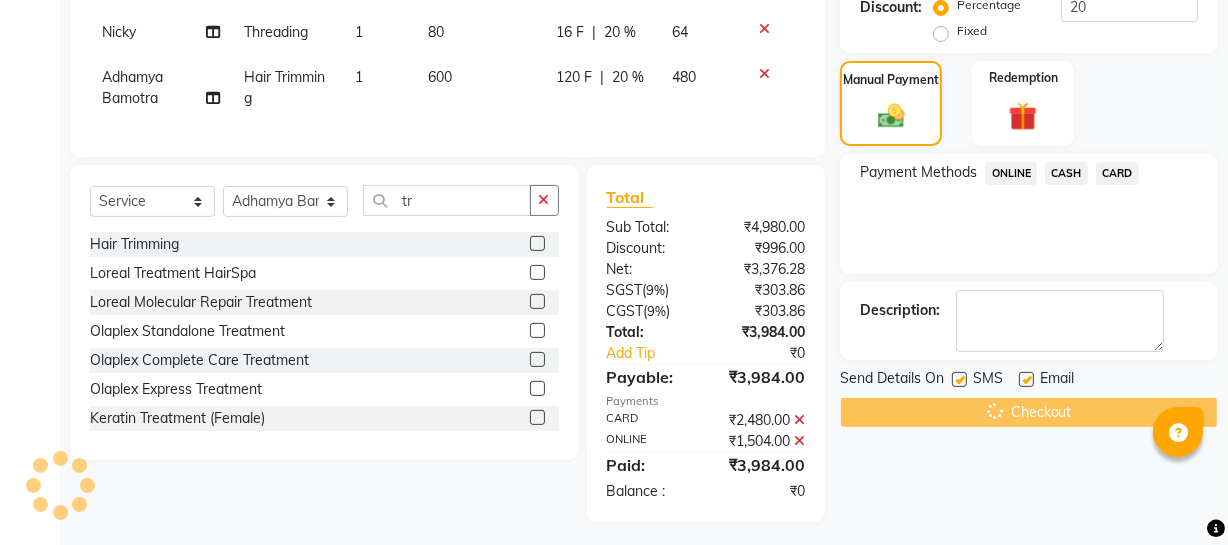 scroll, scrollTop: 0, scrollLeft: 0, axis: both 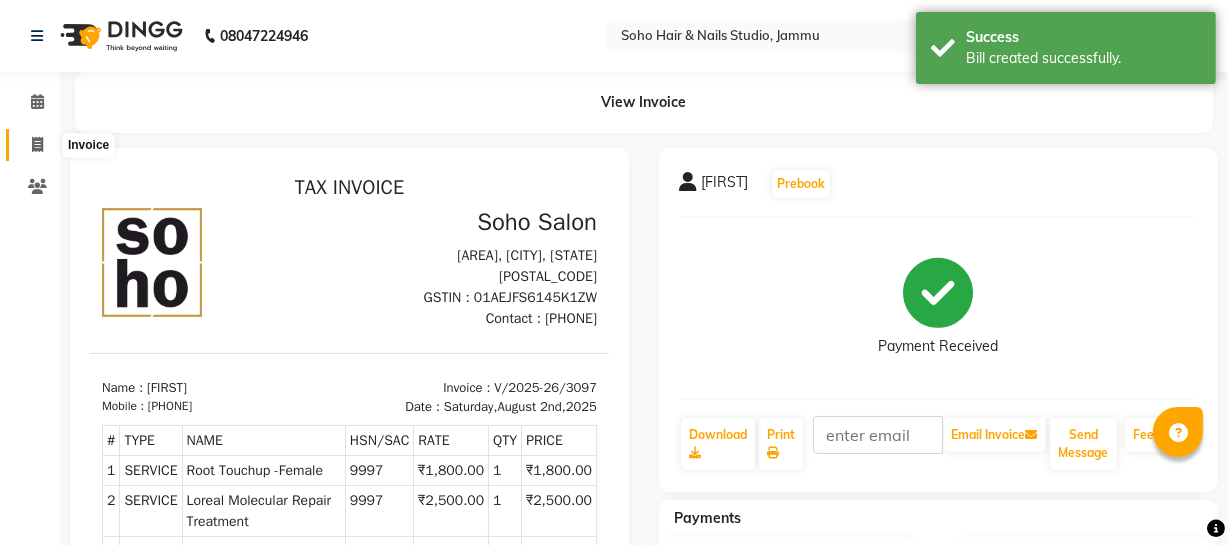click 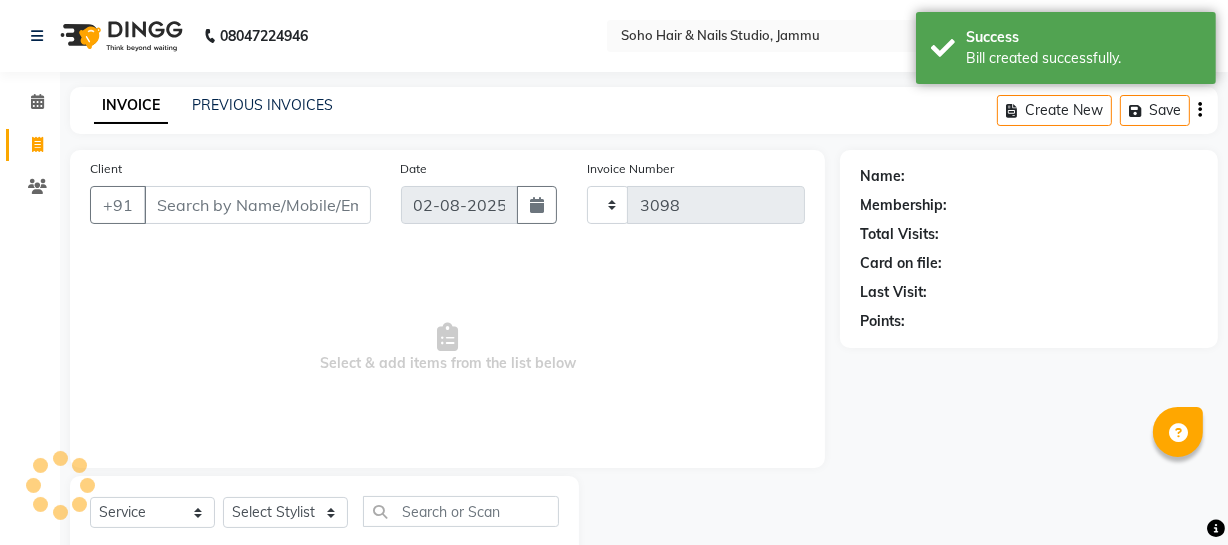 scroll, scrollTop: 57, scrollLeft: 0, axis: vertical 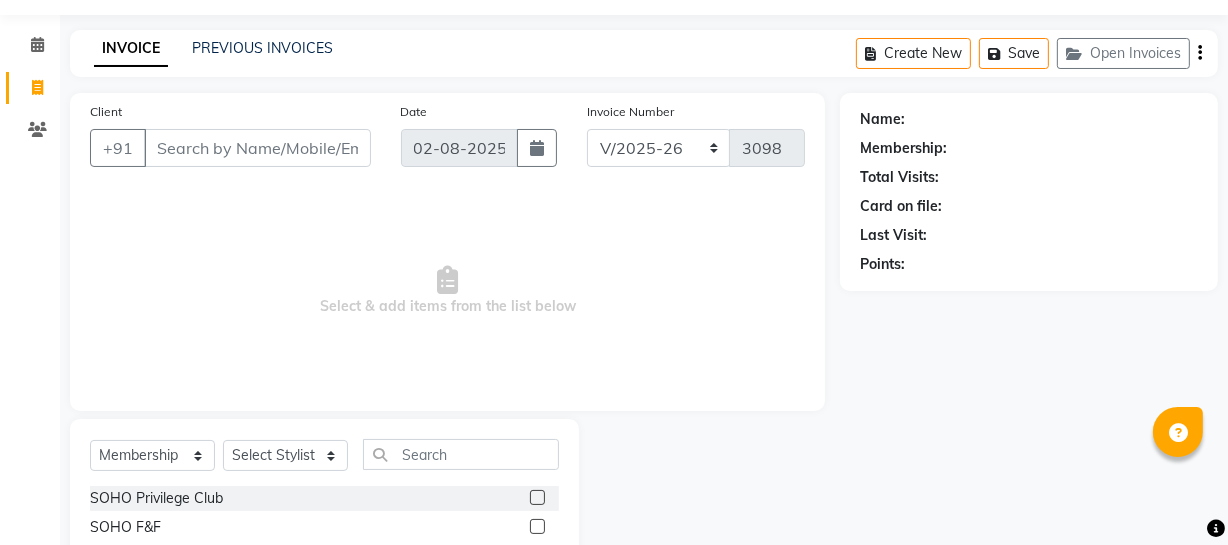 click on "Client" at bounding box center [257, 148] 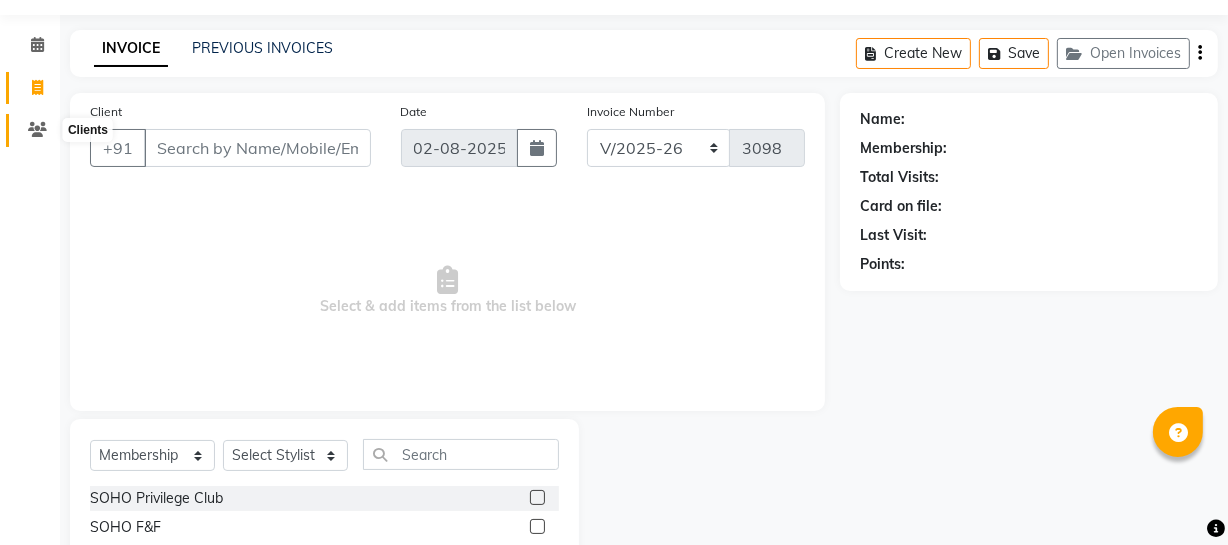drag, startPoint x: 45, startPoint y: 130, endPoint x: 56, endPoint y: 131, distance: 11.045361 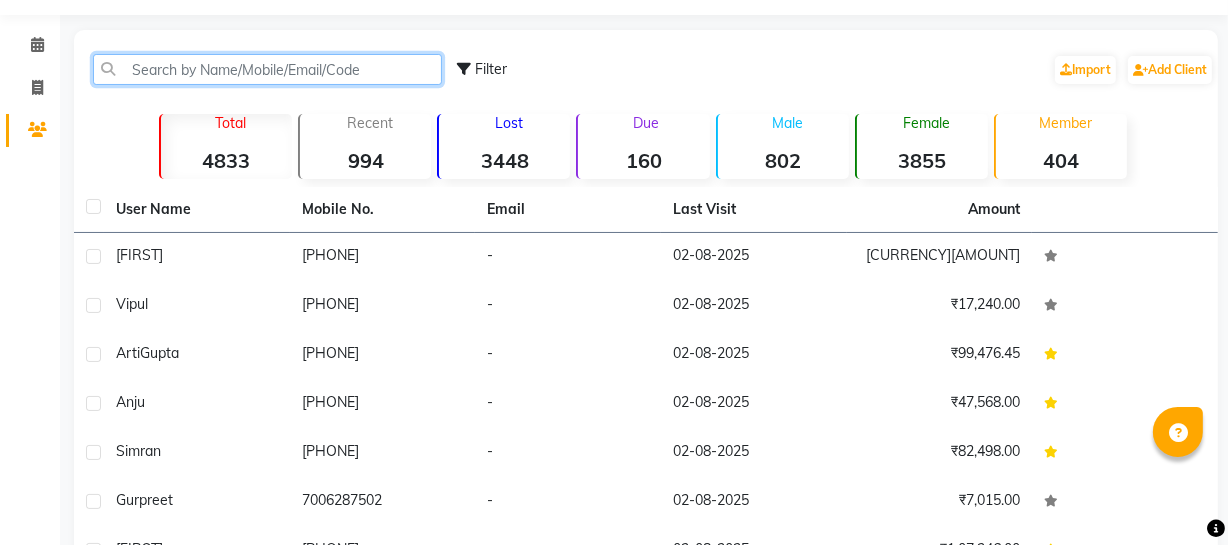 click 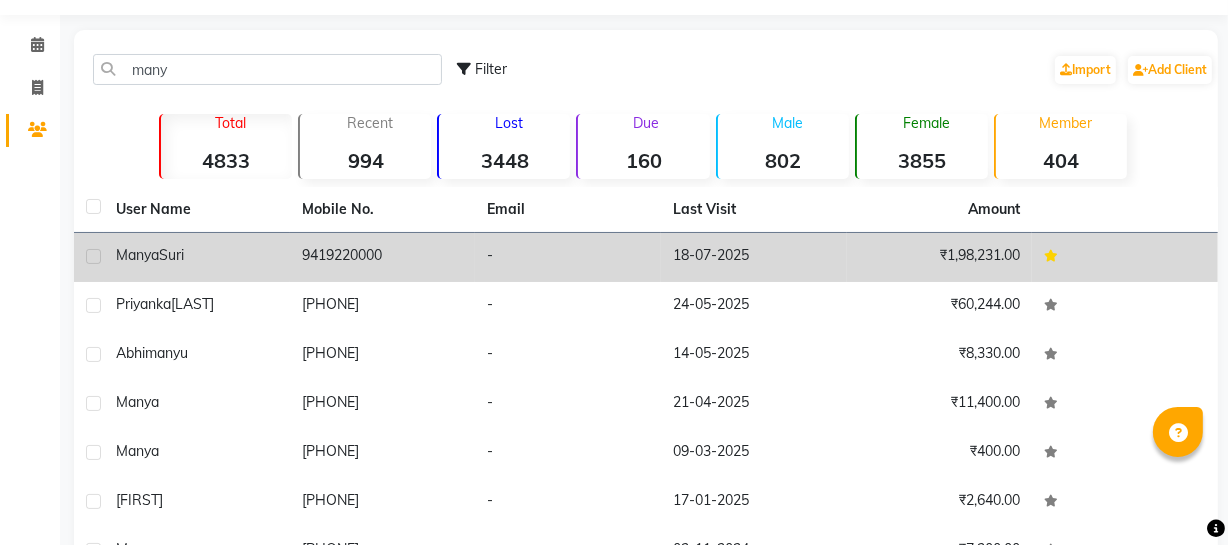 click on "9419220000" 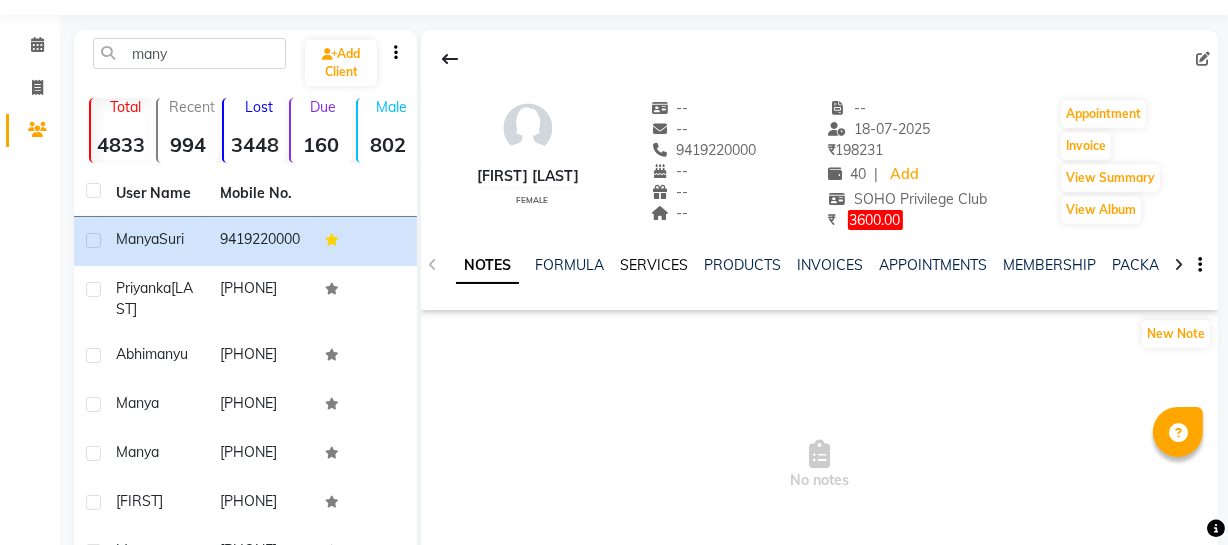 click on "SERVICES" 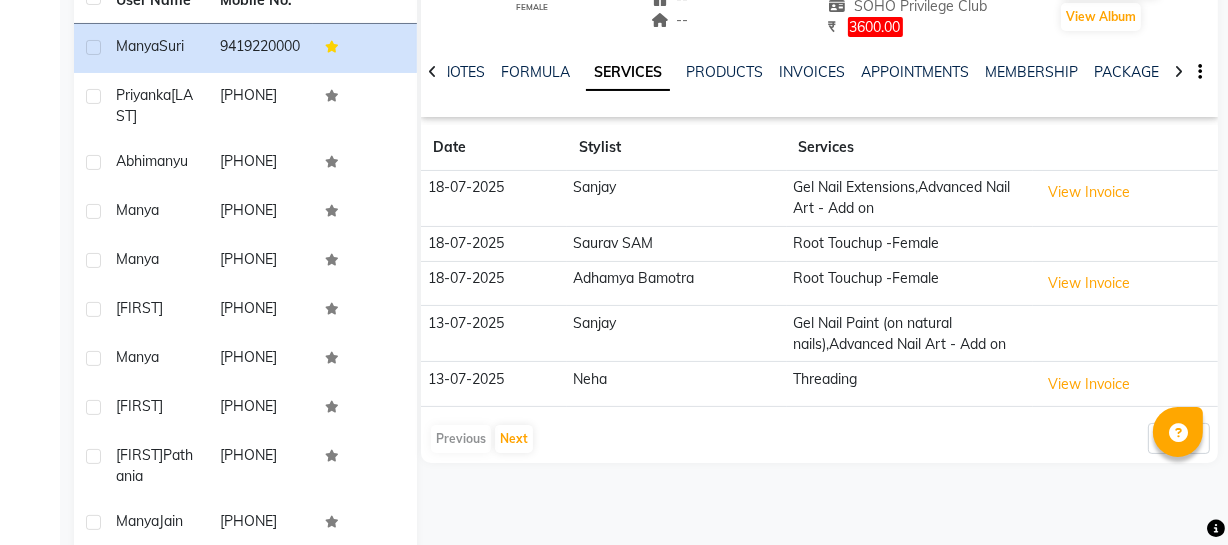scroll, scrollTop: 330, scrollLeft: 0, axis: vertical 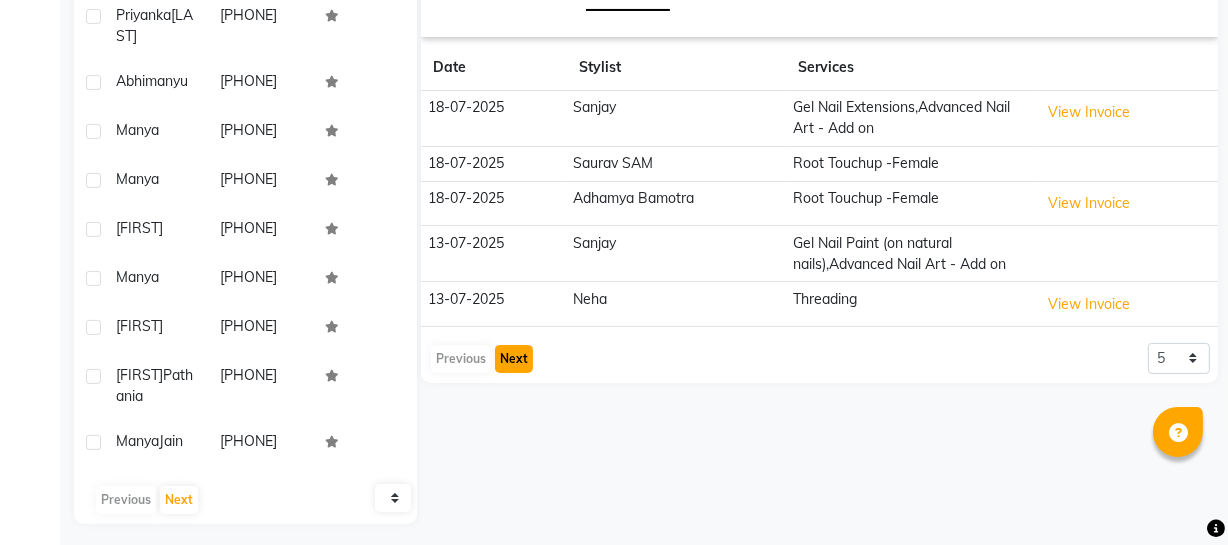 click on "Next" 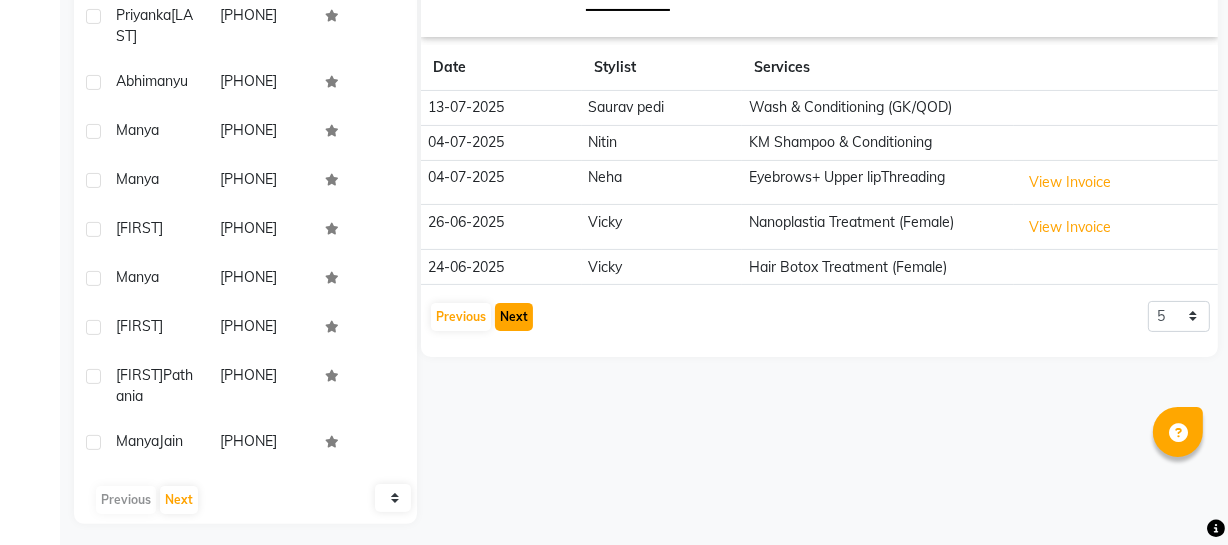 click on "Next" 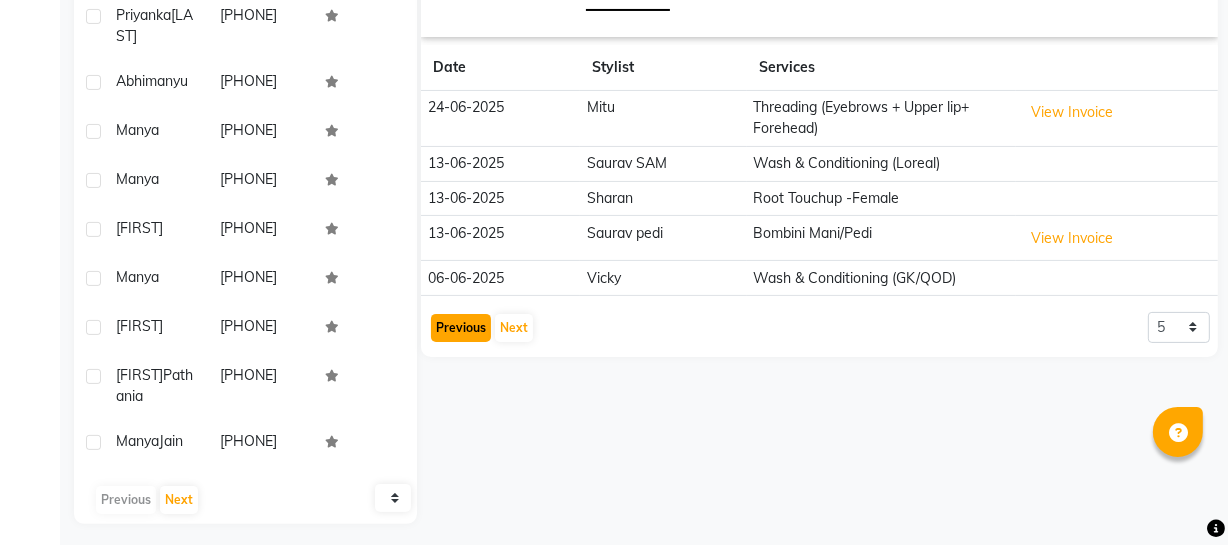 click on "Previous" 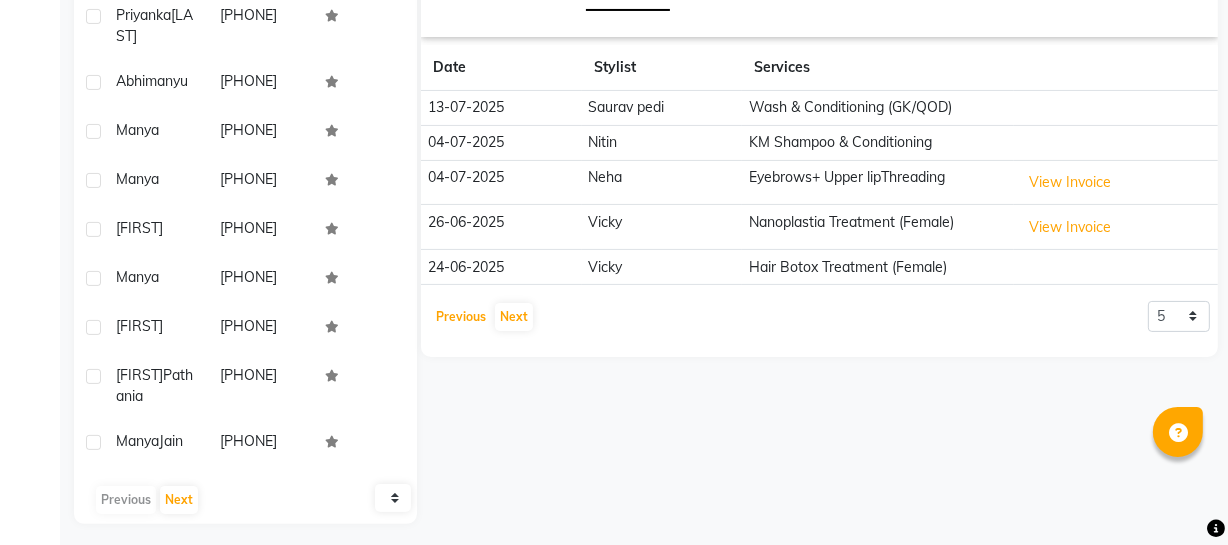 scroll, scrollTop: 0, scrollLeft: 0, axis: both 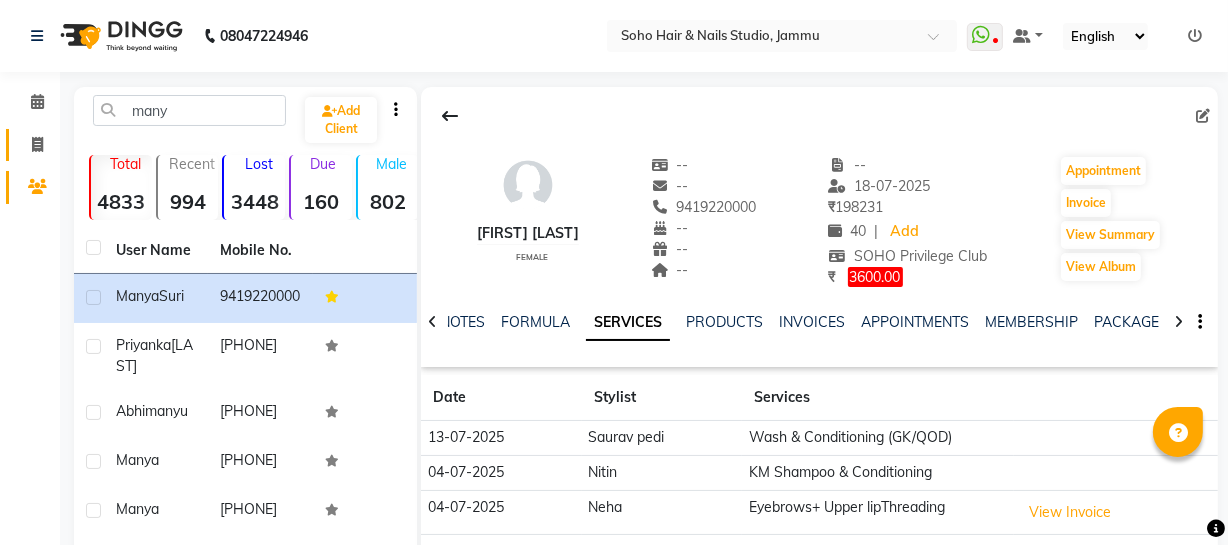 click on "Invoice" 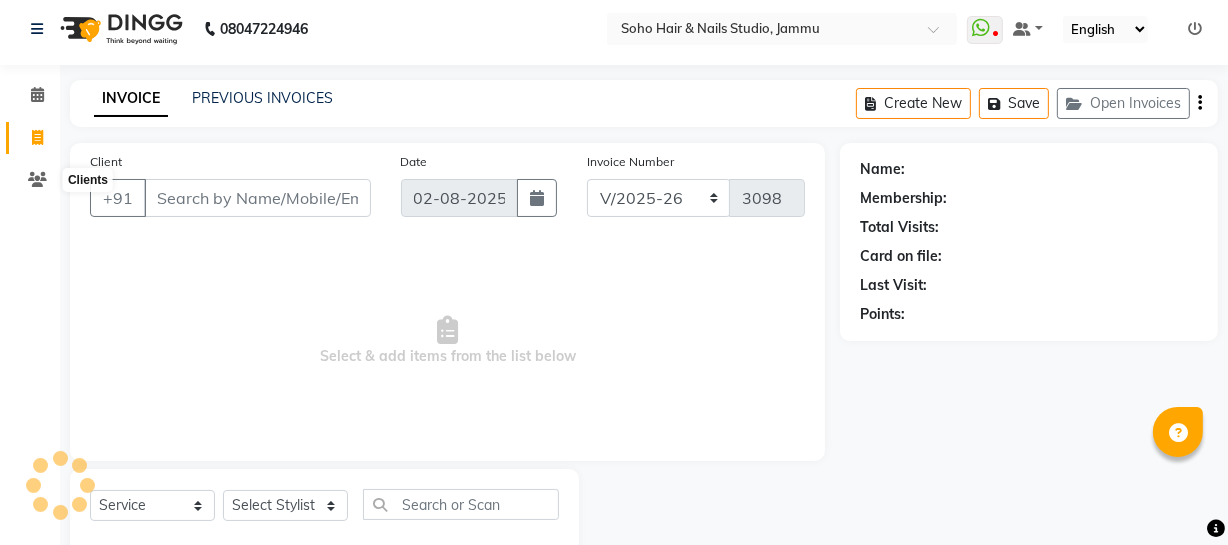 scroll, scrollTop: 57, scrollLeft: 0, axis: vertical 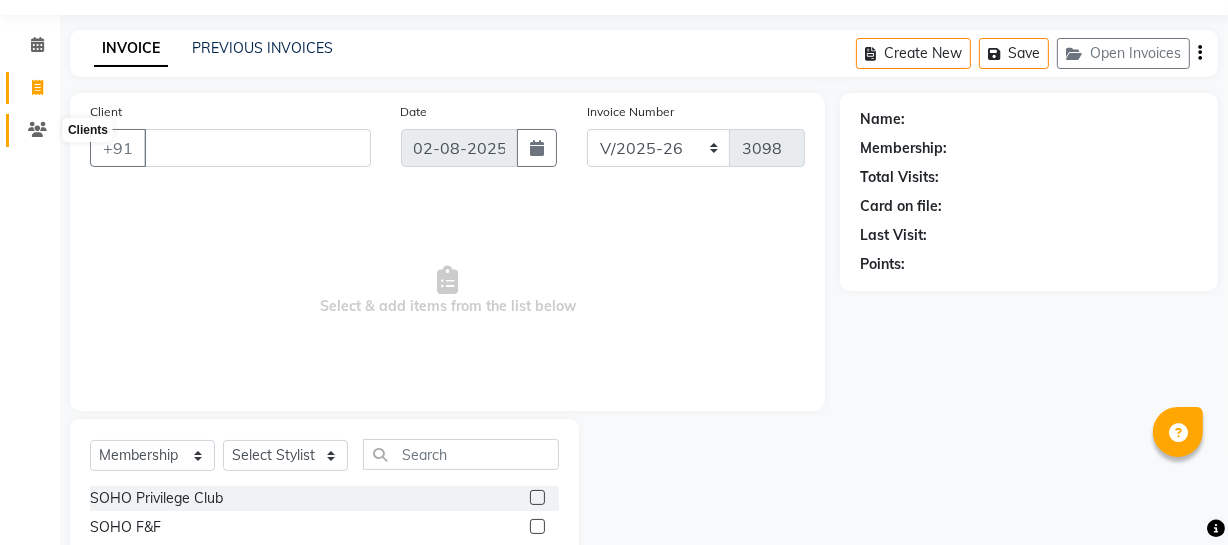 click 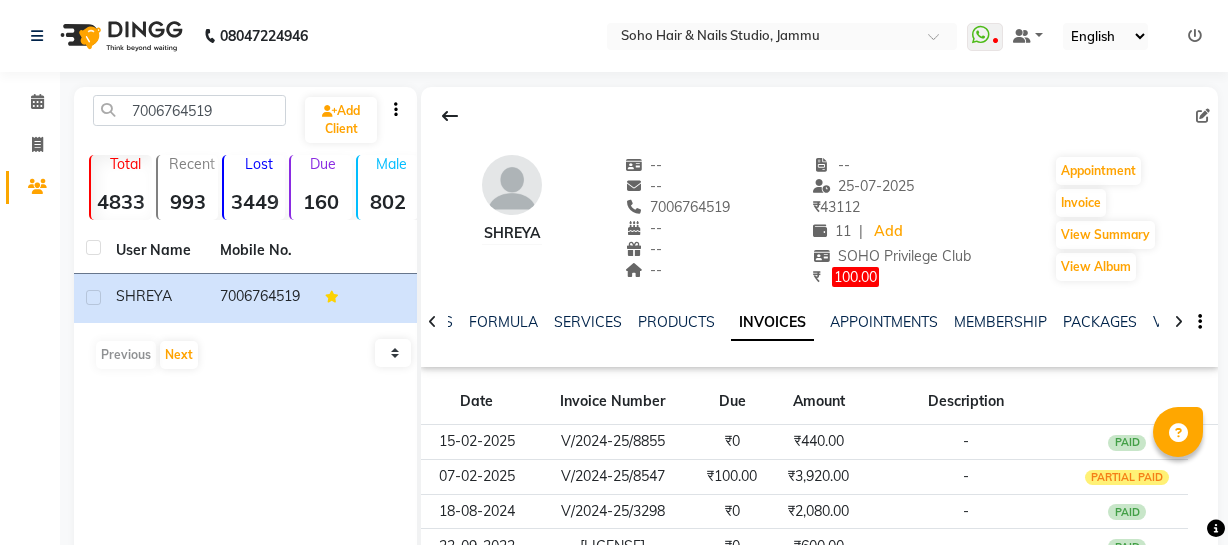 scroll, scrollTop: 59, scrollLeft: 0, axis: vertical 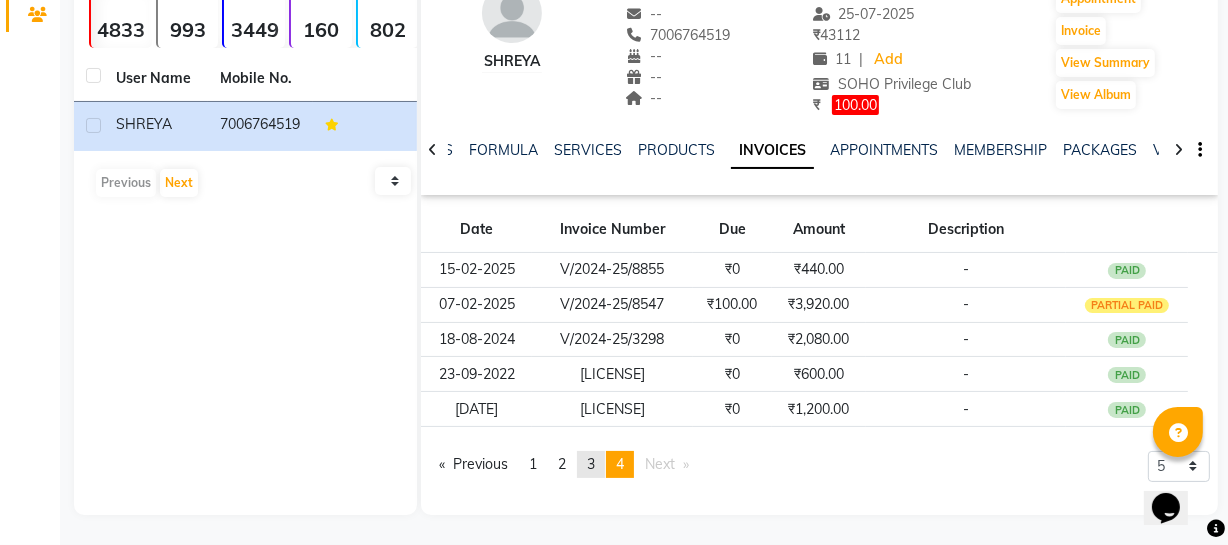 click on "3" 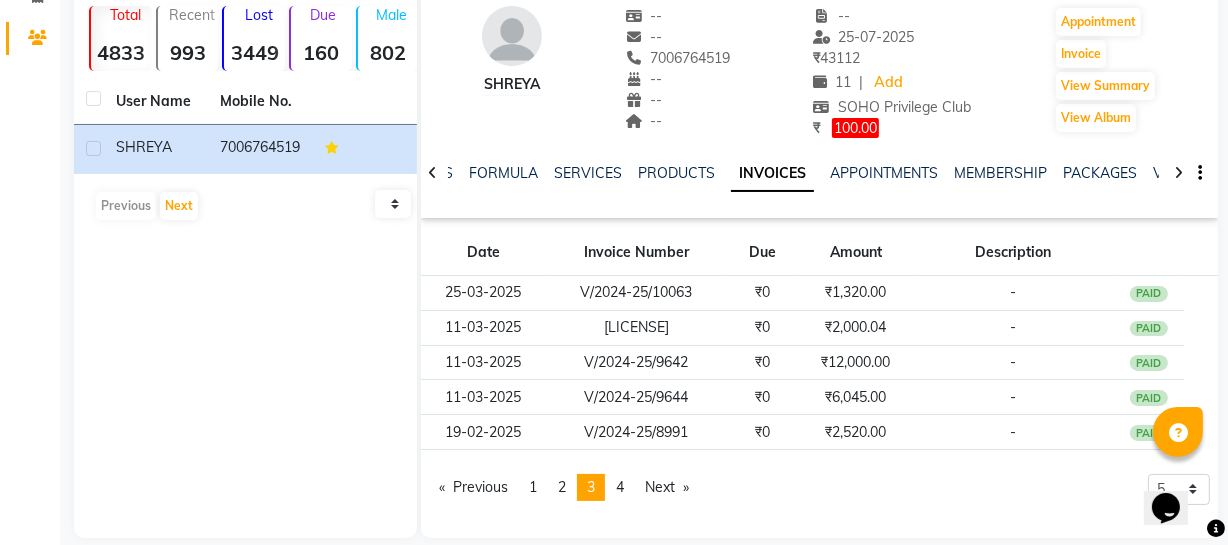 scroll, scrollTop: 0, scrollLeft: 0, axis: both 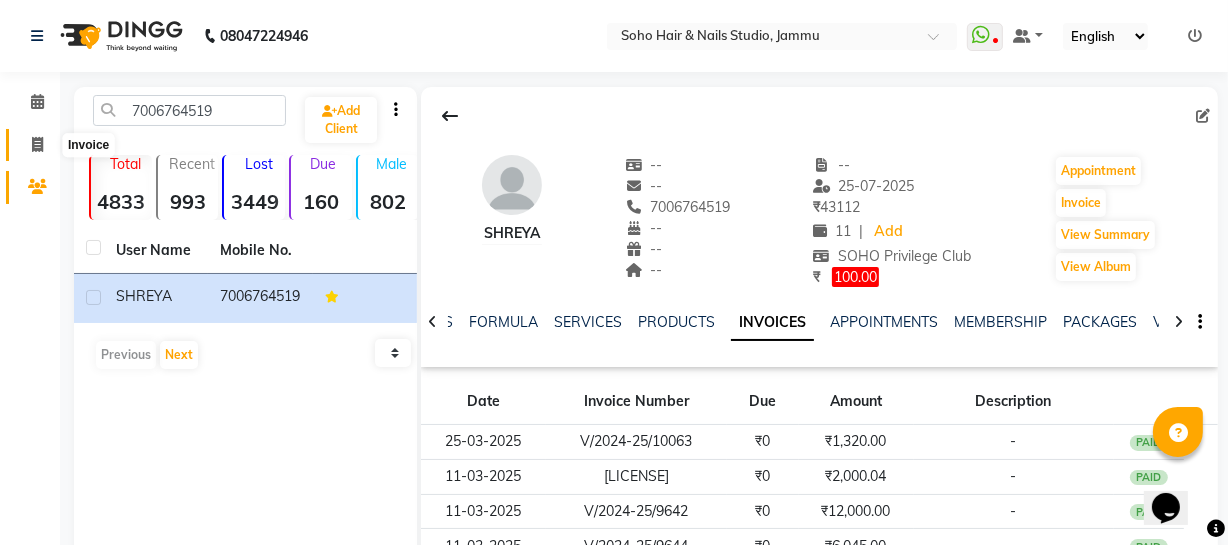 click 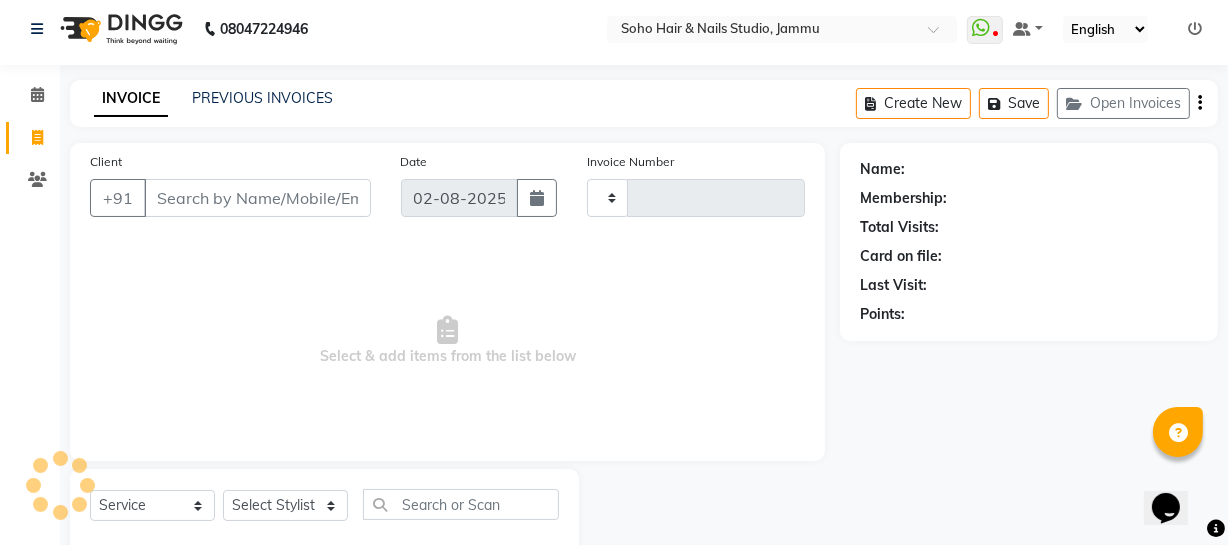 scroll, scrollTop: 57, scrollLeft: 0, axis: vertical 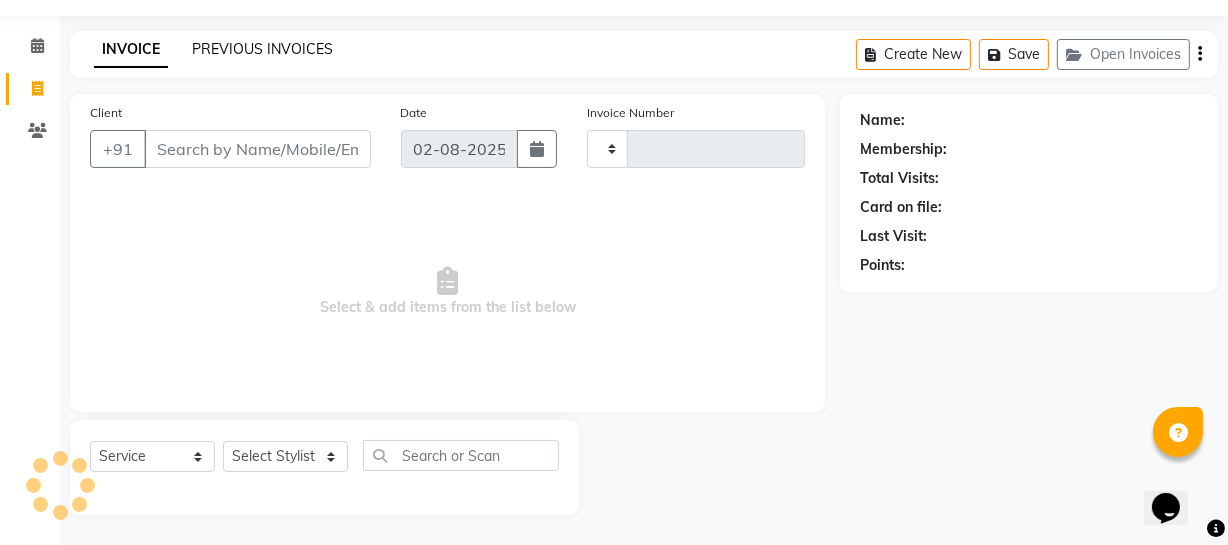 click on "PREVIOUS INVOICES" 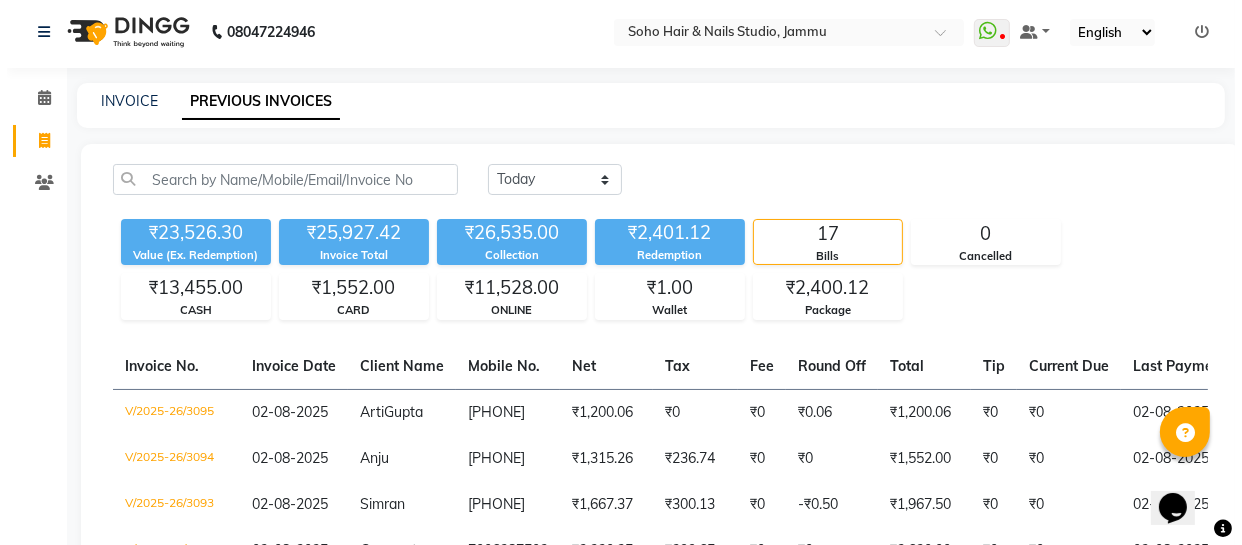 scroll, scrollTop: 0, scrollLeft: 0, axis: both 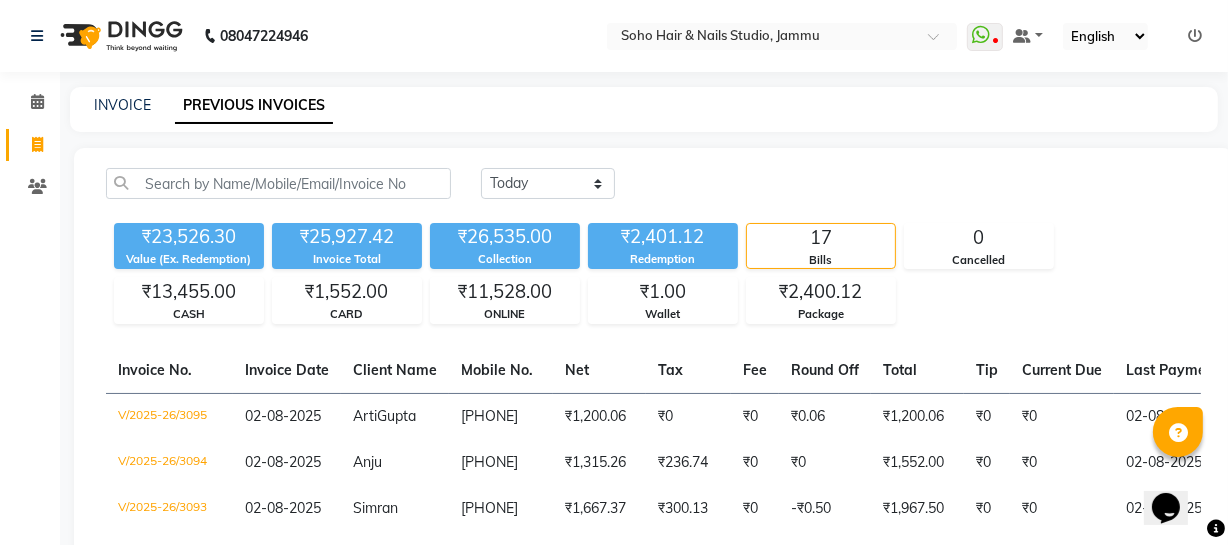 click at bounding box center (1195, 36) 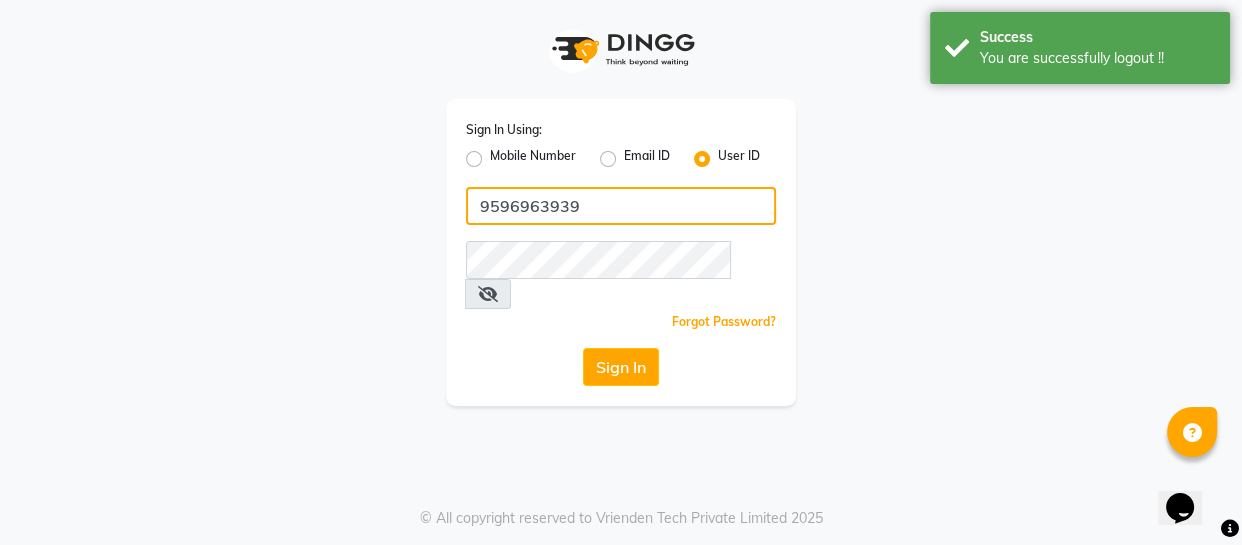 click on "9596963939" 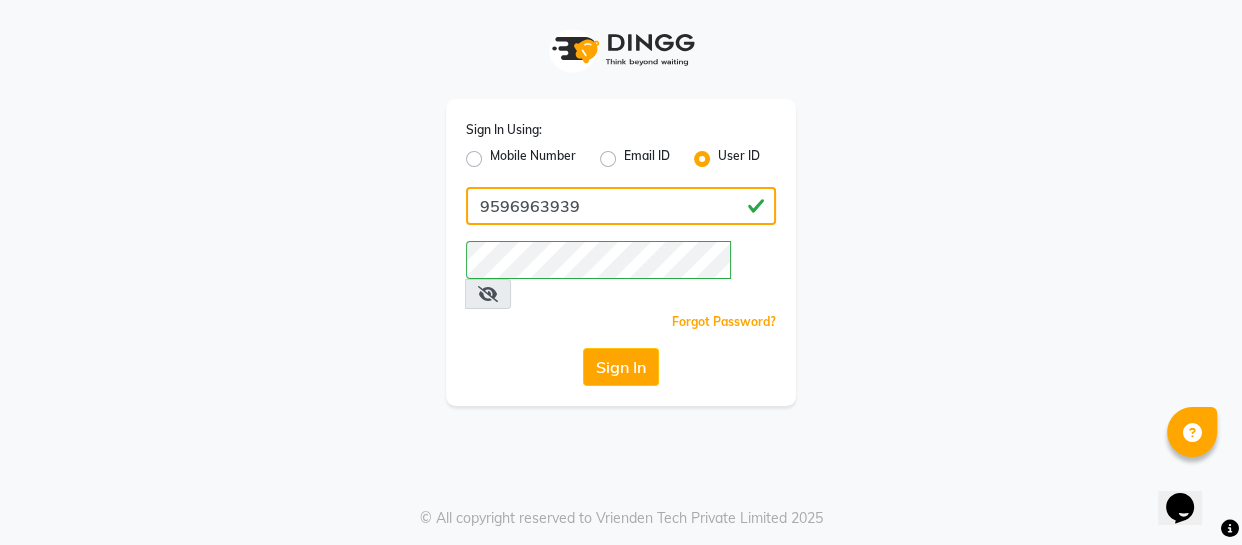 type on "SOHOSTUDIO" 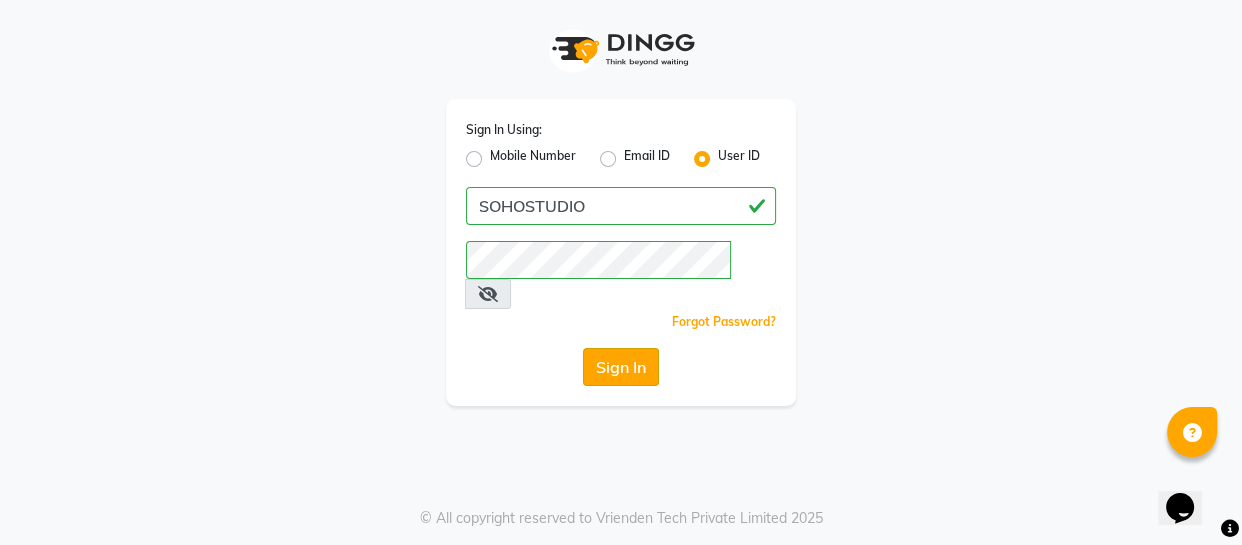 click on "Sign In" 